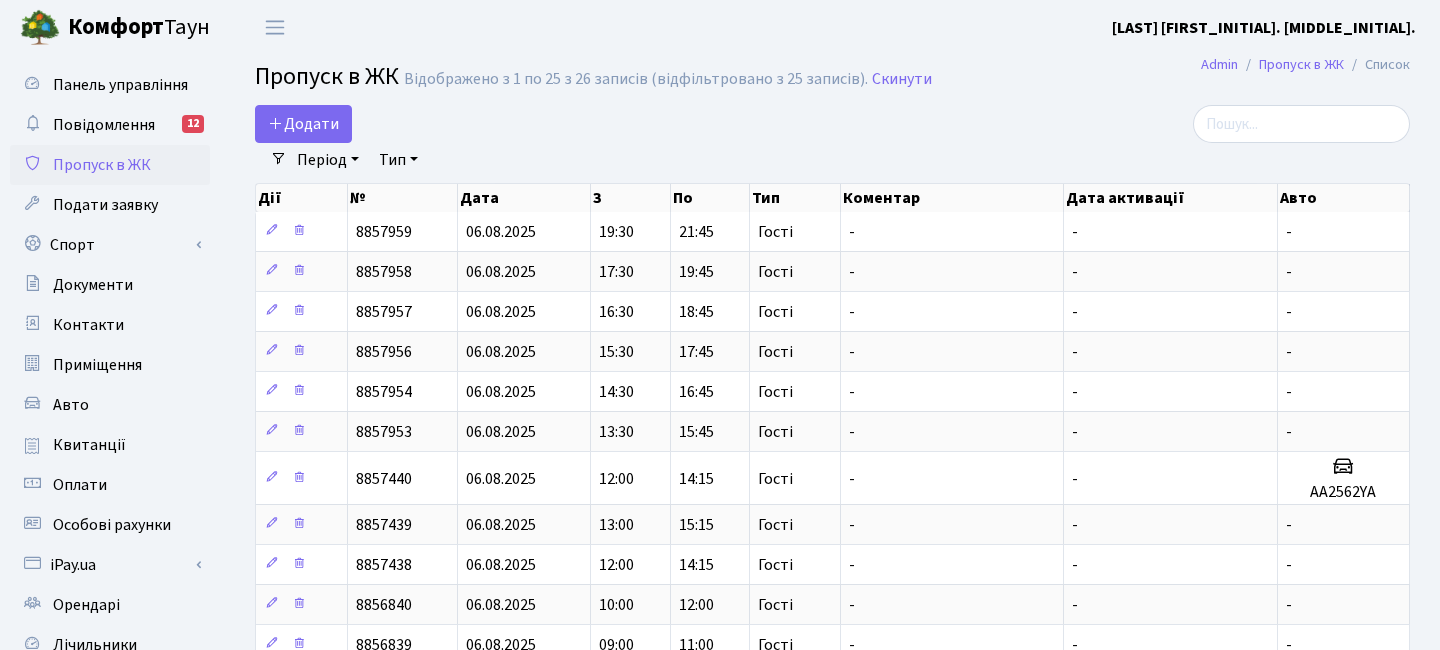 select on "25" 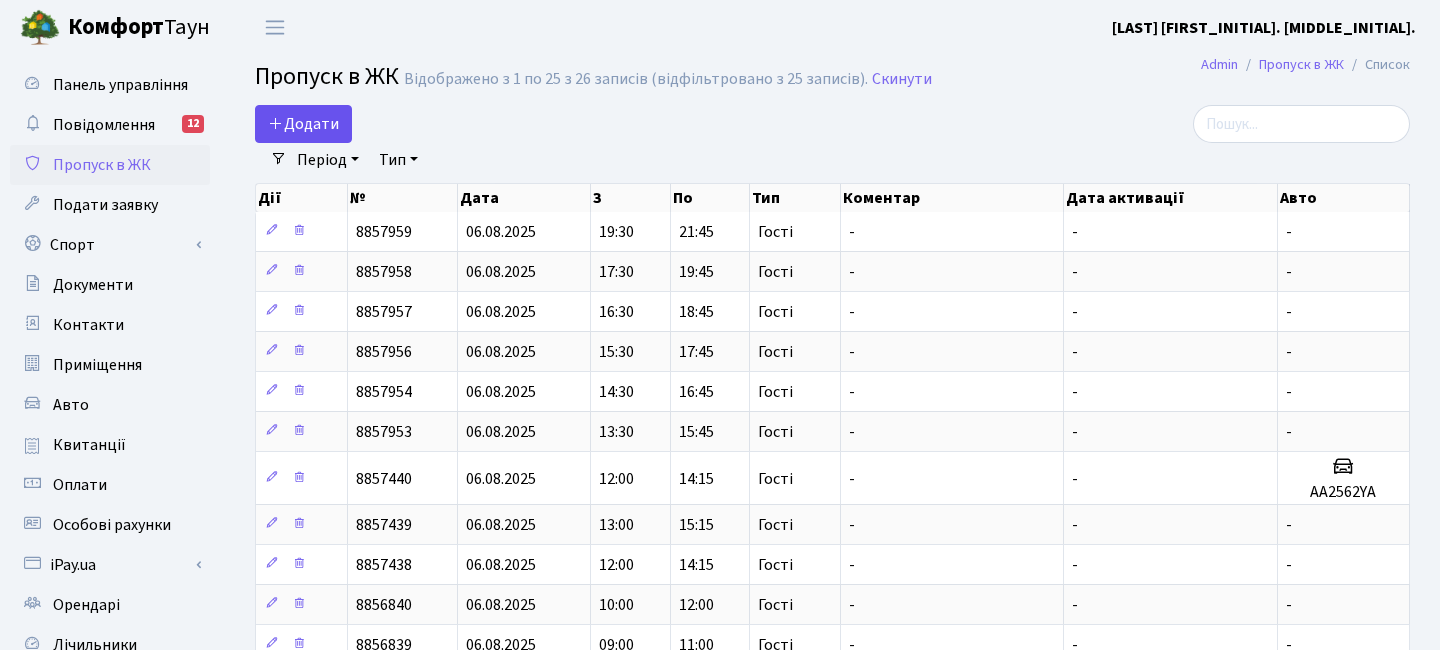 scroll, scrollTop: 0, scrollLeft: 0, axis: both 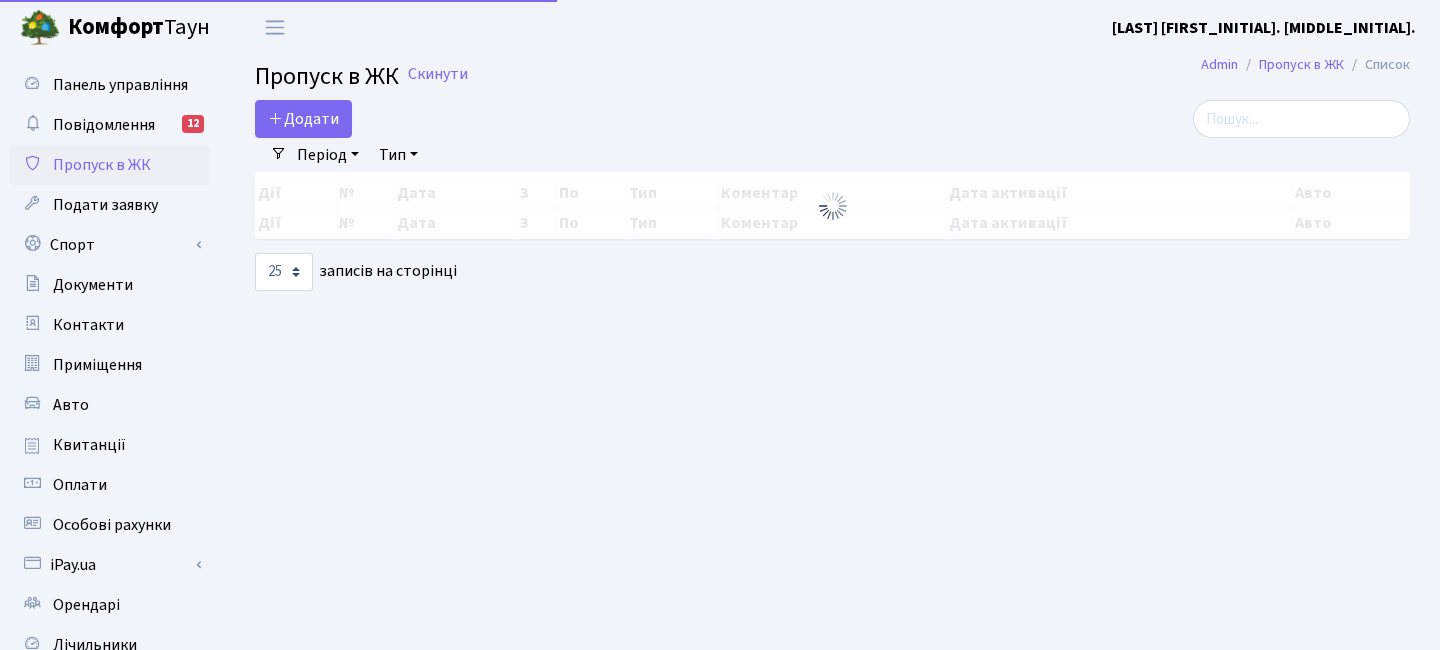 select on "25" 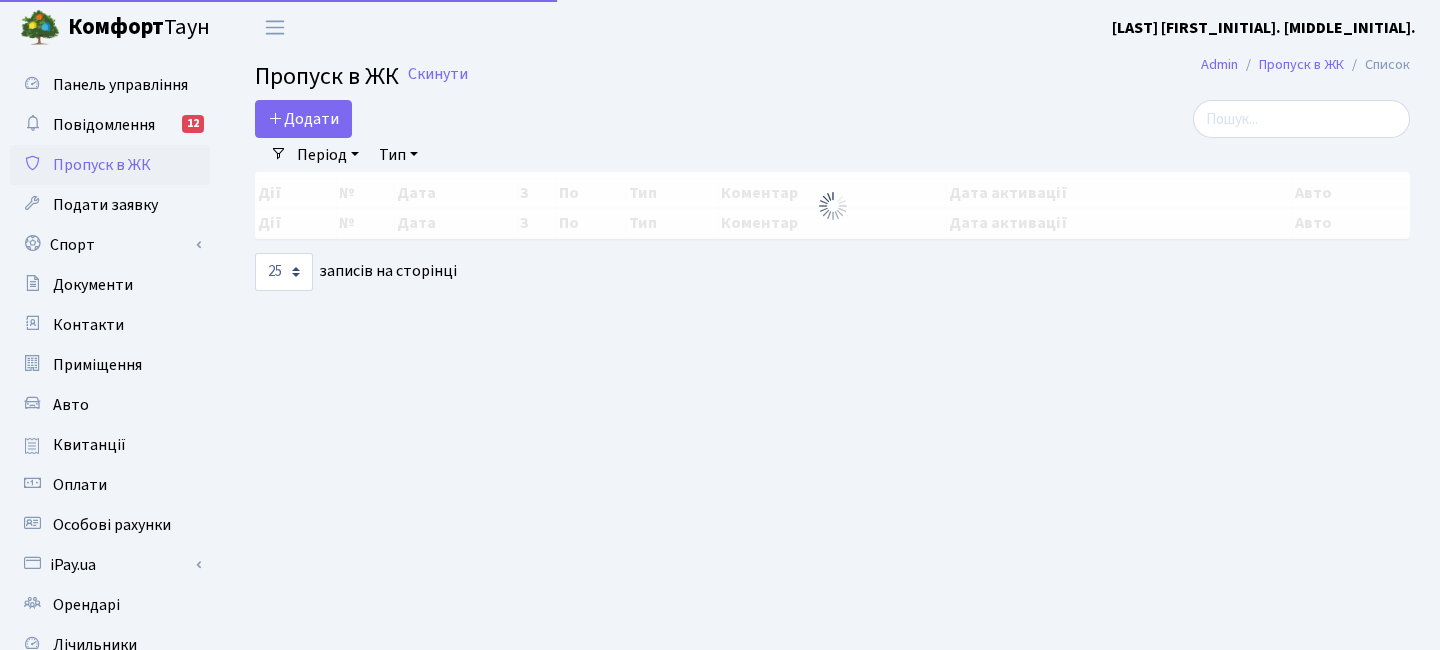 scroll, scrollTop: 0, scrollLeft: 0, axis: both 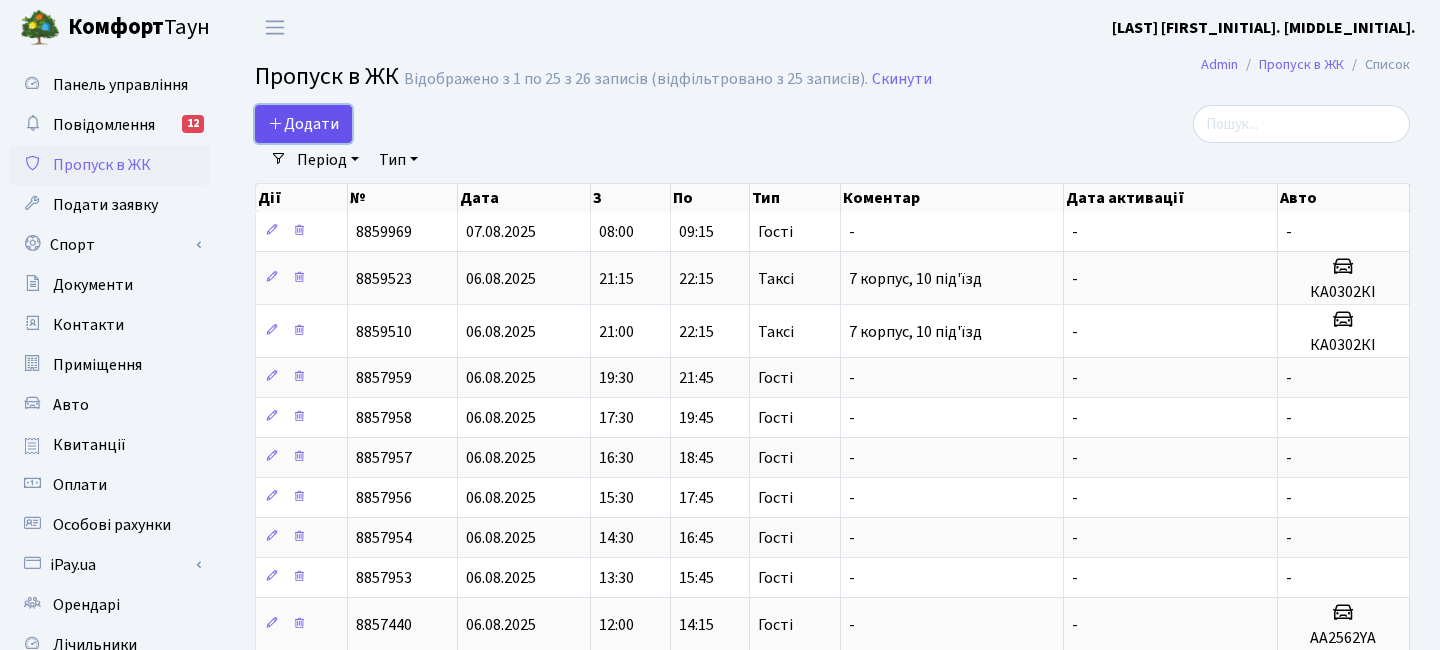 click on "Додати" at bounding box center [303, 124] 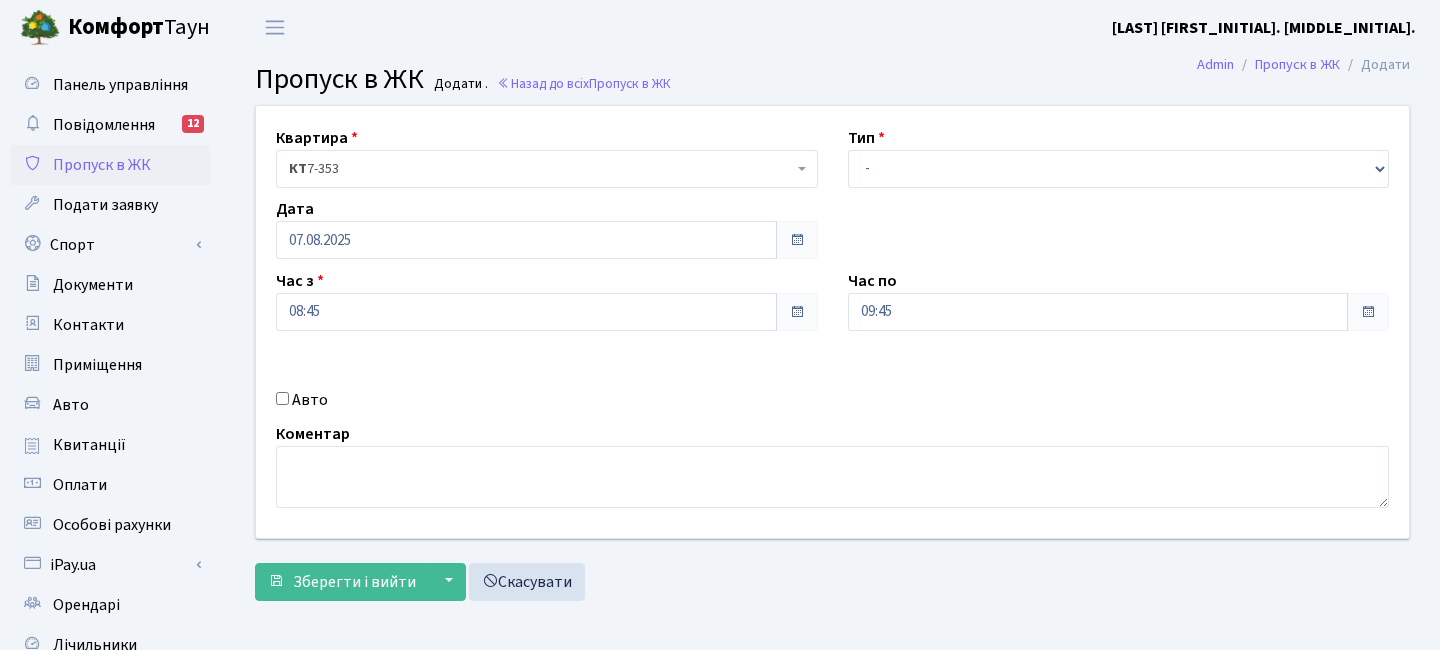 scroll, scrollTop: 0, scrollLeft: 0, axis: both 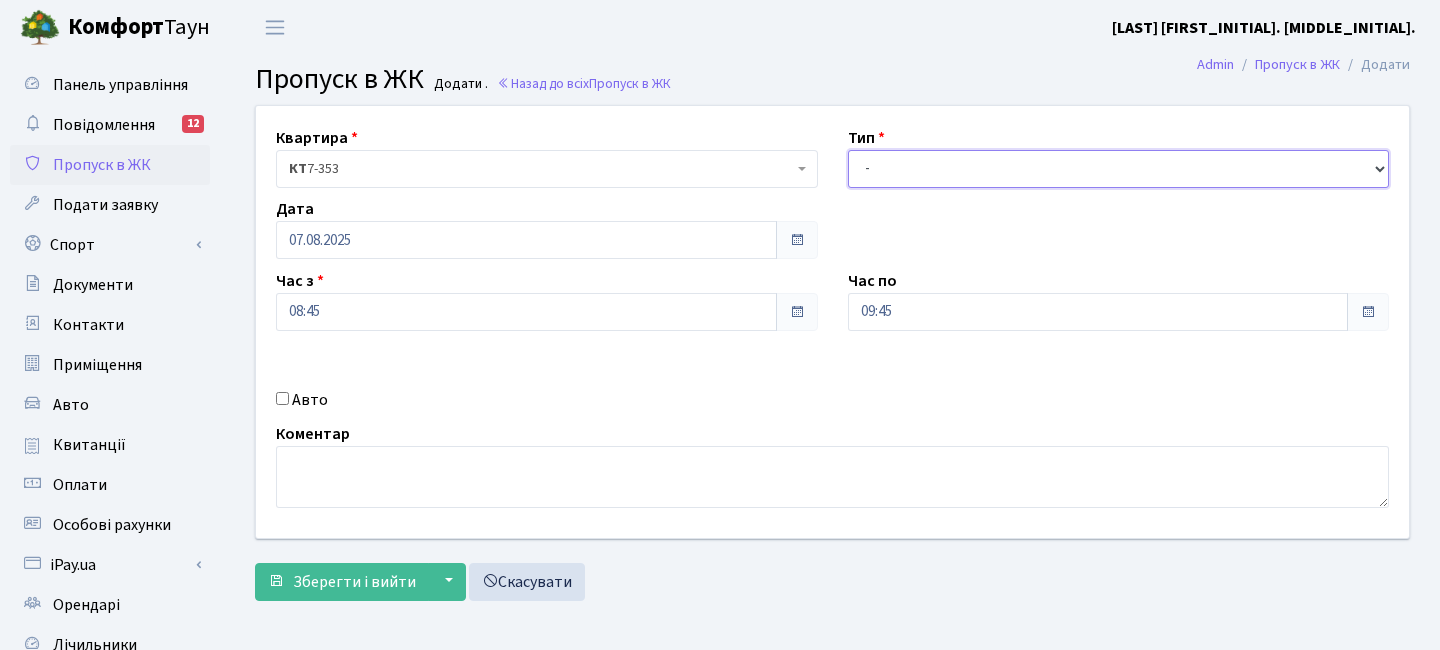 click on "-
Доставка
Таксі
Гості
Сервіс" at bounding box center (1119, 169) 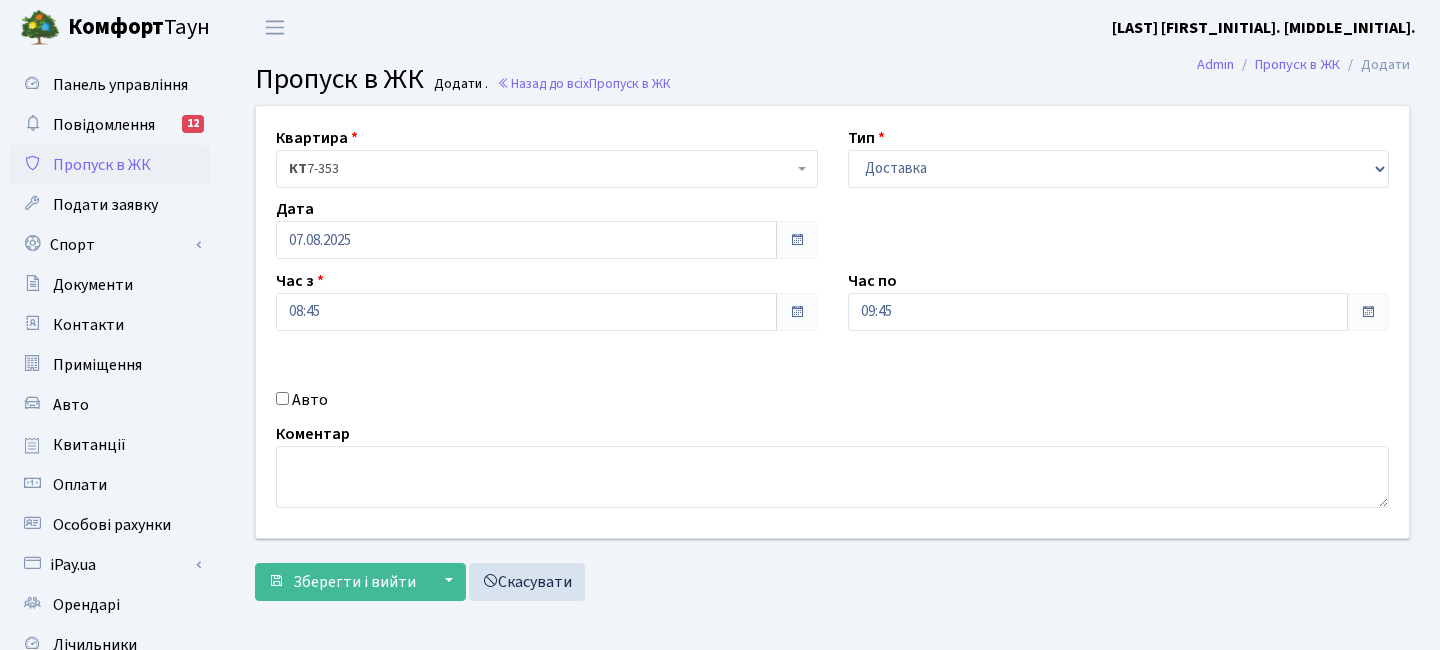 drag, startPoint x: 873, startPoint y: 172, endPoint x: 917, endPoint y: 231, distance: 73.60027 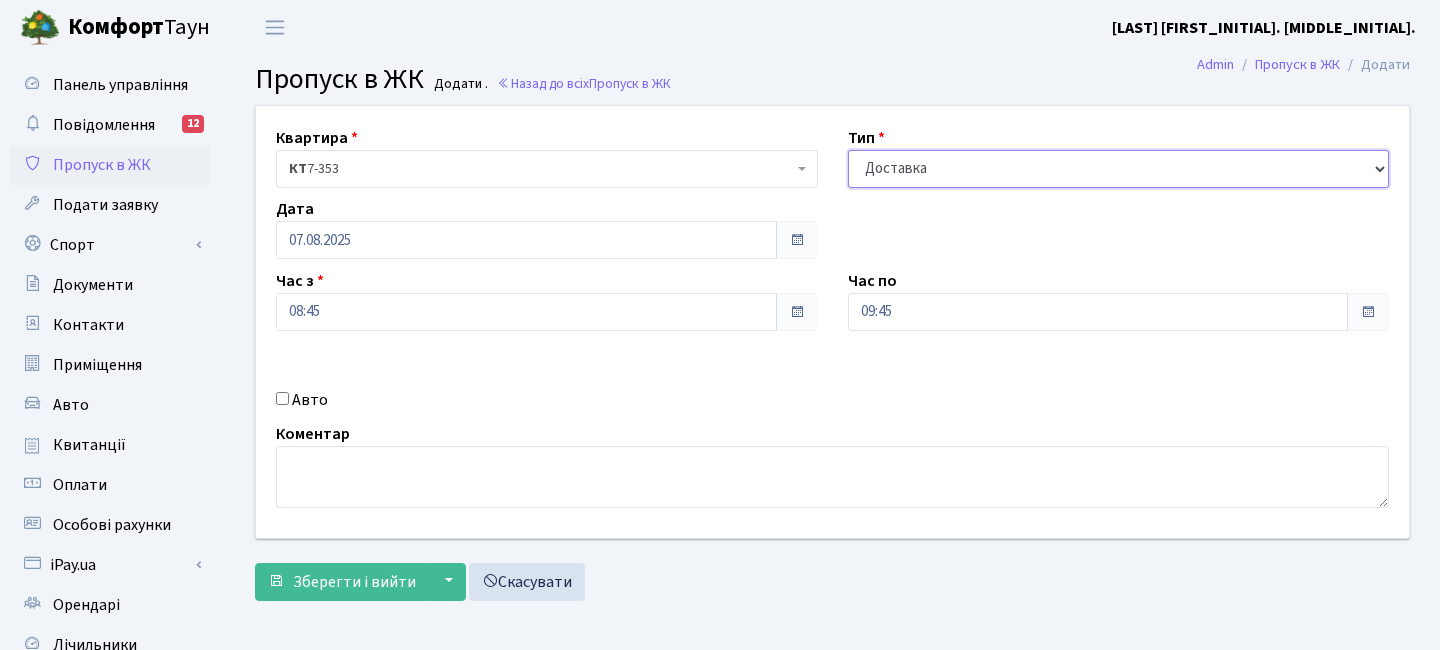 click on "-
Доставка
Таксі
Гості
Сервіс" at bounding box center (1119, 169) 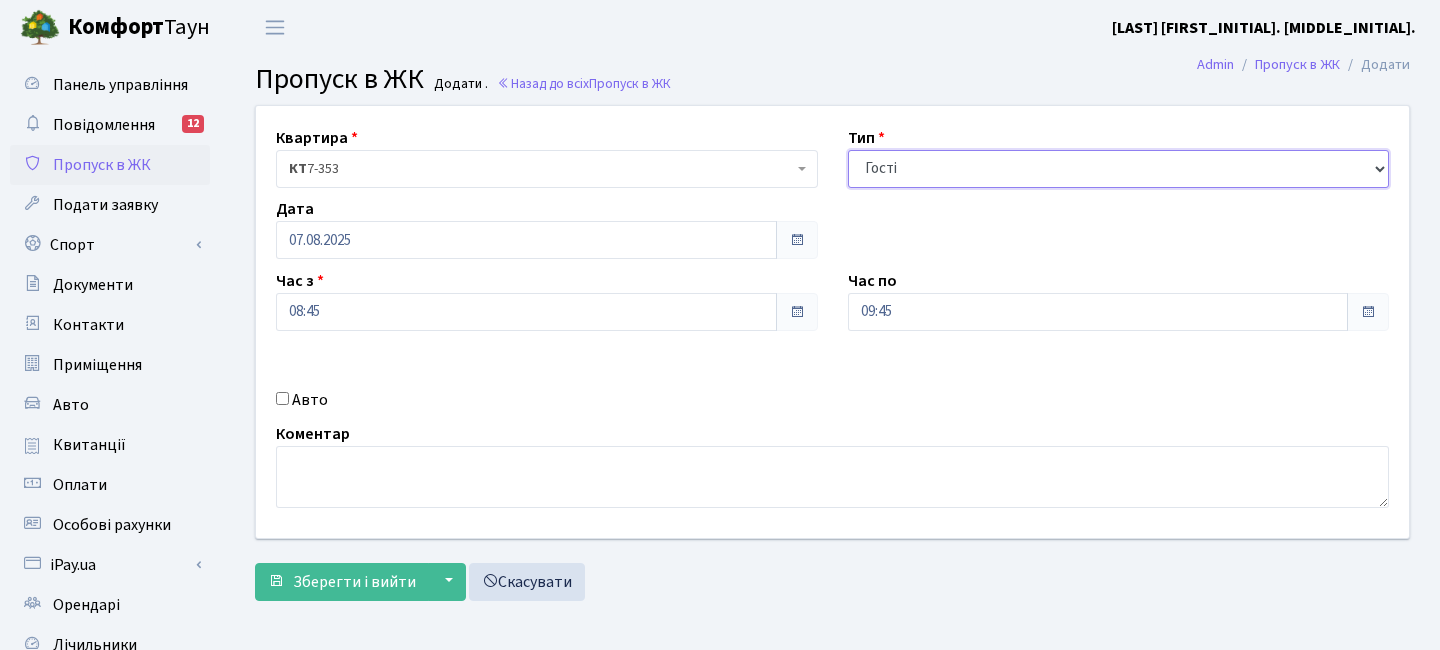 scroll, scrollTop: 1, scrollLeft: 0, axis: vertical 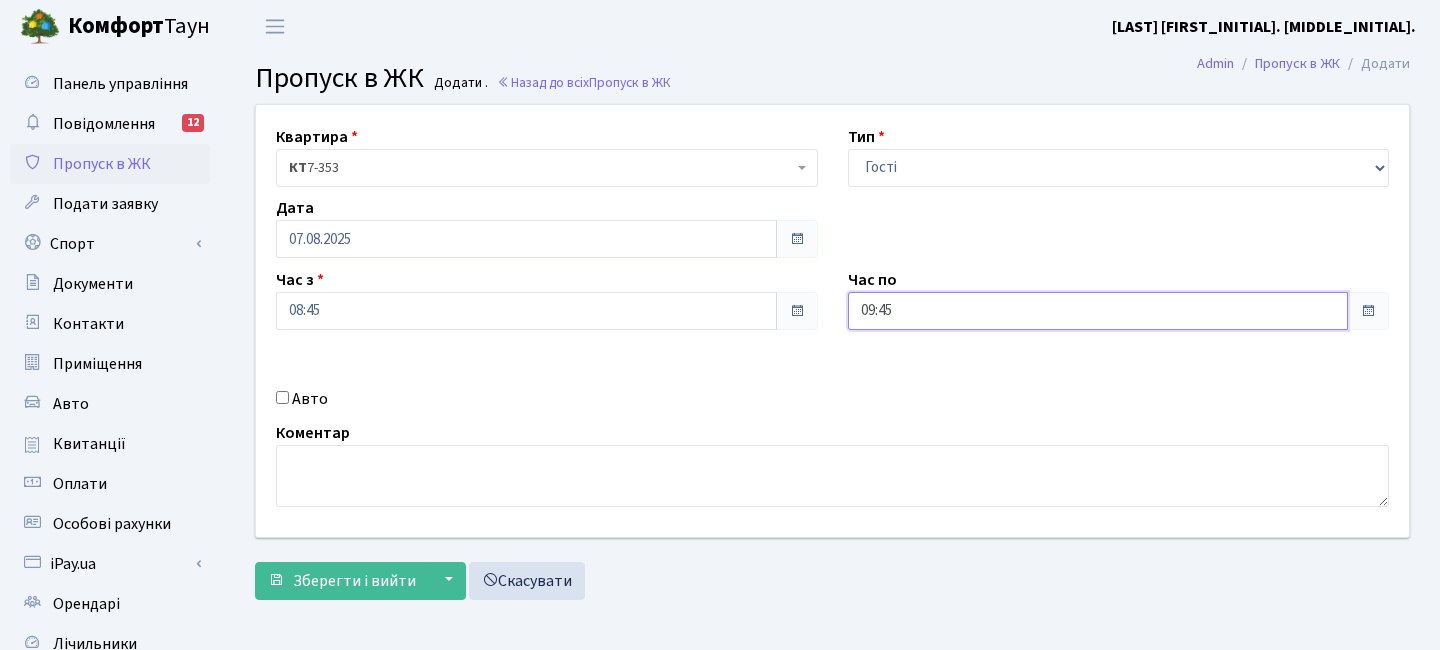 drag, startPoint x: 931, startPoint y: 312, endPoint x: 933, endPoint y: 290, distance: 22.090721 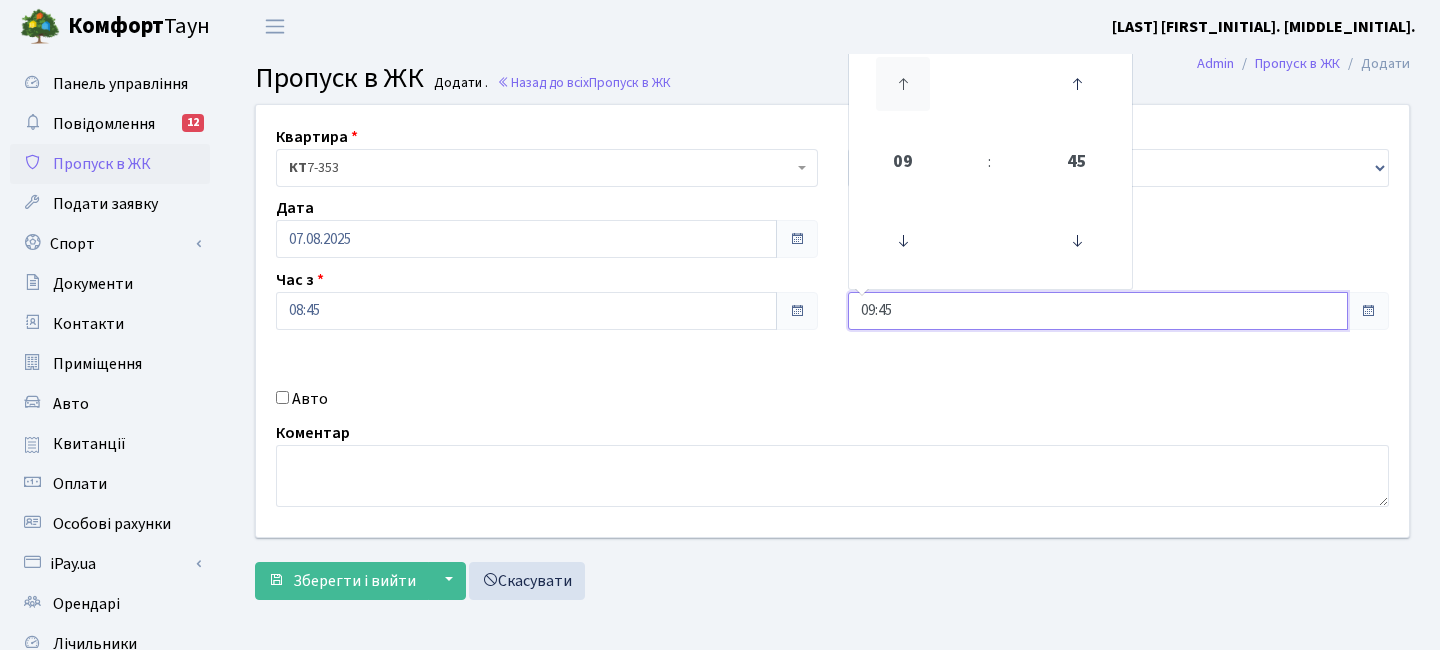 click at bounding box center [903, 84] 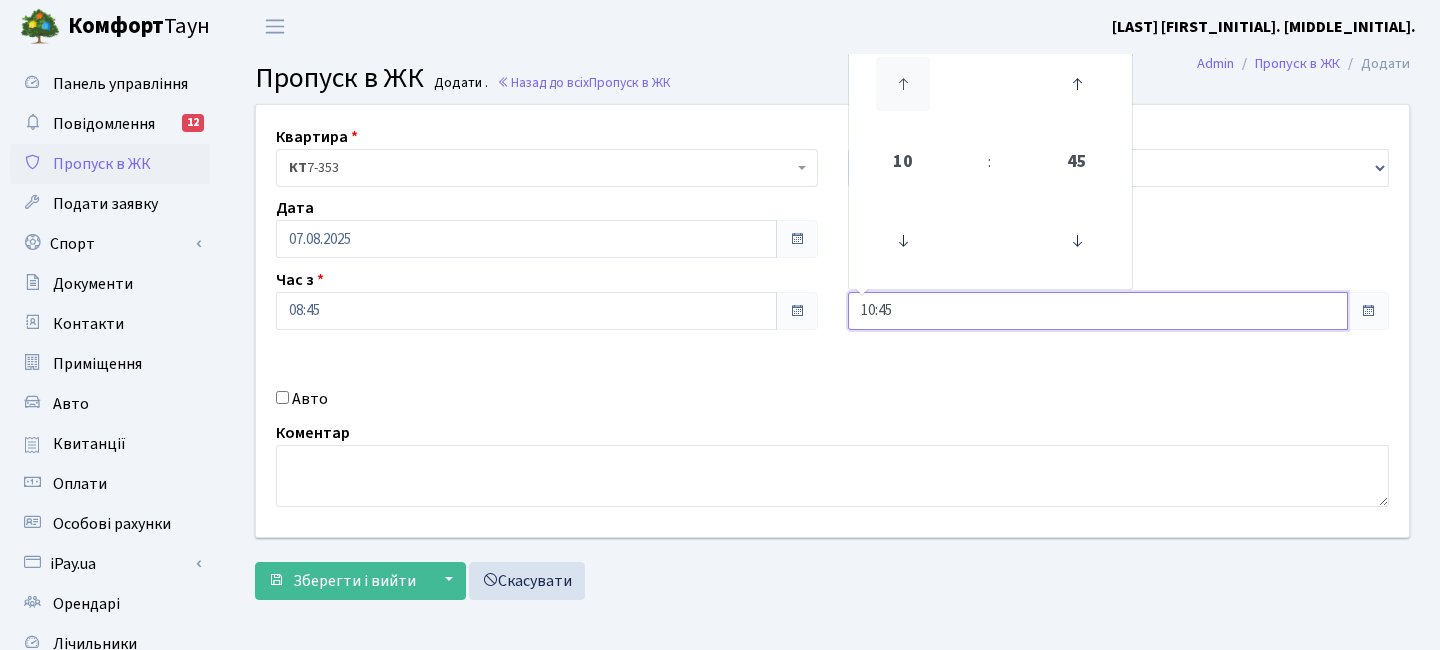 click at bounding box center [903, 84] 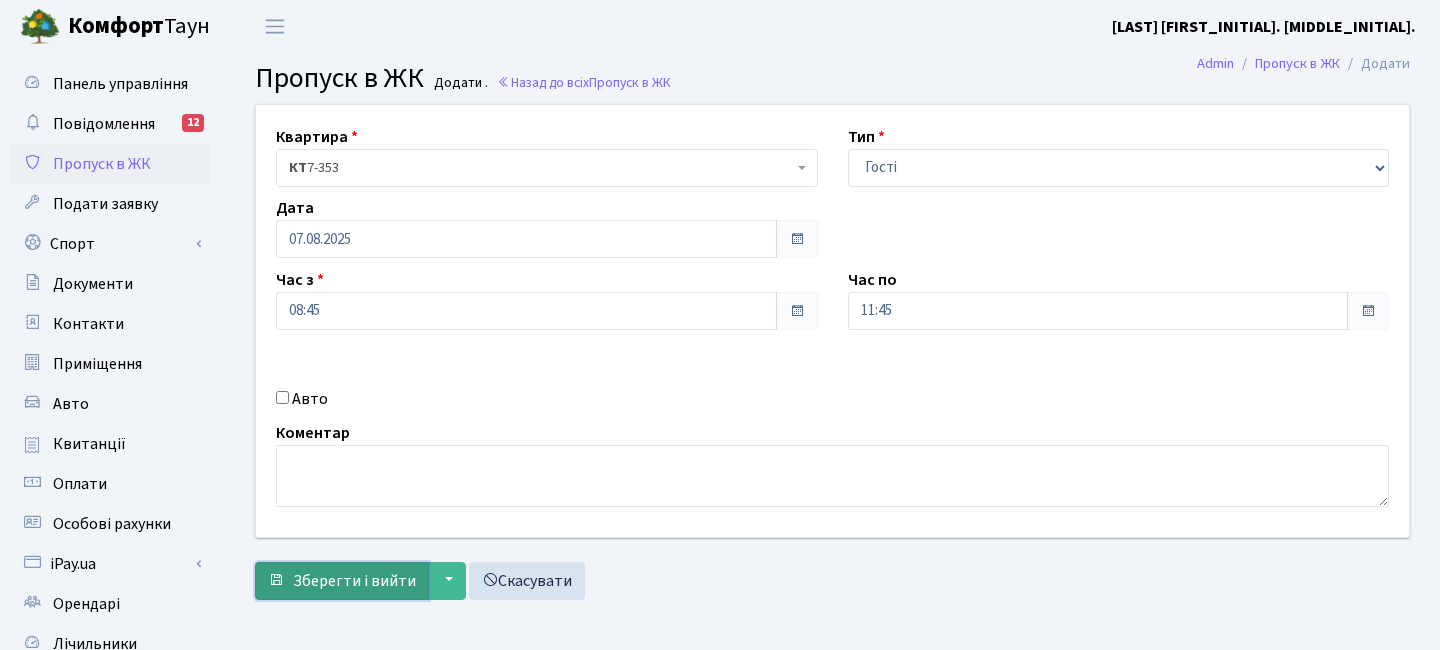 click on "Зберегти і вийти" at bounding box center [342, 581] 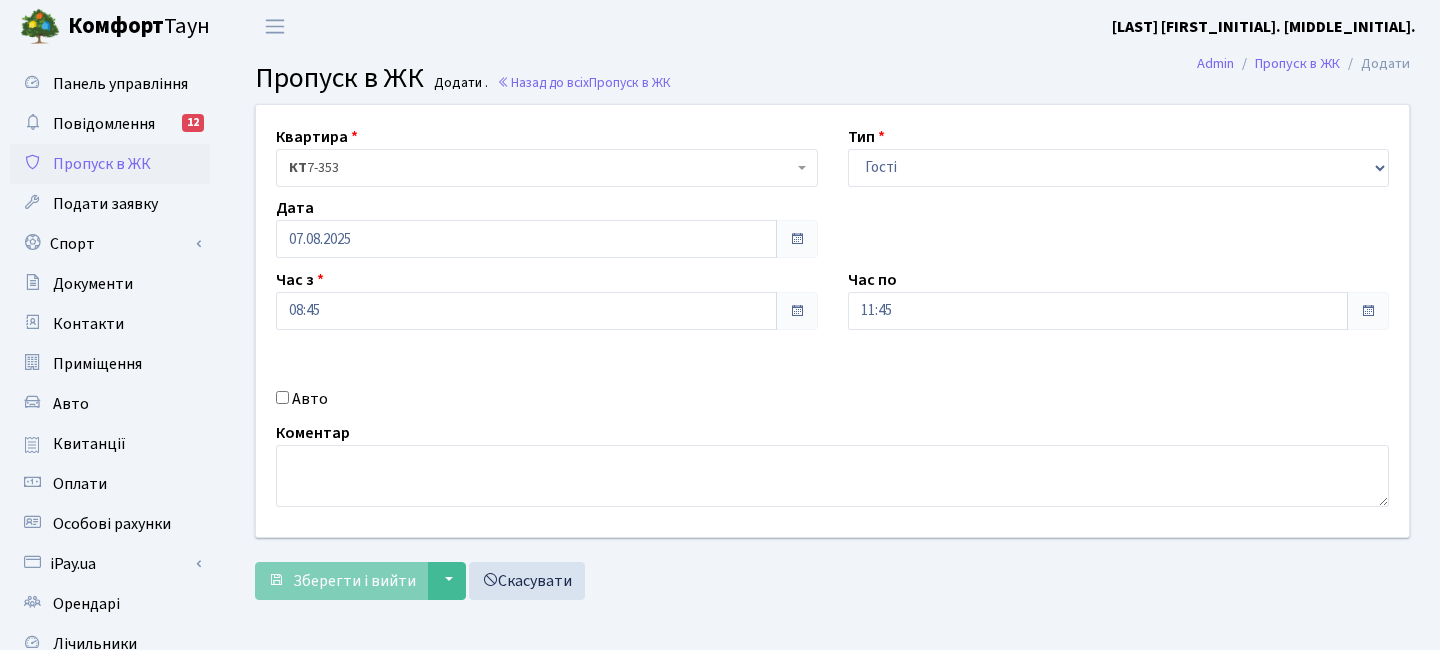 scroll, scrollTop: 0, scrollLeft: 0, axis: both 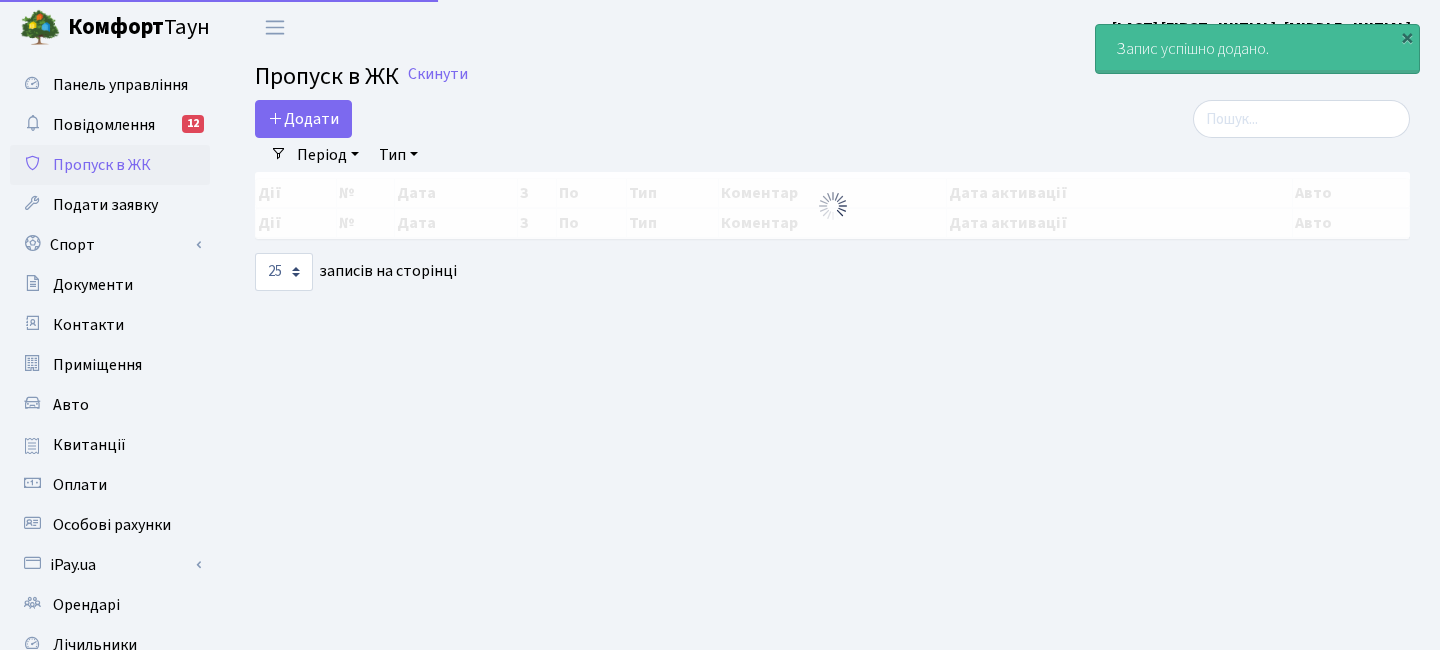 select on "25" 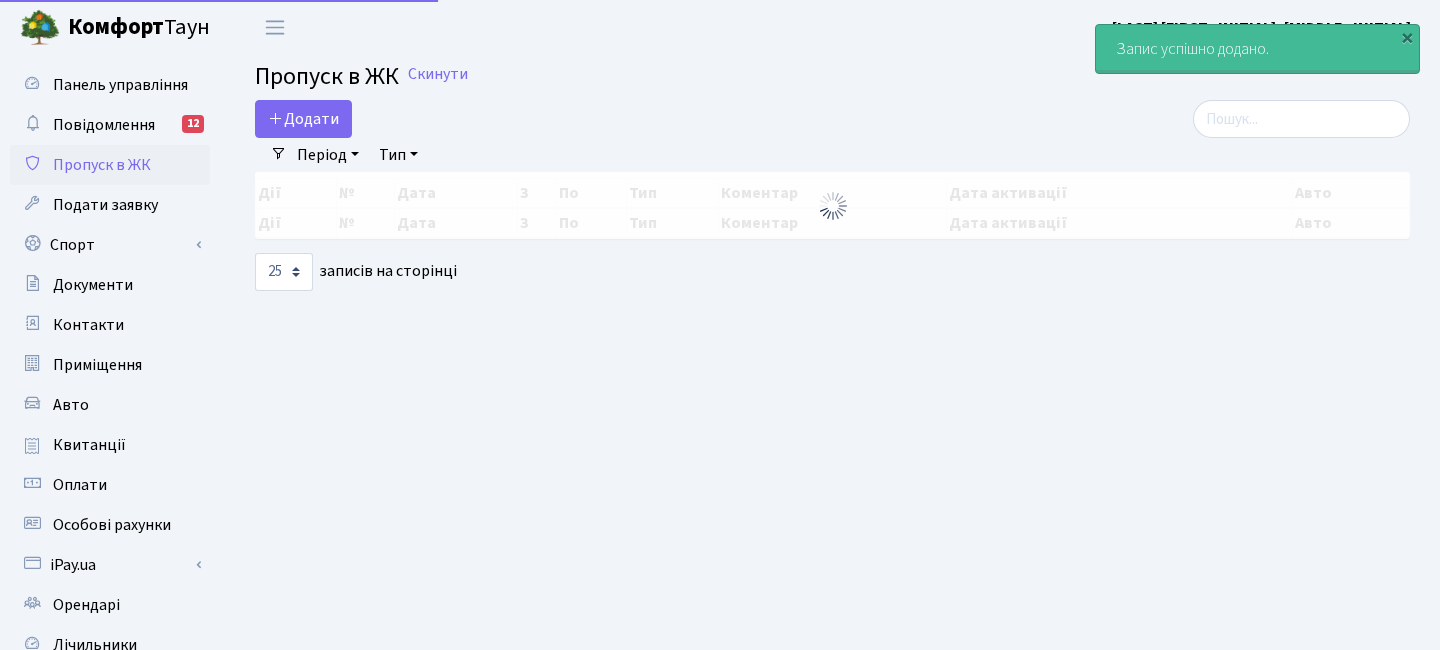 scroll, scrollTop: 0, scrollLeft: 0, axis: both 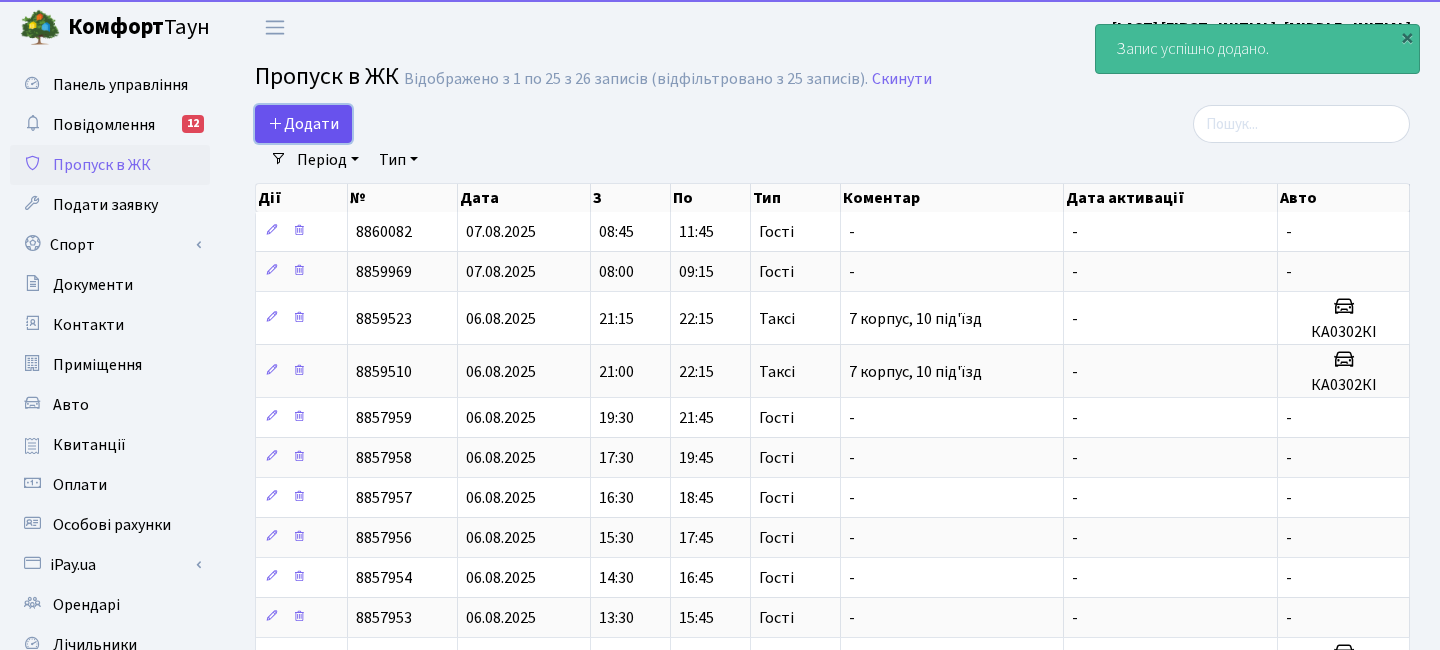 click on "Додати" at bounding box center [303, 124] 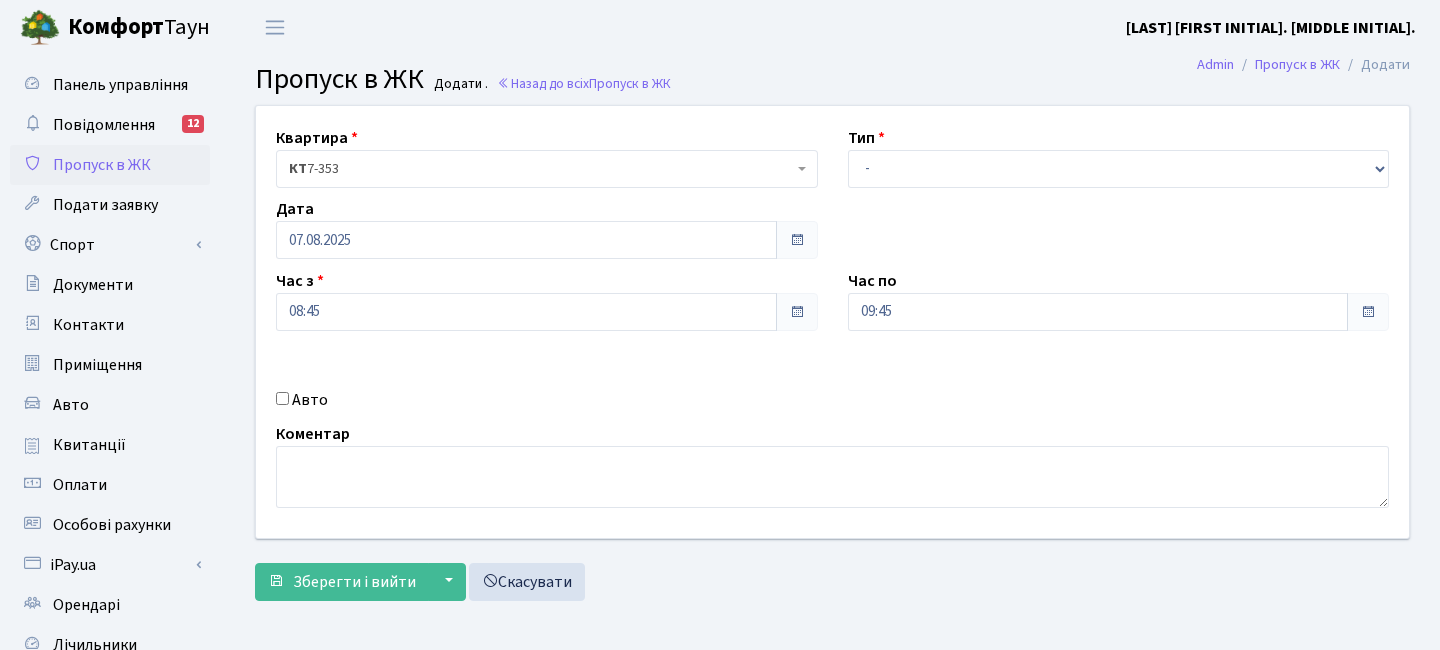 scroll, scrollTop: 0, scrollLeft: 0, axis: both 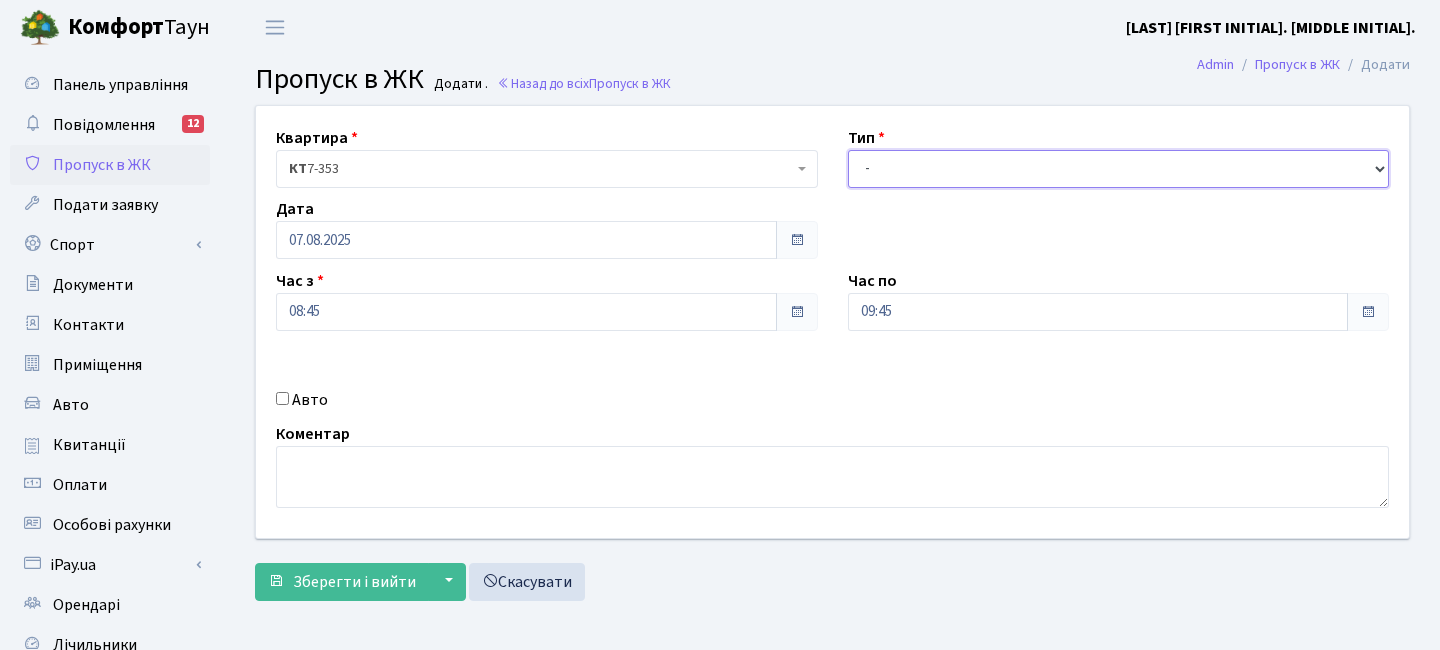 click on "-
Доставка
Таксі
Гості
Сервіс" at bounding box center (1119, 169) 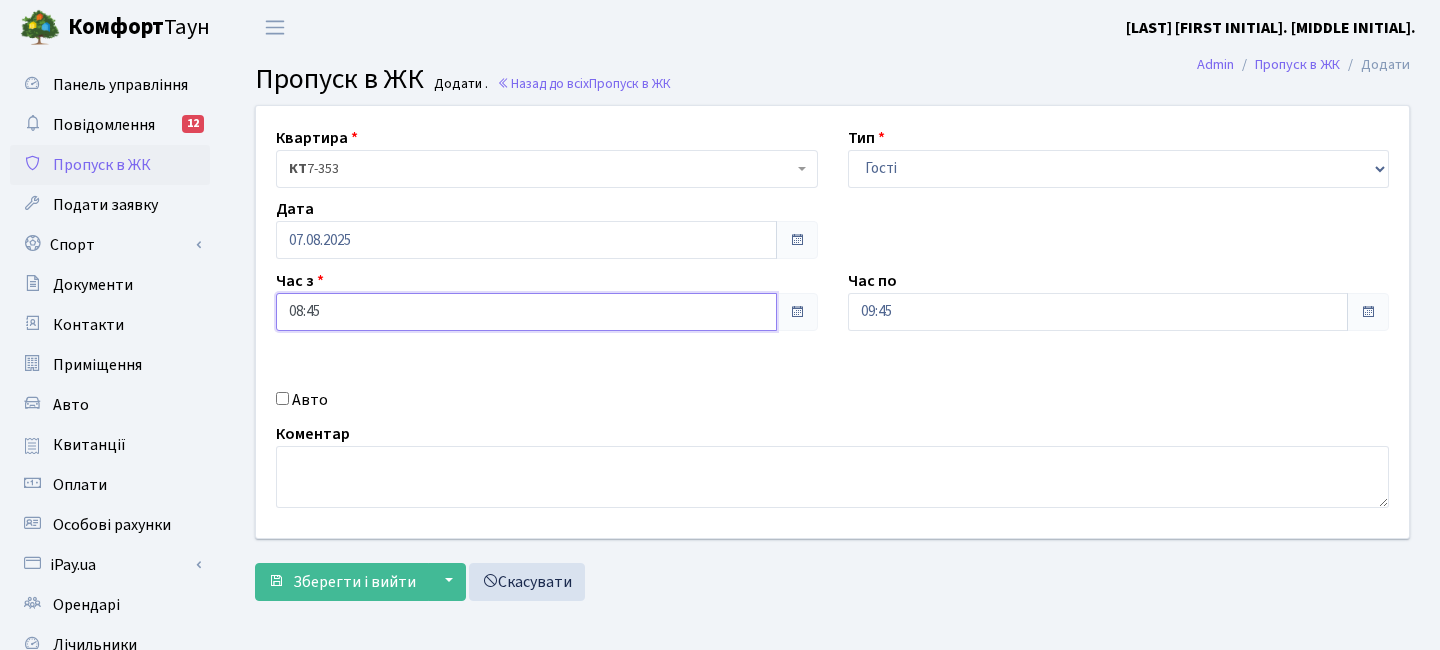 click on "08:45" at bounding box center [526, 312] 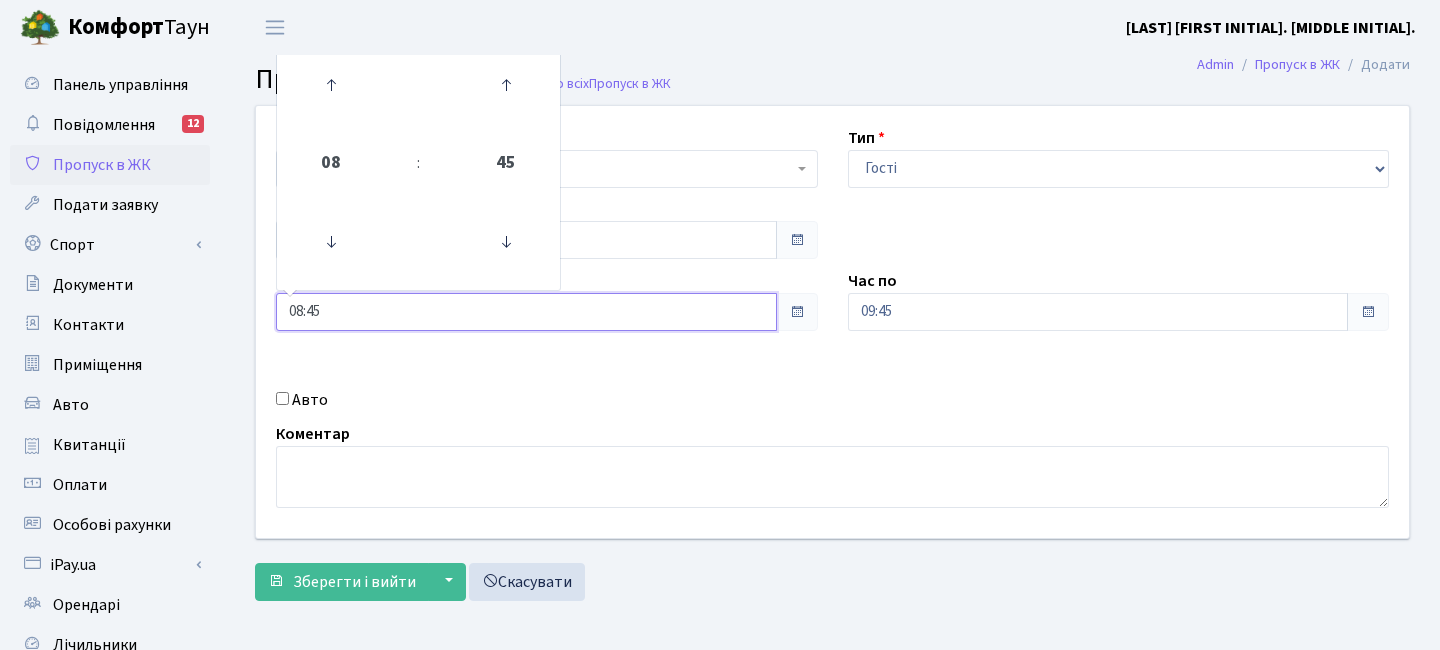 drag, startPoint x: 331, startPoint y: 74, endPoint x: 572, endPoint y: 158, distance: 255.21951 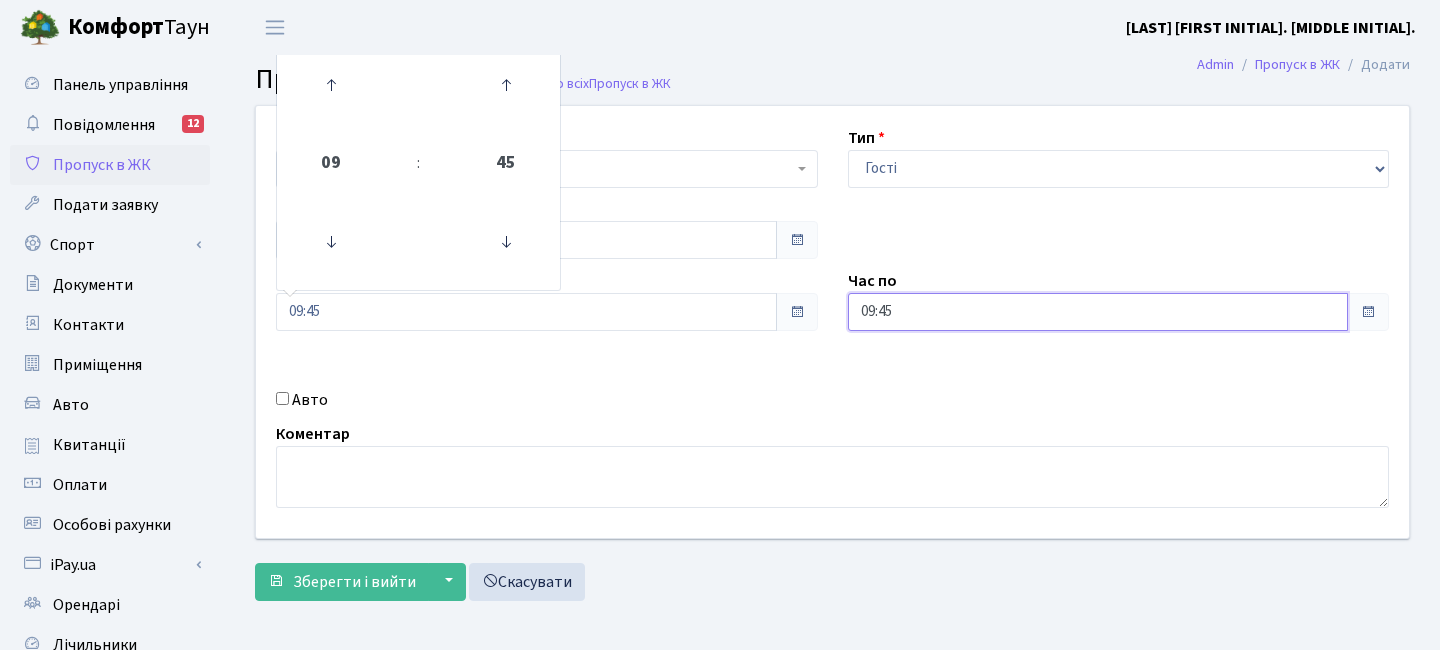 click on "09:45" at bounding box center (1098, 312) 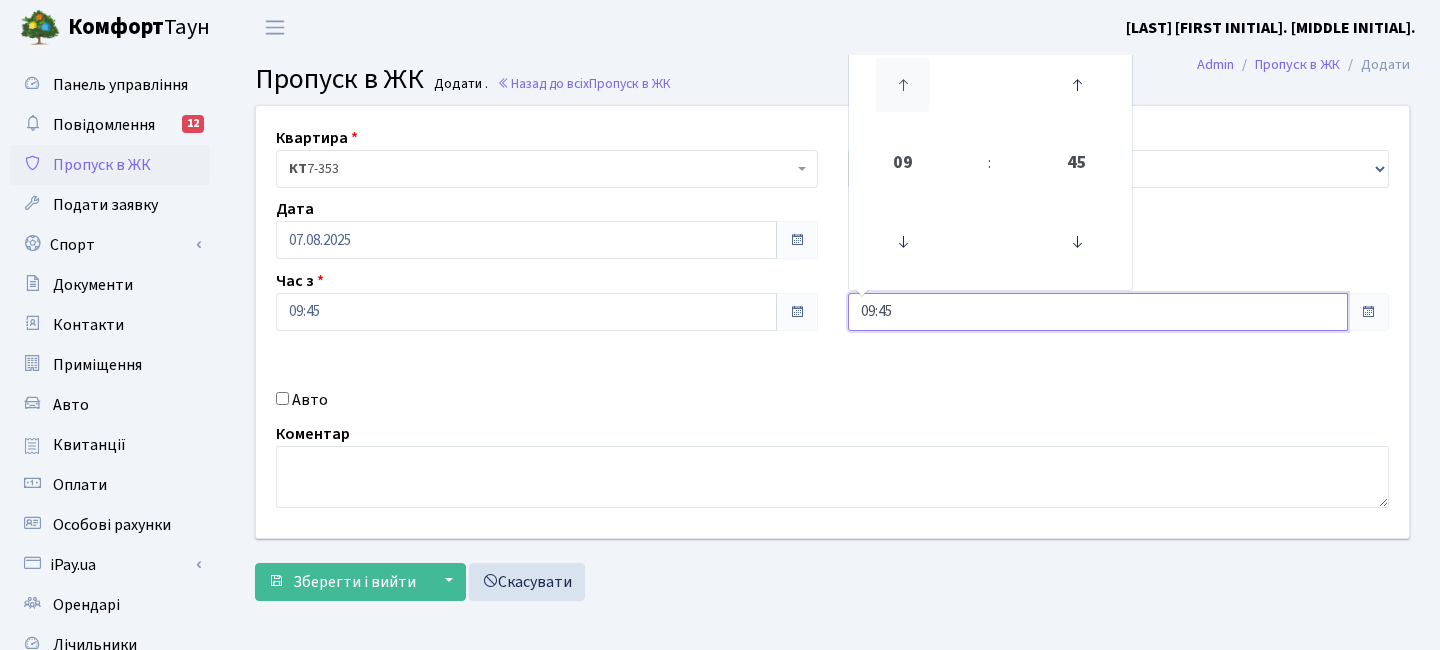 click at bounding box center (903, 85) 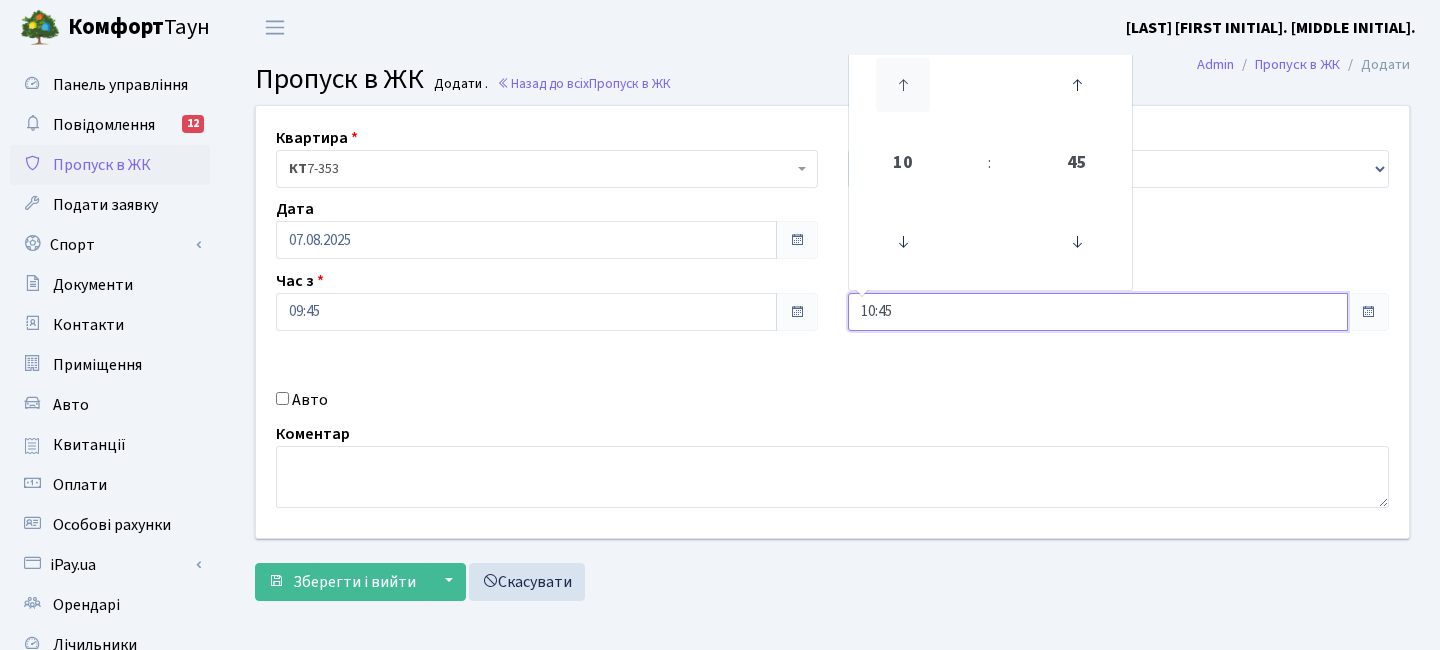 click at bounding box center [903, 85] 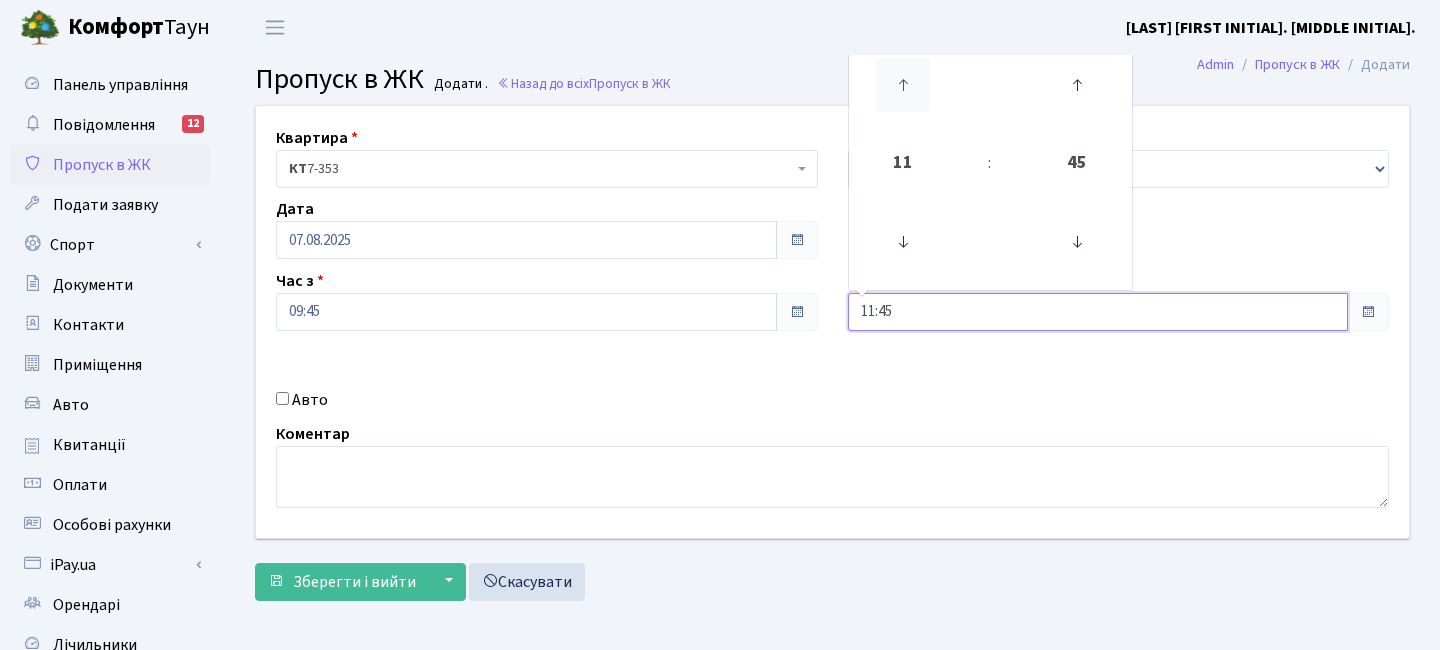 click at bounding box center (903, 85) 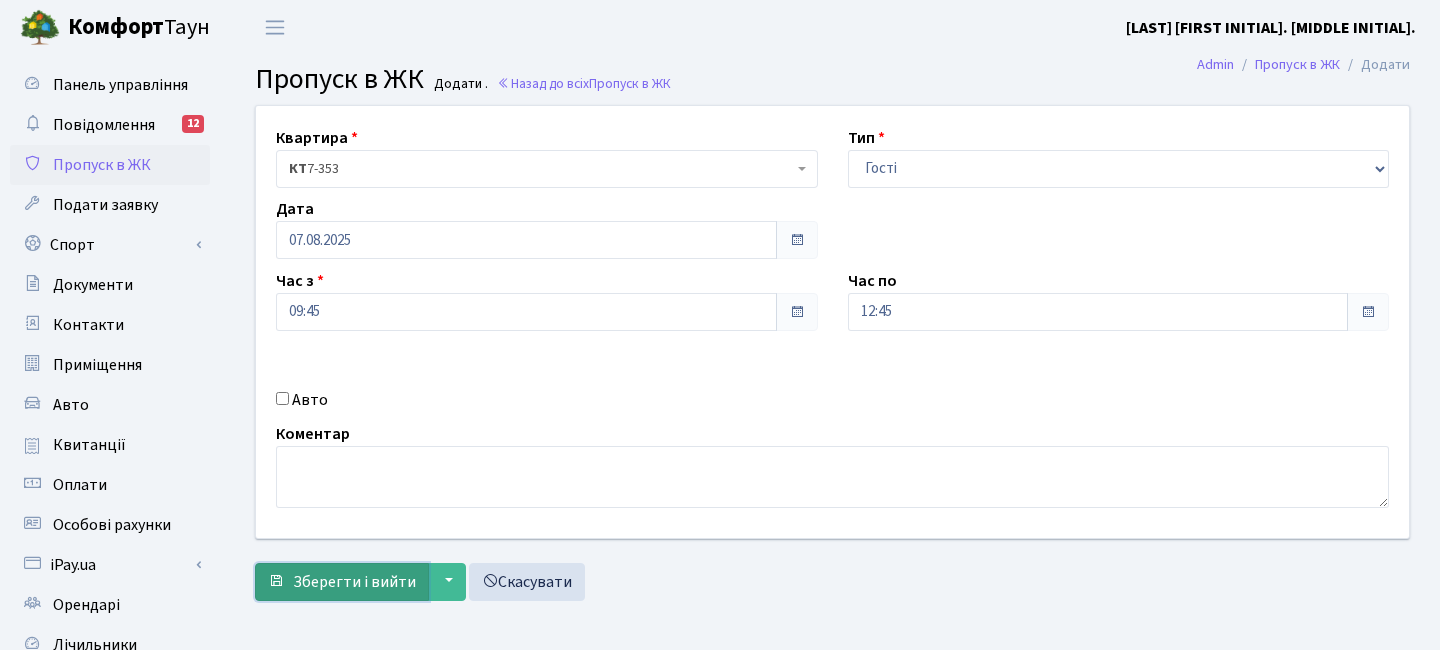 click on "Зберегти і вийти" at bounding box center (354, 582) 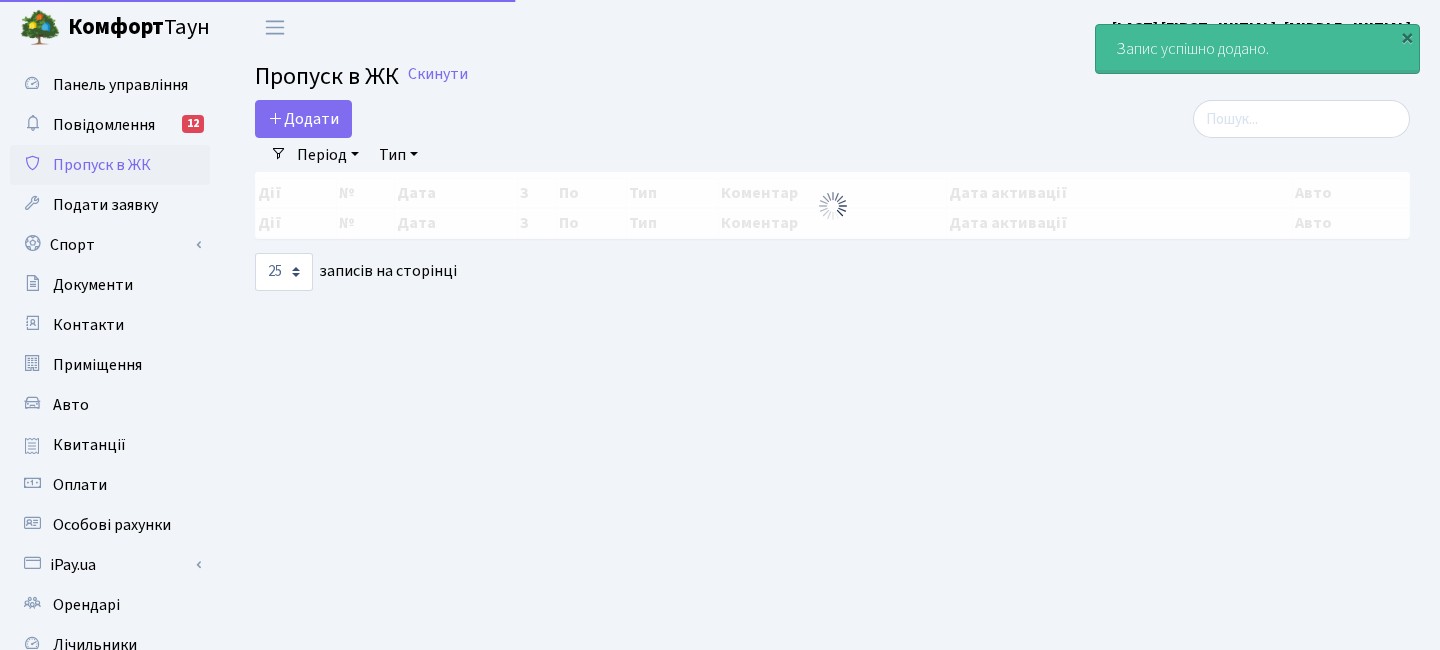 select on "25" 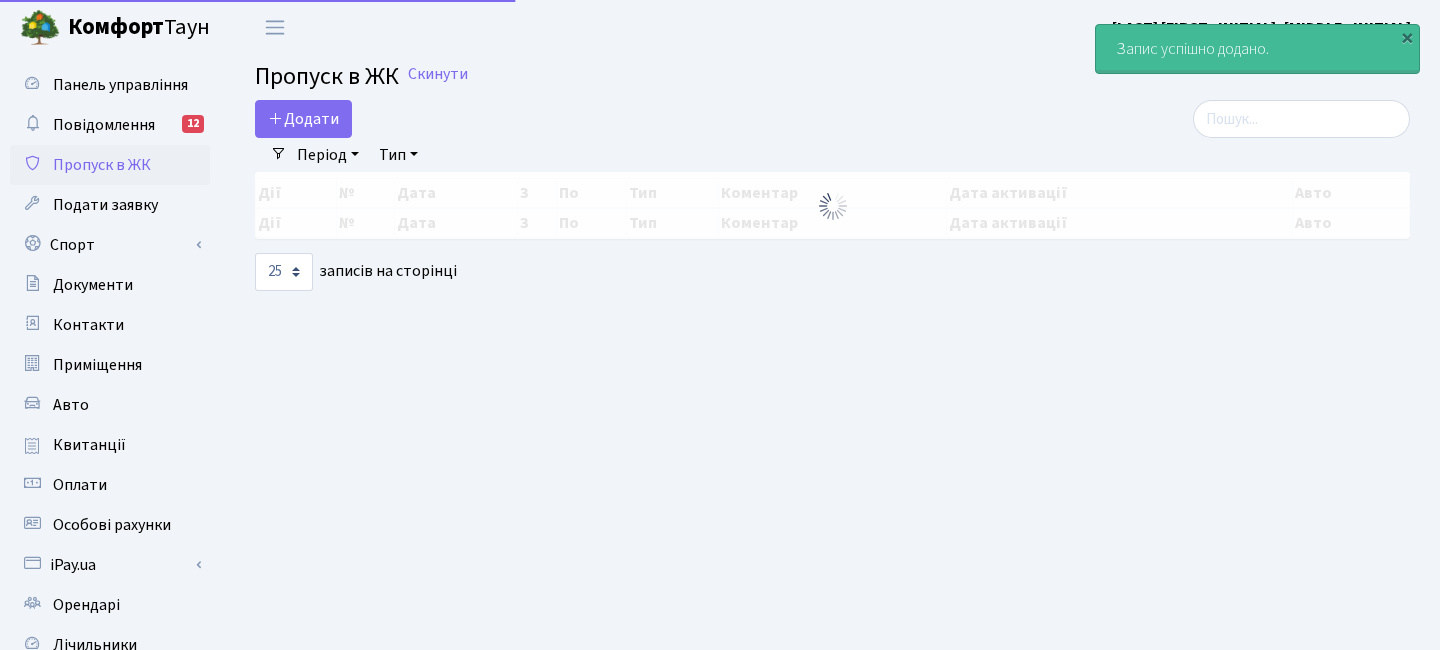 scroll, scrollTop: 0, scrollLeft: 0, axis: both 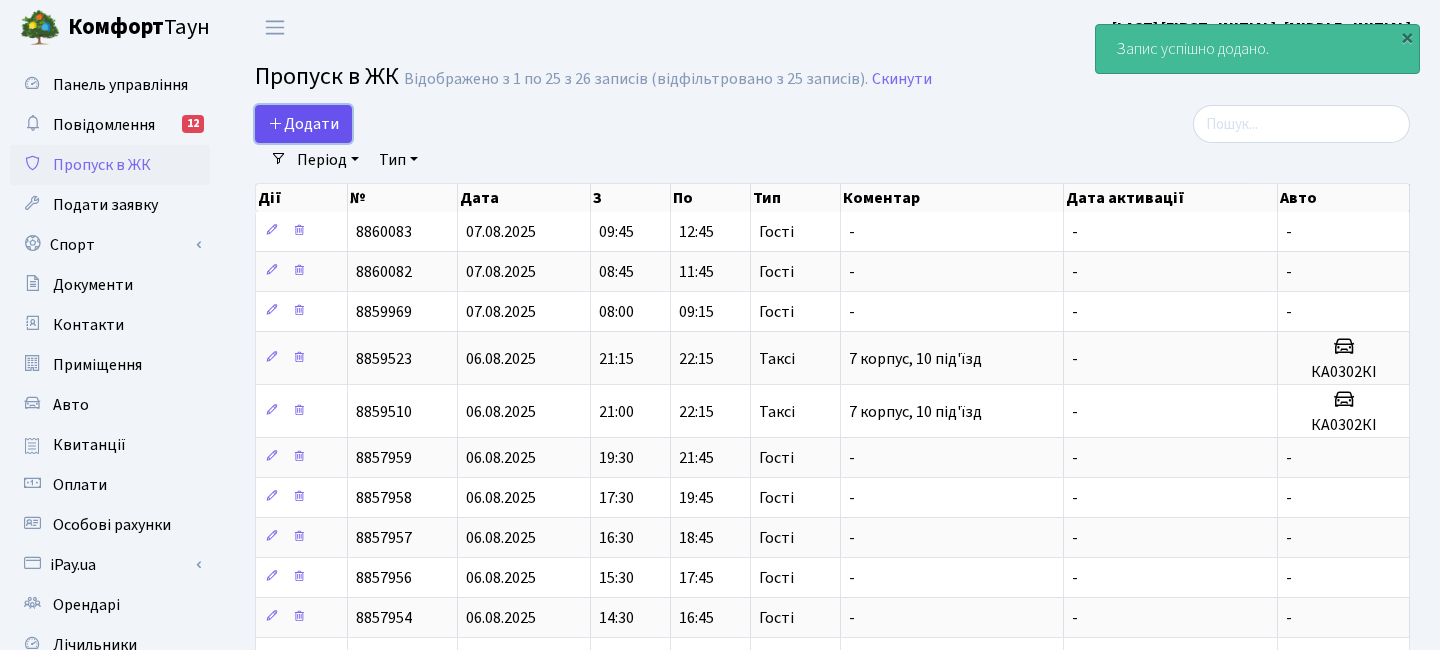 click on "Додати" at bounding box center [303, 124] 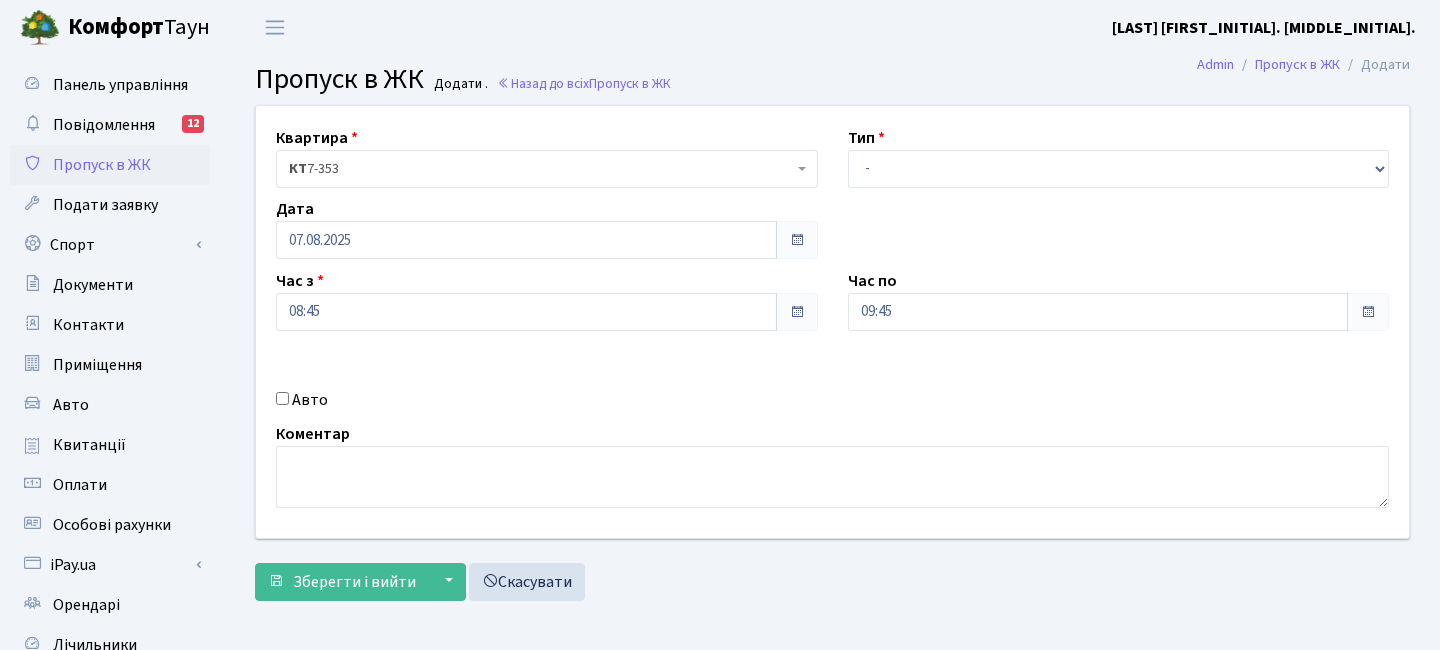 scroll, scrollTop: 0, scrollLeft: 0, axis: both 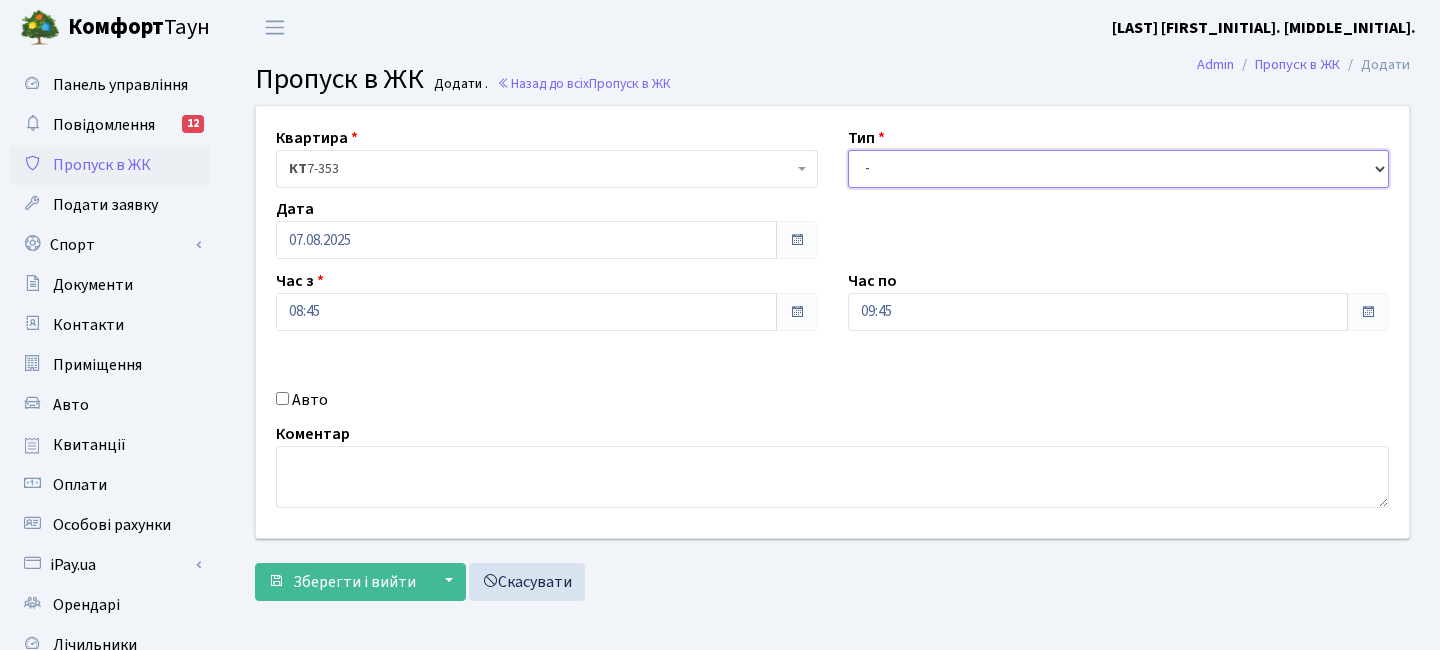 click on "-
Доставка
Таксі
Гості
Сервіс" at bounding box center (1119, 169) 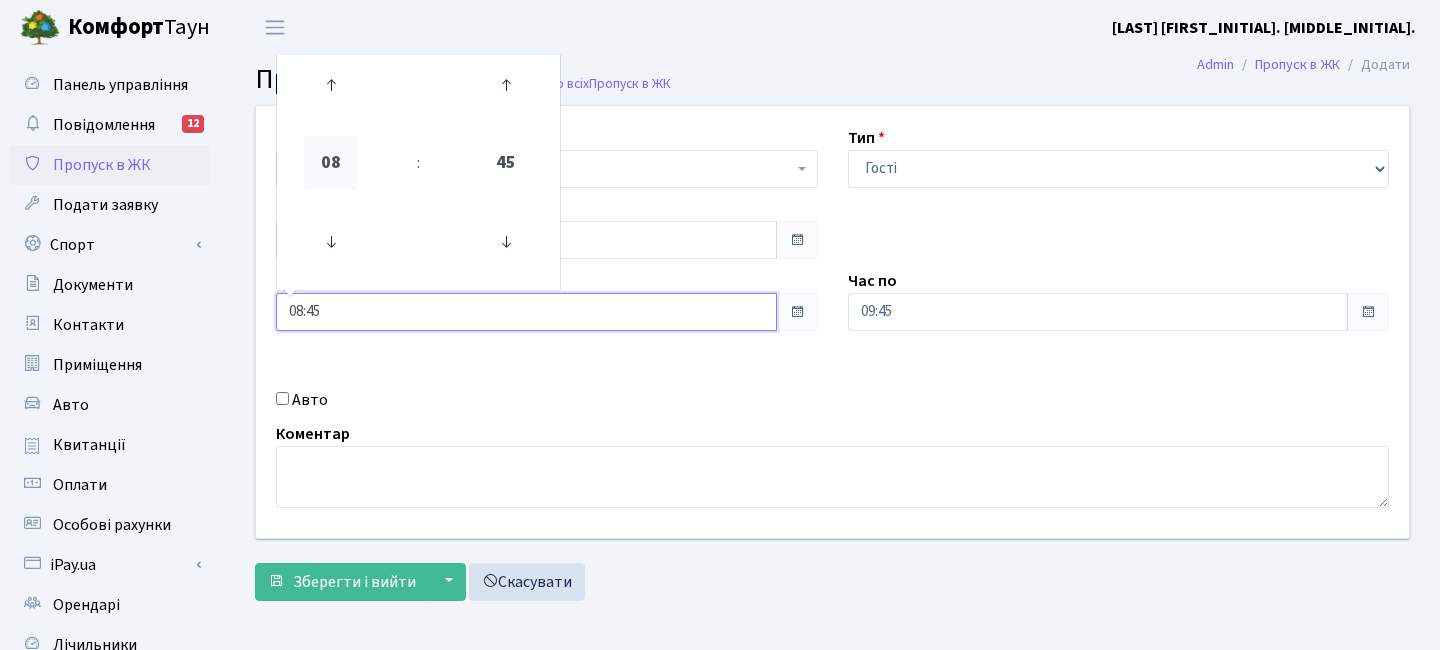 drag, startPoint x: 466, startPoint y: 318, endPoint x: 339, endPoint y: 139, distance: 219.47665 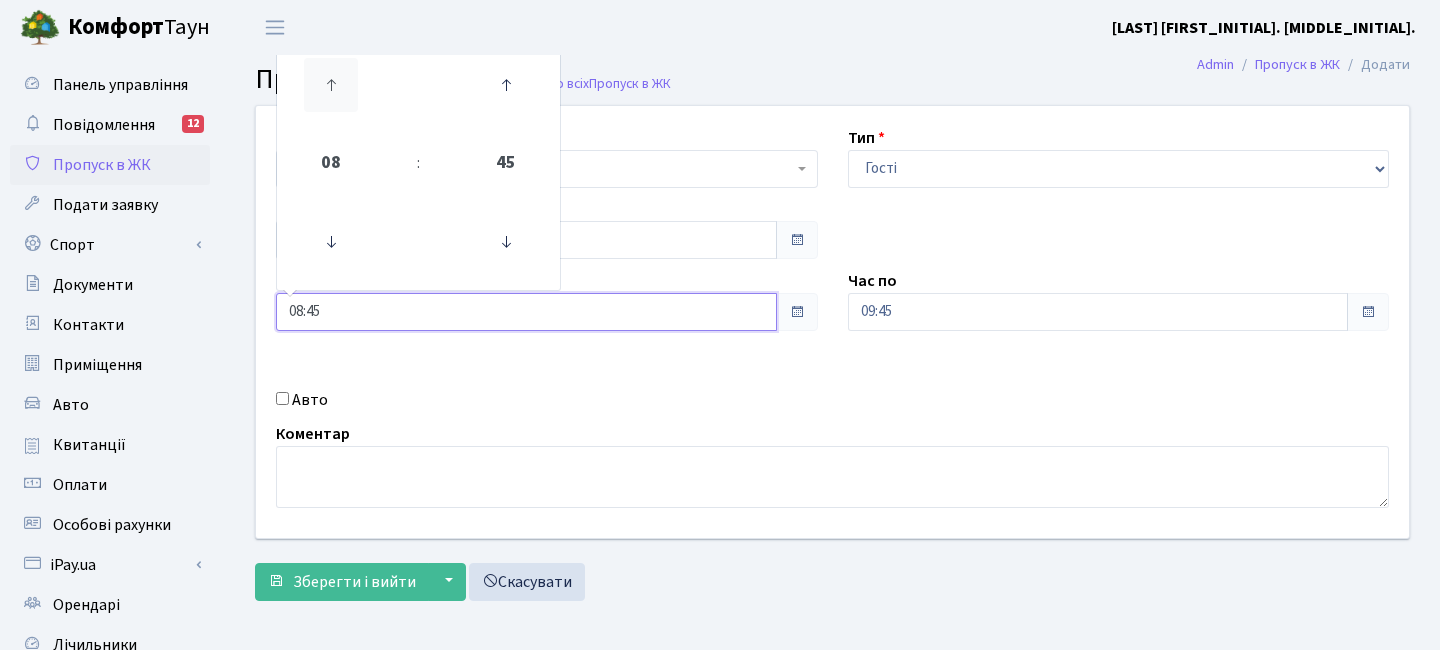 click at bounding box center [331, 85] 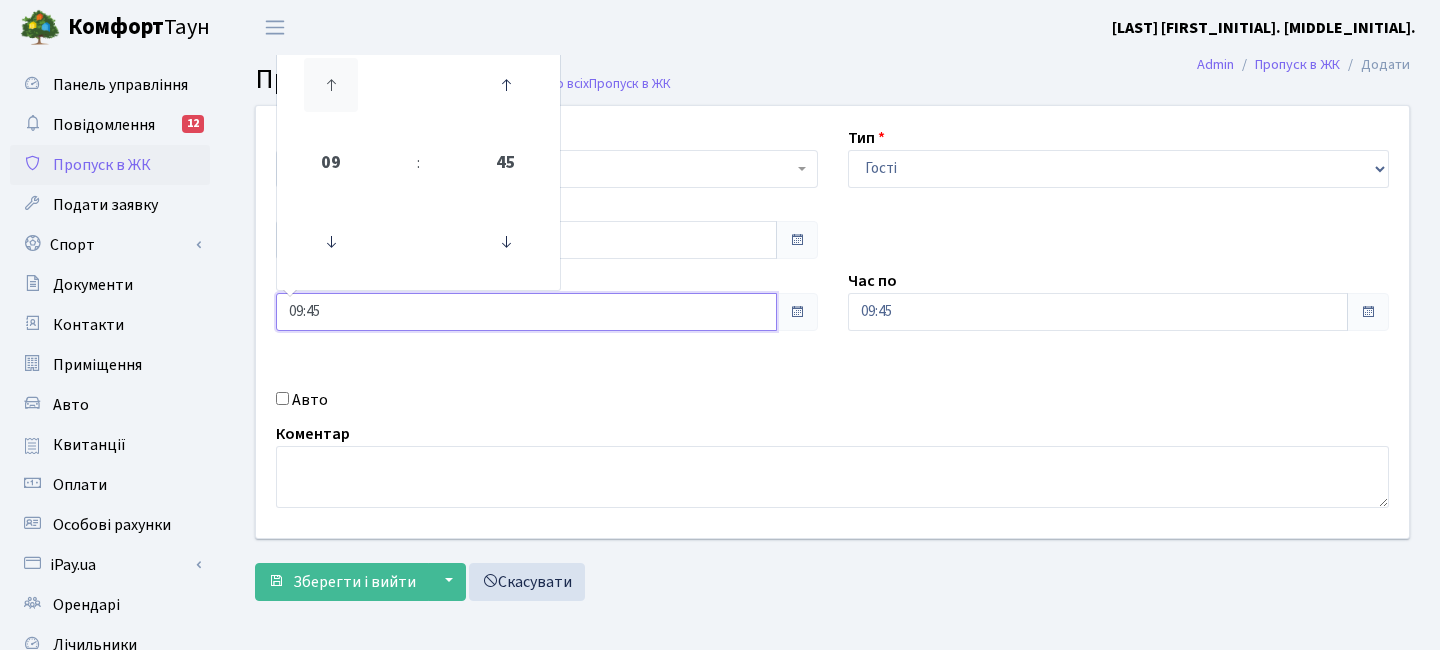 click at bounding box center (331, 85) 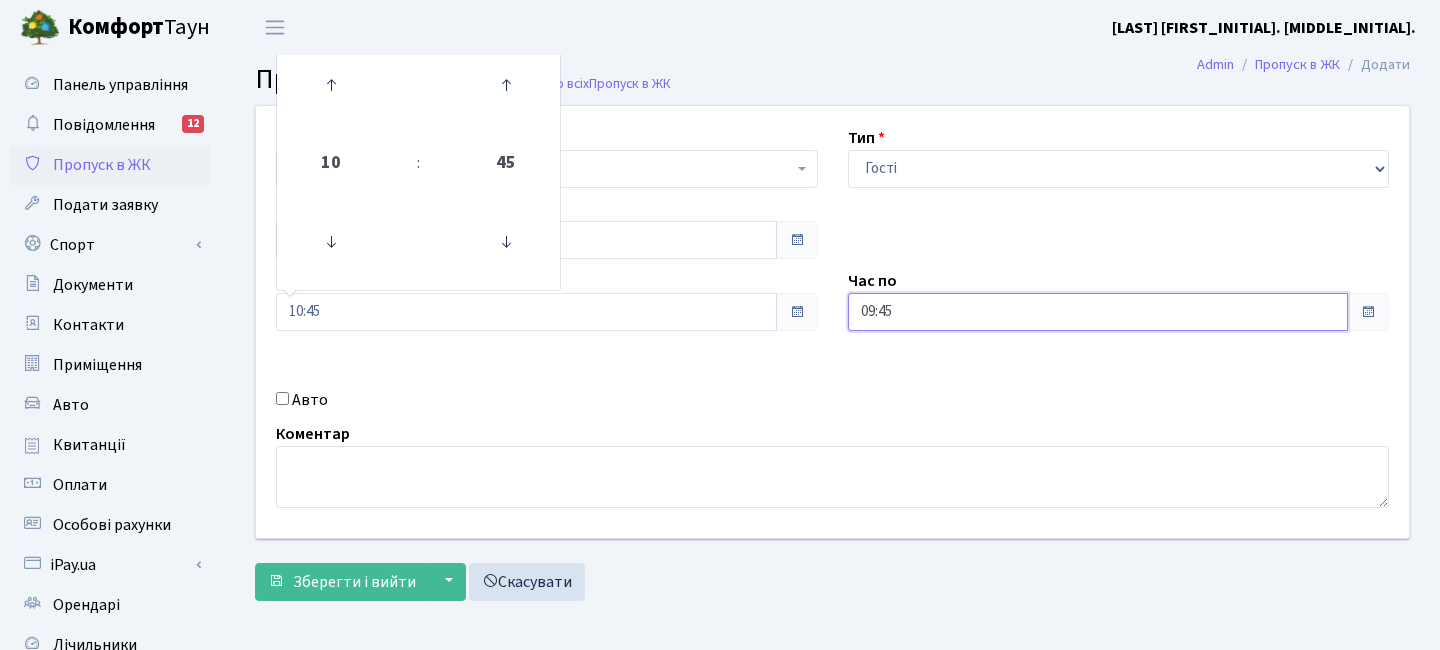 drag, startPoint x: 986, startPoint y: 324, endPoint x: 960, endPoint y: 294, distance: 39.698868 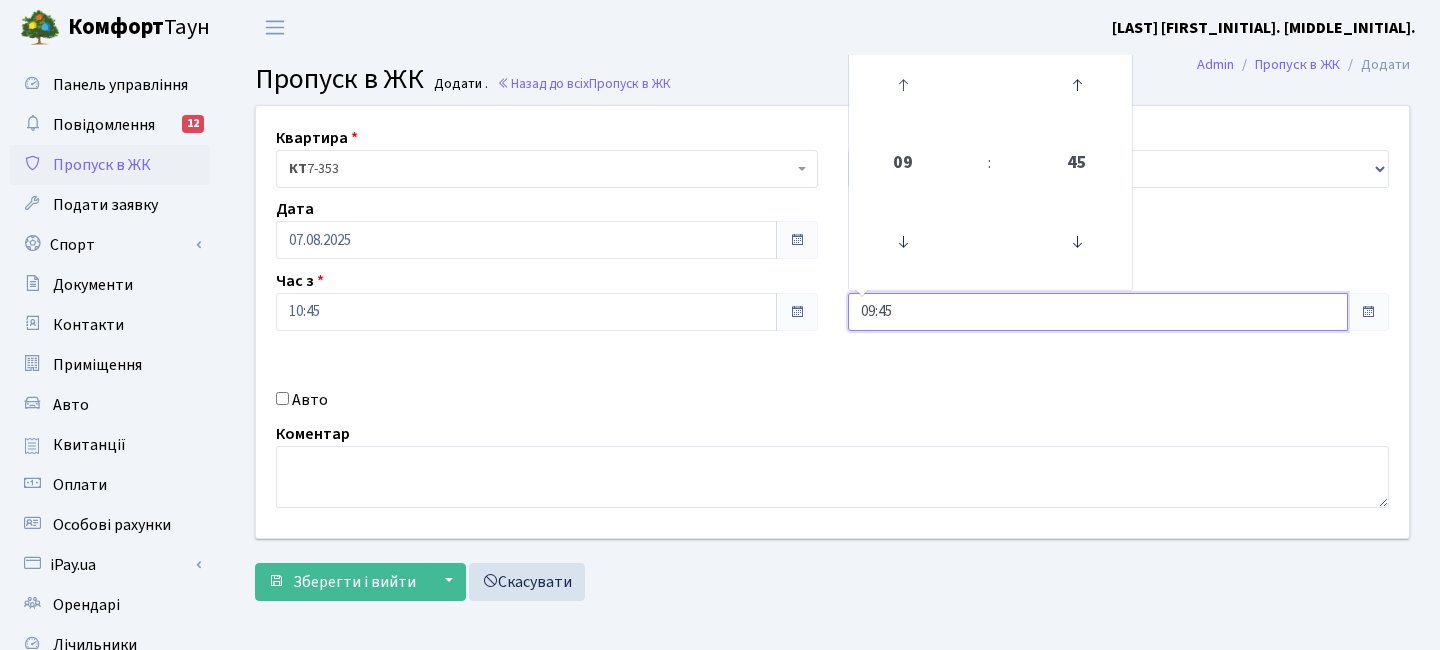 click at bounding box center [902, 85] 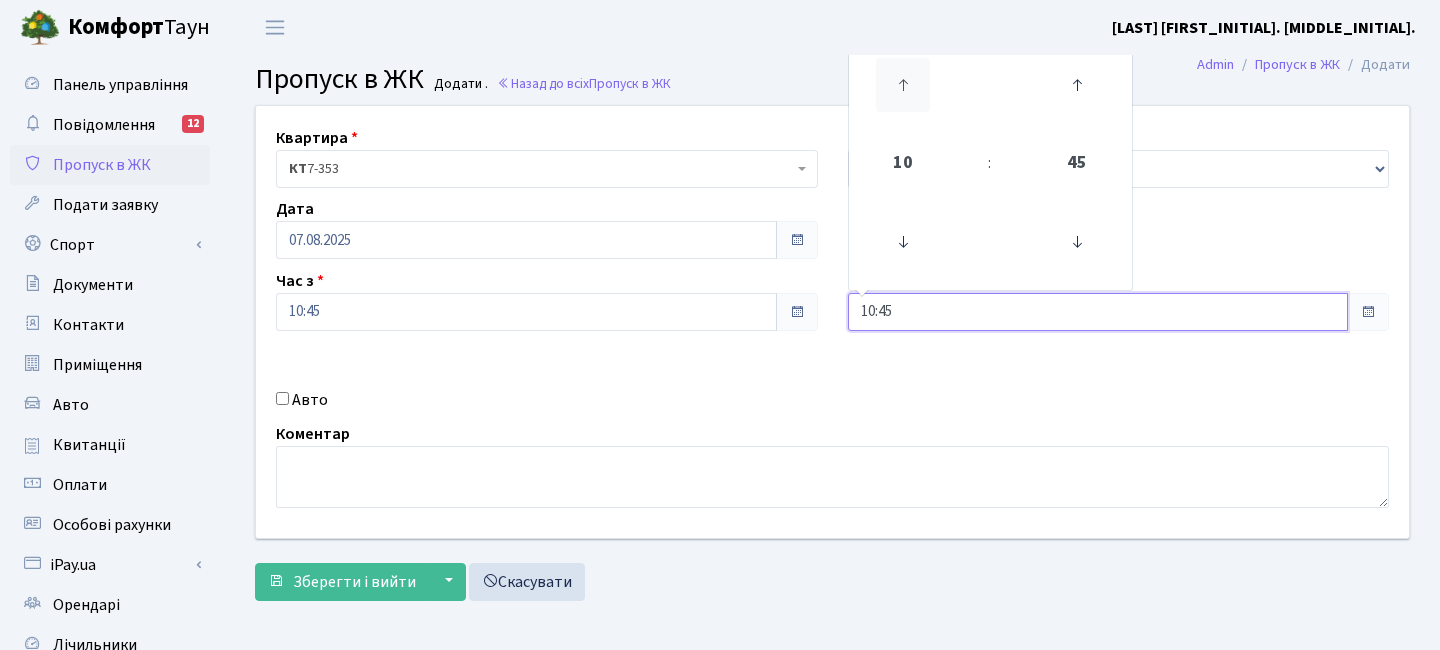 click at bounding box center [903, 85] 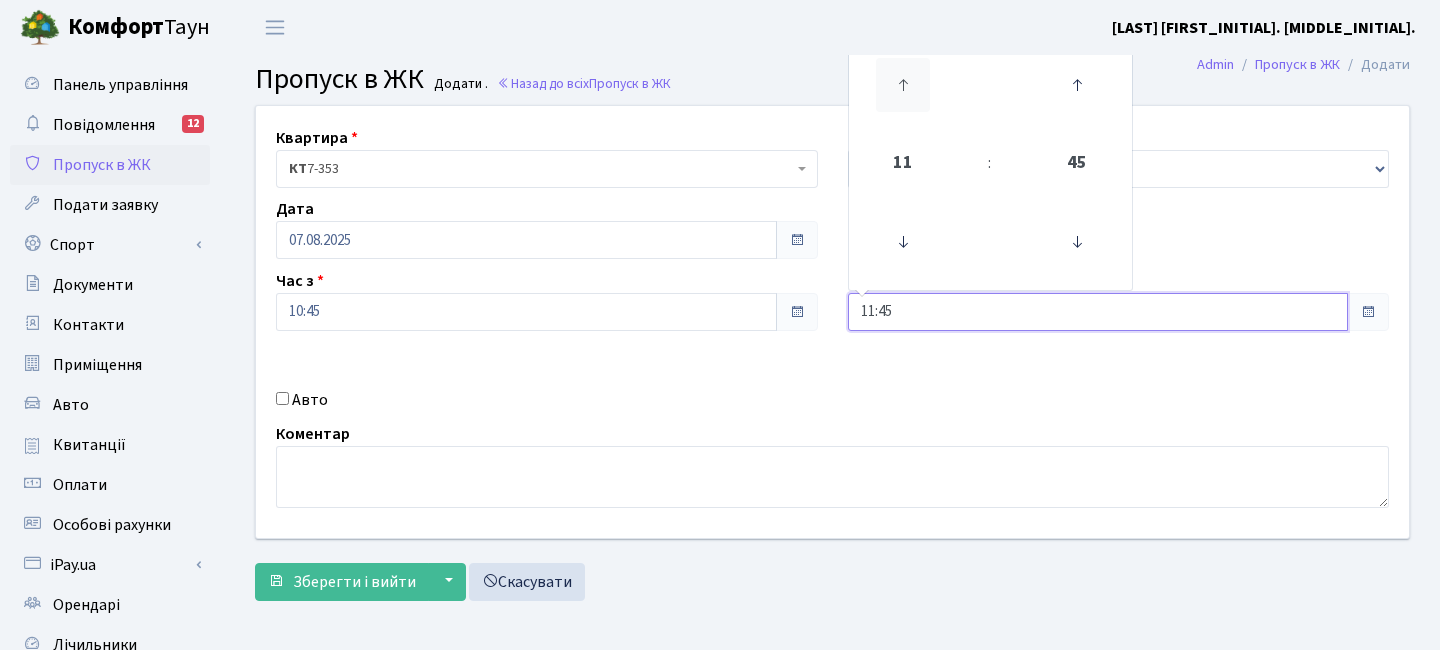 click at bounding box center [903, 85] 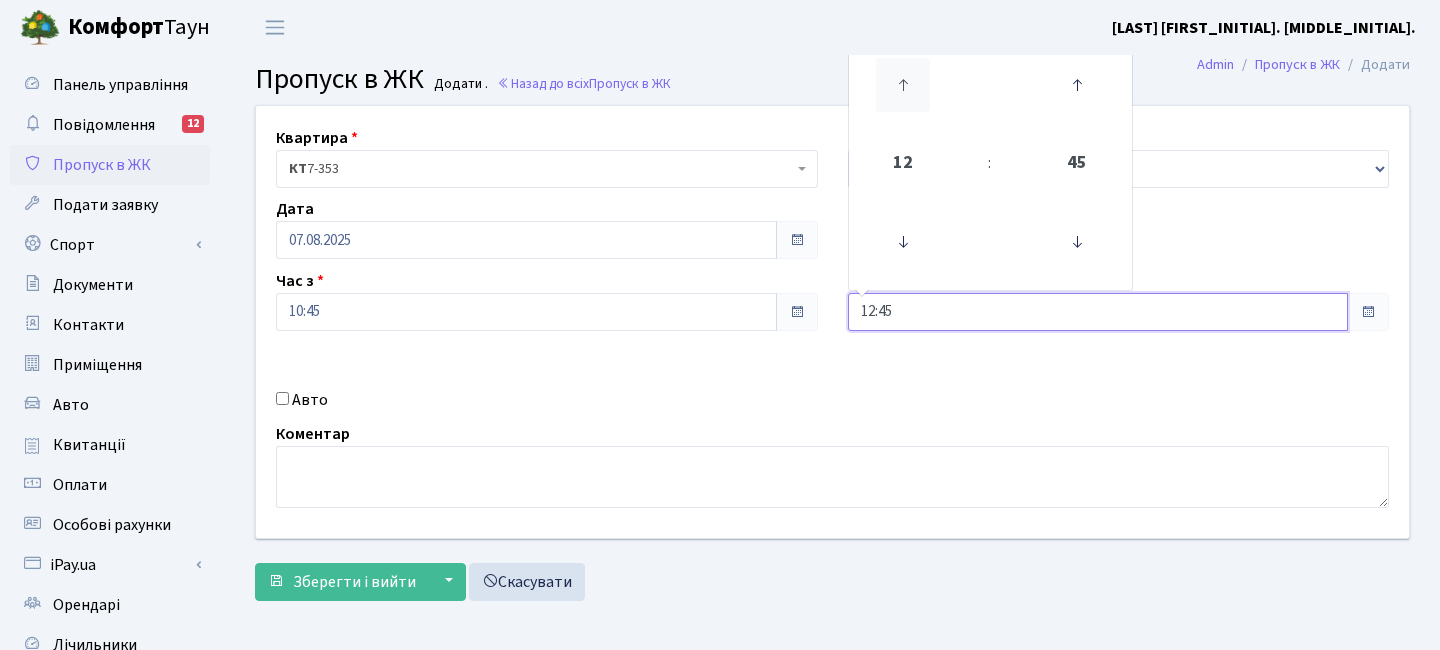 click at bounding box center (903, 85) 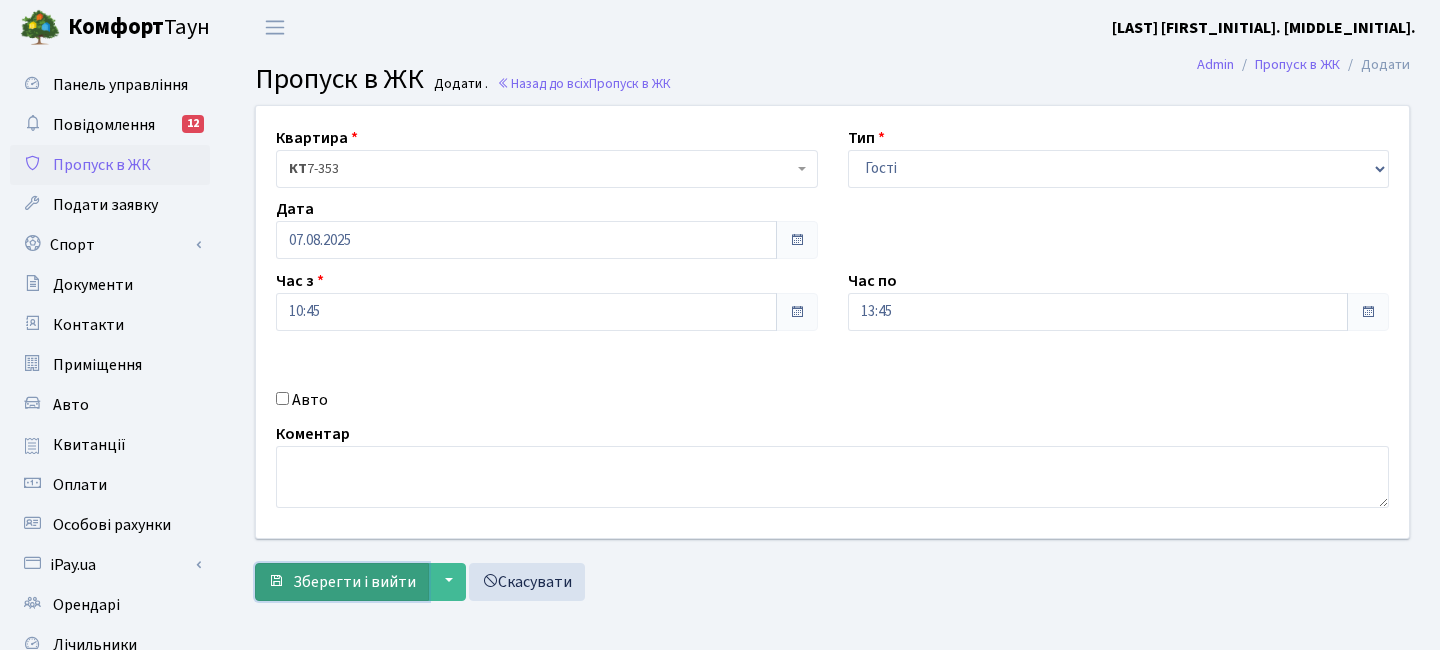 click on "Зберегти і вийти" at bounding box center [354, 582] 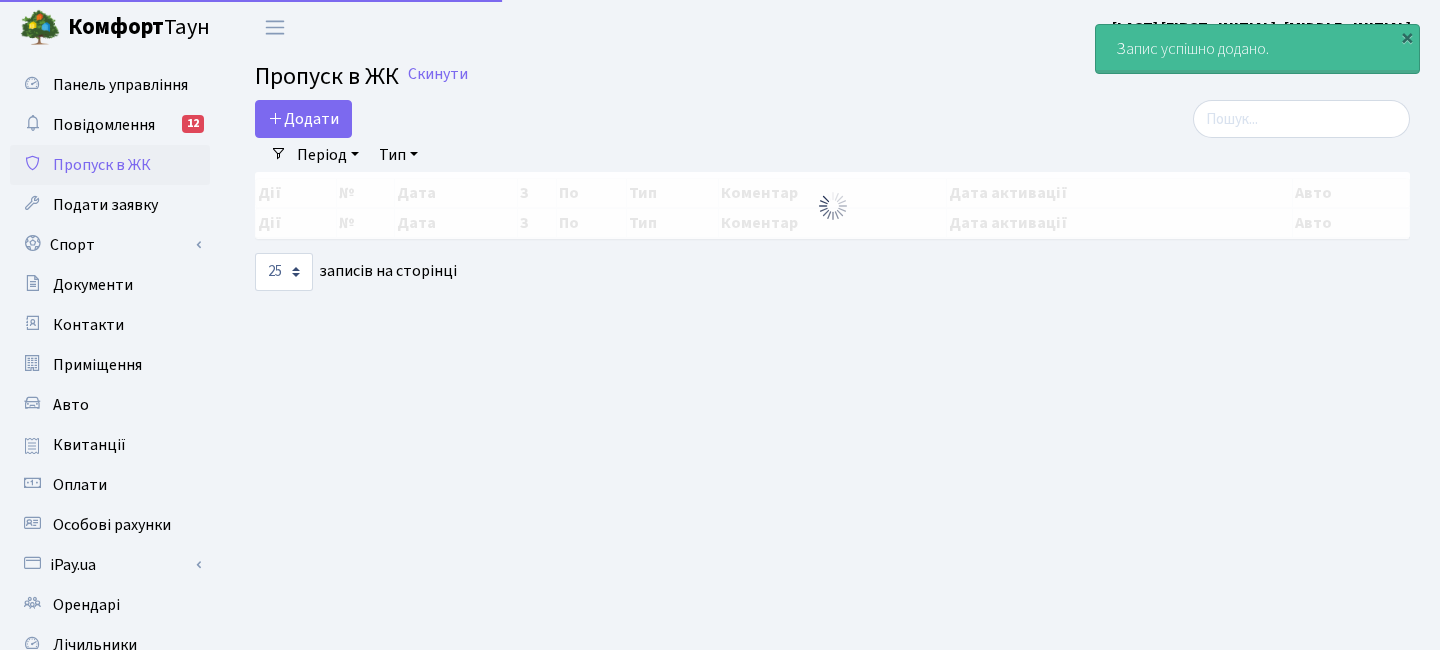 select on "25" 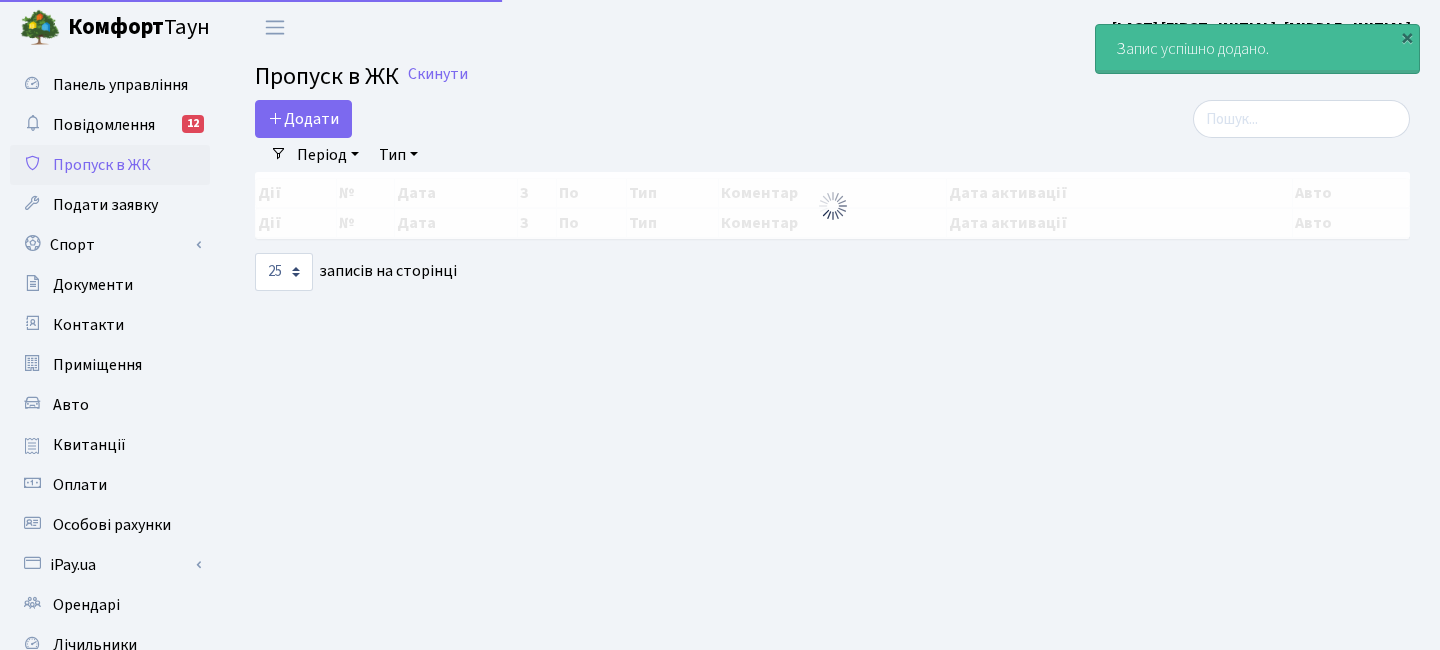 scroll, scrollTop: 0, scrollLeft: 0, axis: both 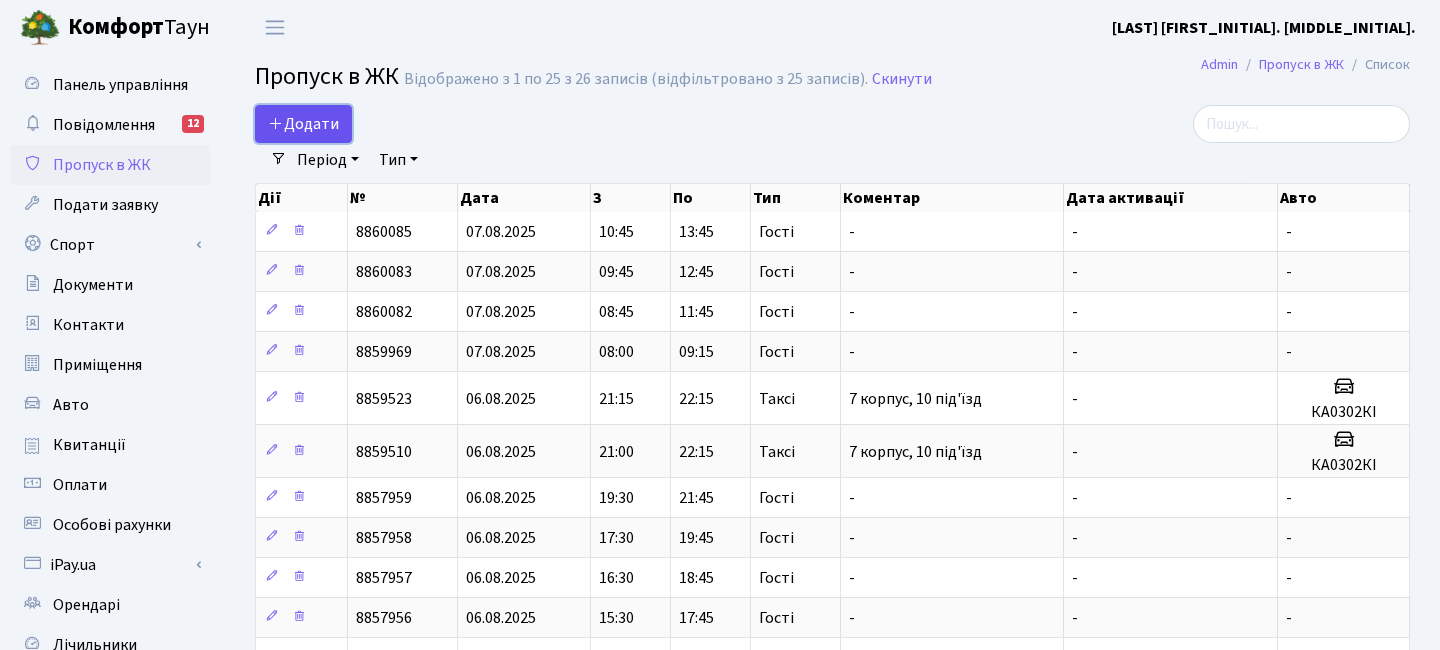 click at bounding box center [276, 123] 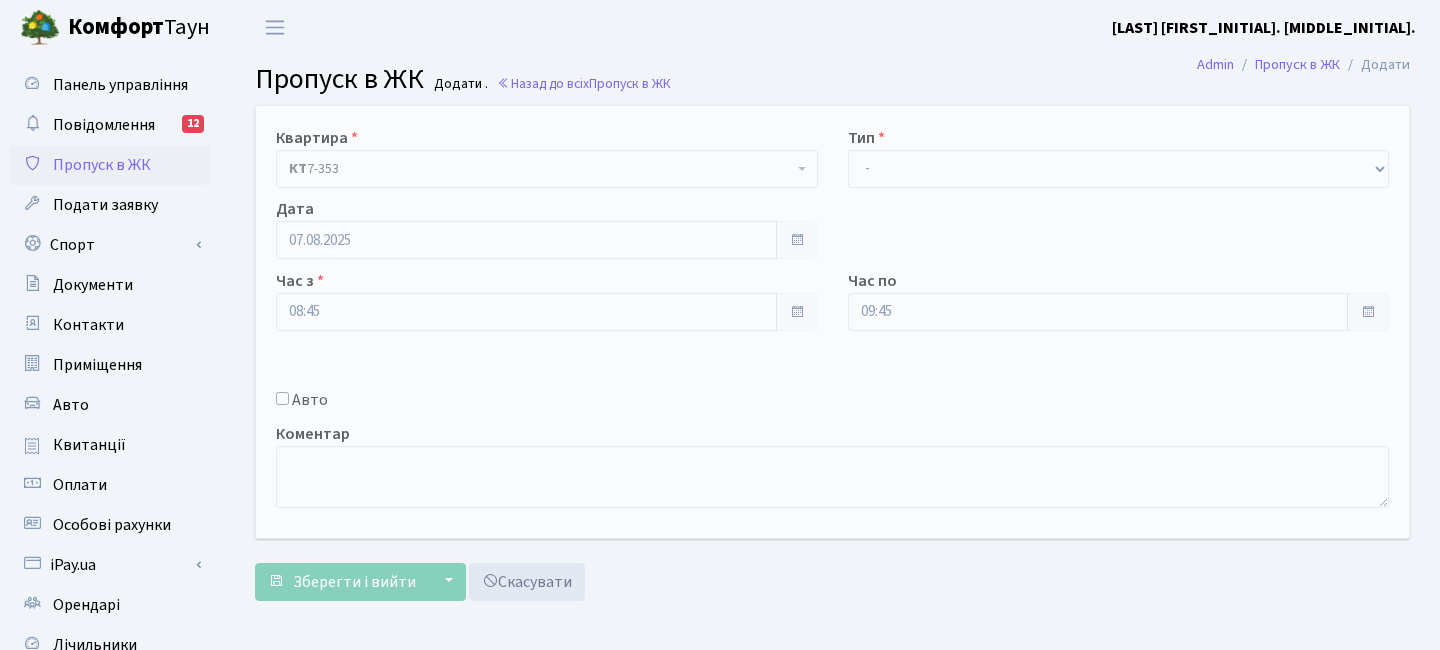 scroll, scrollTop: 0, scrollLeft: 0, axis: both 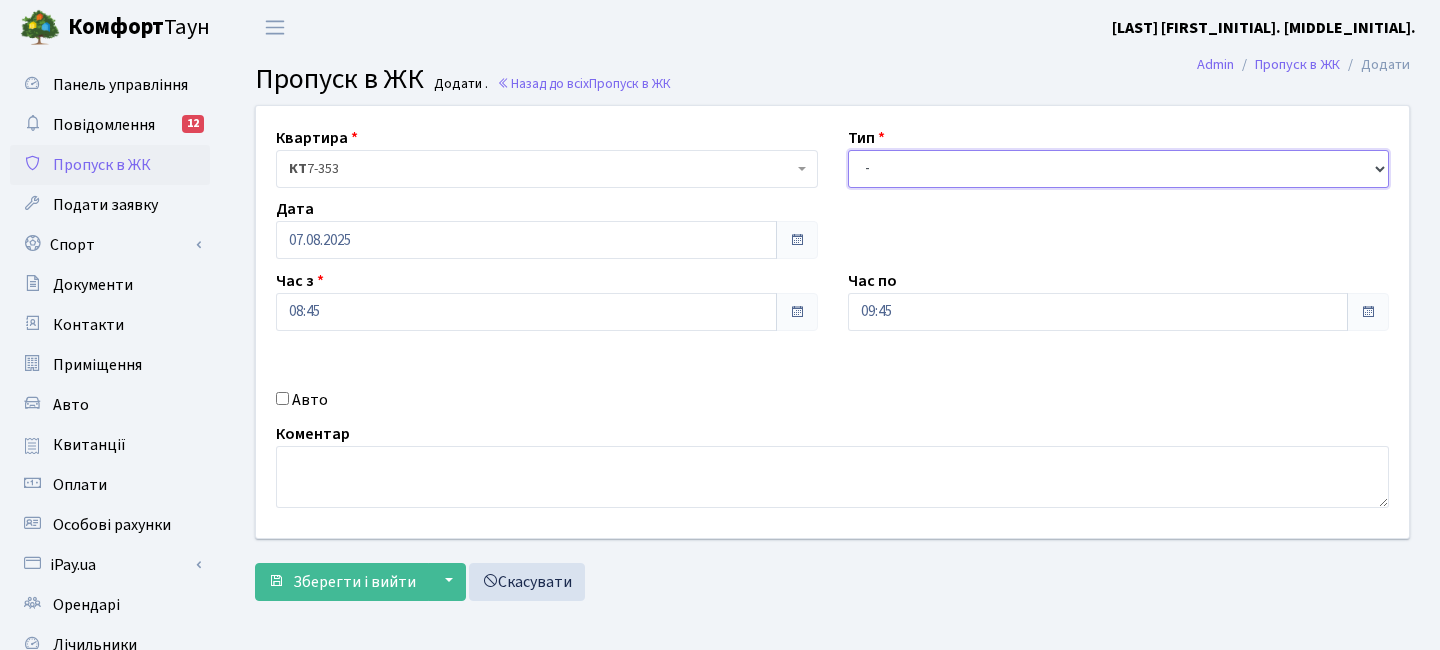click on "-
Доставка
Таксі
Гості
Сервіс" at bounding box center [1119, 169] 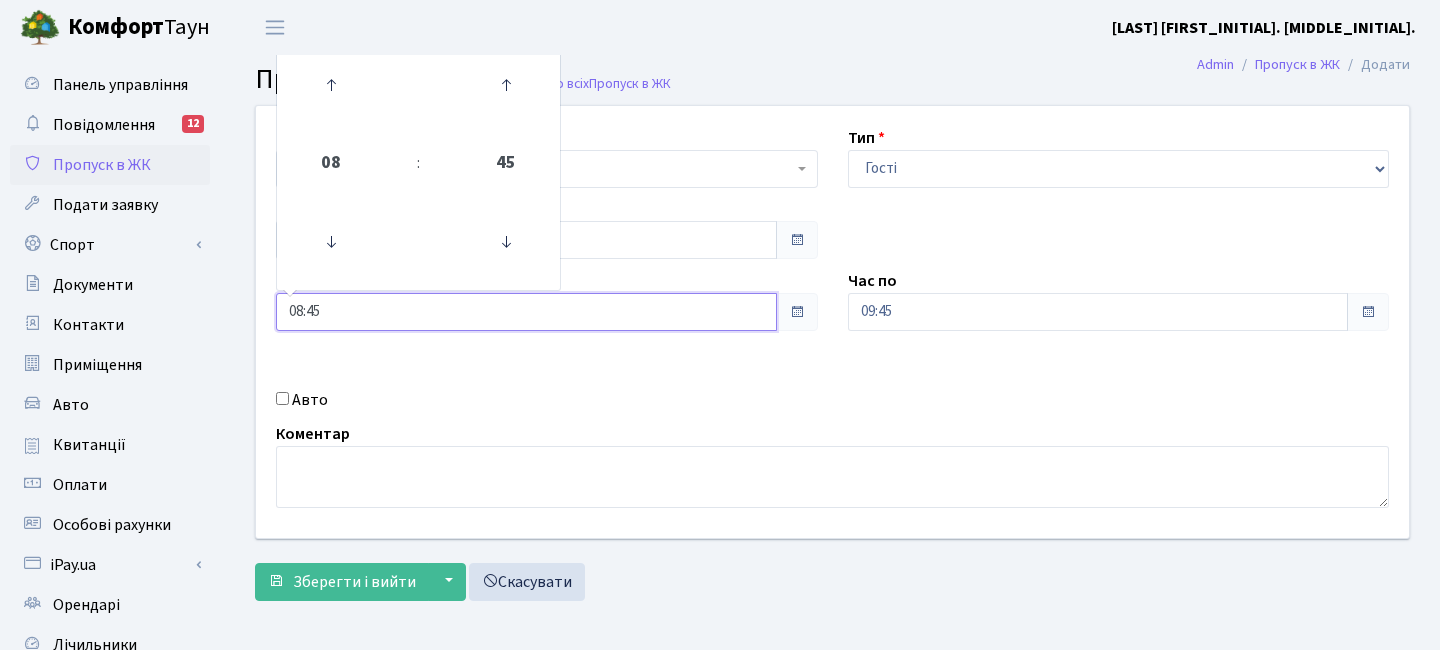 drag, startPoint x: 489, startPoint y: 308, endPoint x: 348, endPoint y: 130, distance: 227.07928 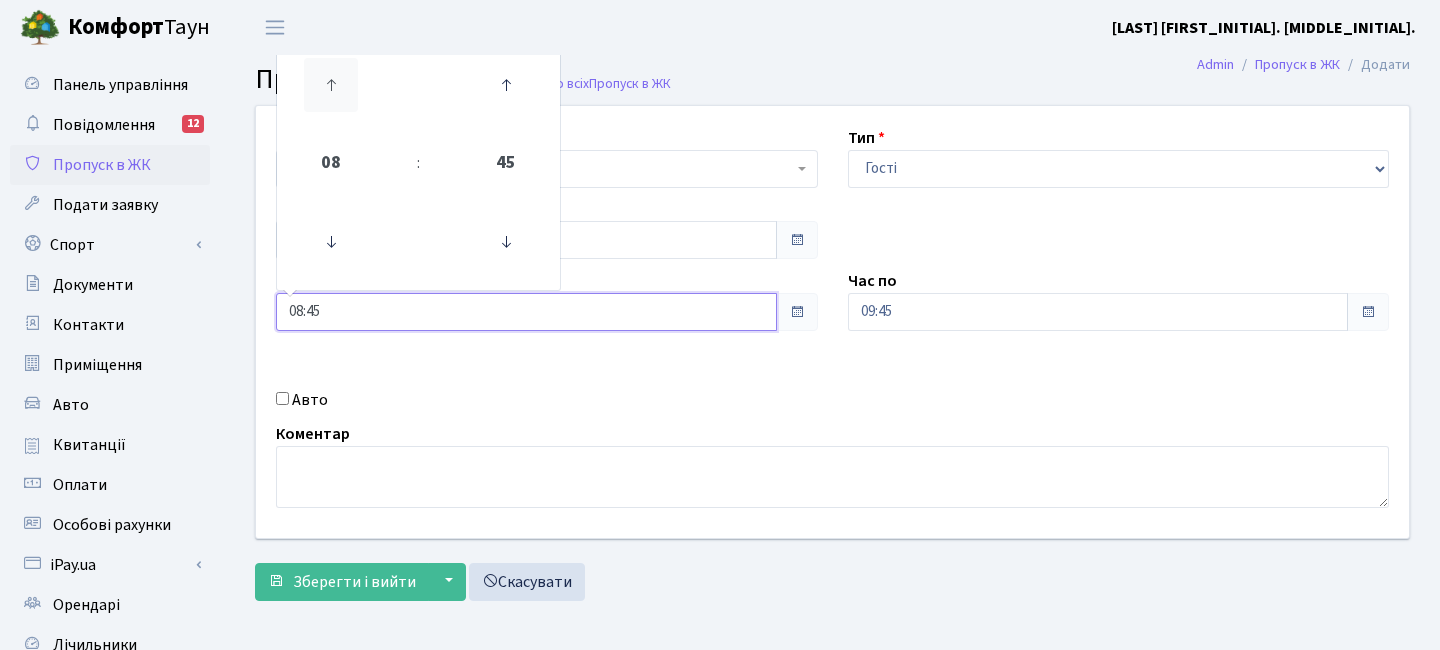 click at bounding box center (331, 85) 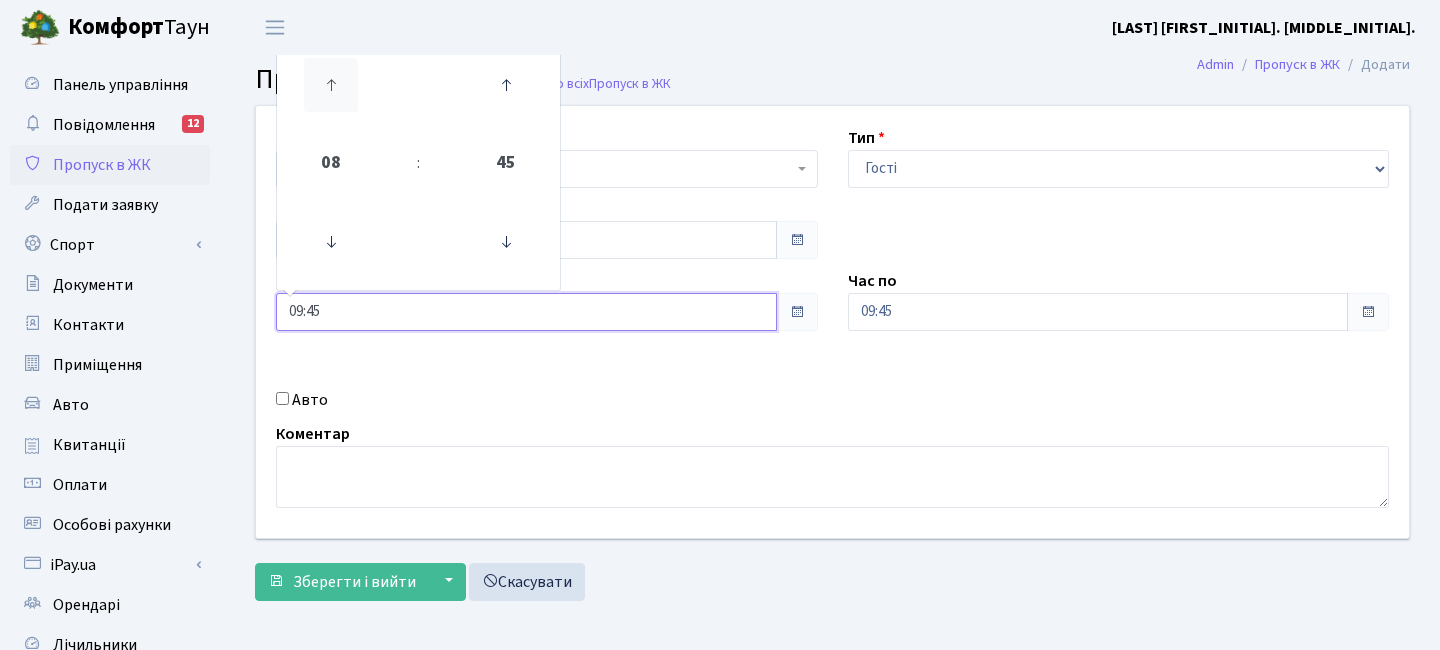 click at bounding box center [331, 85] 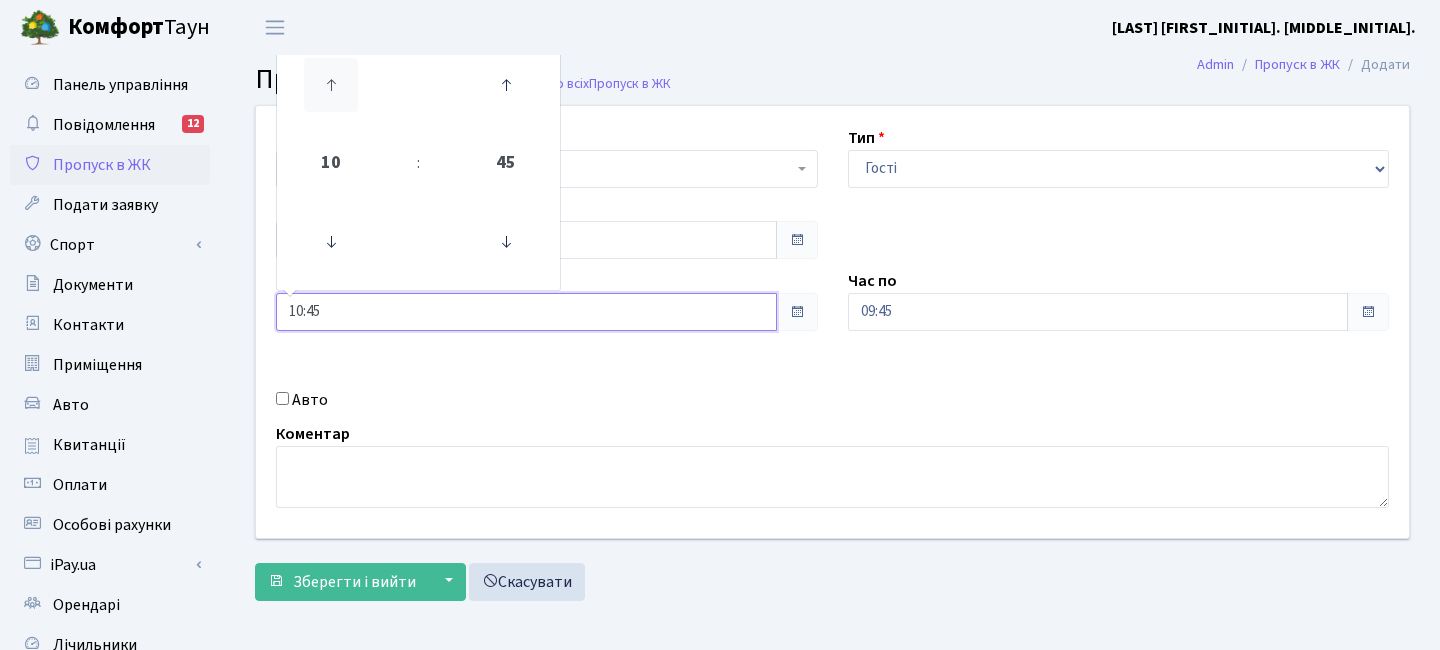 click at bounding box center (331, 85) 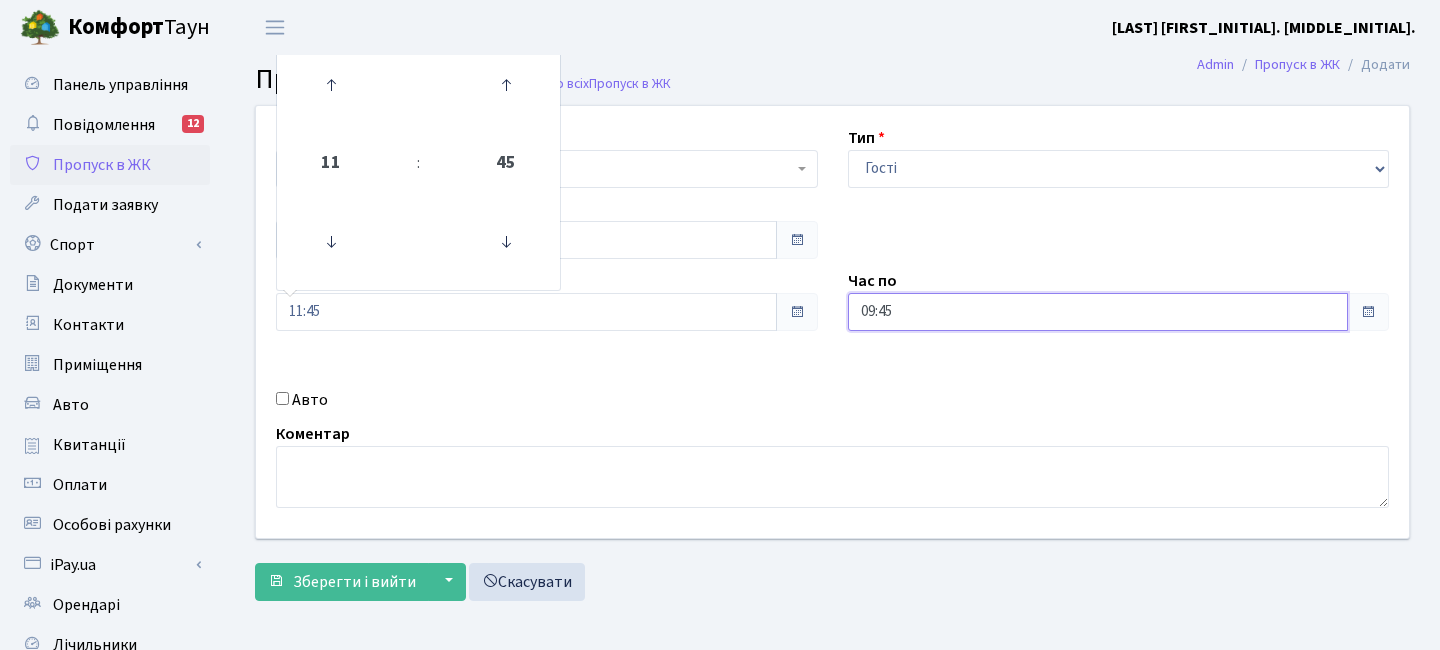 click on "09:45" at bounding box center (1098, 312) 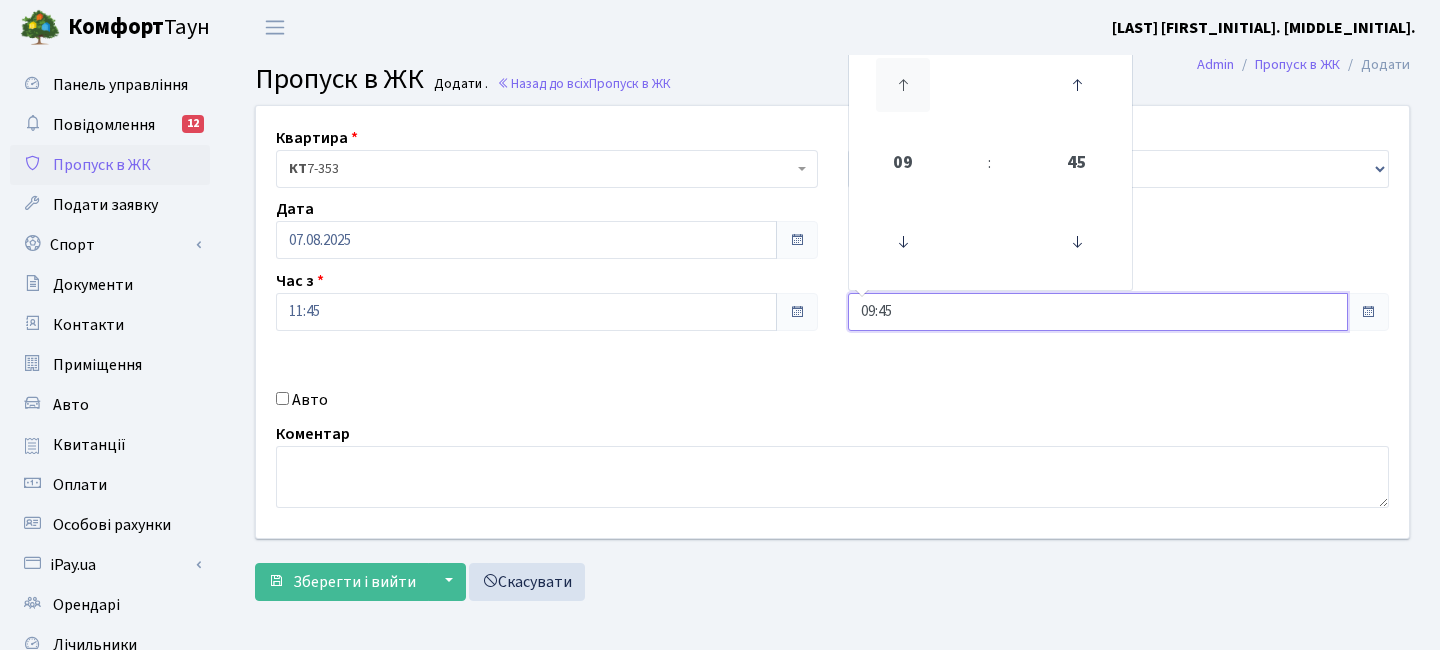 click at bounding box center [903, 85] 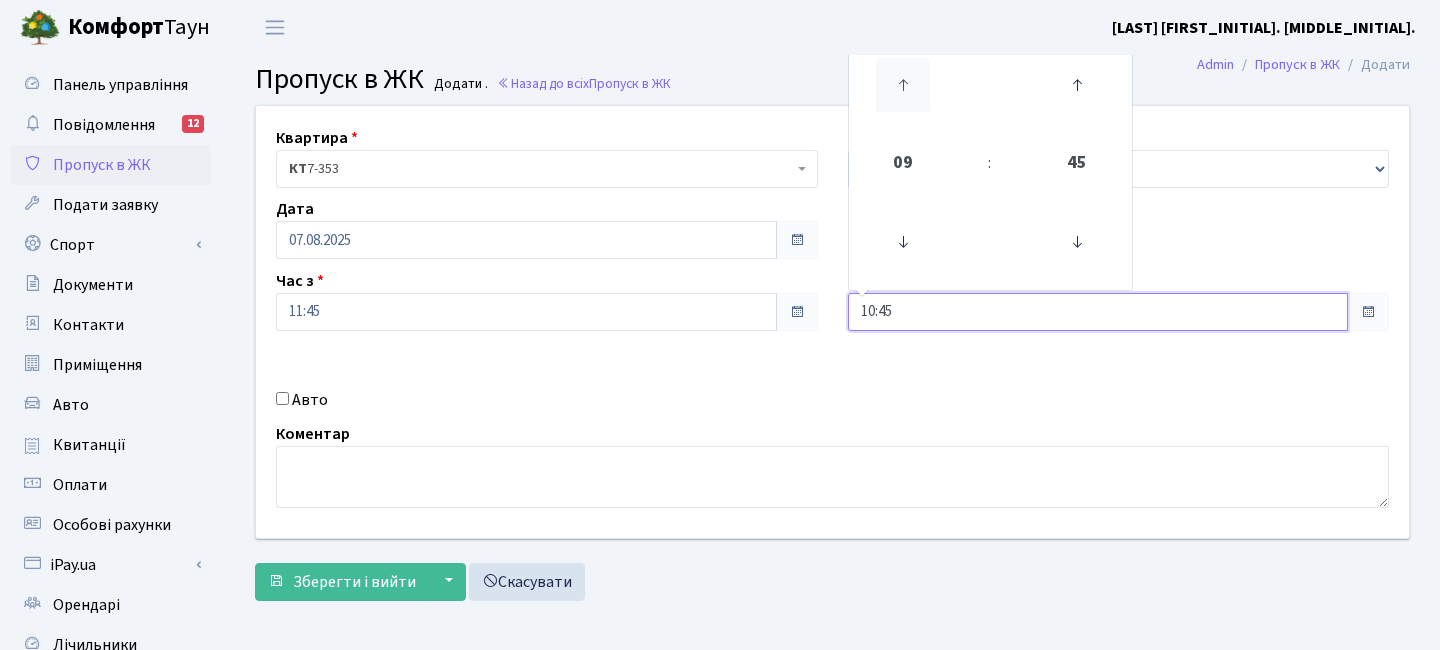 click at bounding box center (903, 85) 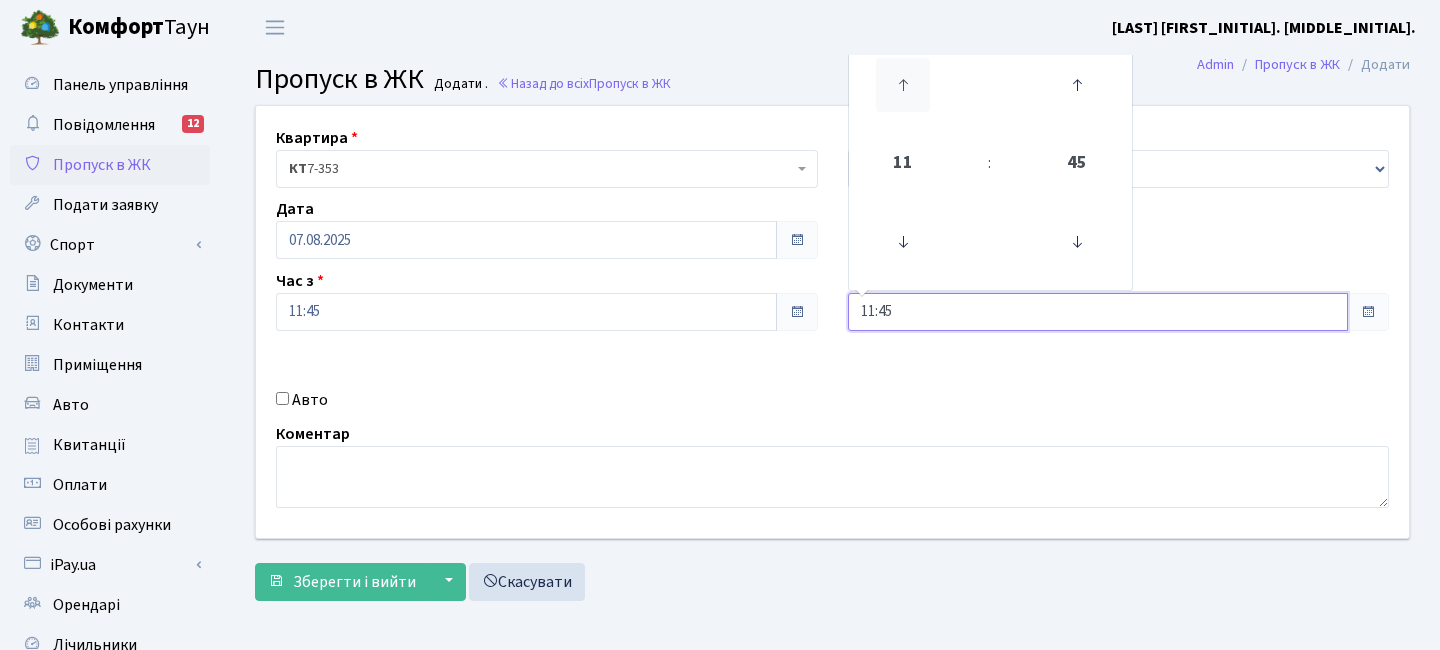 click at bounding box center [903, 85] 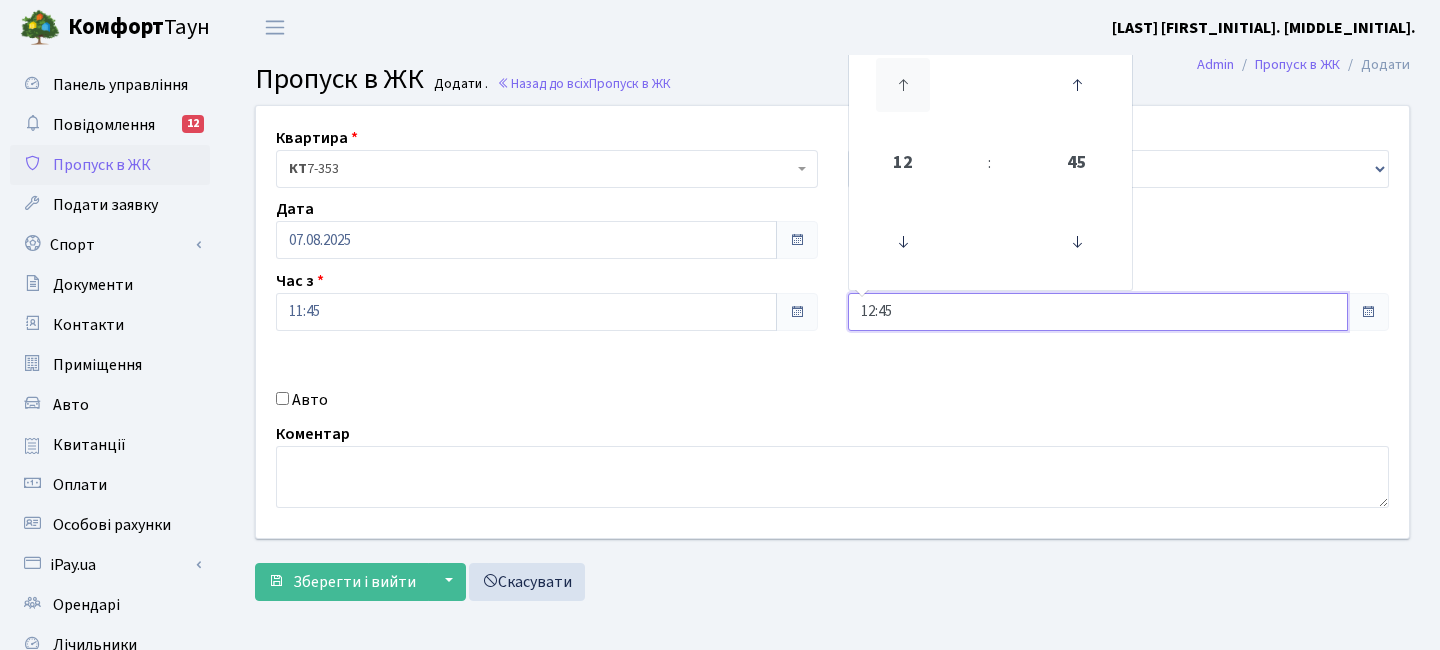 click at bounding box center (903, 85) 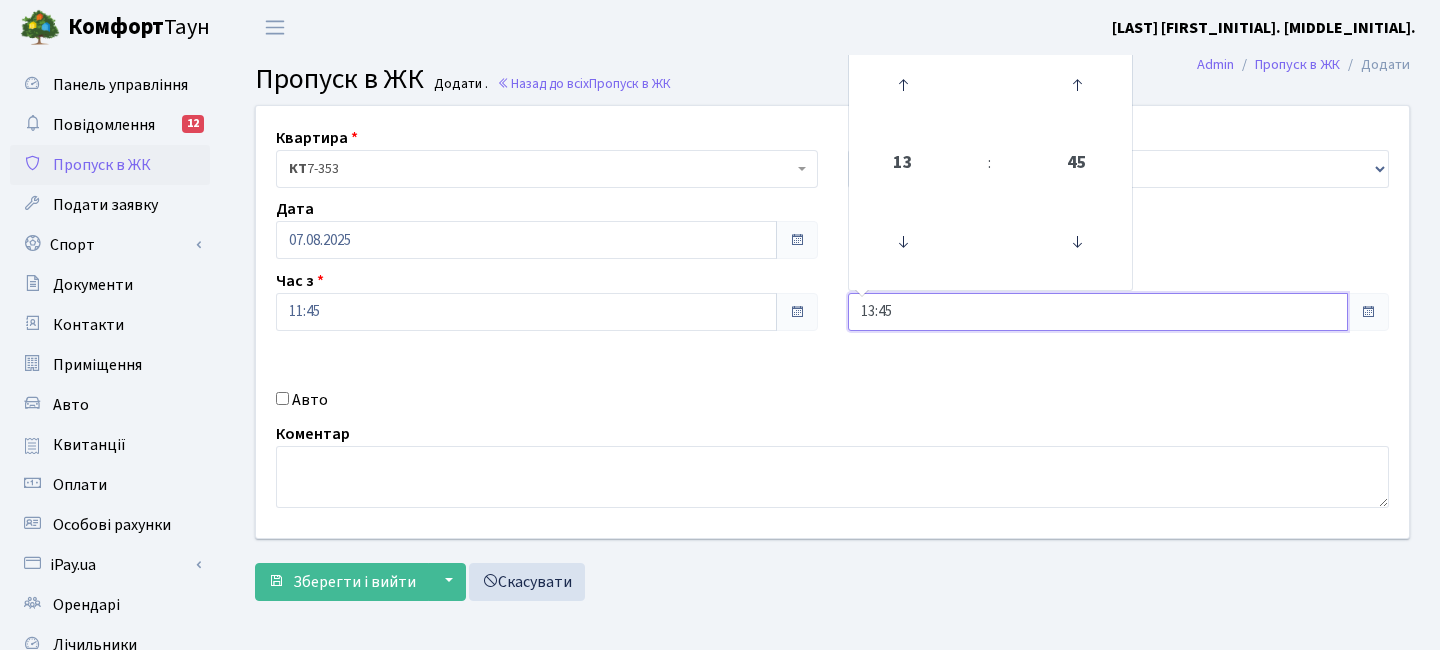 drag, startPoint x: 916, startPoint y: 86, endPoint x: 720, endPoint y: 167, distance: 212.07782 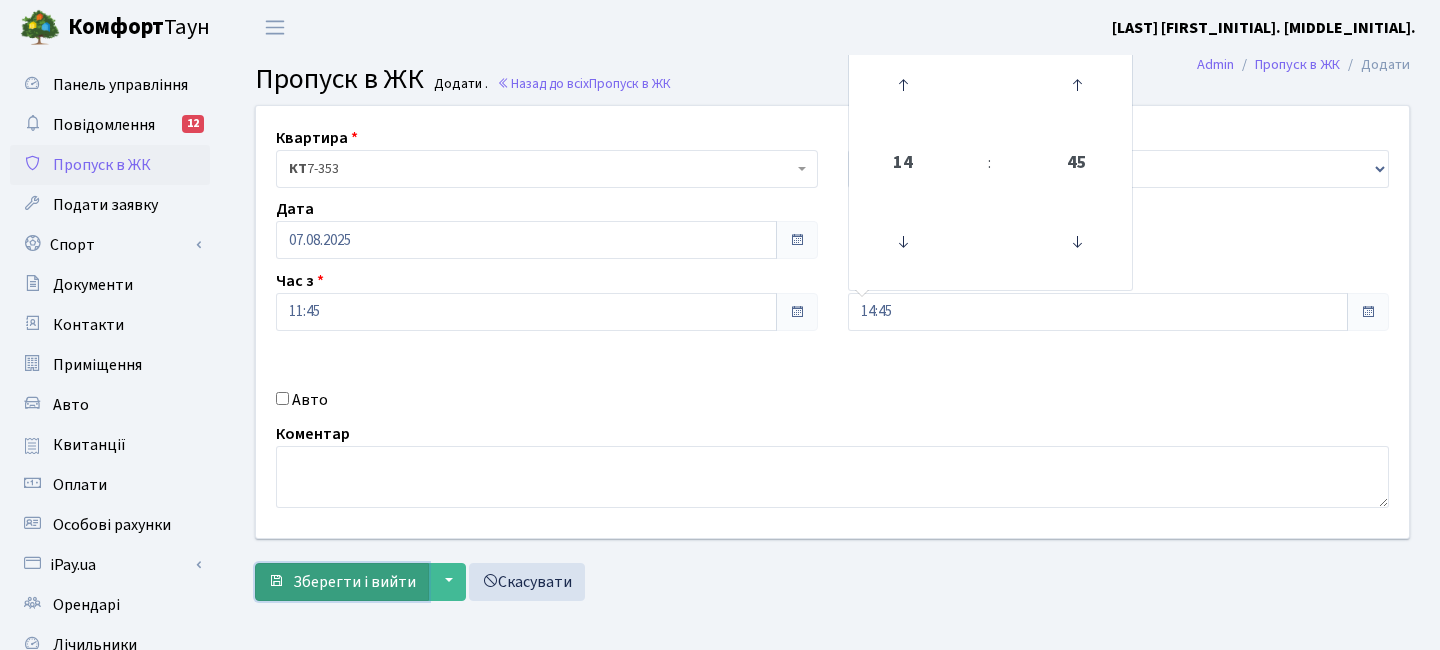 click on "Зберегти і вийти" at bounding box center (342, 582) 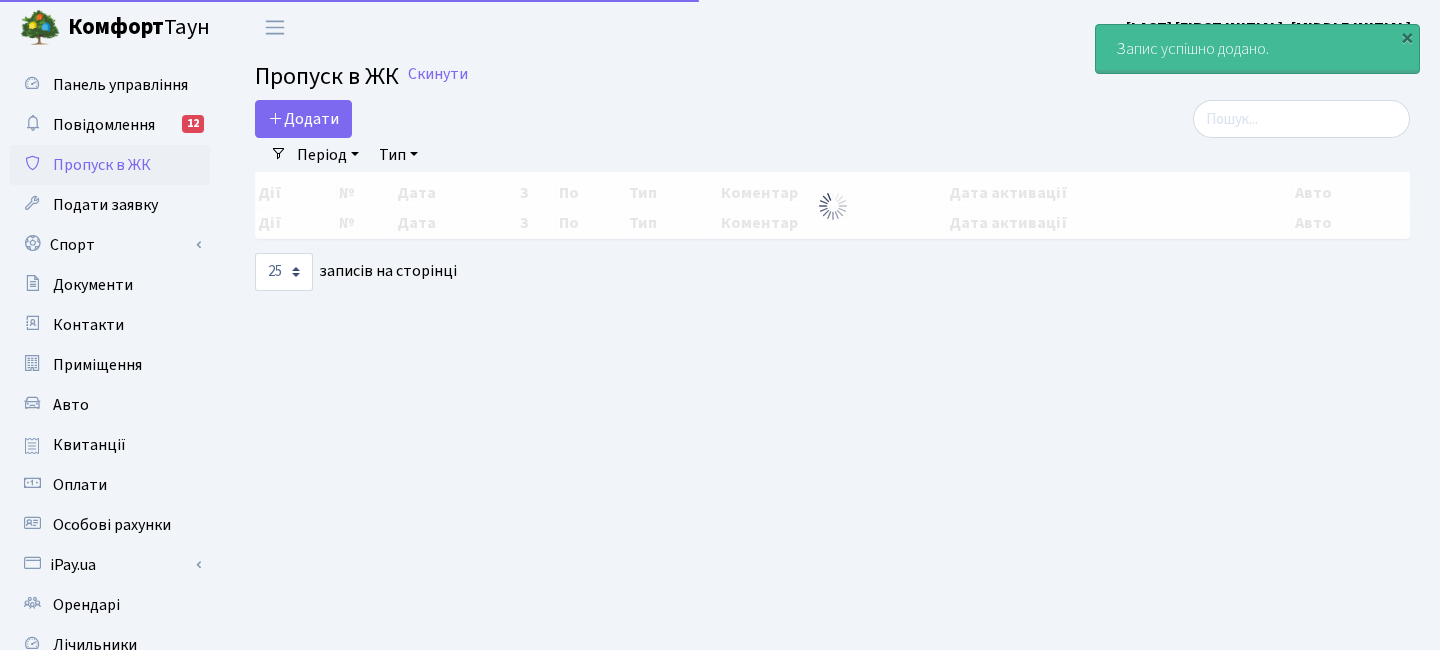 select on "25" 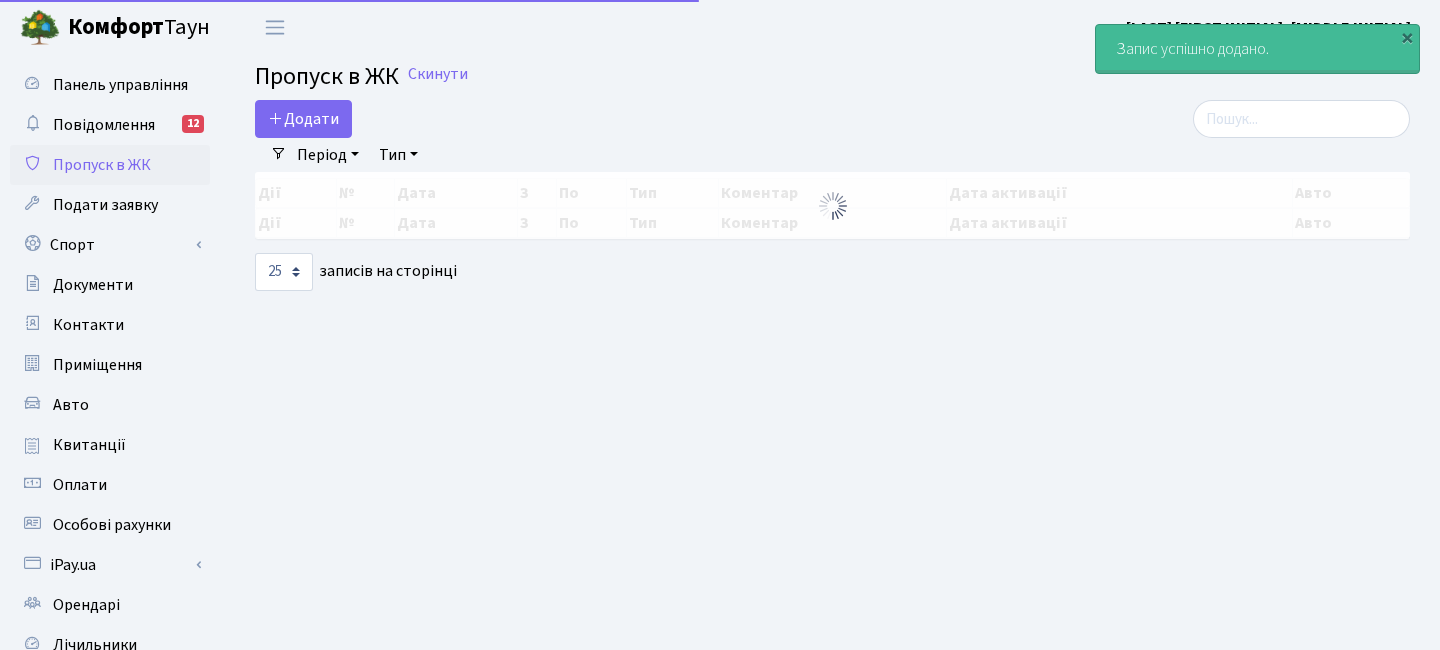 scroll, scrollTop: 0, scrollLeft: 0, axis: both 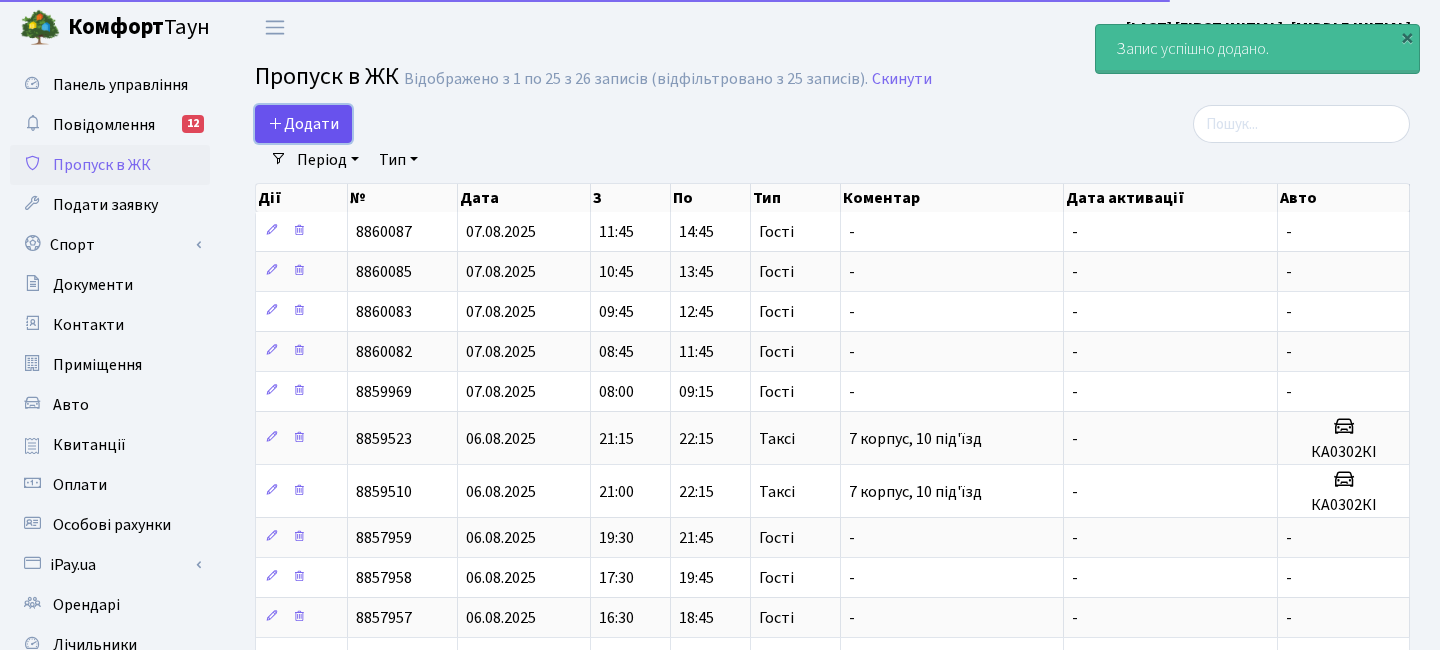 click on "Додати" at bounding box center [303, 124] 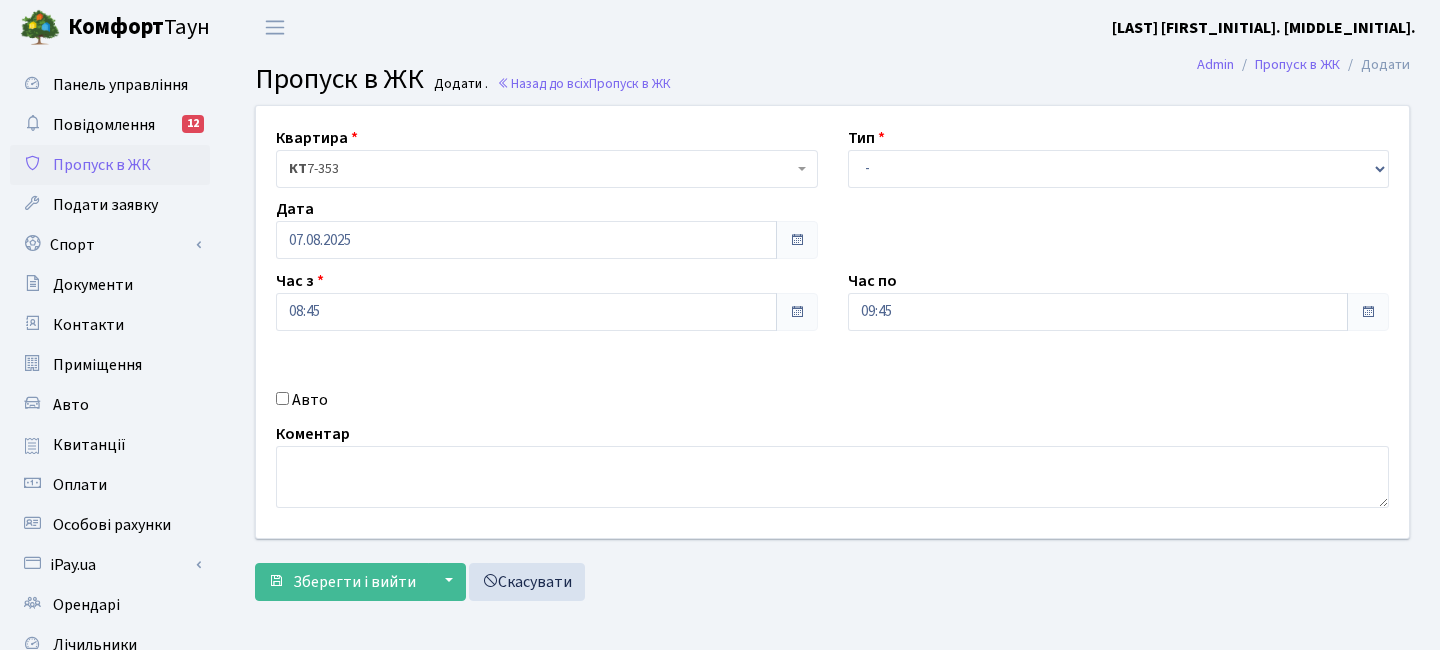 scroll, scrollTop: 0, scrollLeft: 0, axis: both 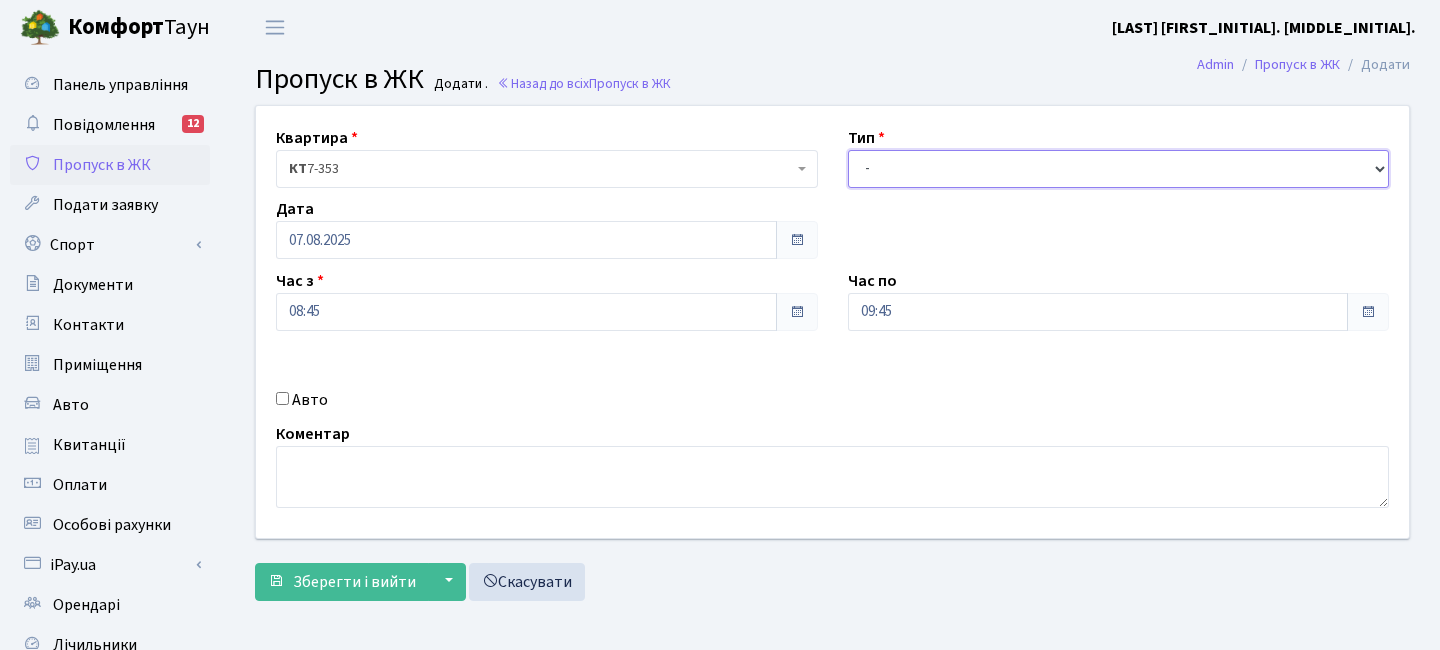 click on "-
Доставка
Таксі
Гості
Сервіс" at bounding box center [1119, 169] 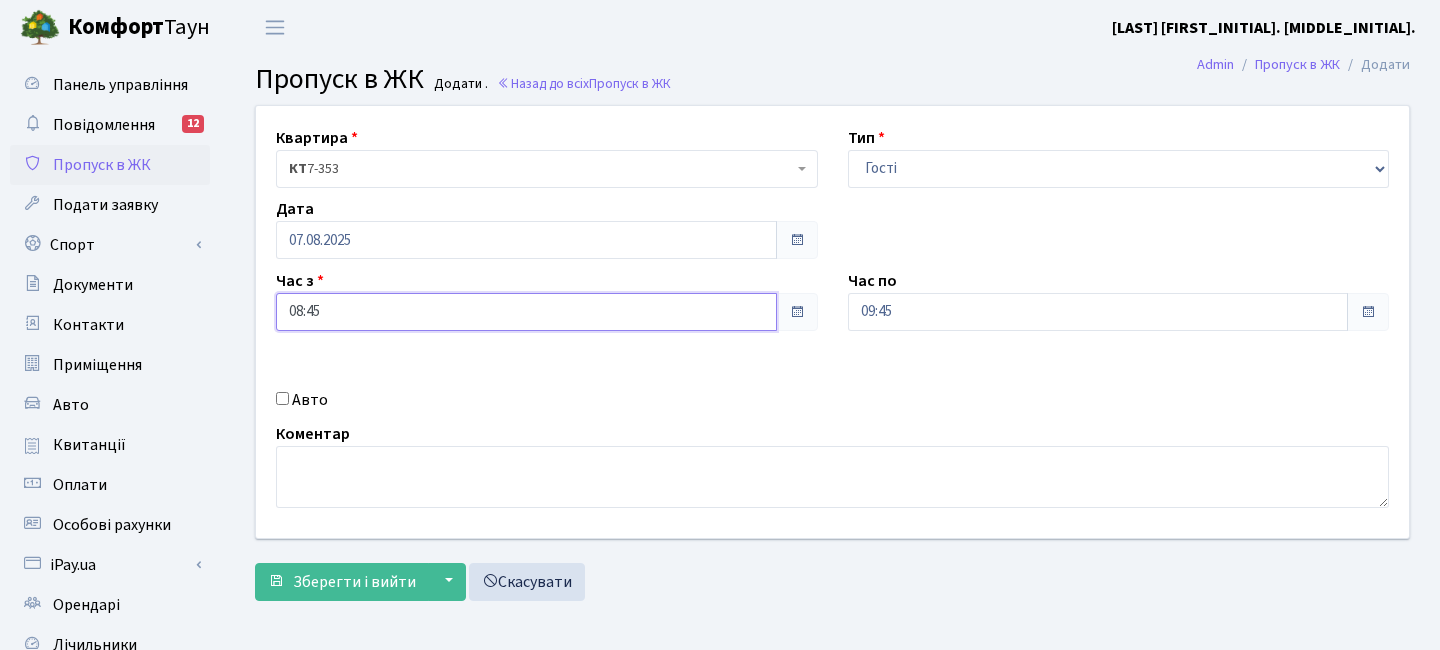 drag, startPoint x: 496, startPoint y: 294, endPoint x: 482, endPoint y: 293, distance: 14.035668 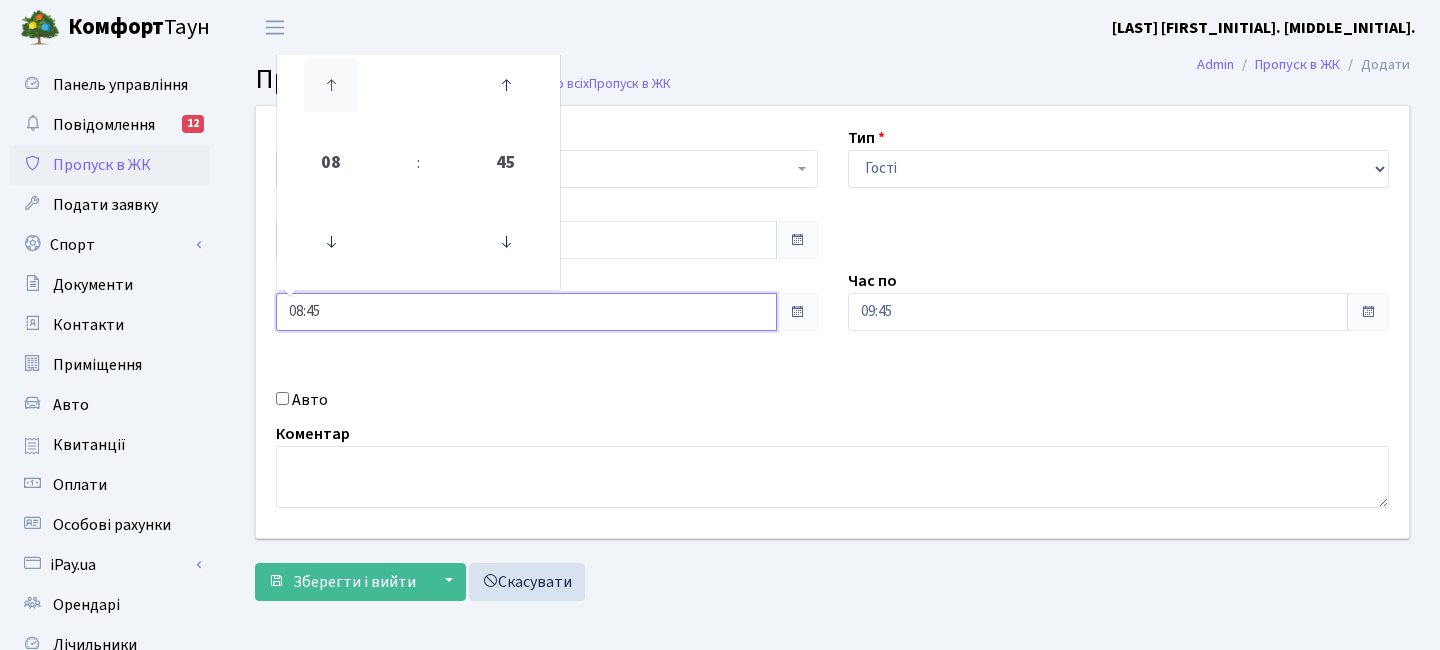 drag, startPoint x: 362, startPoint y: 108, endPoint x: 352, endPoint y: 102, distance: 11.661903 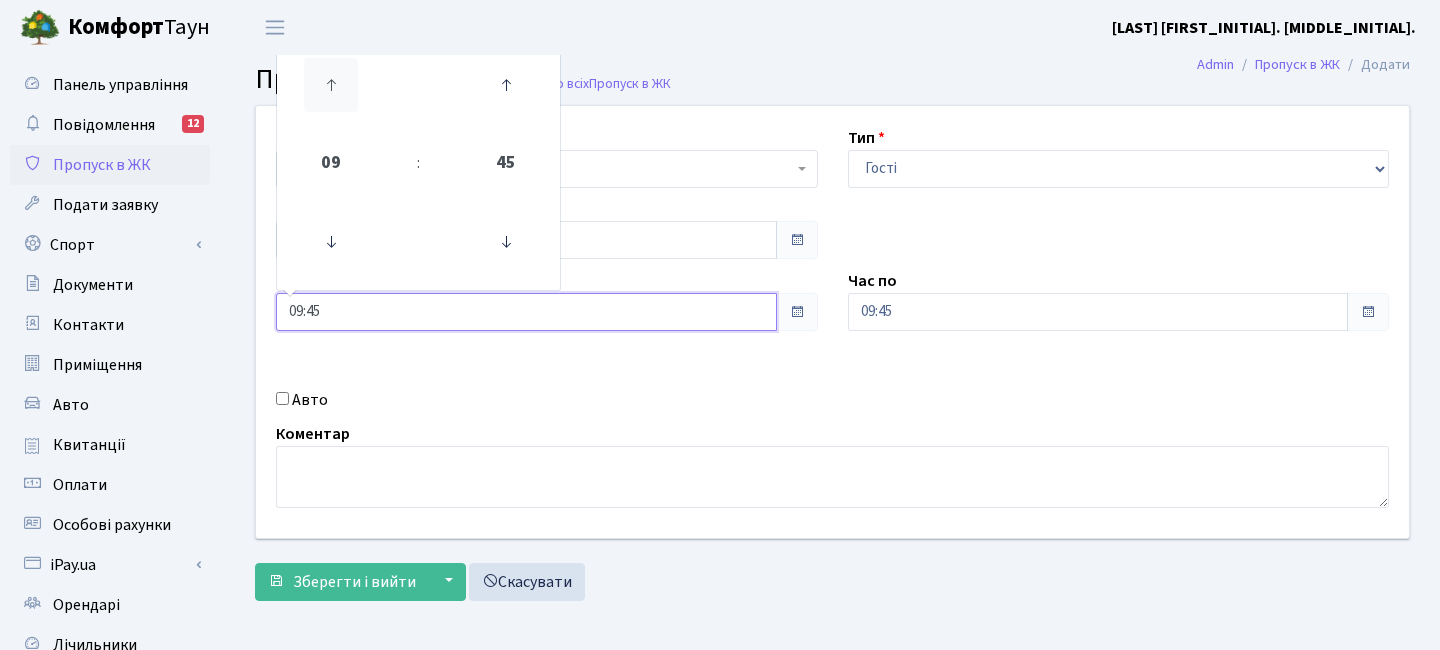 click at bounding box center (331, 85) 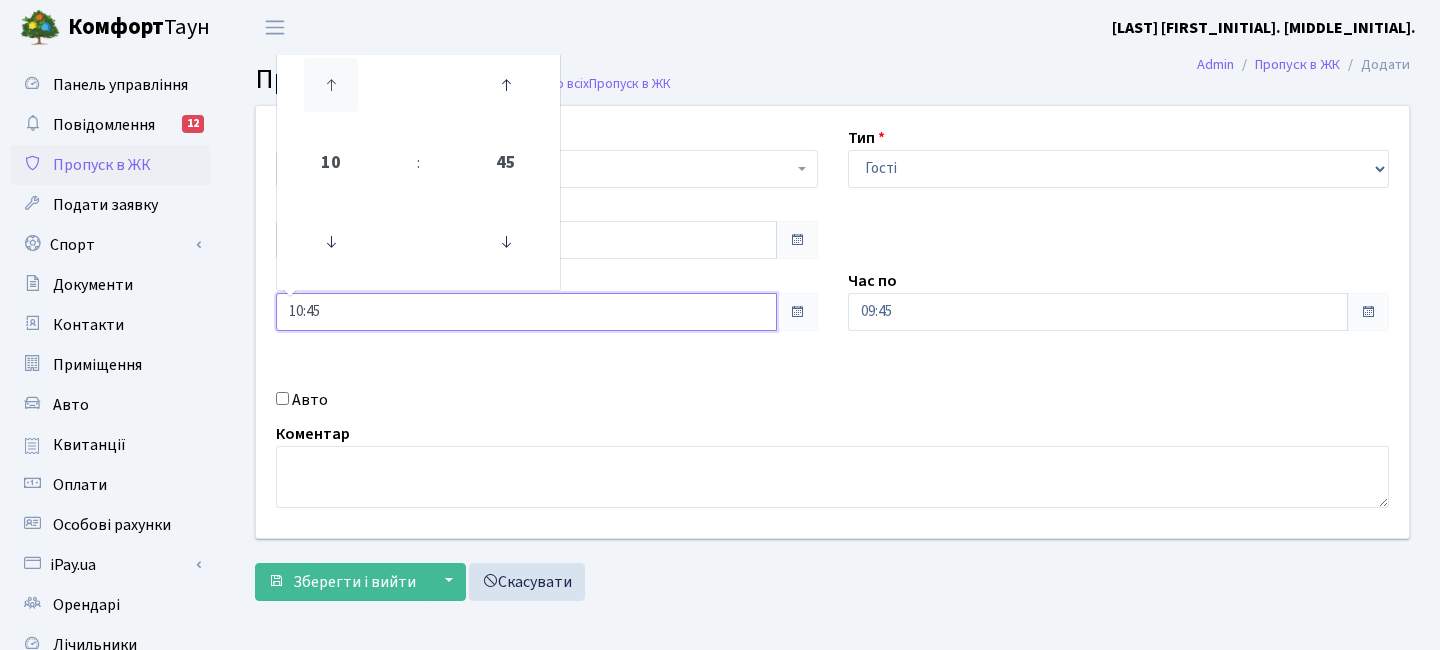 click at bounding box center (331, 85) 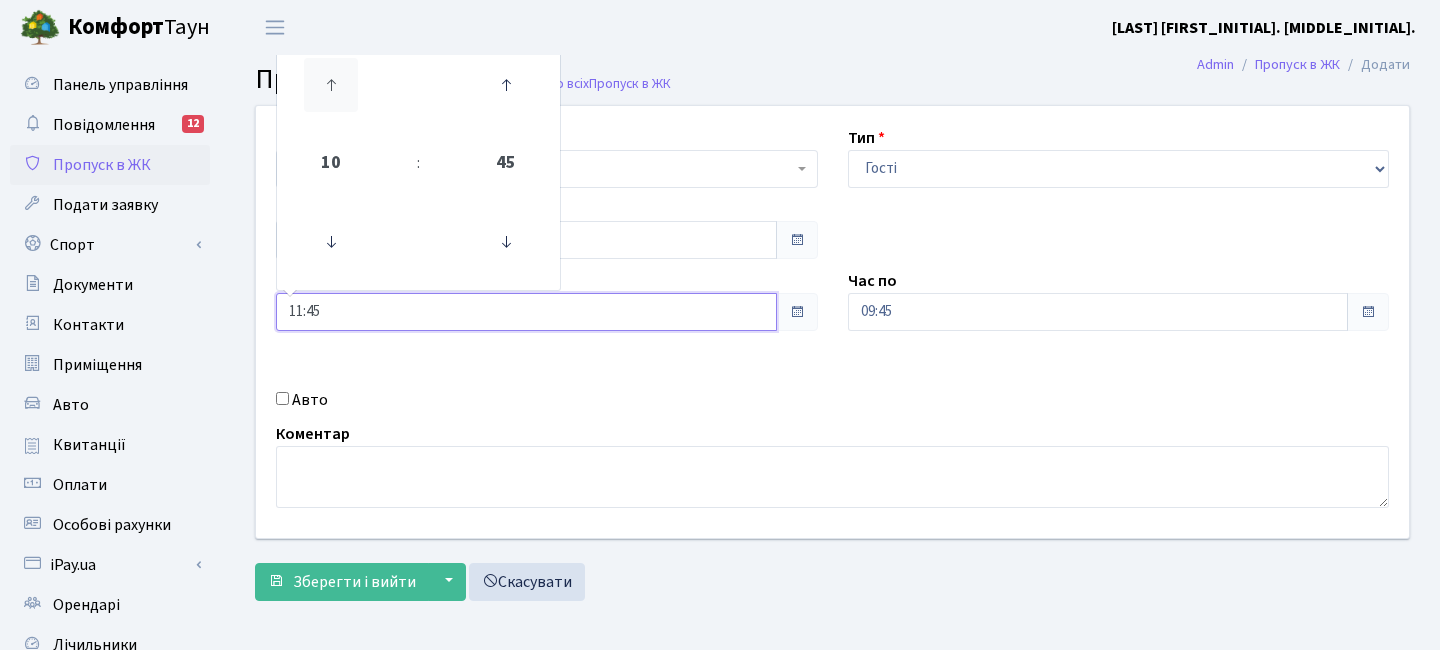 click at bounding box center [331, 85] 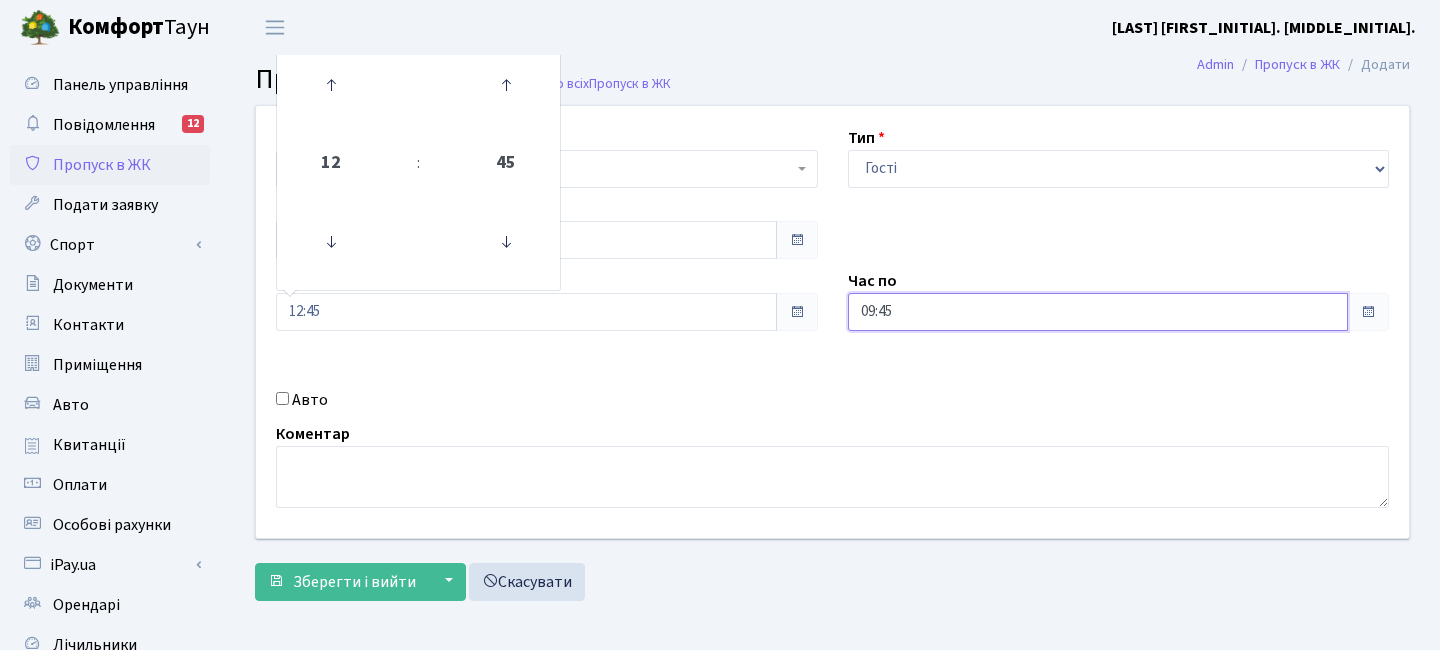 click on "09:45" at bounding box center [1098, 312] 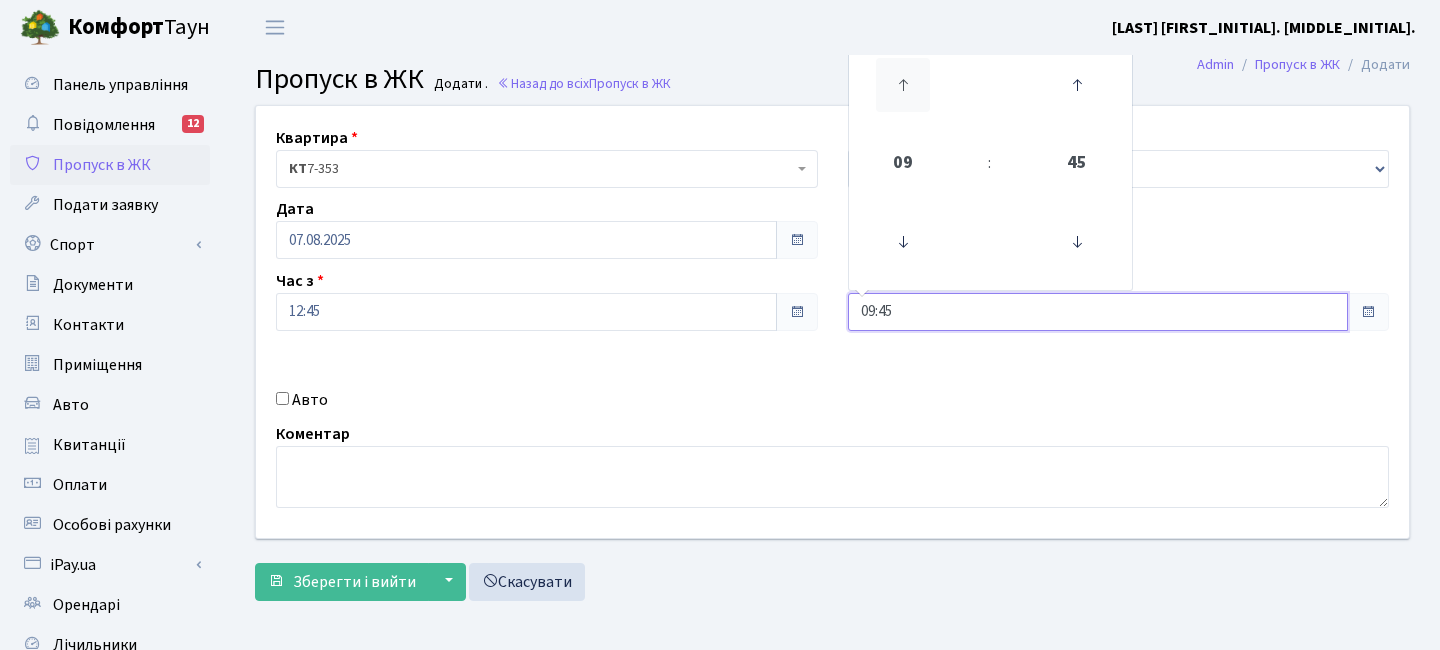 click at bounding box center [903, 85] 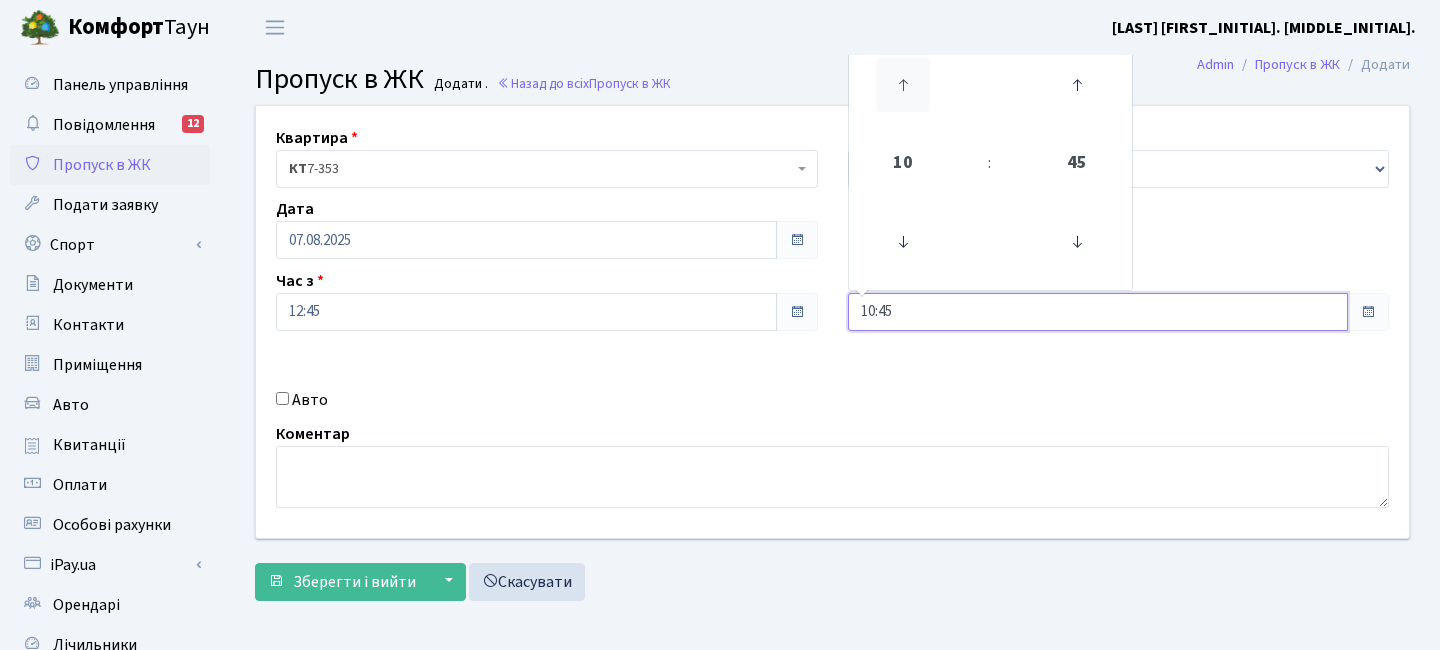 click at bounding box center [903, 85] 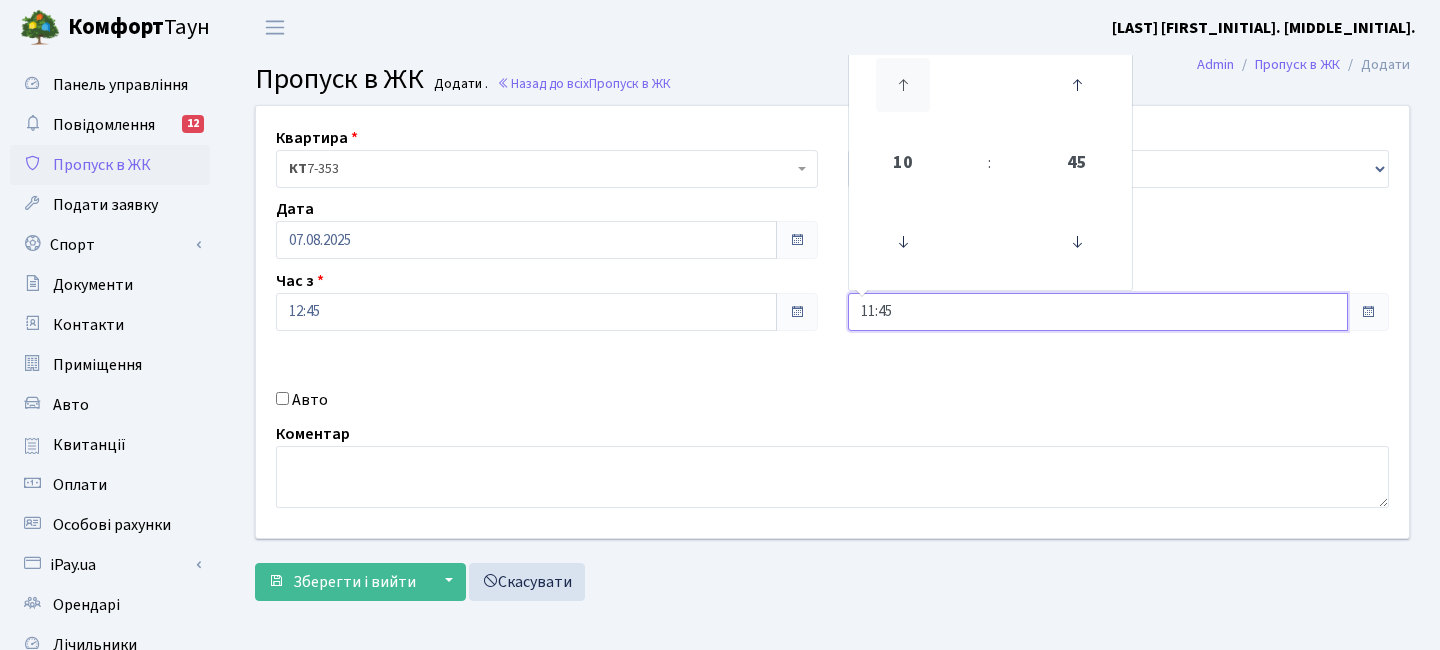 click at bounding box center [903, 85] 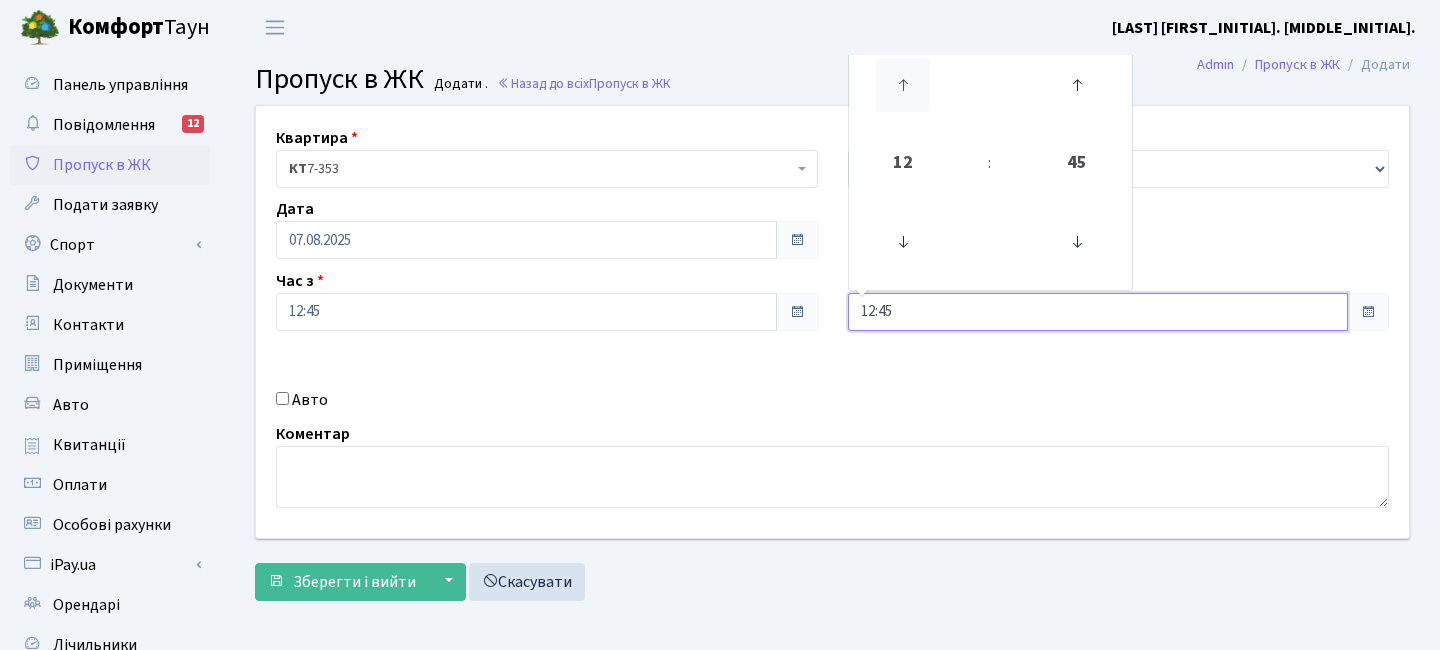 click at bounding box center [903, 85] 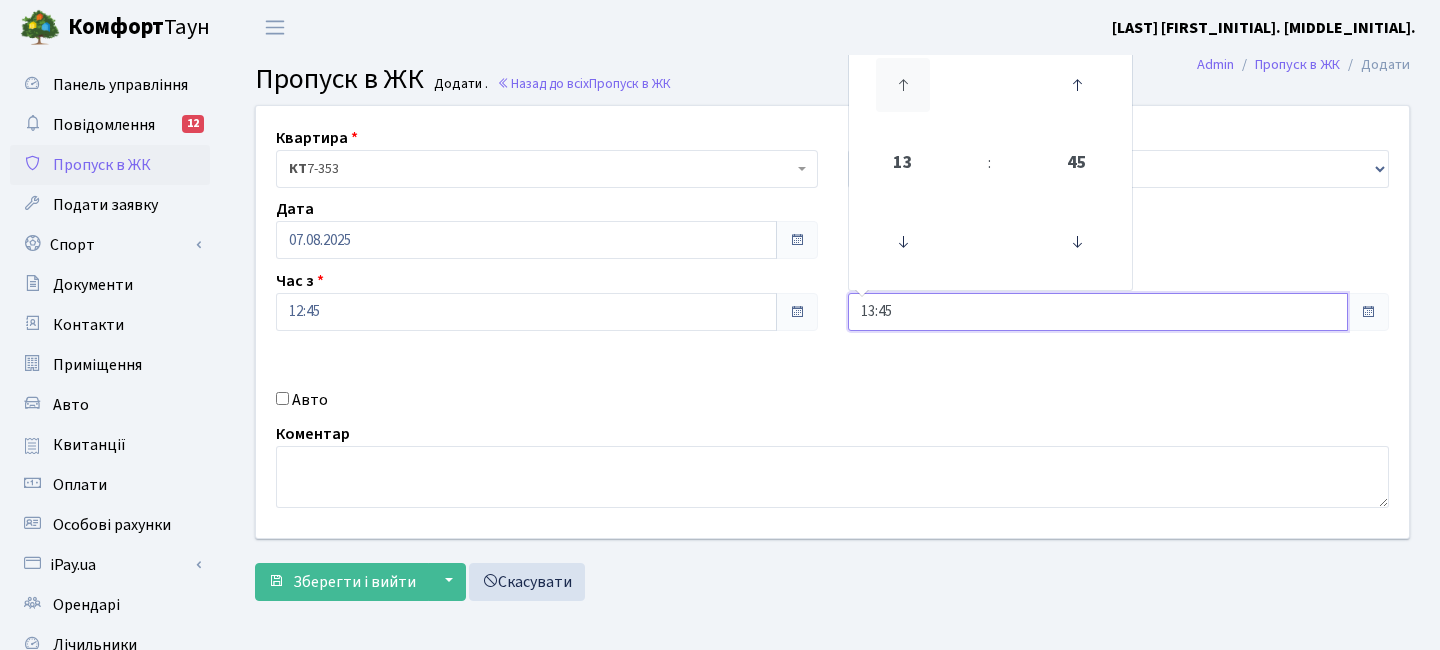 click at bounding box center (903, 85) 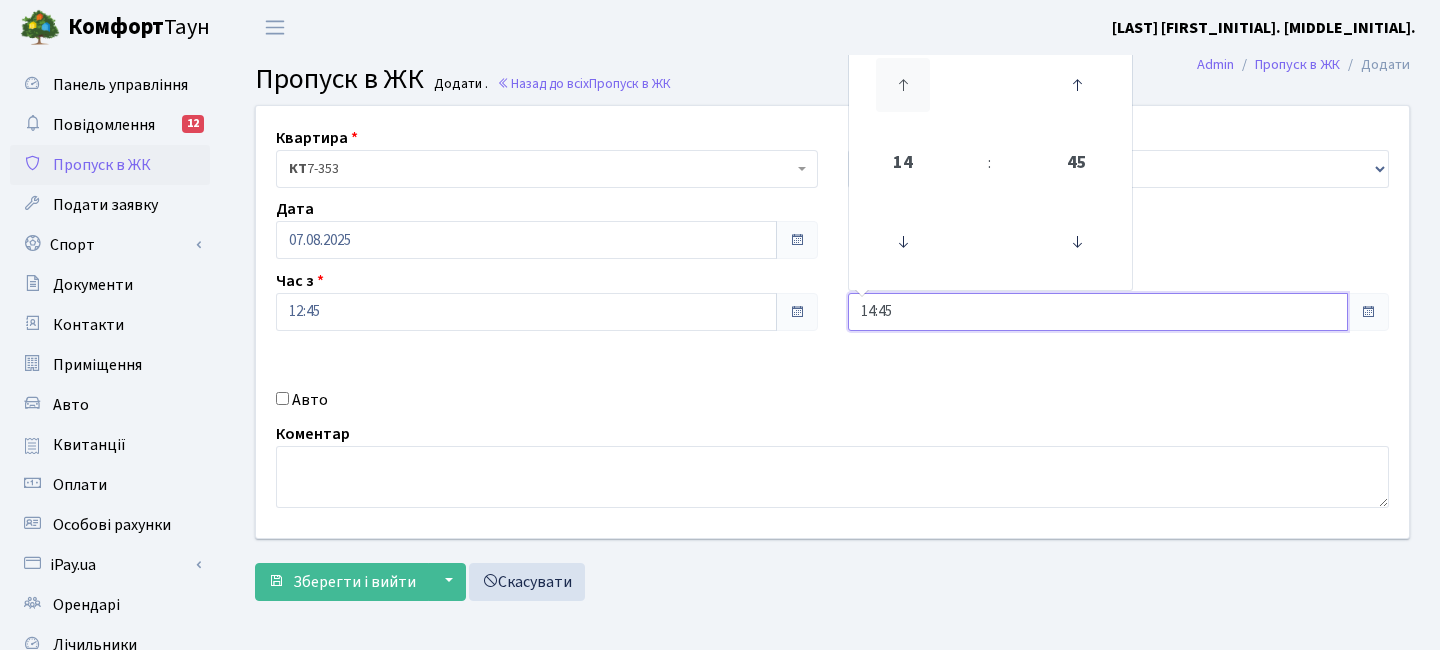 click at bounding box center (903, 85) 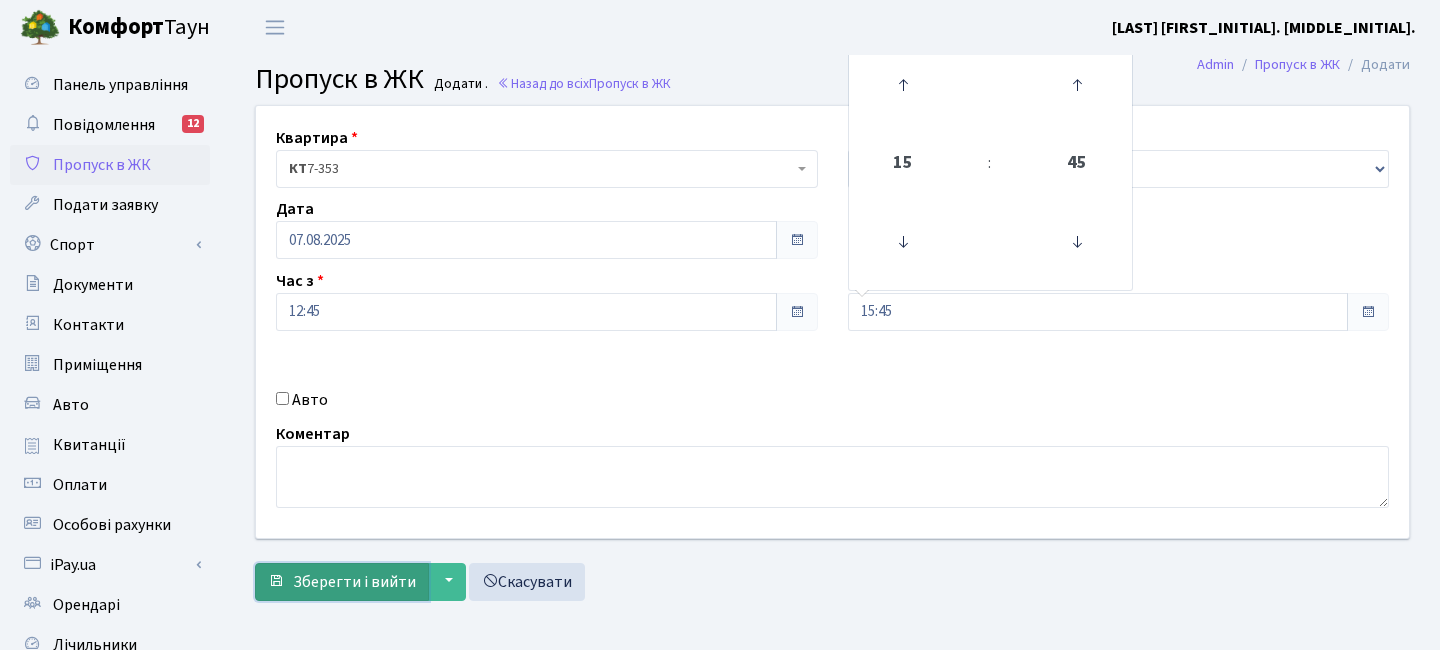click on "Зберегти і вийти" at bounding box center (354, 582) 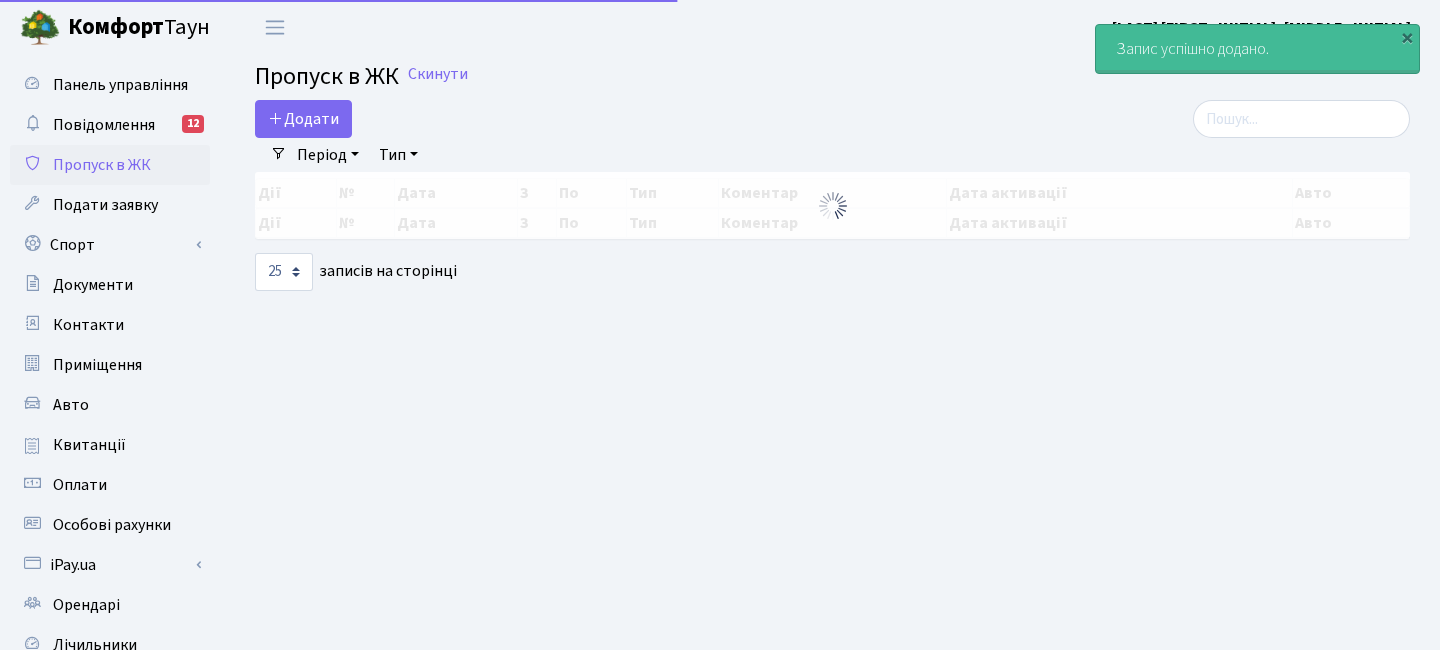 select on "25" 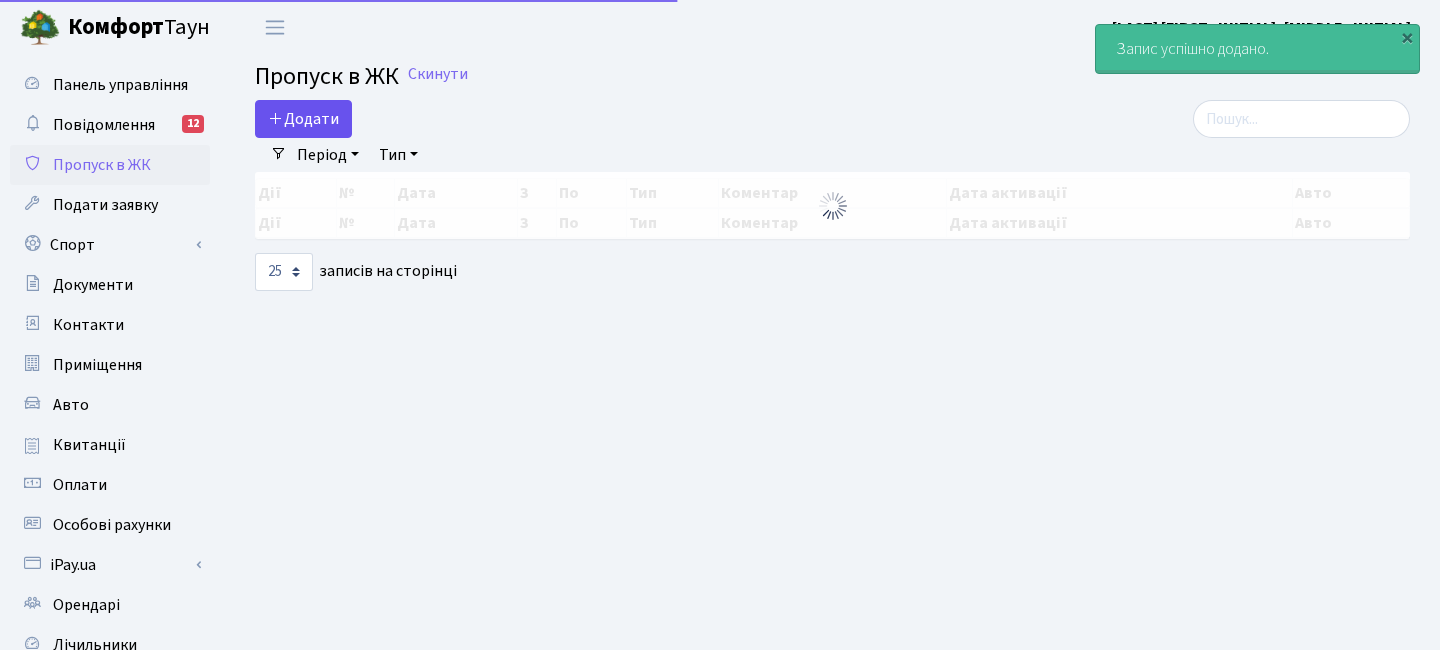 scroll, scrollTop: 0, scrollLeft: 0, axis: both 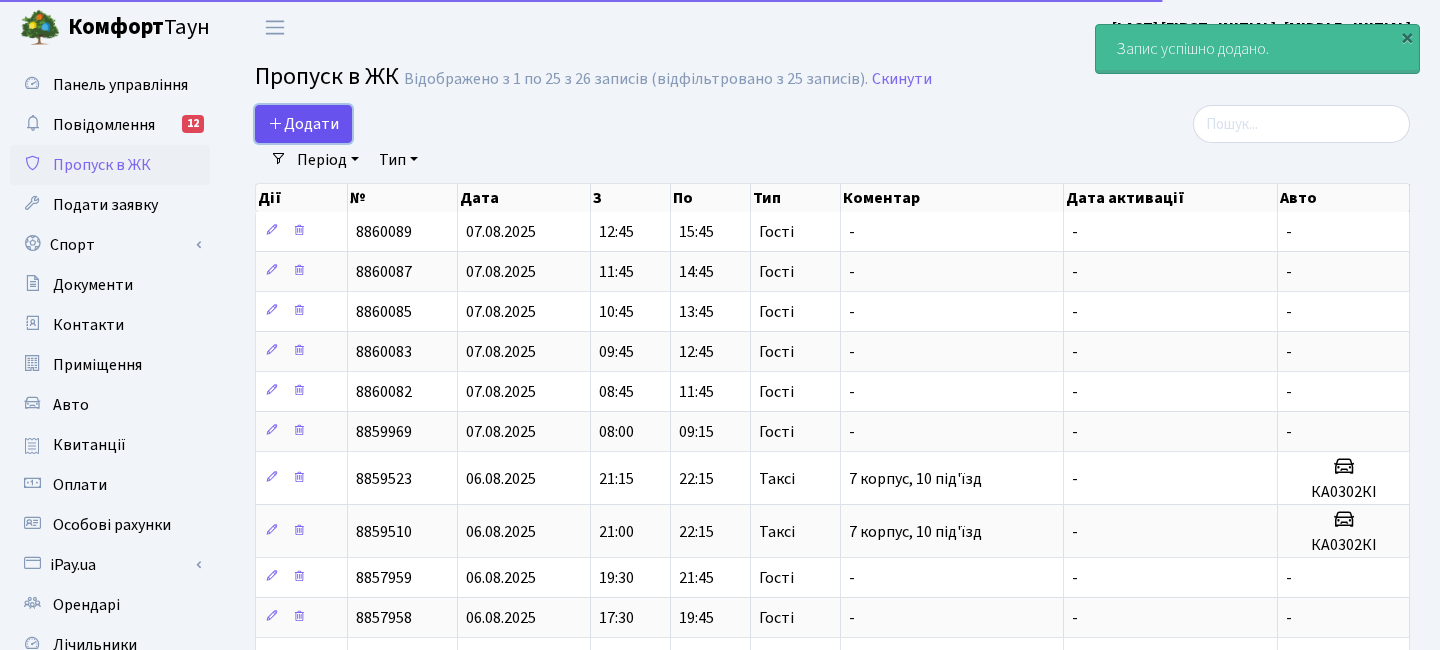 click on "Додати" at bounding box center (303, 124) 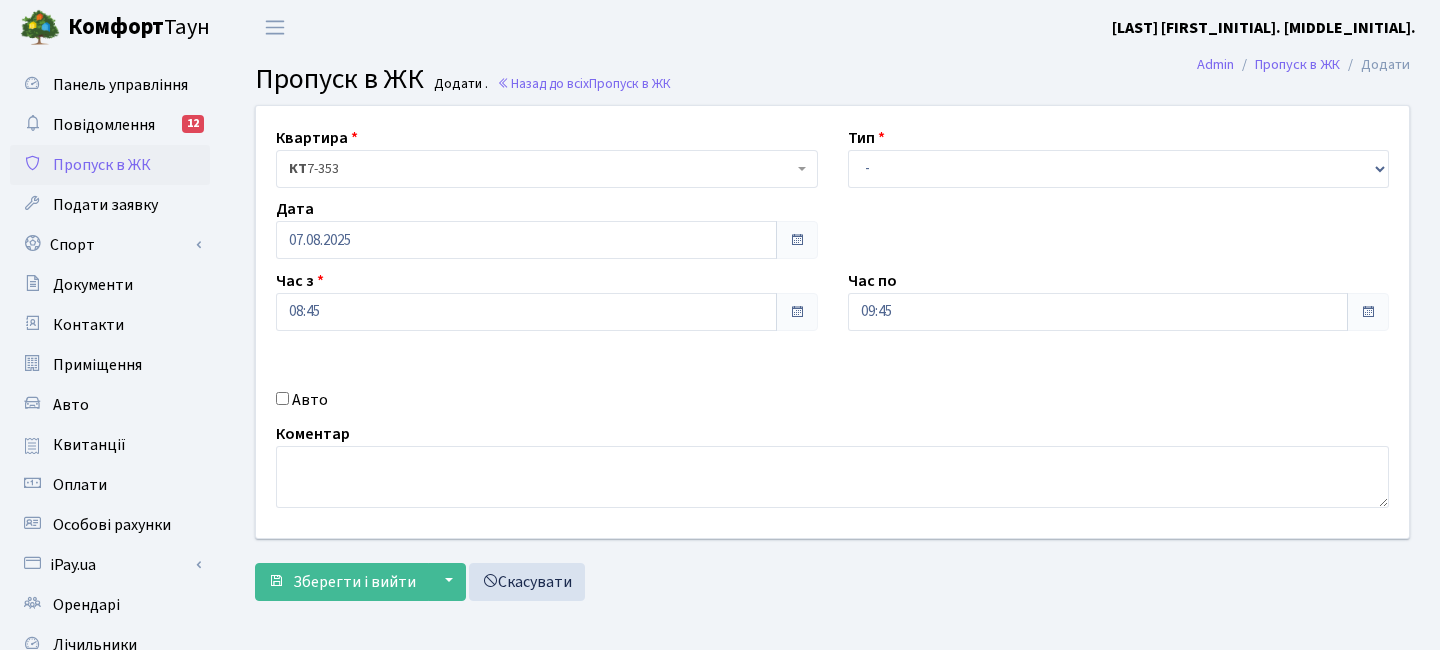scroll, scrollTop: 0, scrollLeft: 0, axis: both 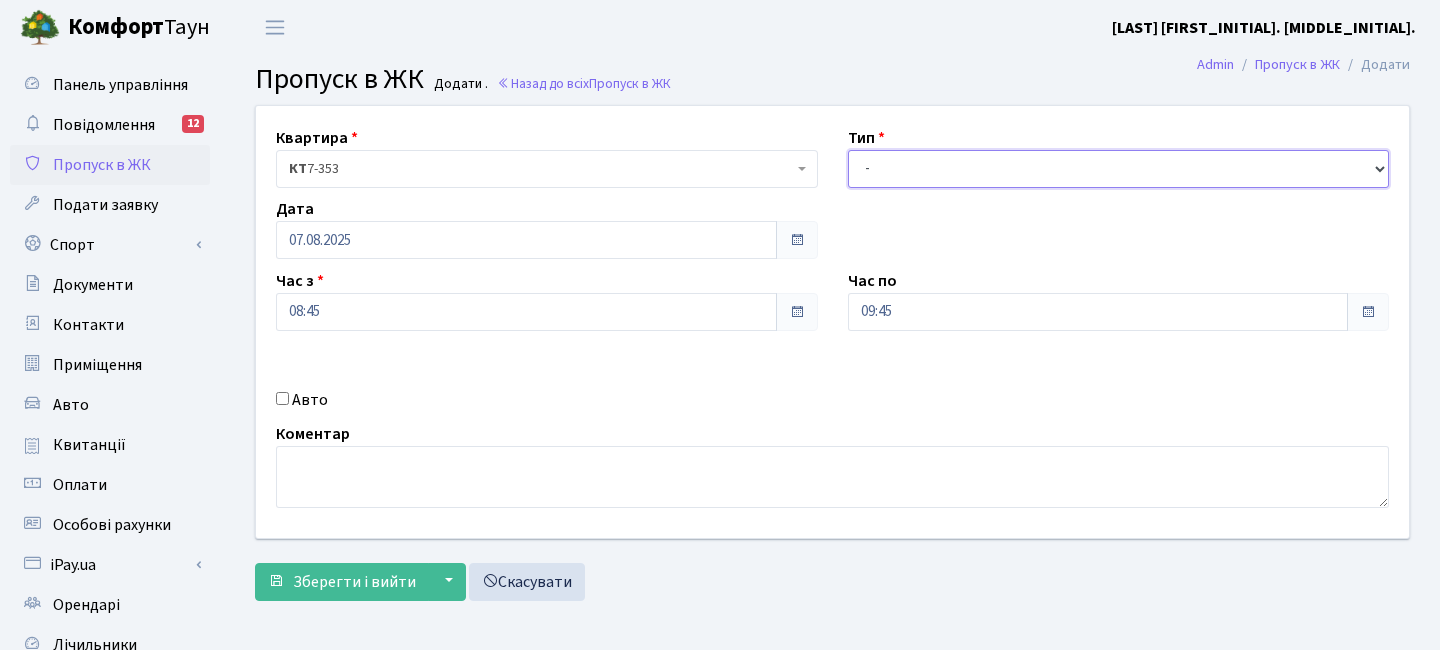 click on "-
Доставка
Таксі
Гості
Сервіс" at bounding box center [1119, 169] 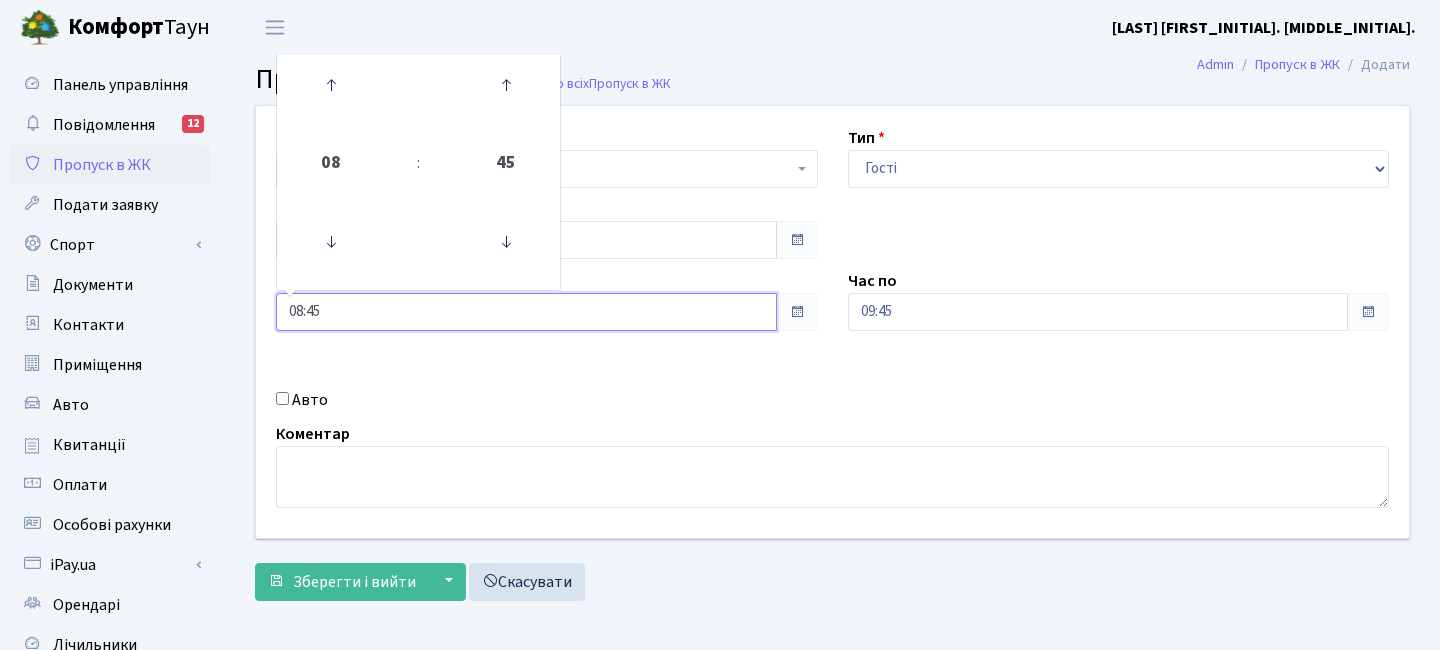 click on "08:45" at bounding box center [526, 312] 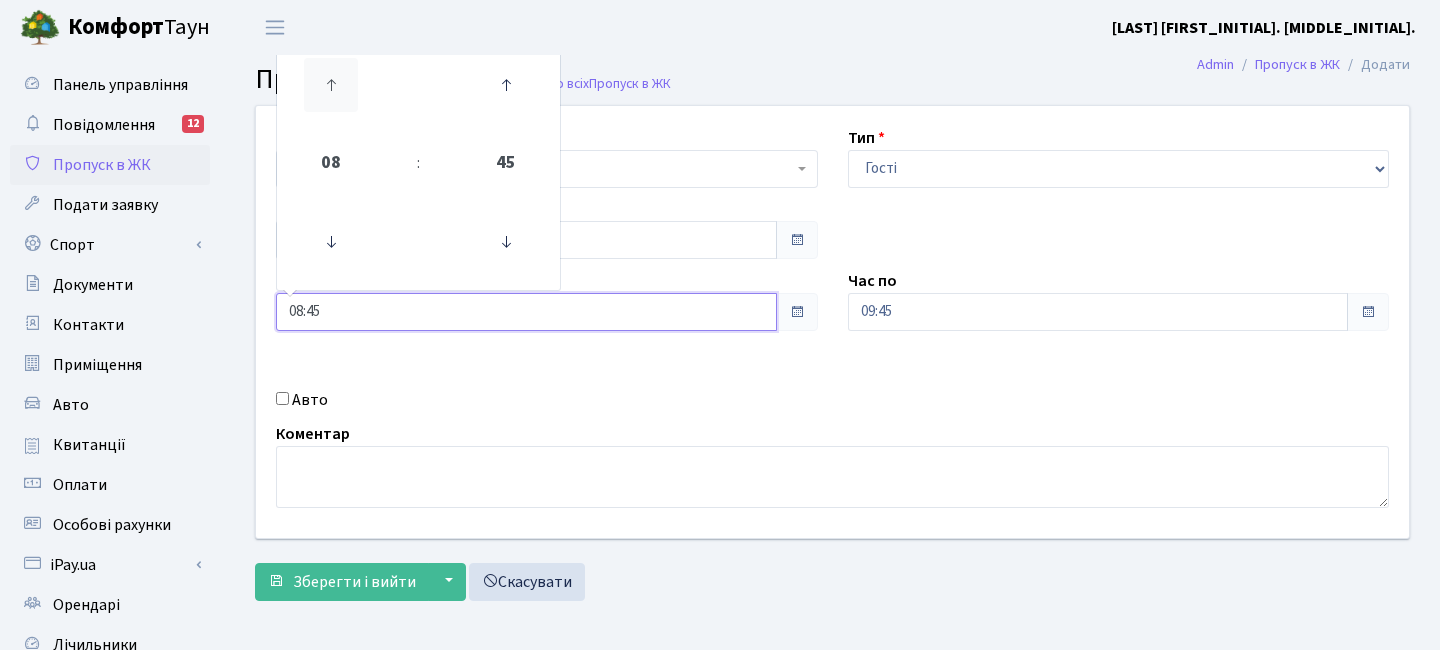 click at bounding box center (331, 85) 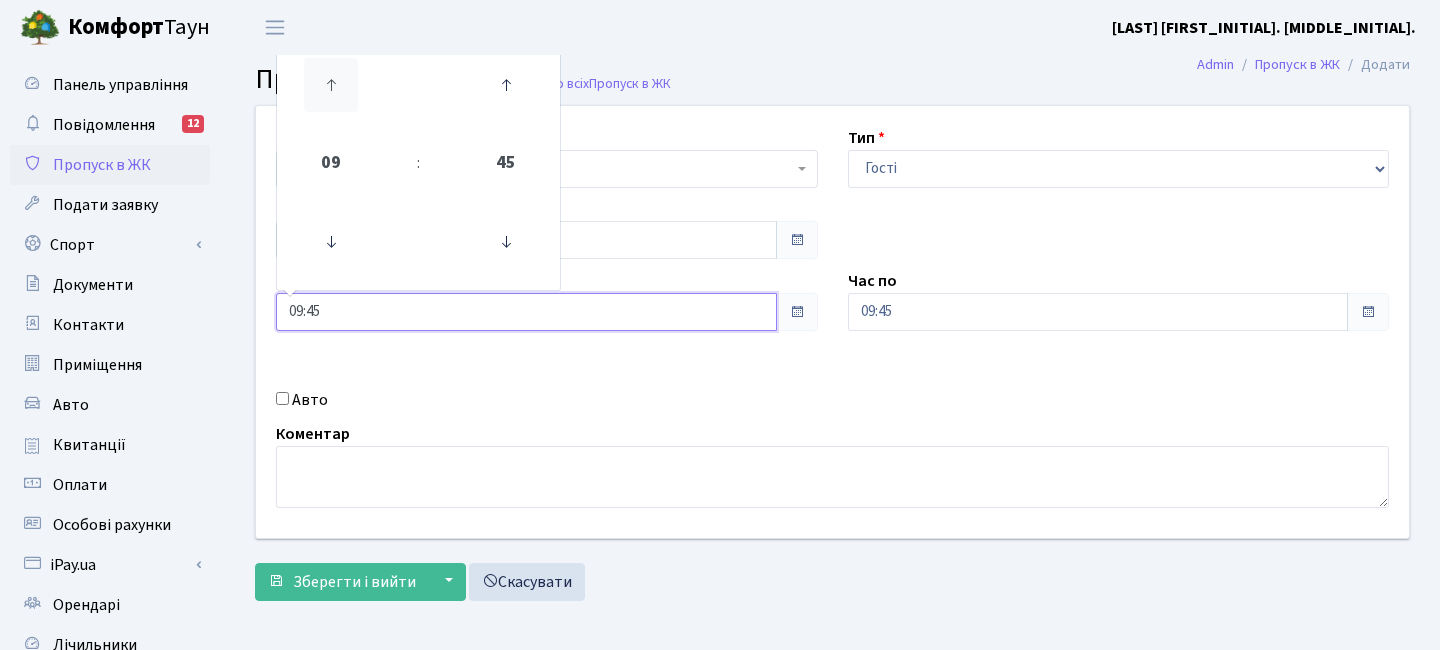 click at bounding box center [331, 85] 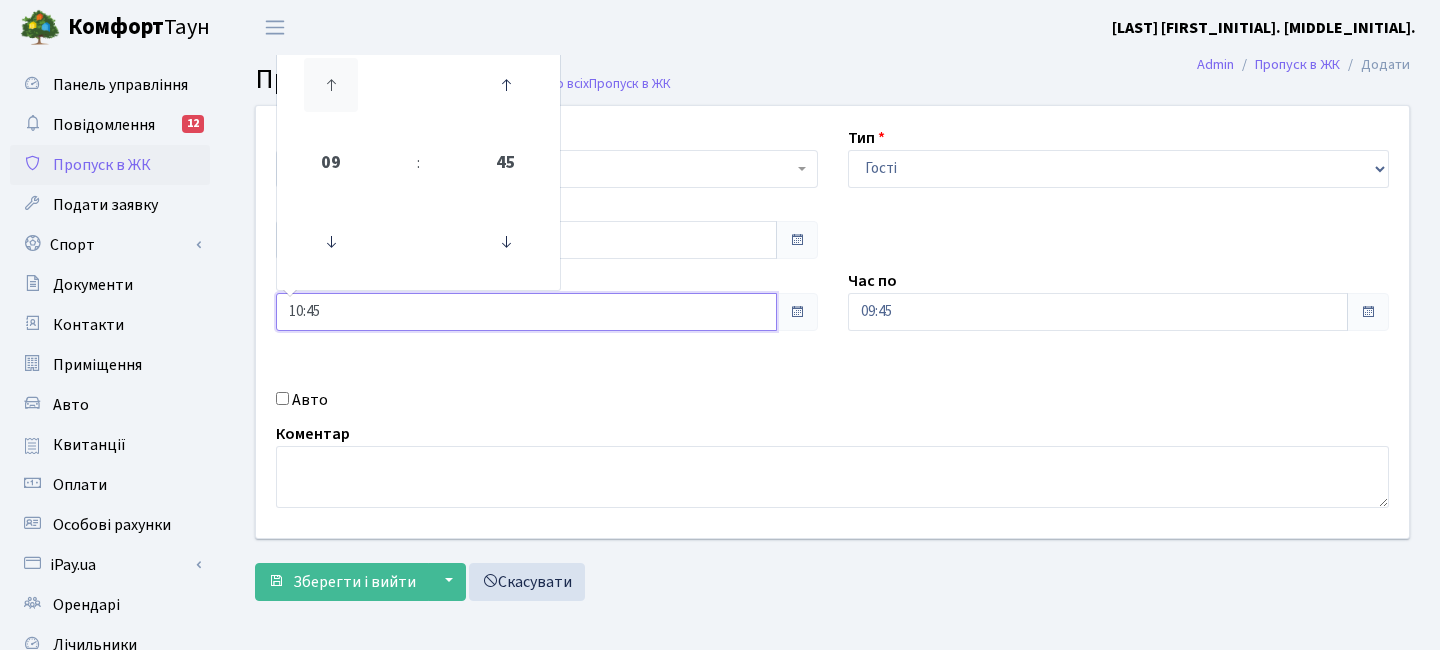 click at bounding box center (331, 85) 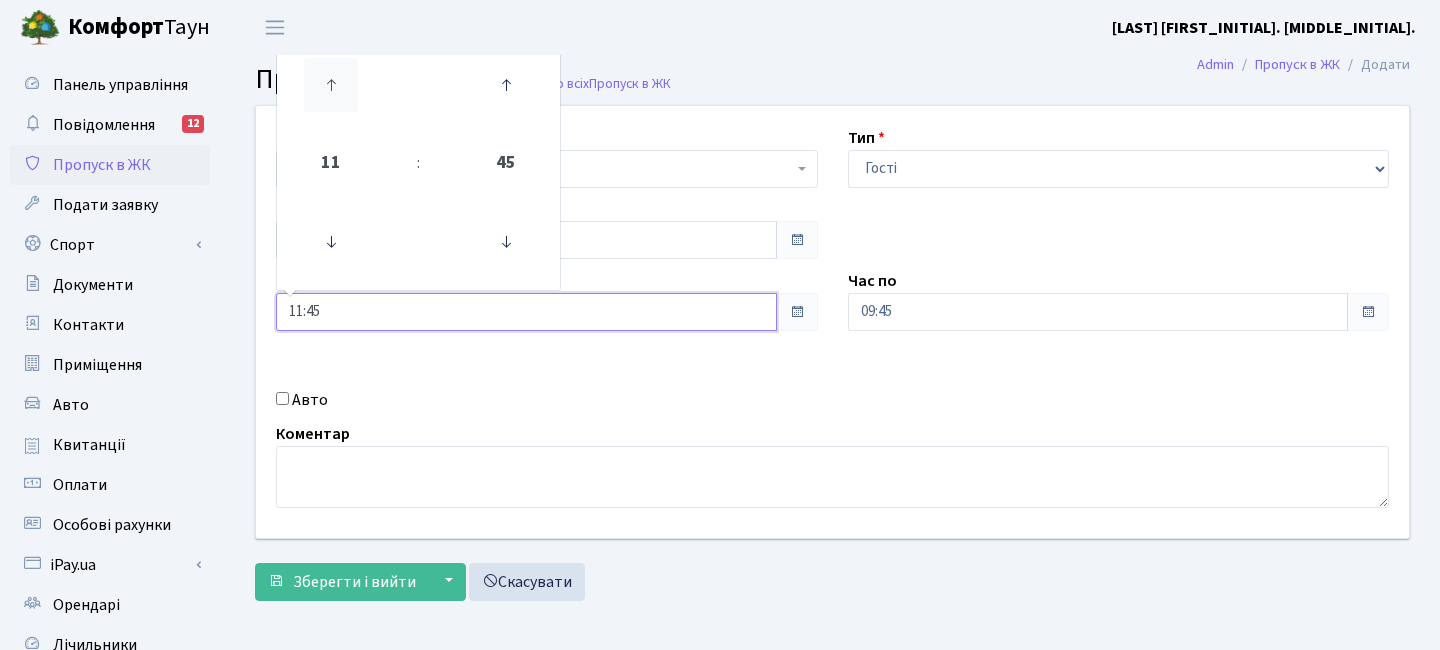 click at bounding box center (331, 85) 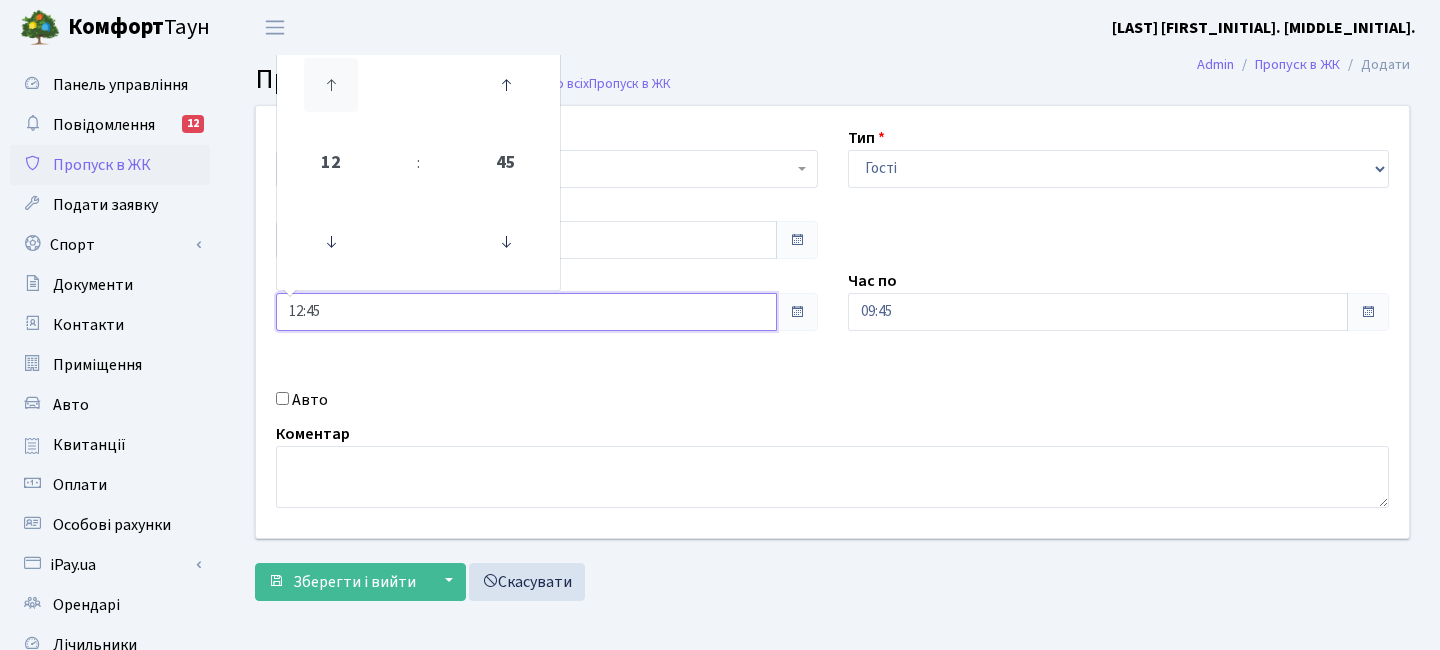 click at bounding box center (331, 85) 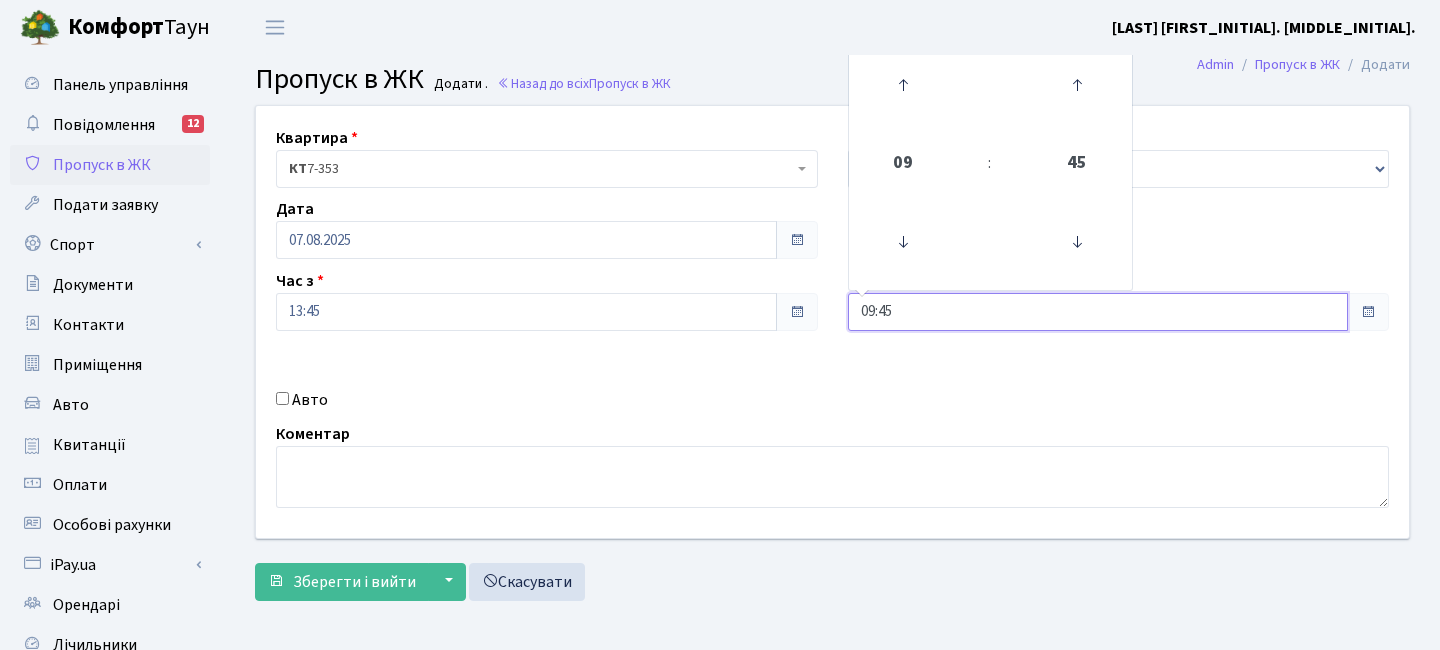 click on "09:45" at bounding box center (1098, 312) 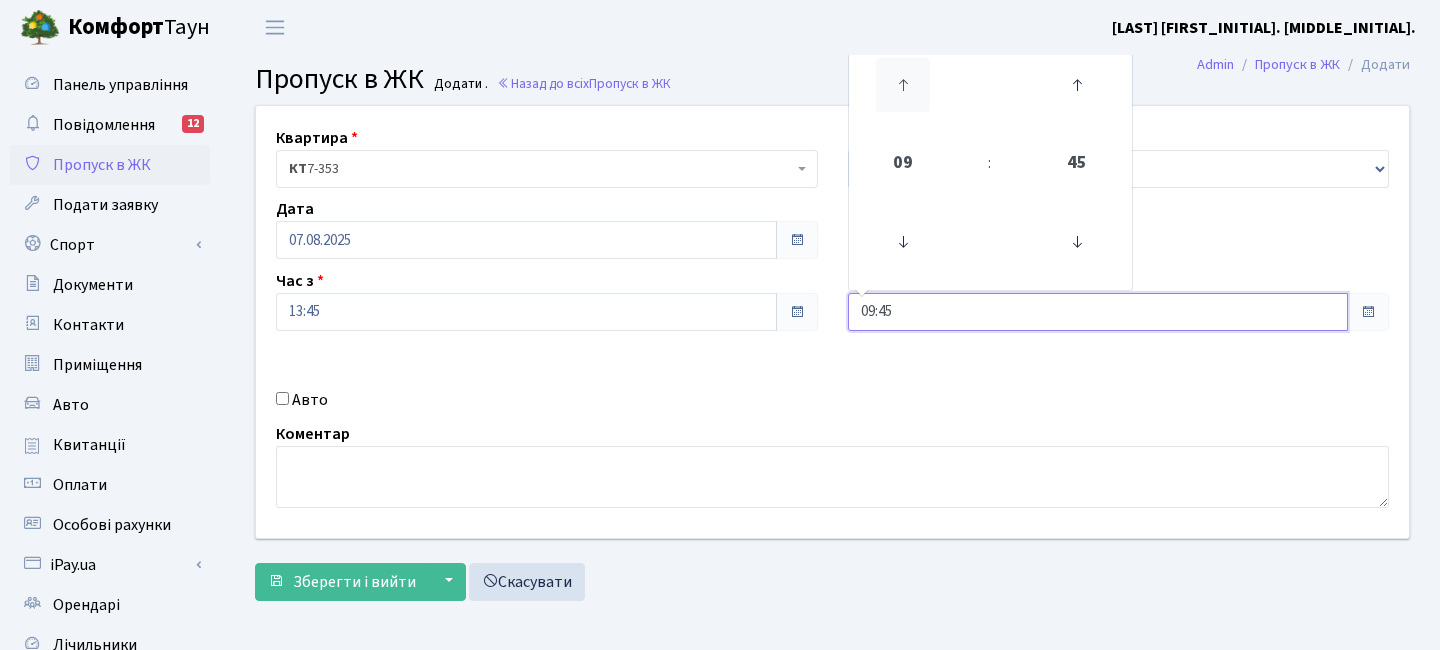 drag, startPoint x: 875, startPoint y: 67, endPoint x: 921, endPoint y: 94, distance: 53.338543 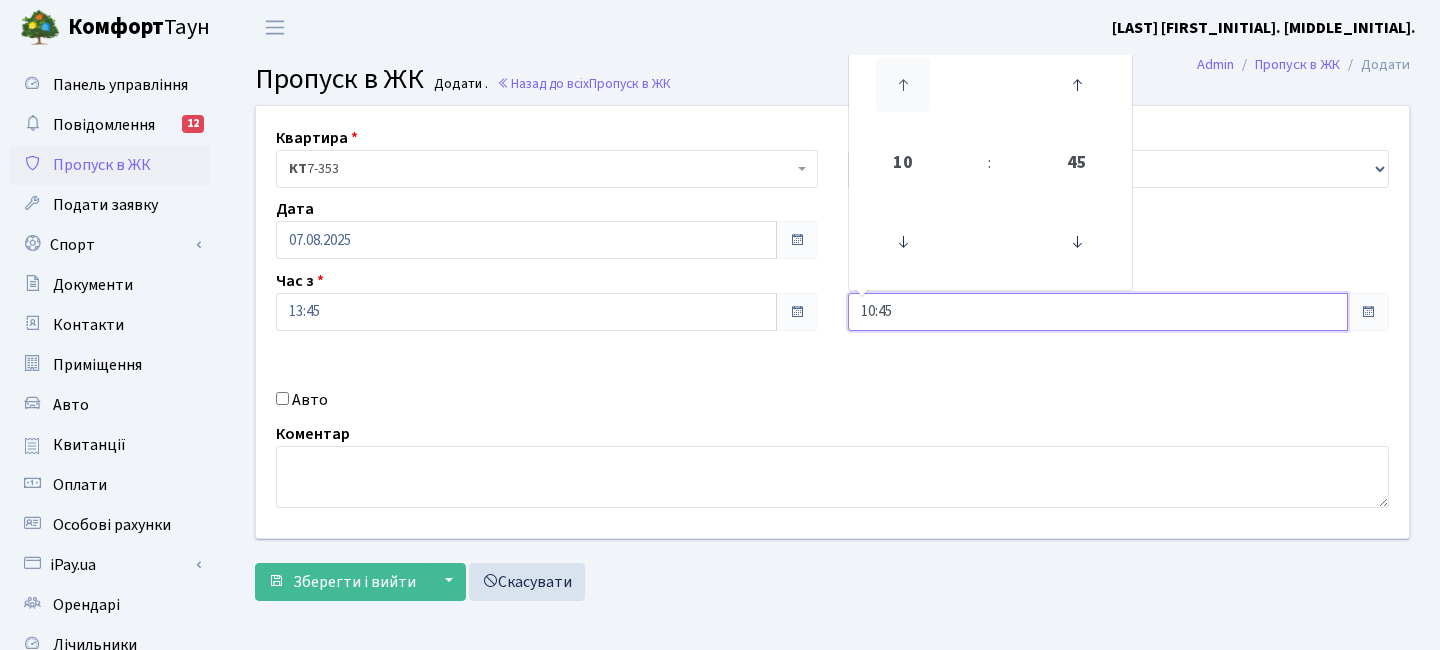 click at bounding box center [903, 85] 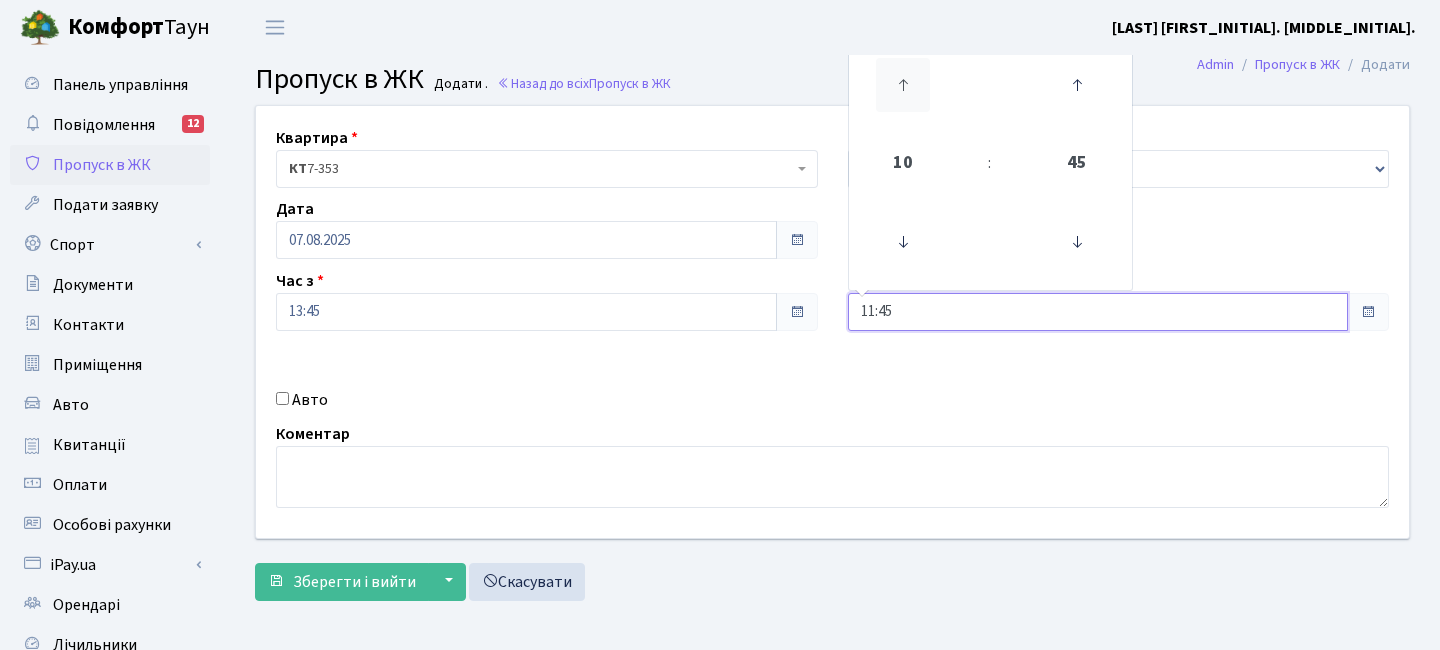 click at bounding box center [903, 85] 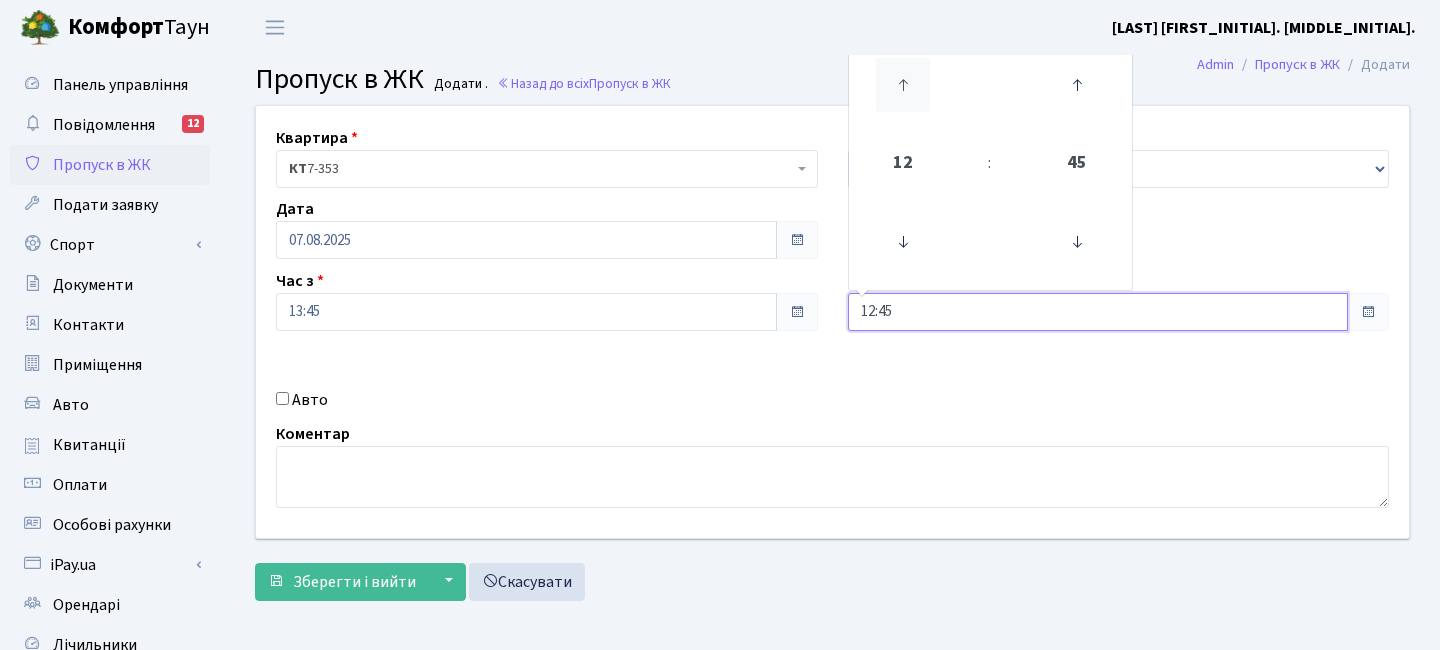 click at bounding box center [903, 85] 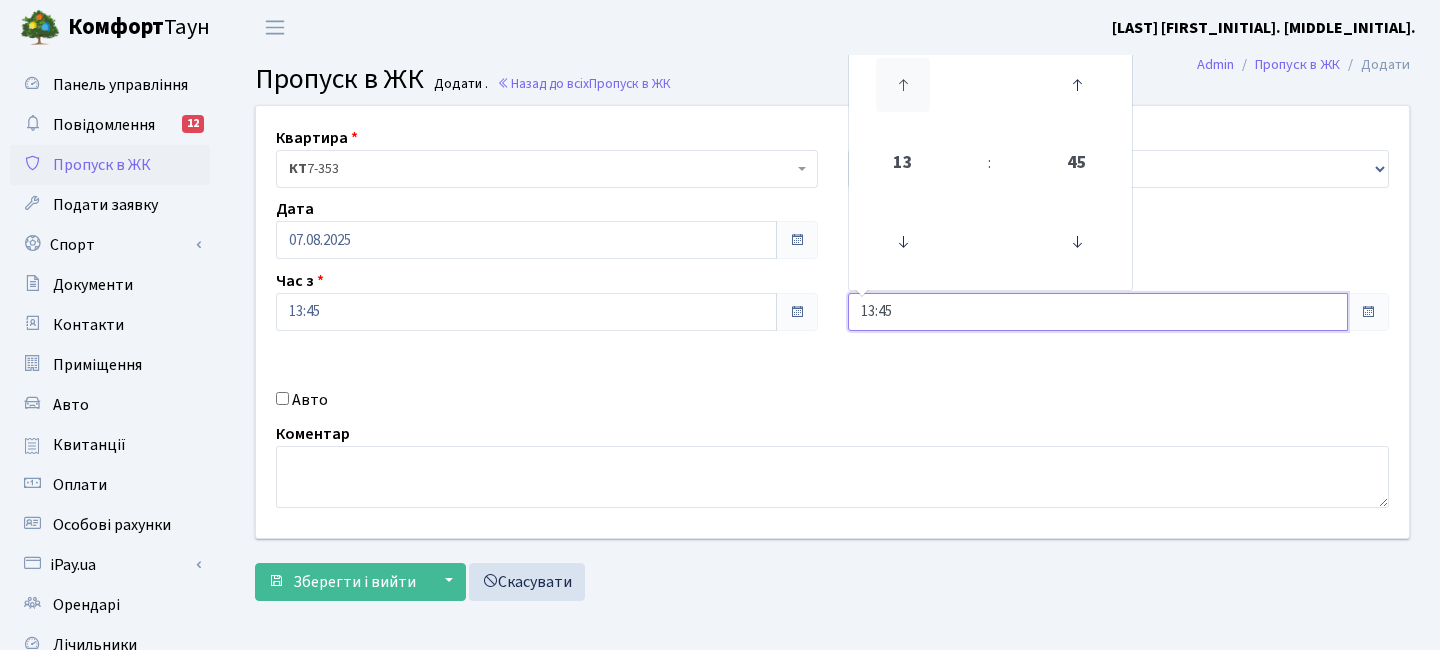 click at bounding box center [903, 85] 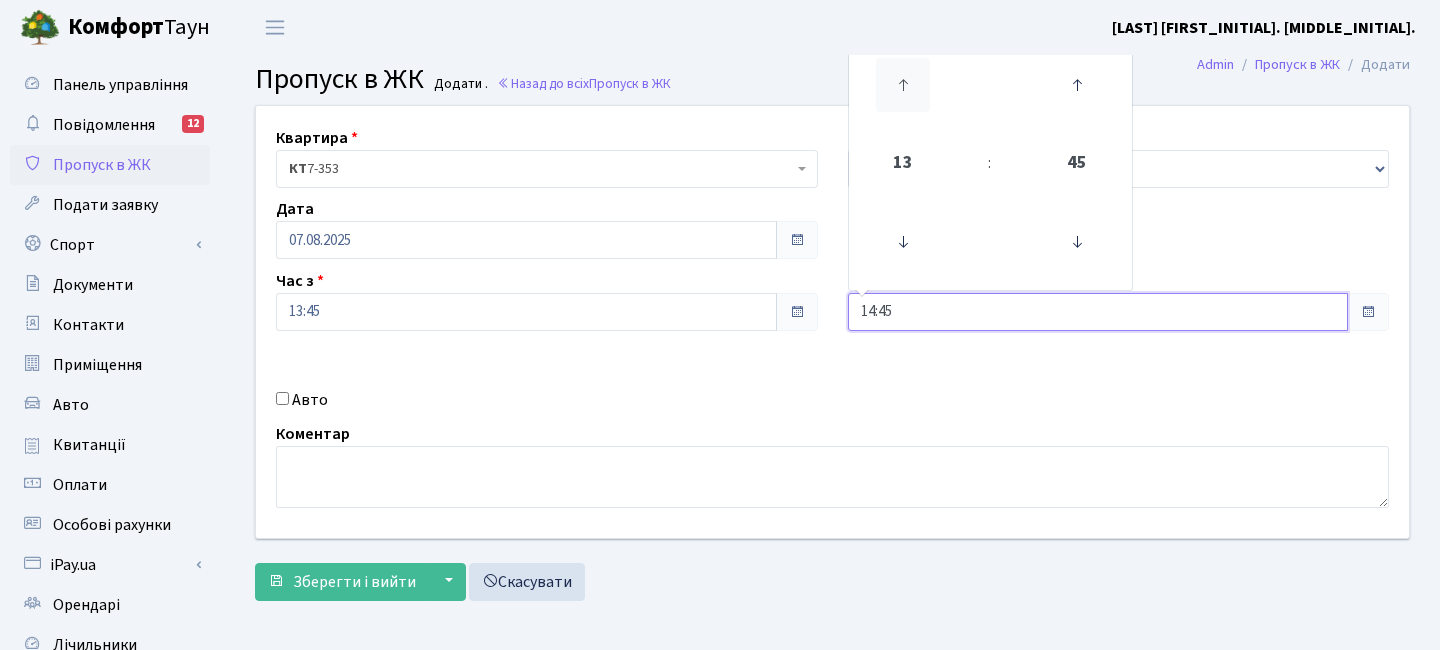 click at bounding box center [903, 85] 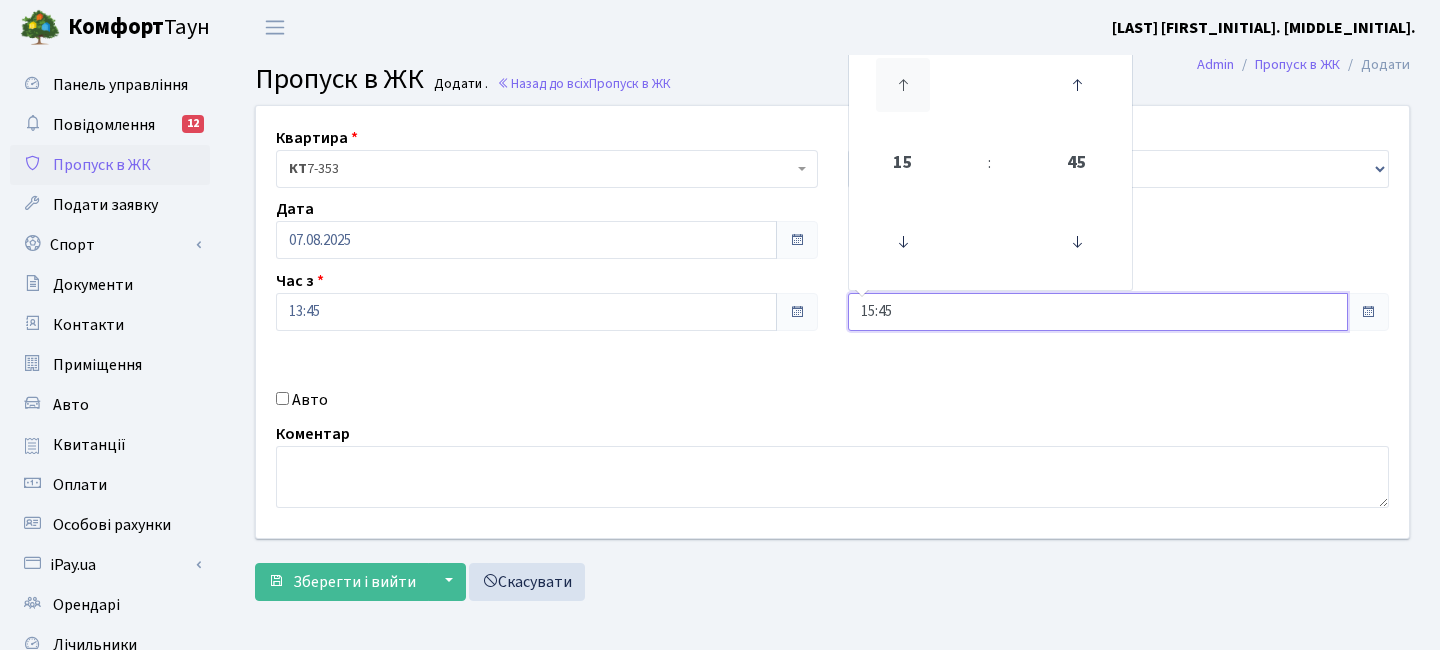 click at bounding box center [903, 85] 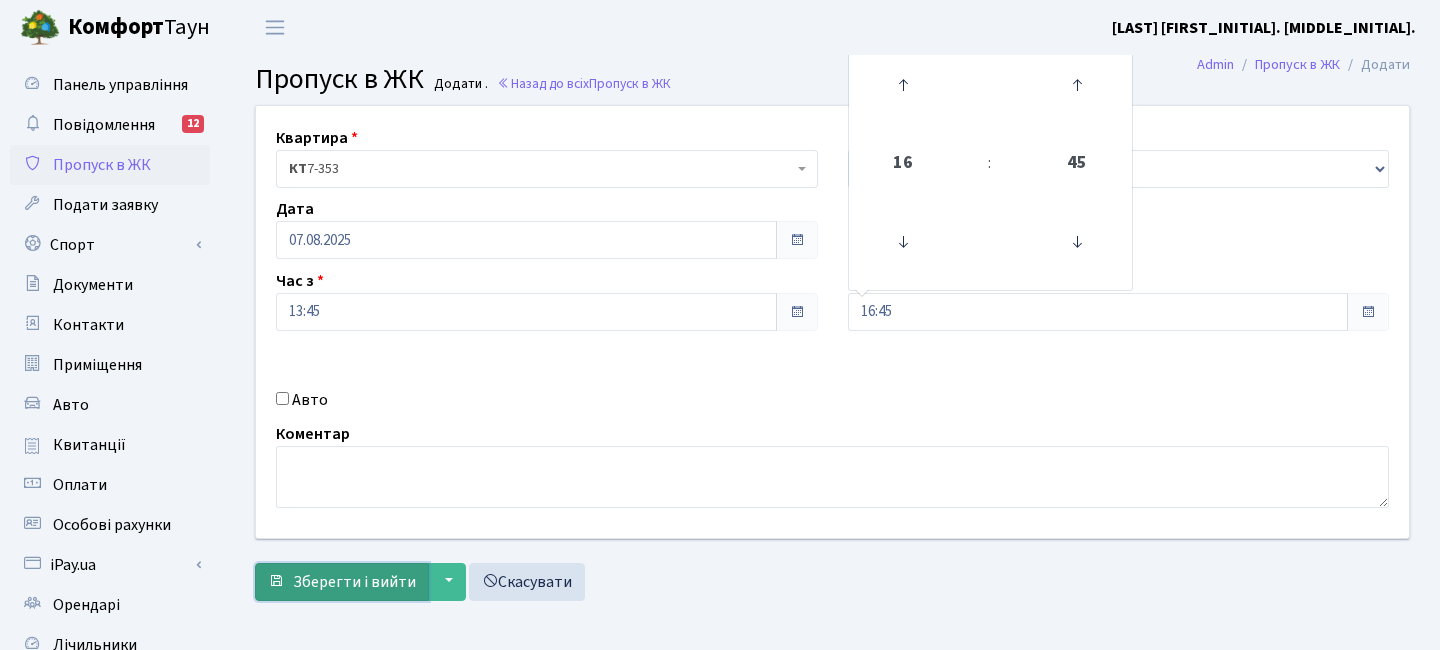 click on "Зберегти і вийти" at bounding box center (354, 582) 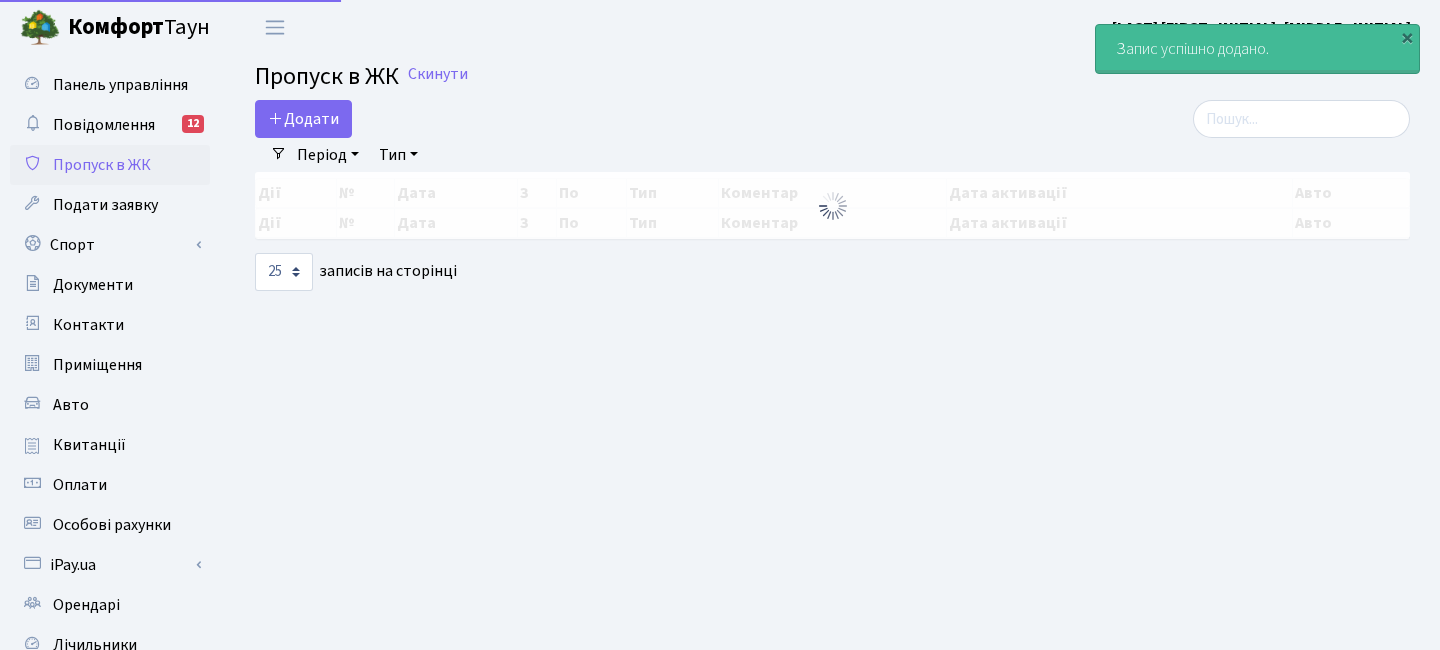 select on "25" 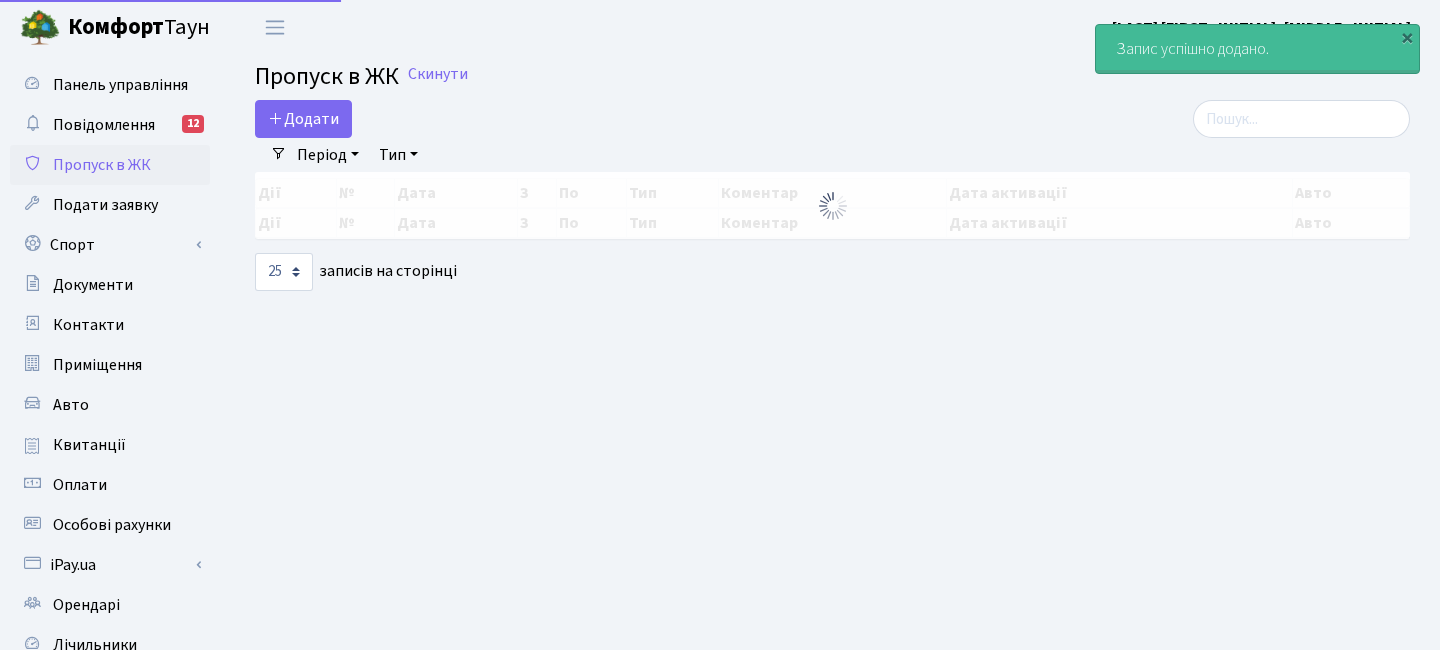 scroll, scrollTop: 0, scrollLeft: 0, axis: both 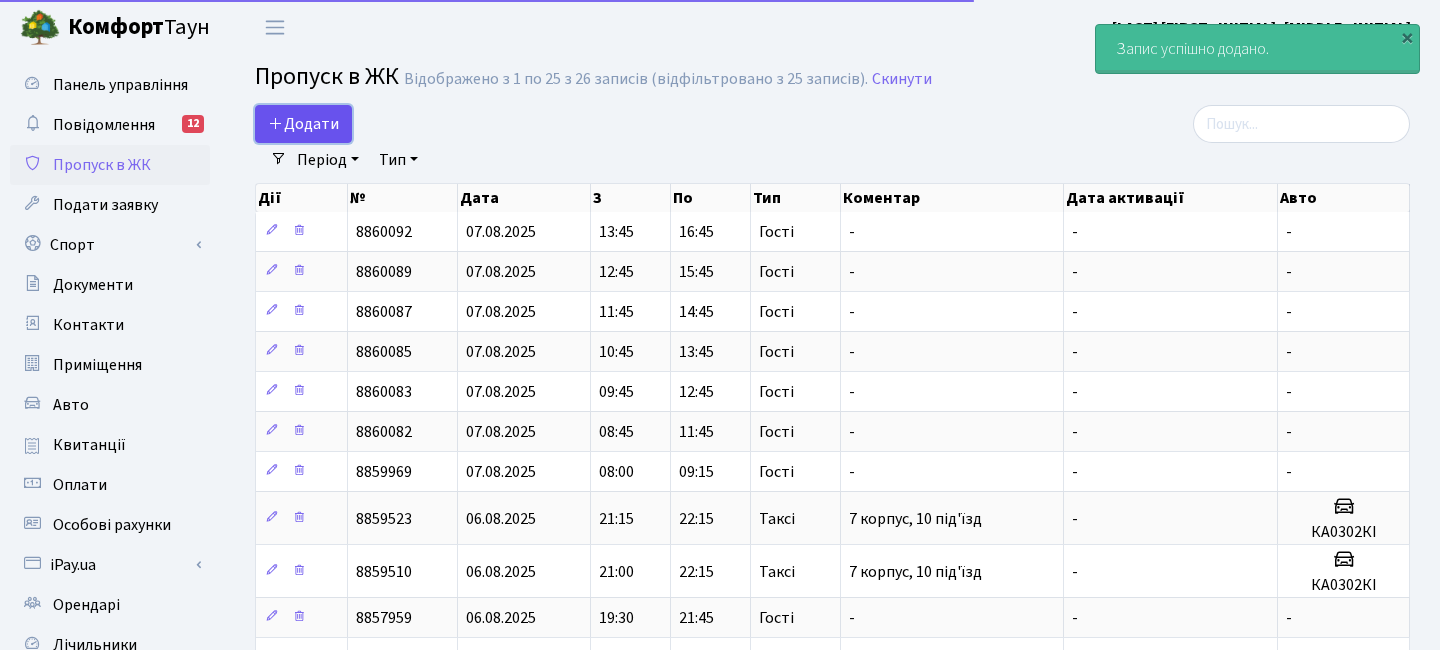 click on "Додати" at bounding box center (303, 124) 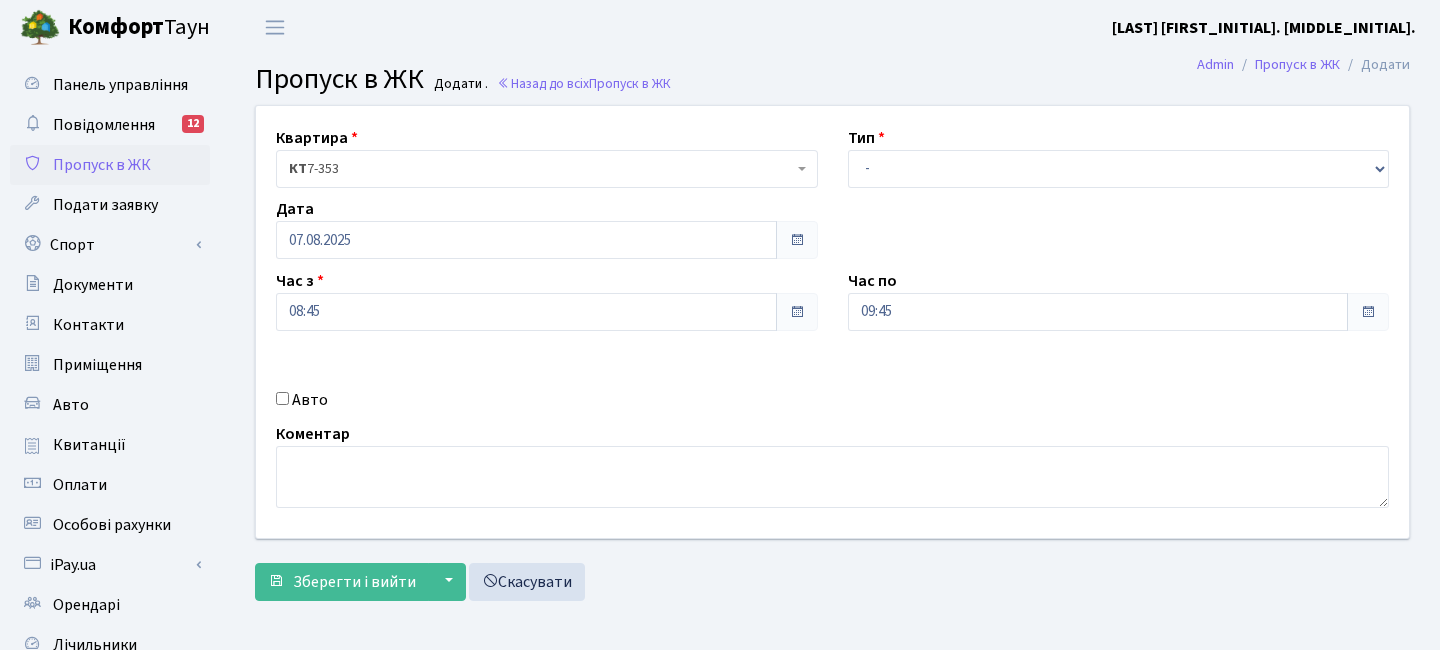 scroll, scrollTop: 0, scrollLeft: 0, axis: both 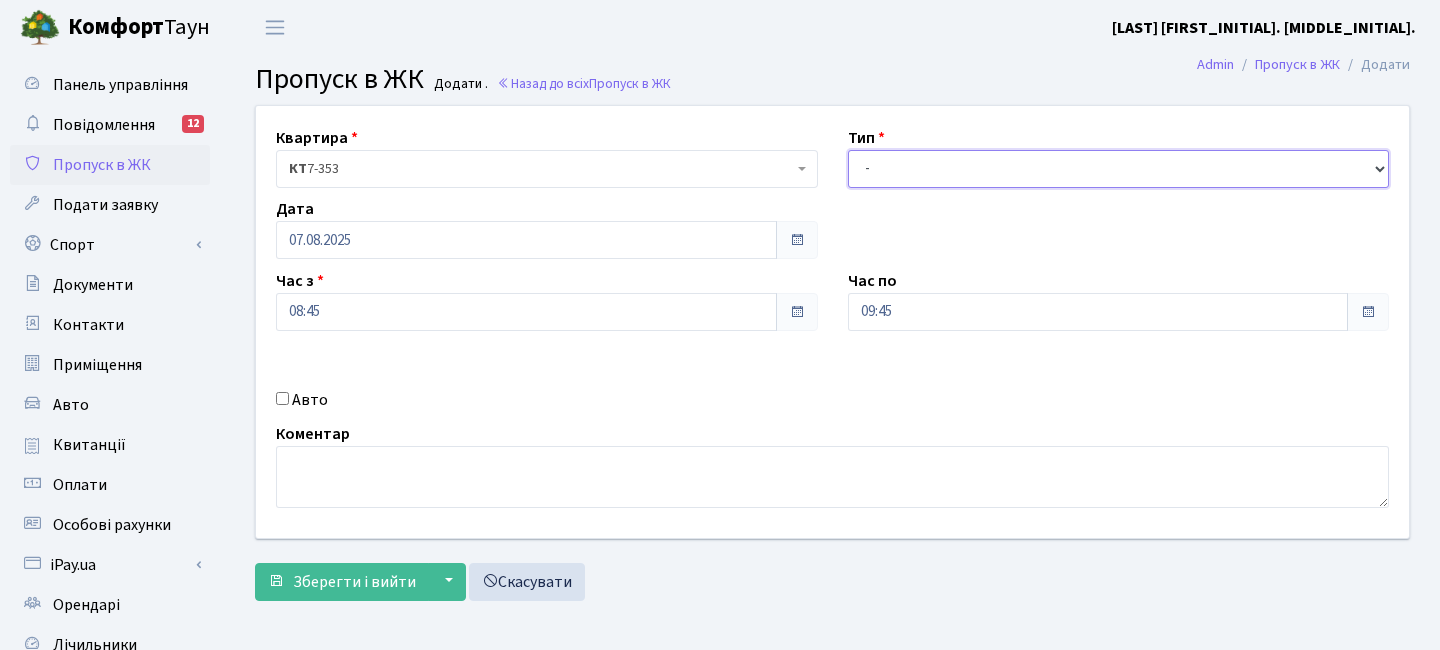 click on "-
Доставка
Таксі
Гості
Сервіс" at bounding box center (1119, 169) 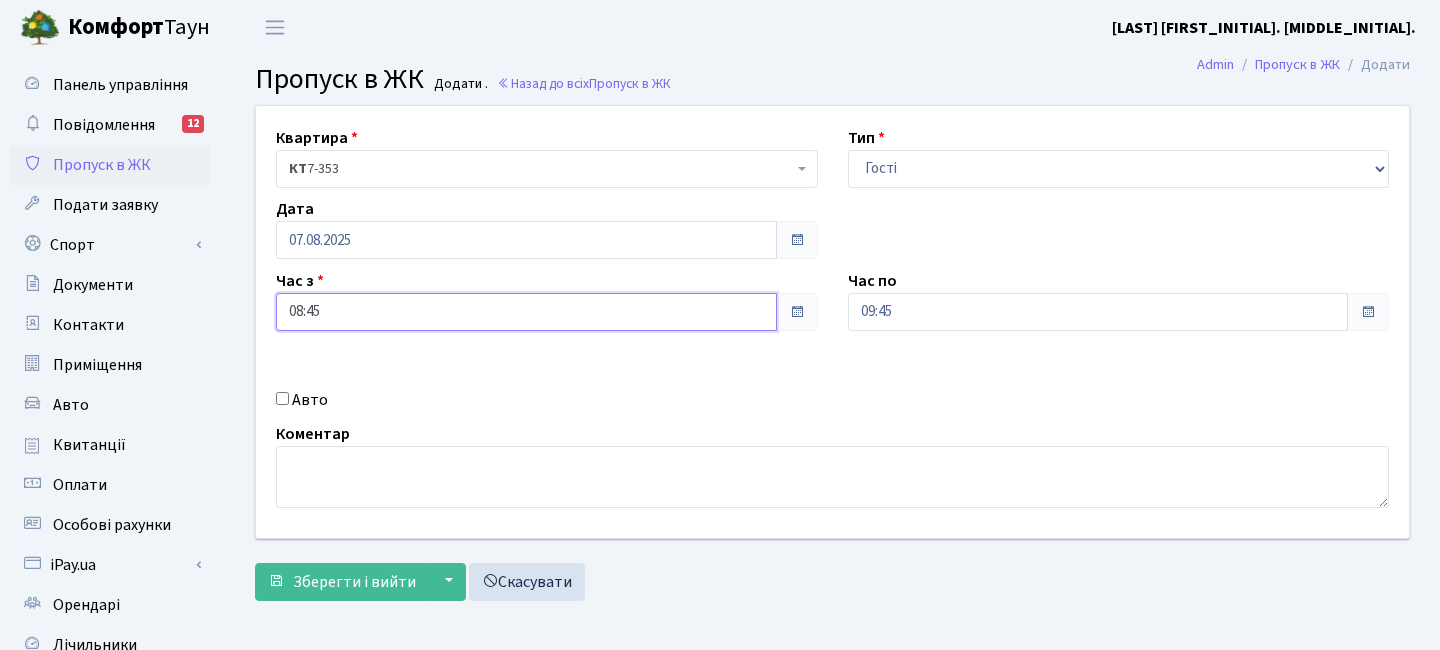 click on "08:45" at bounding box center [526, 312] 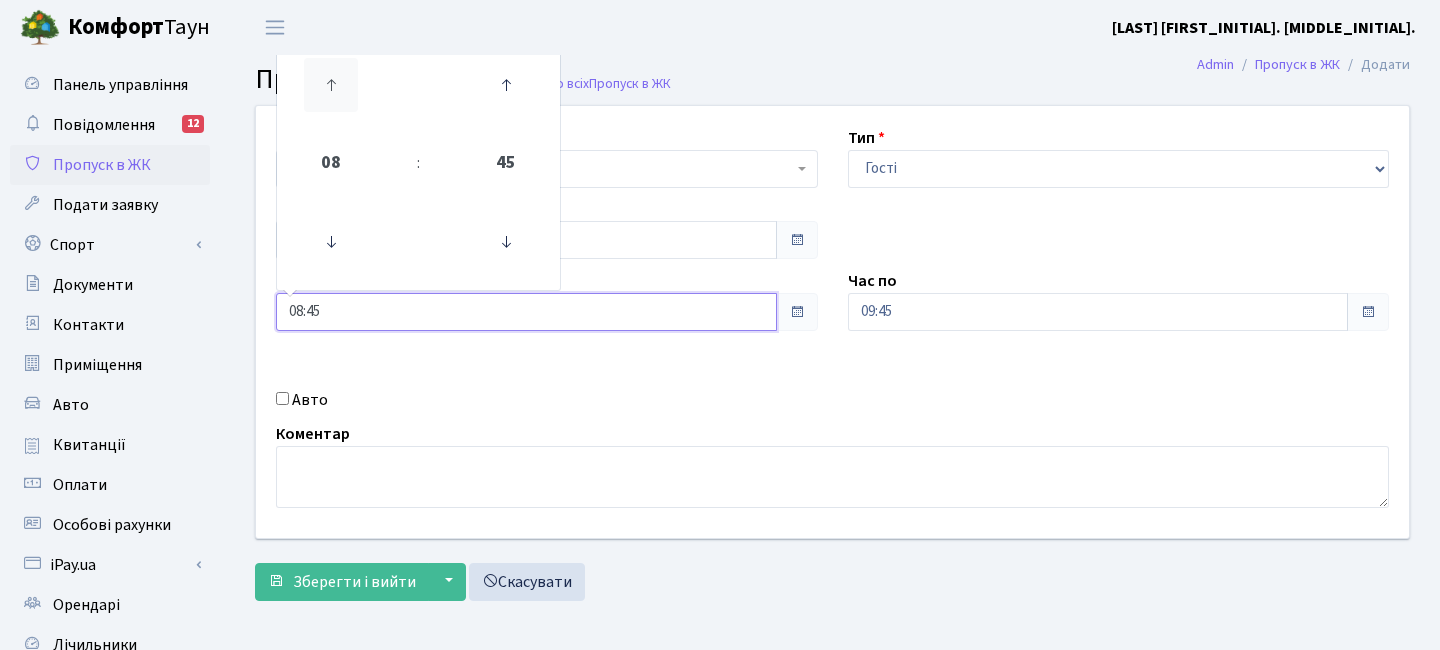 click at bounding box center (331, 85) 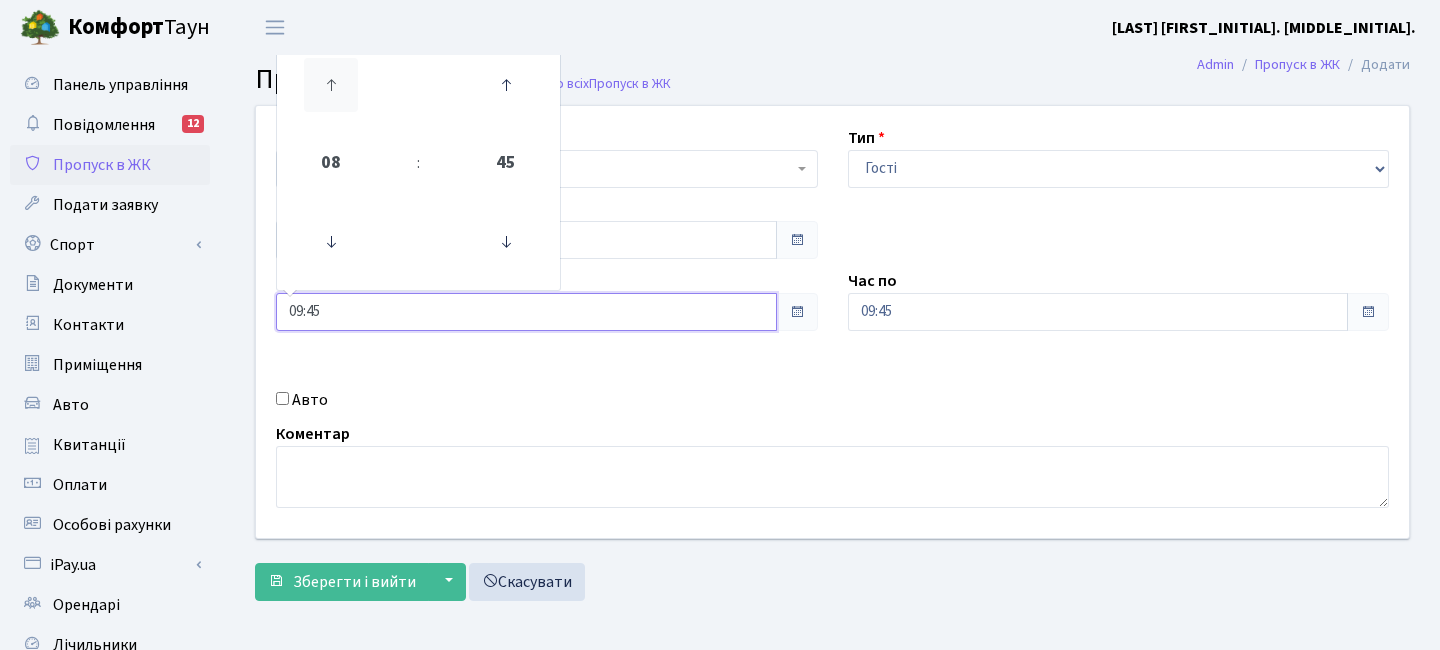 click at bounding box center (331, 85) 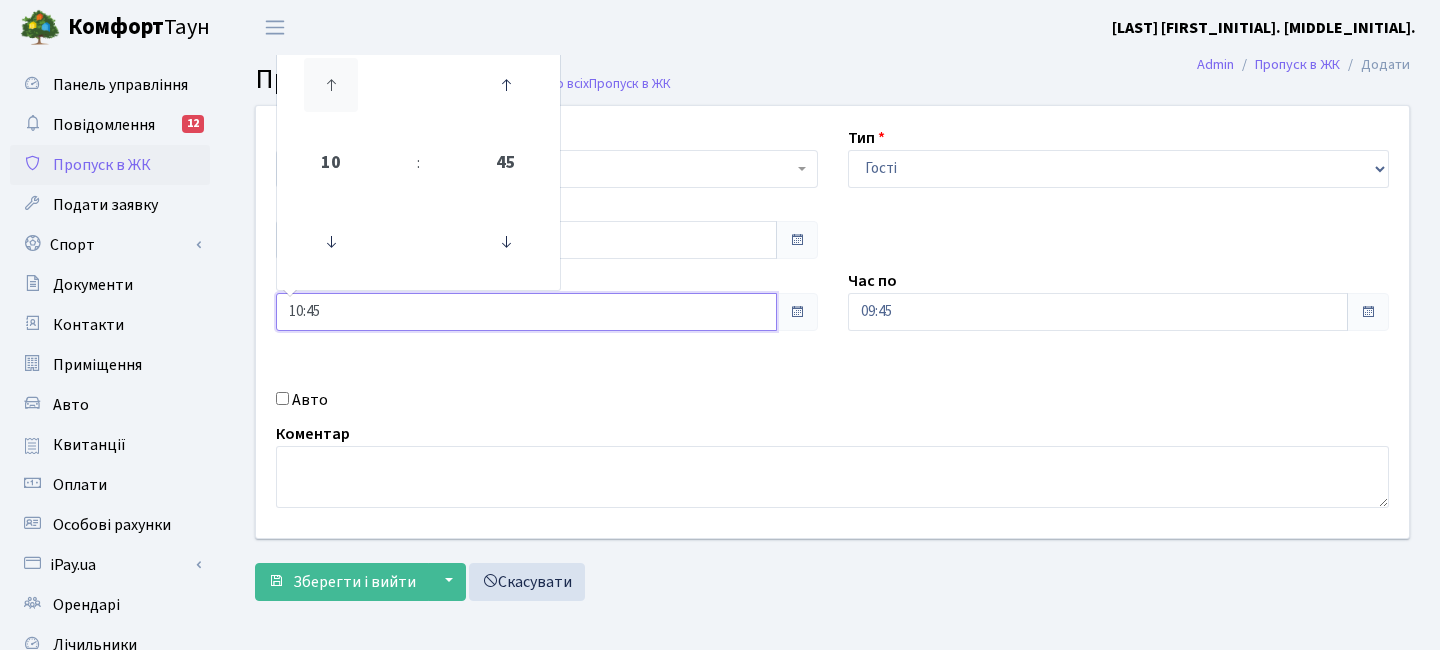 click at bounding box center [331, 85] 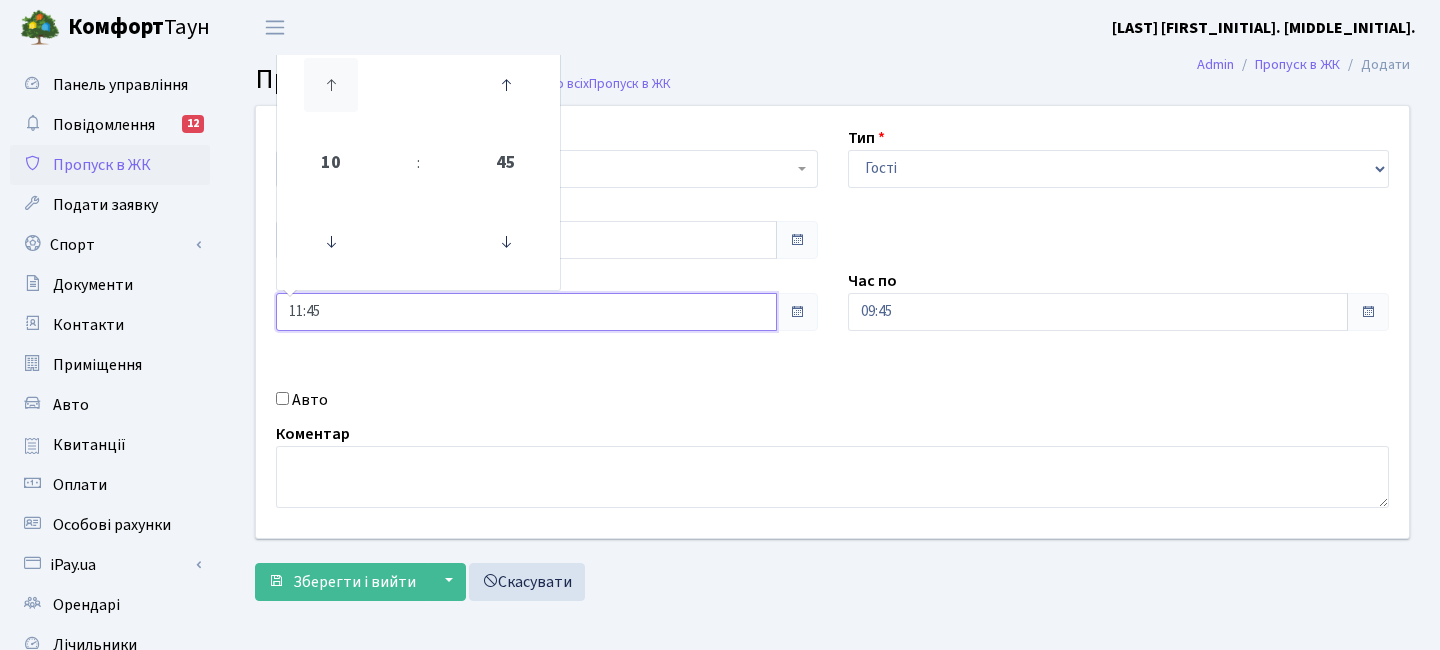 click at bounding box center (331, 85) 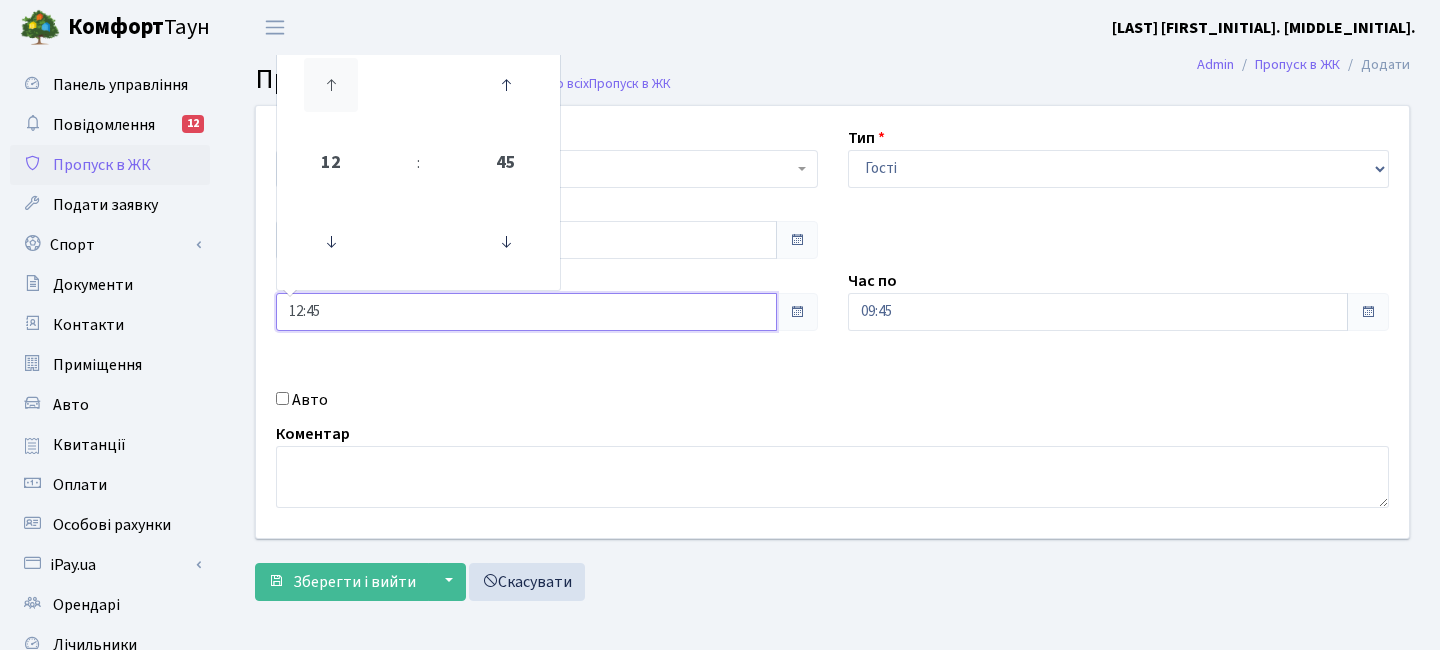 click at bounding box center (331, 85) 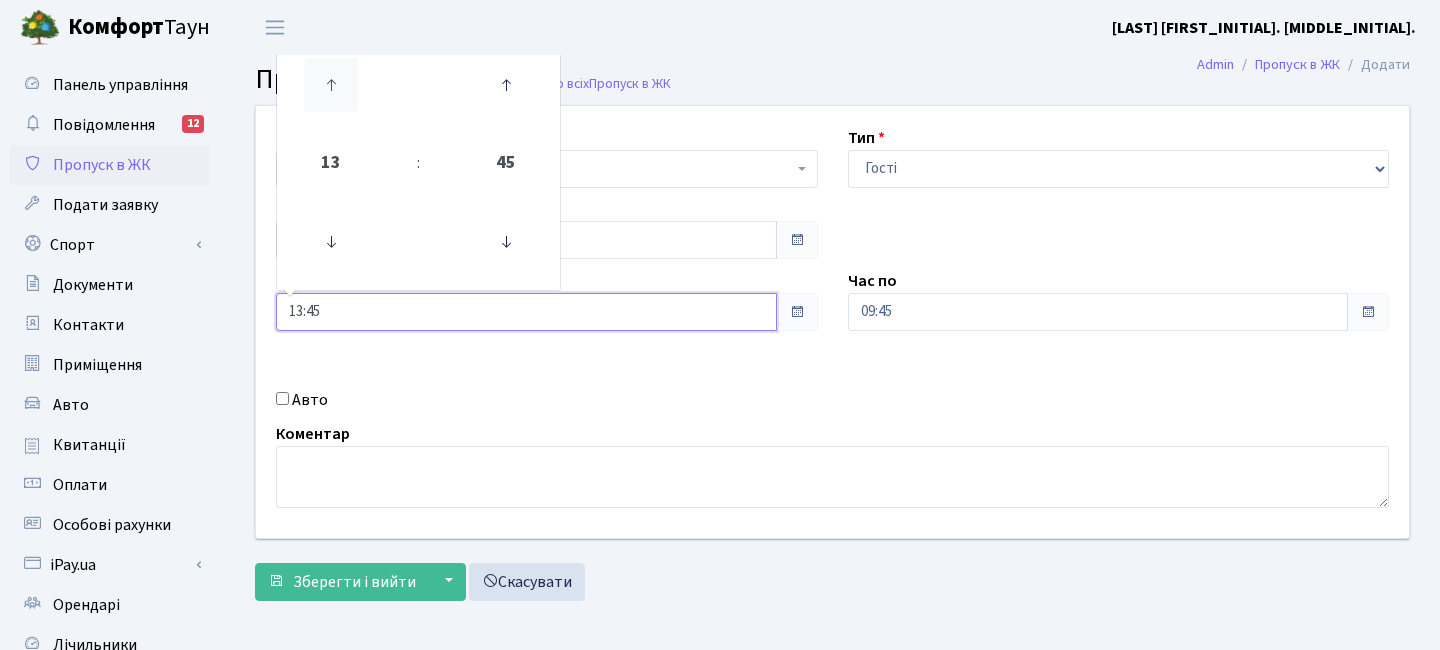click at bounding box center (331, 85) 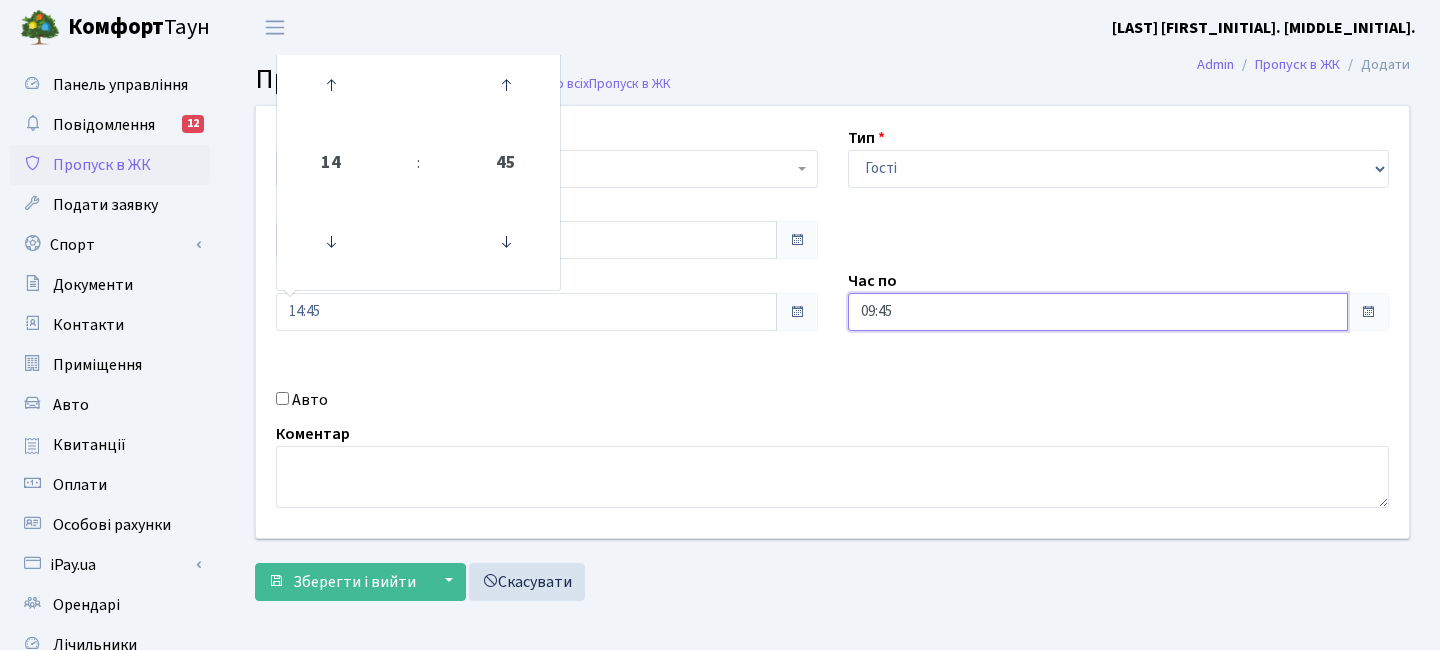 click on "09:45" at bounding box center (1098, 312) 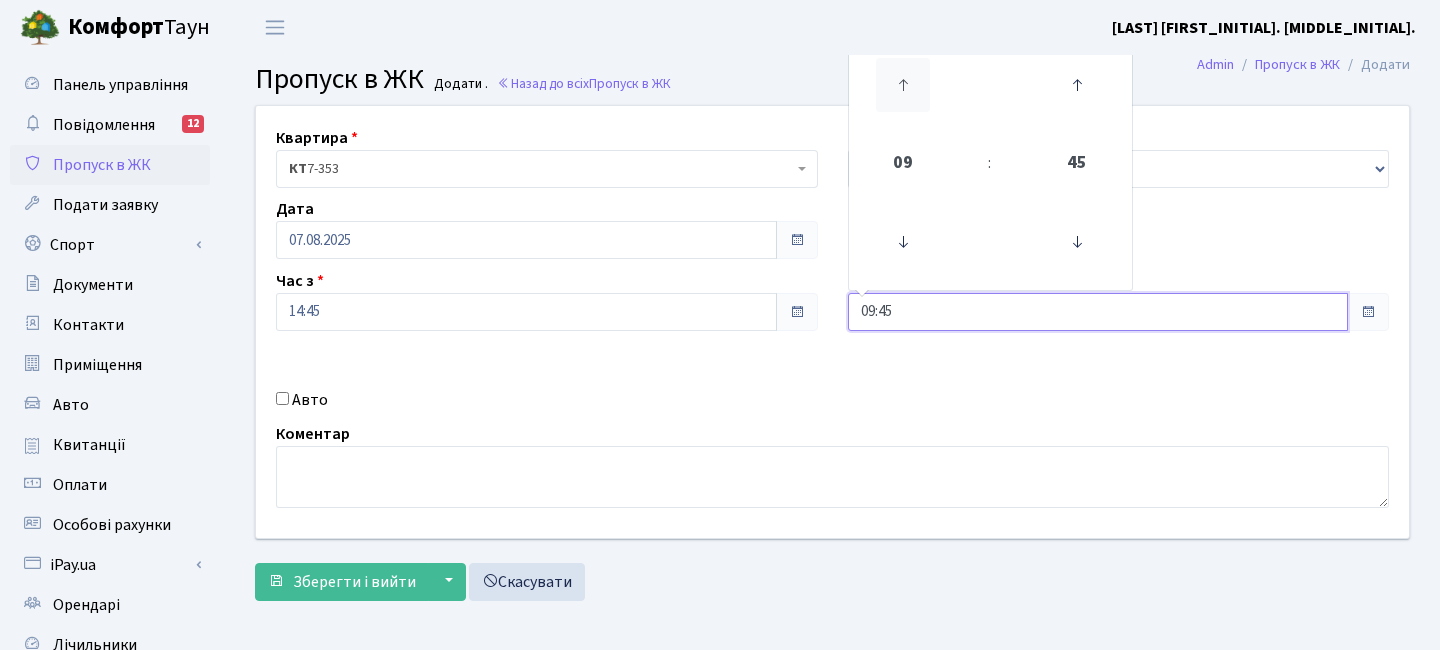 click at bounding box center [903, 85] 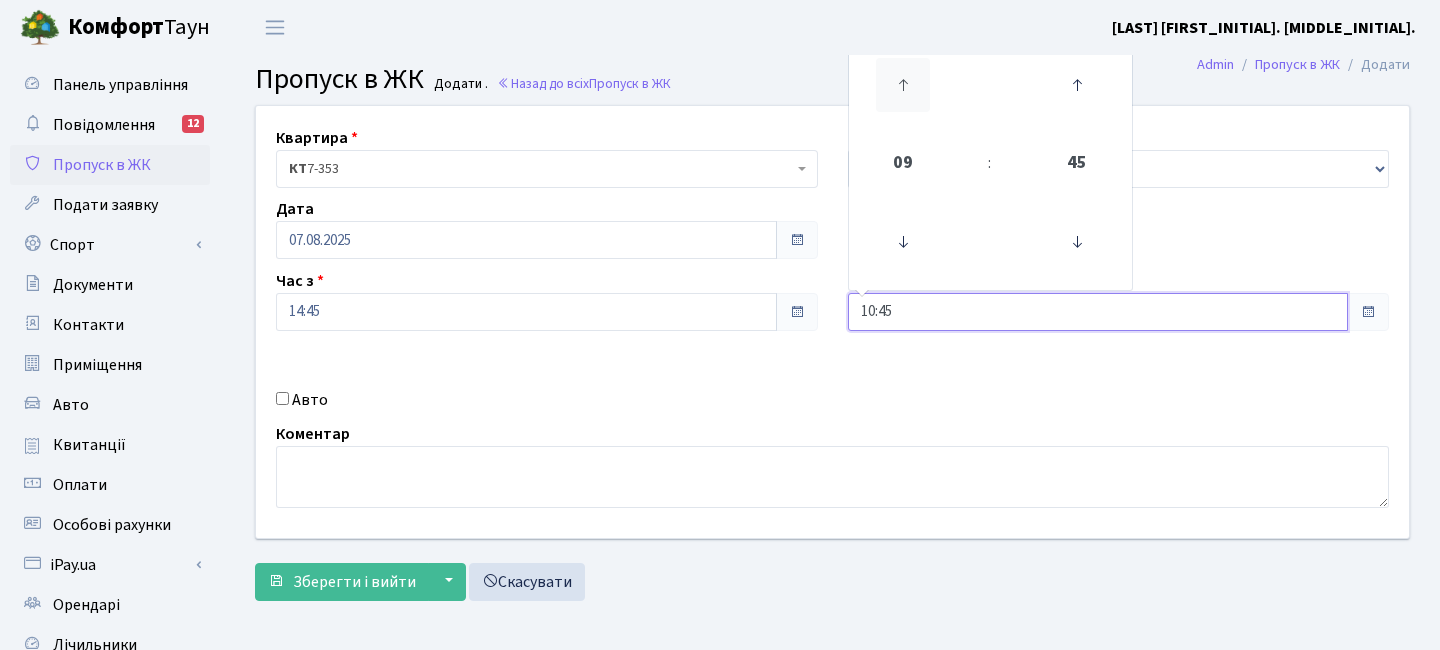 click at bounding box center [903, 85] 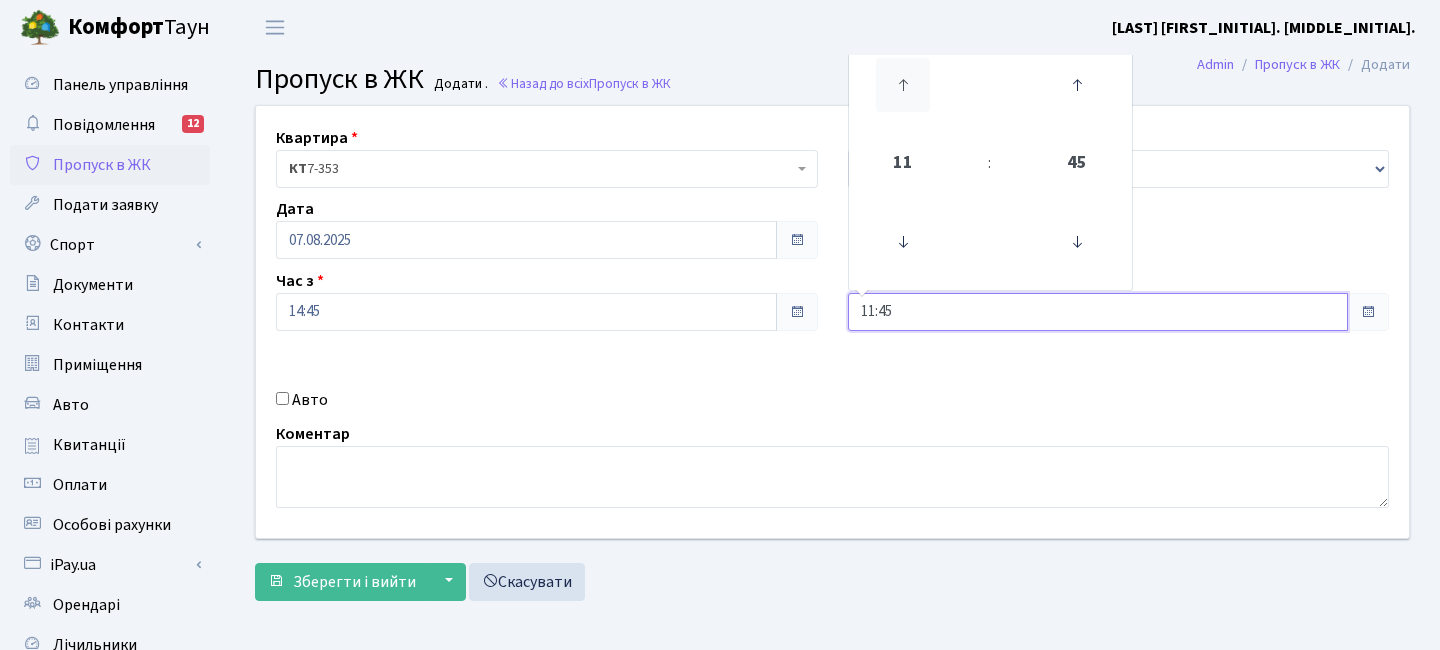 click at bounding box center (903, 85) 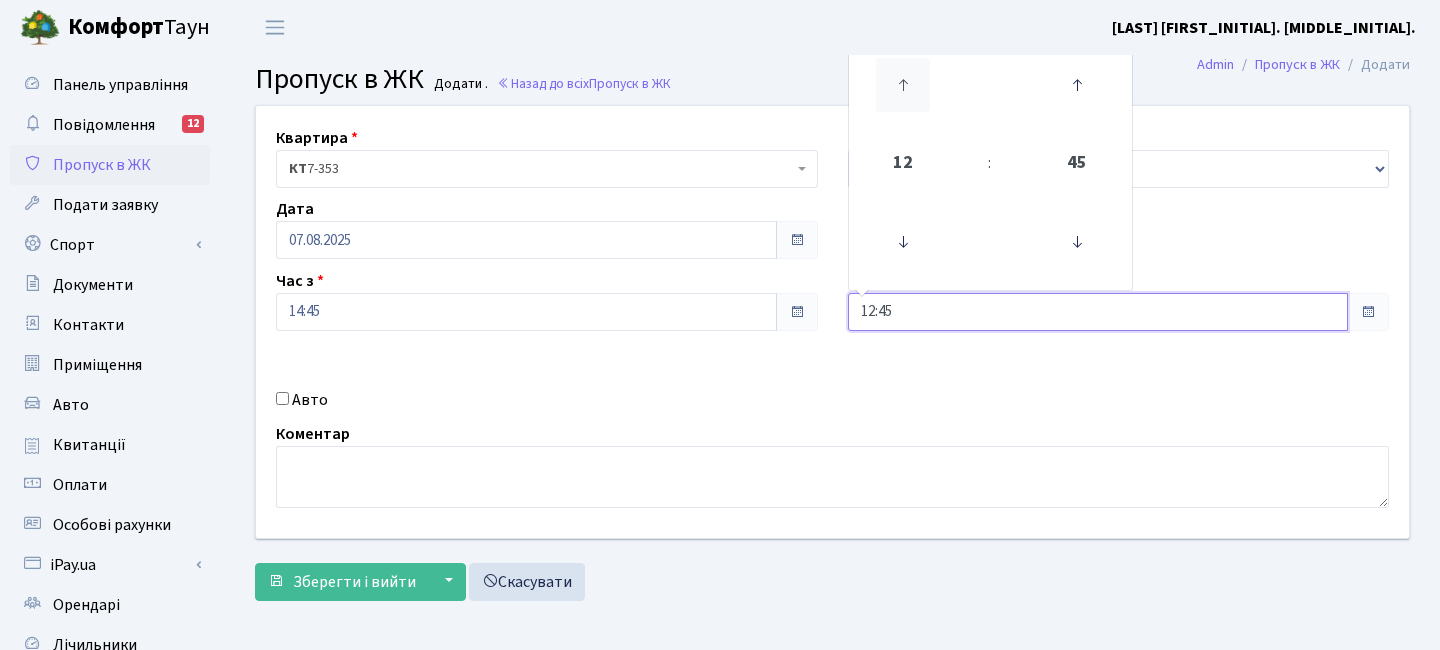 click at bounding box center [903, 85] 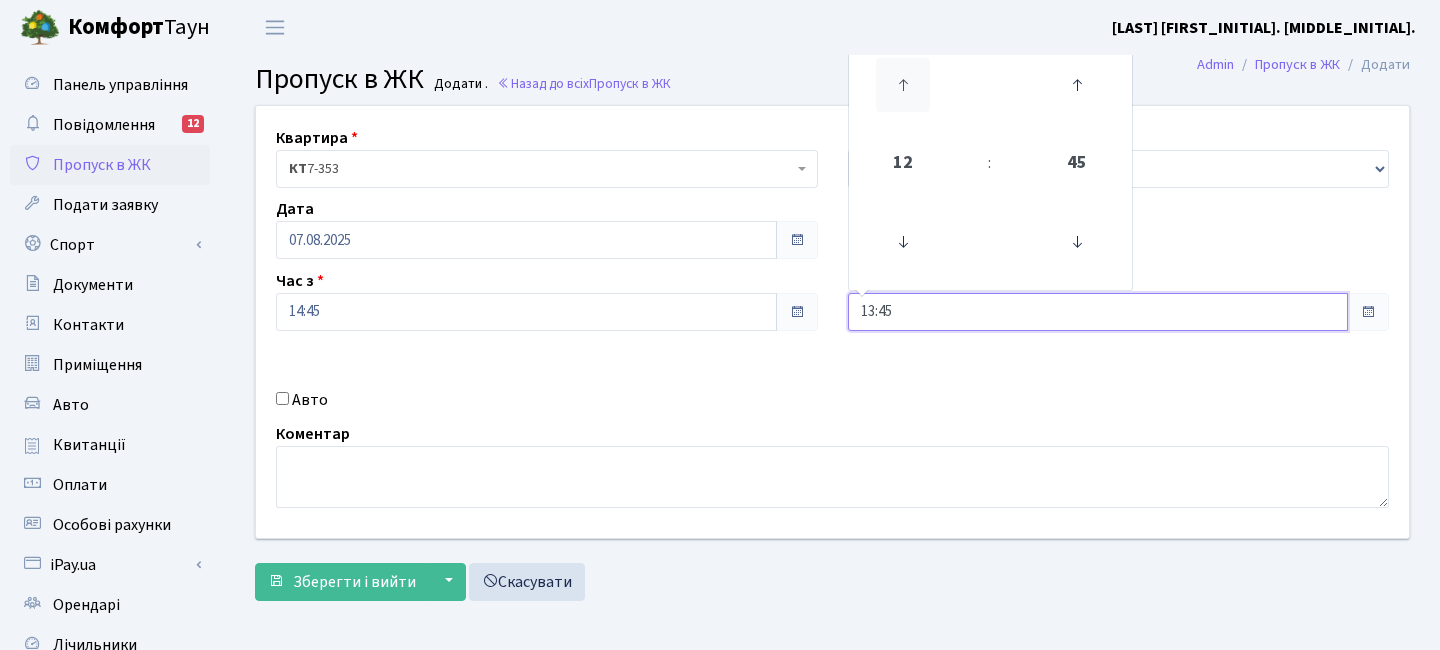 click at bounding box center [903, 85] 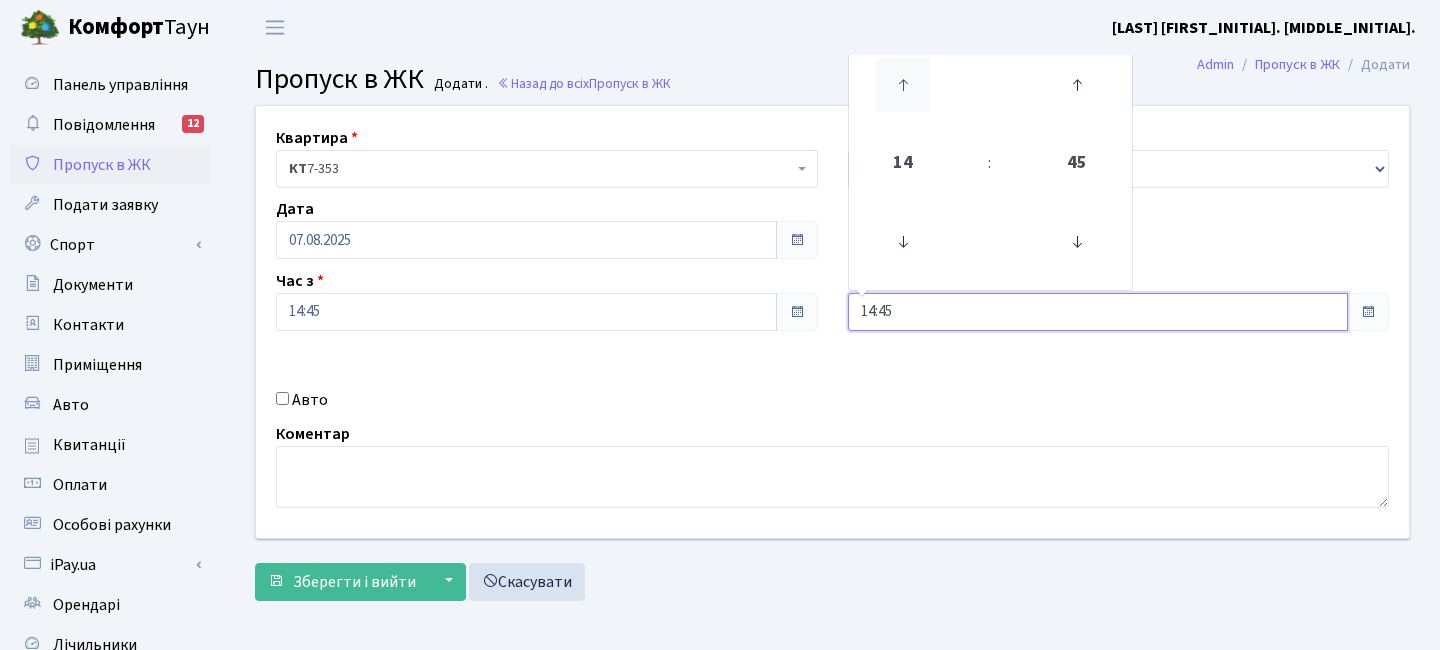 click at bounding box center [903, 85] 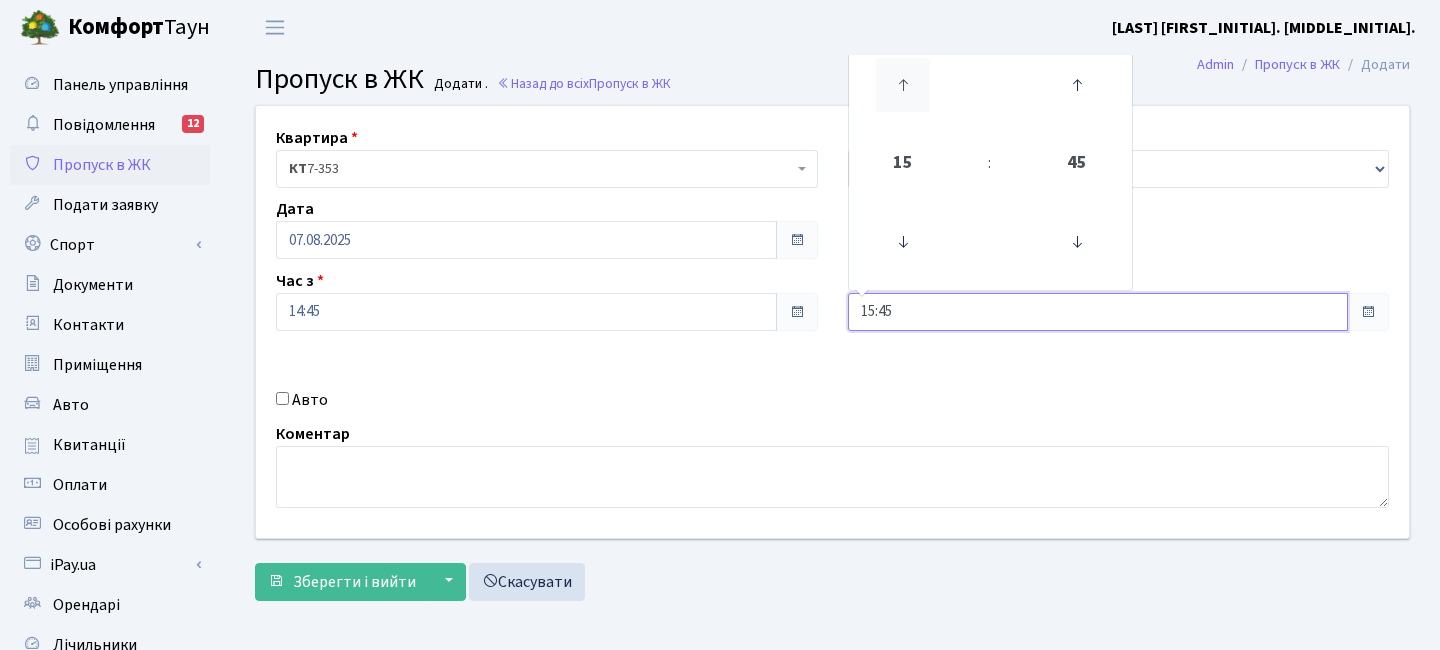 click at bounding box center (903, 85) 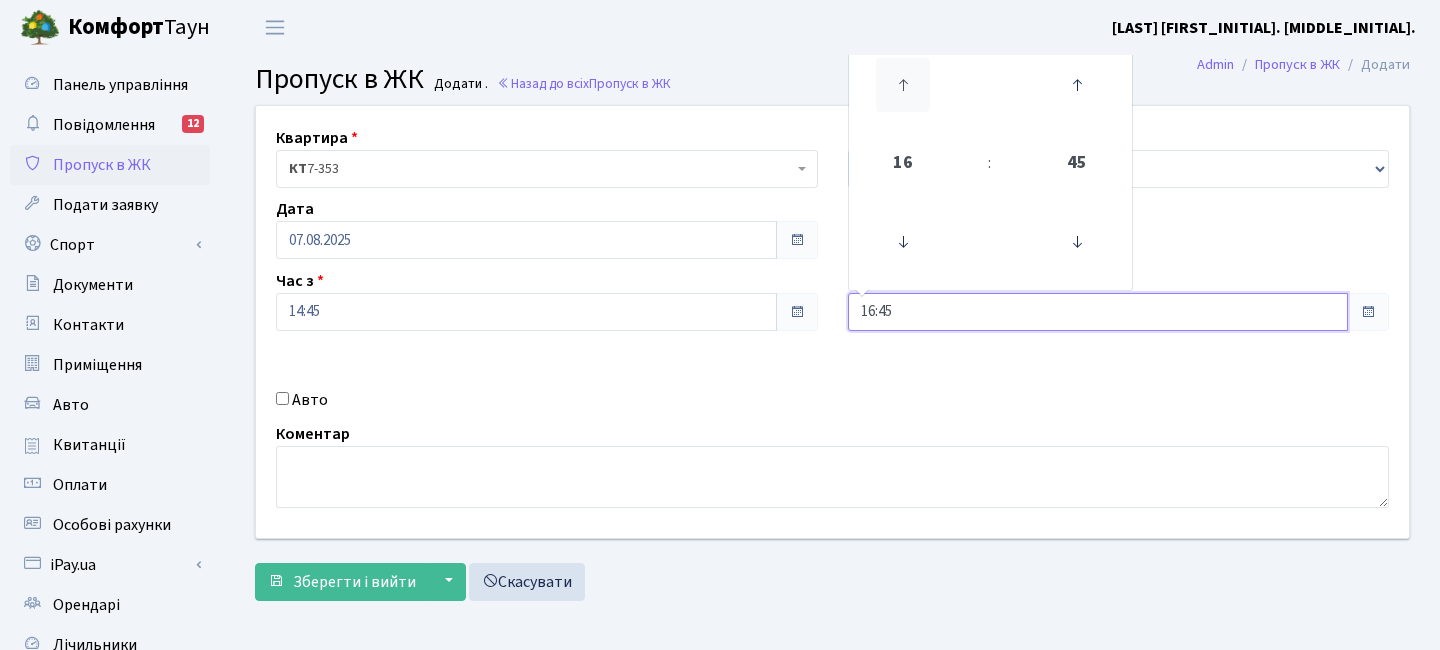 click at bounding box center (903, 85) 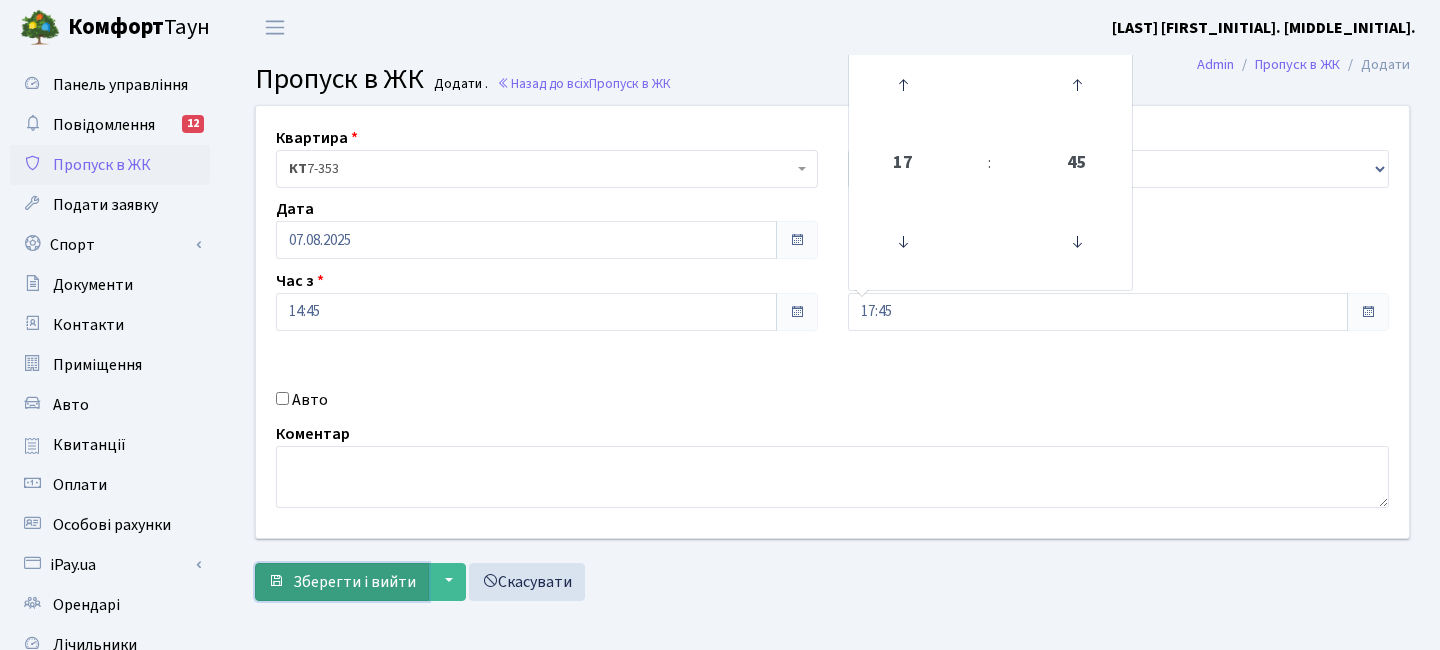 click on "Зберегти і вийти" at bounding box center (354, 582) 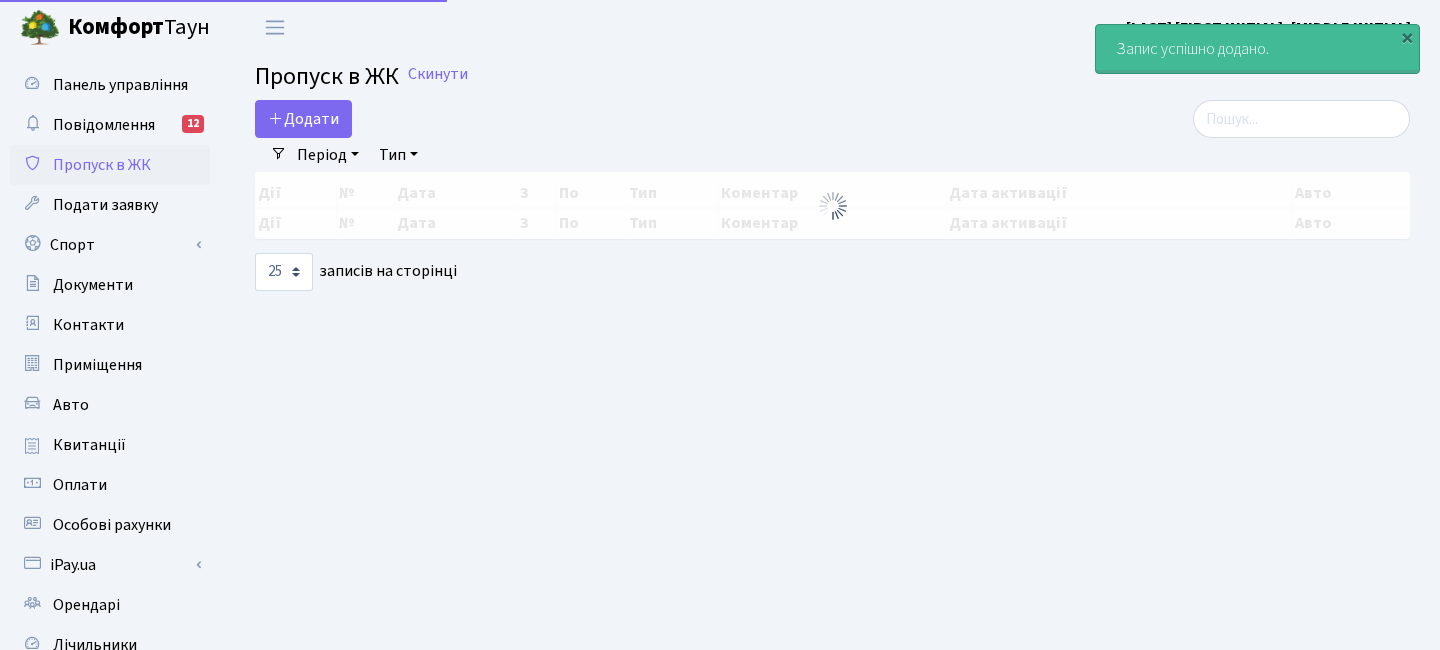 select on "25" 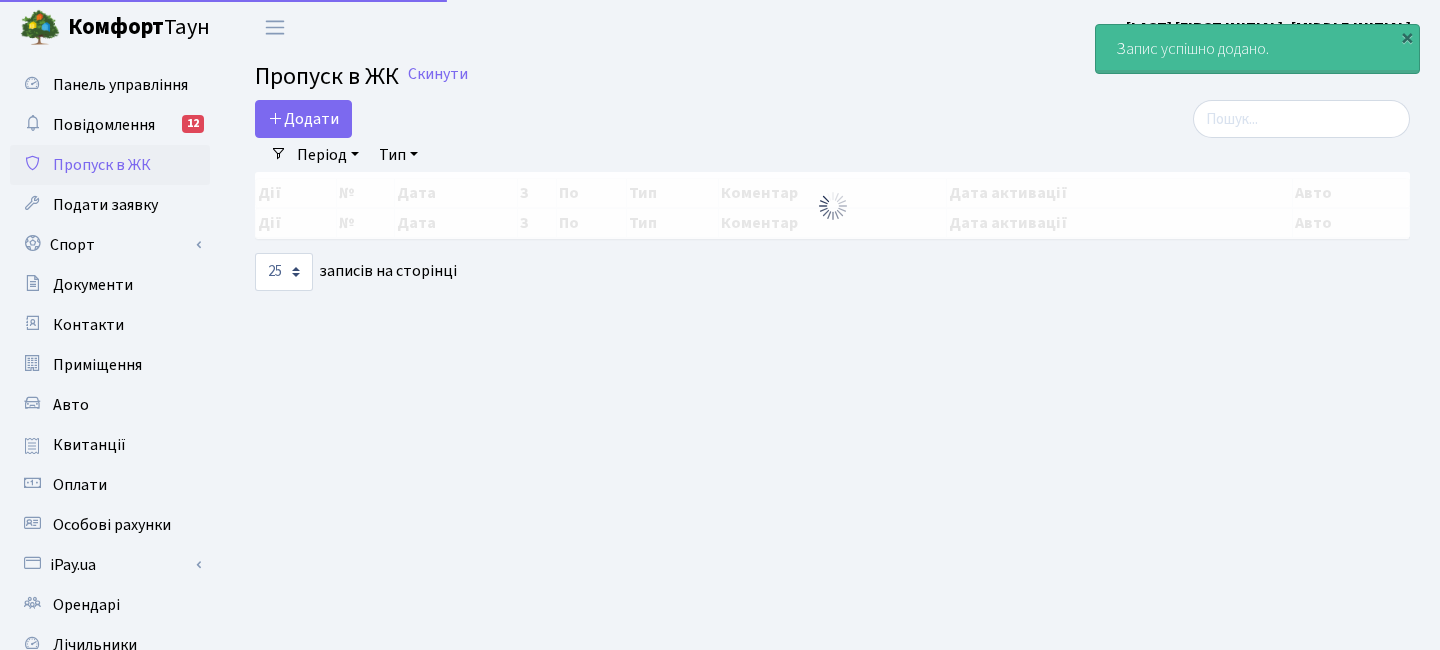scroll, scrollTop: 0, scrollLeft: 0, axis: both 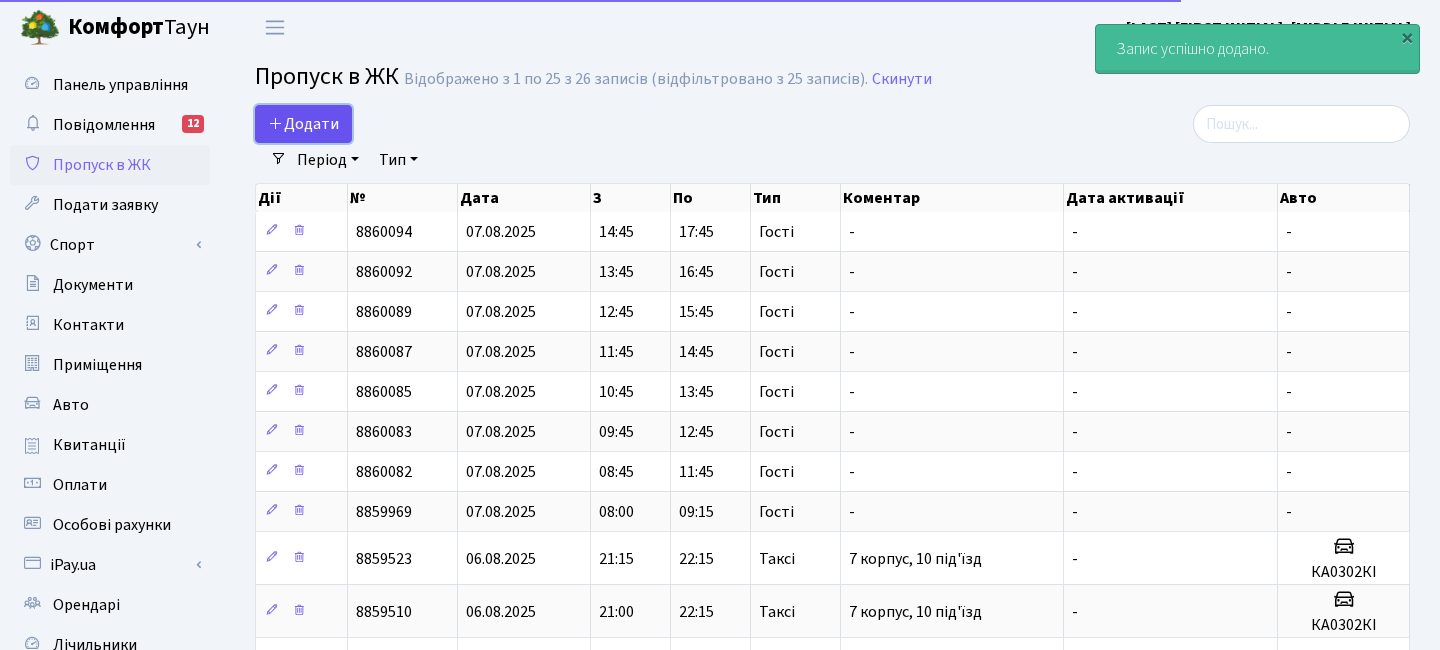 click on "Додати" at bounding box center [303, 124] 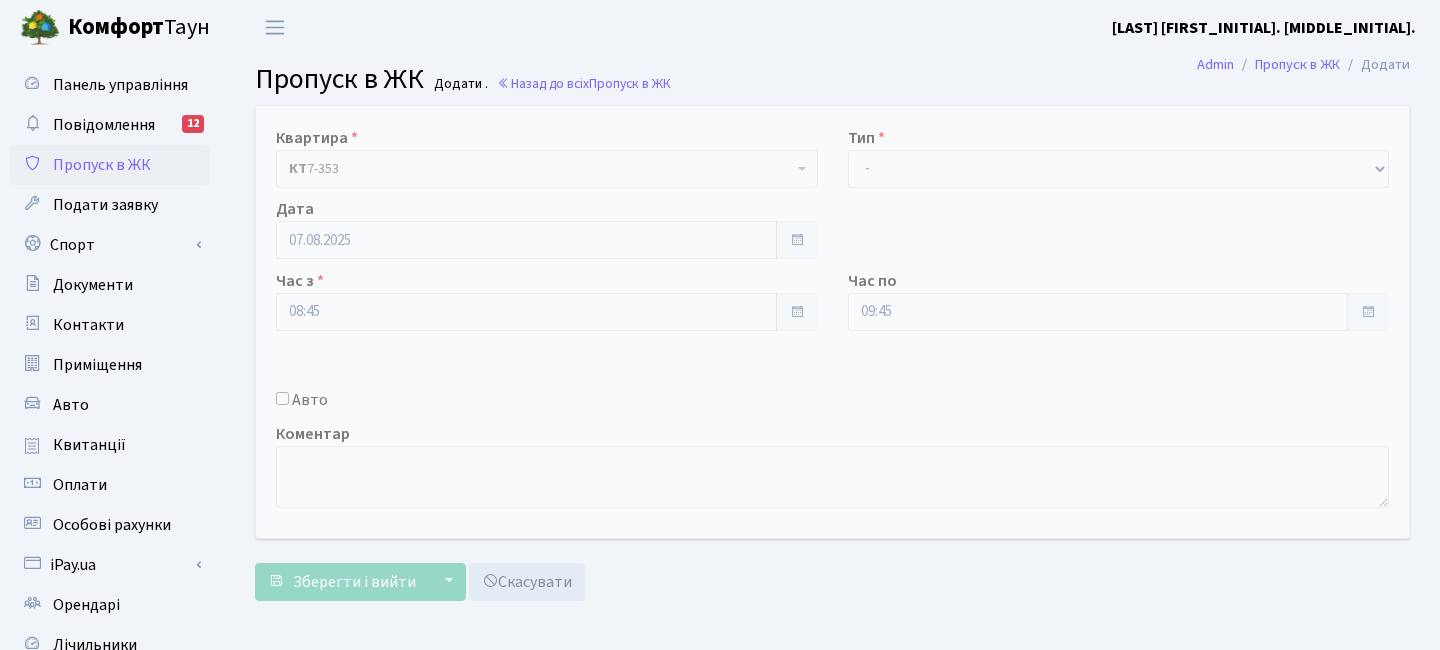 scroll, scrollTop: 0, scrollLeft: 0, axis: both 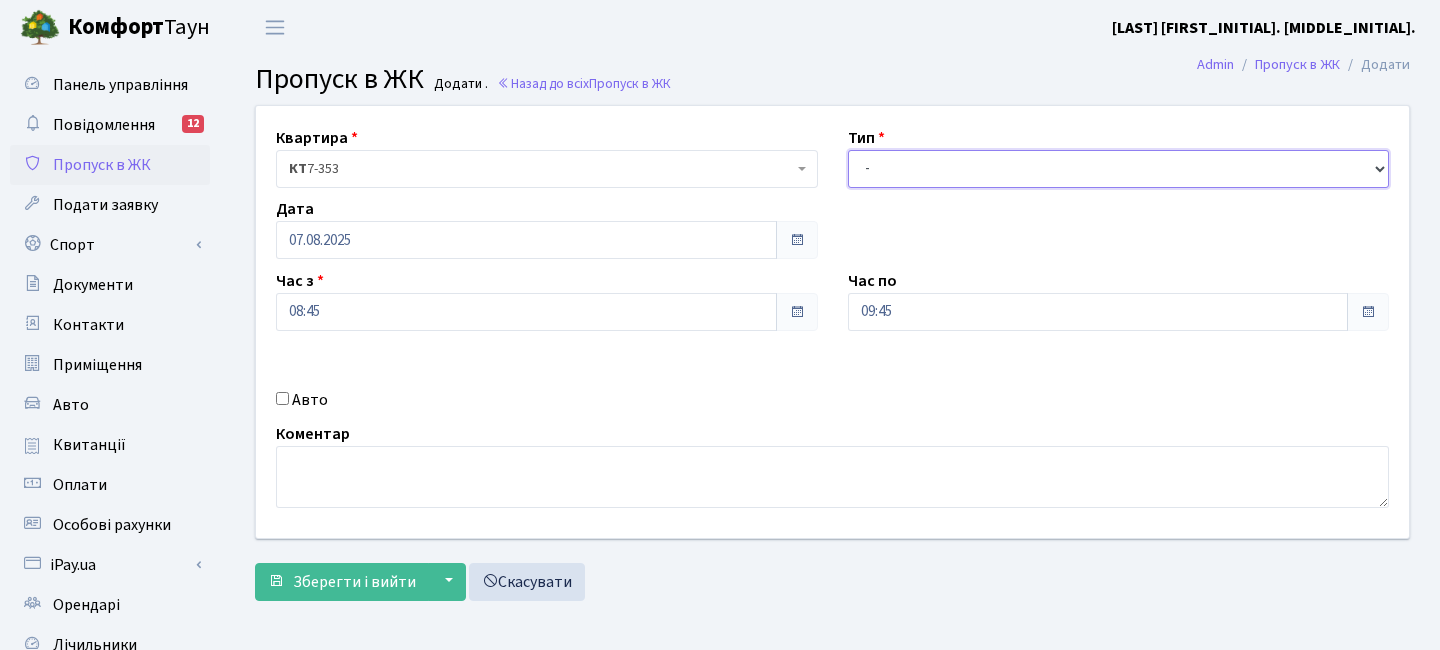 click on "-
Доставка
Таксі
Гості
Сервіс" at bounding box center (1119, 169) 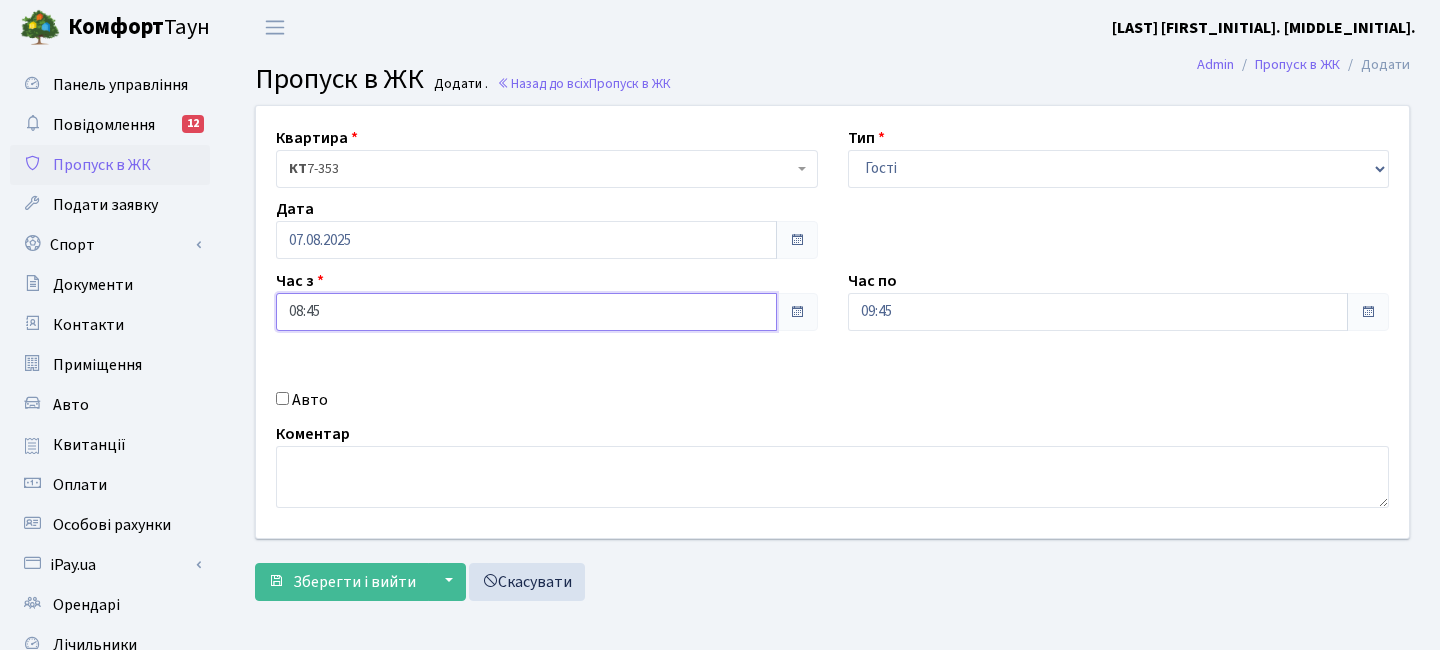 click on "08:45" at bounding box center [526, 312] 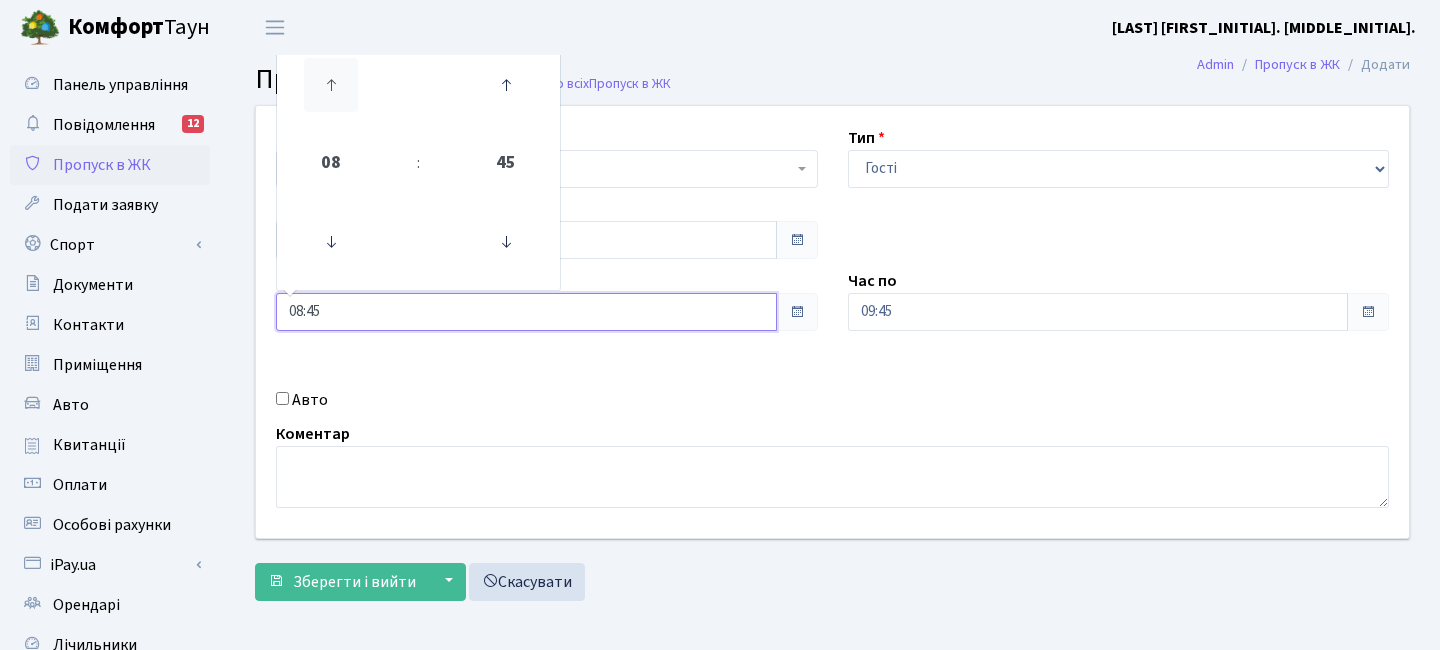 click at bounding box center [331, 85] 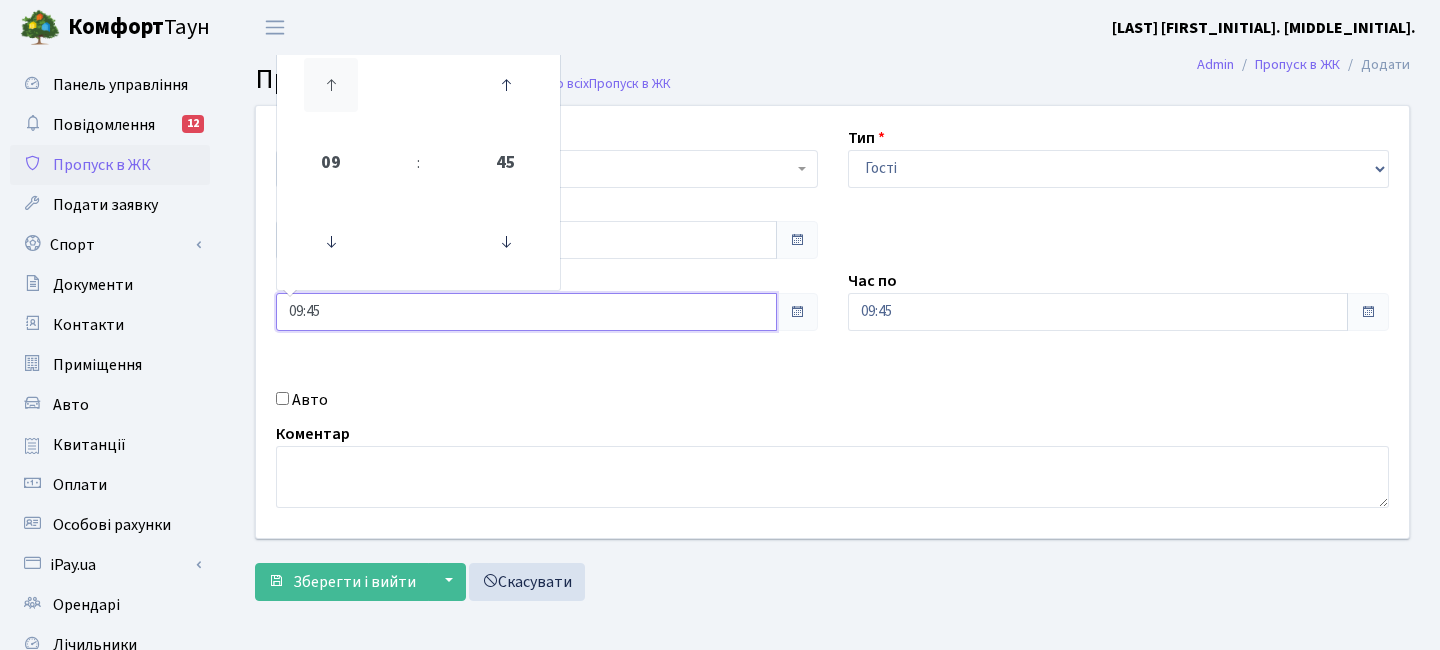 click at bounding box center (331, 85) 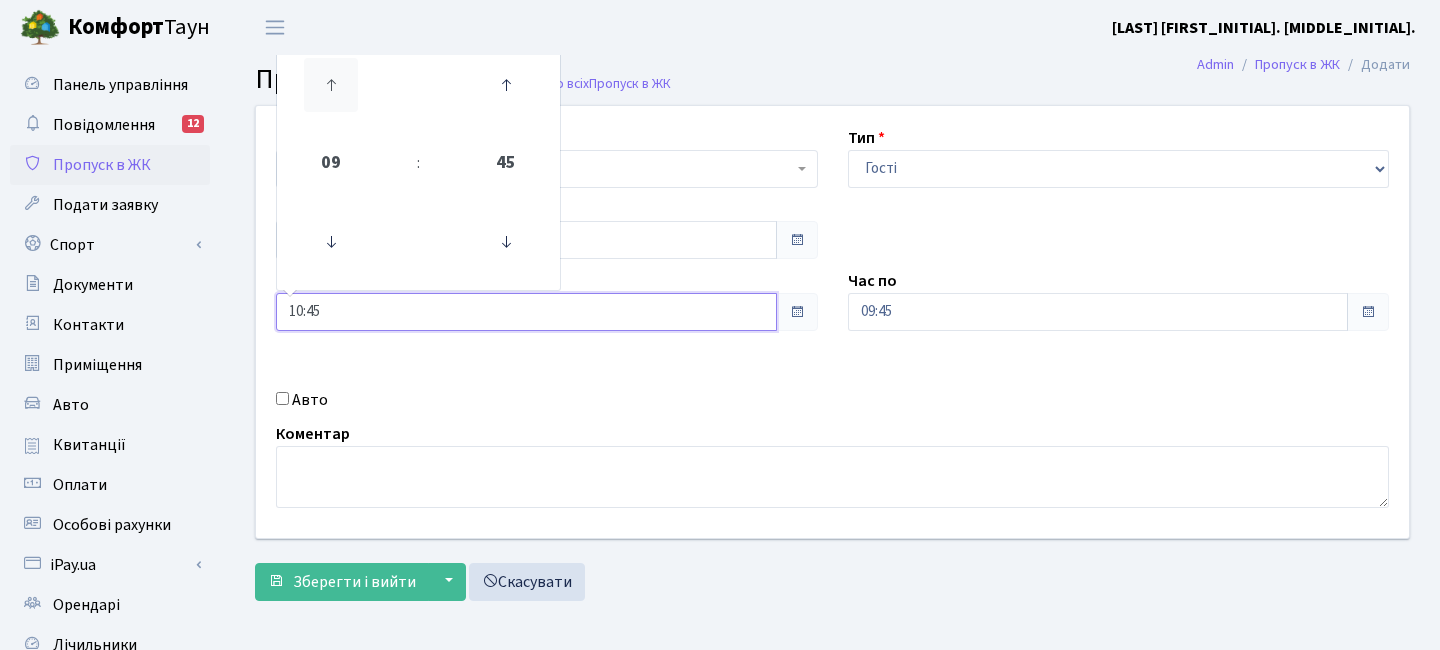 click at bounding box center [331, 85] 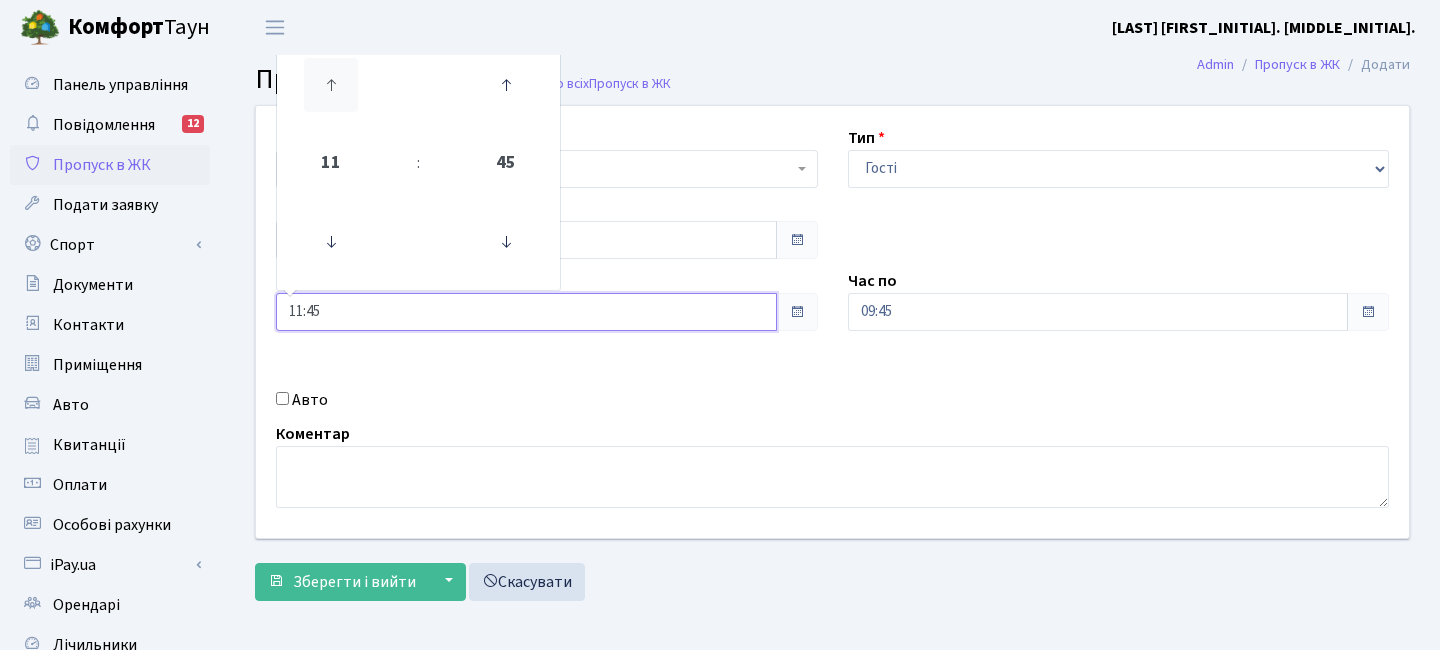 click at bounding box center (331, 85) 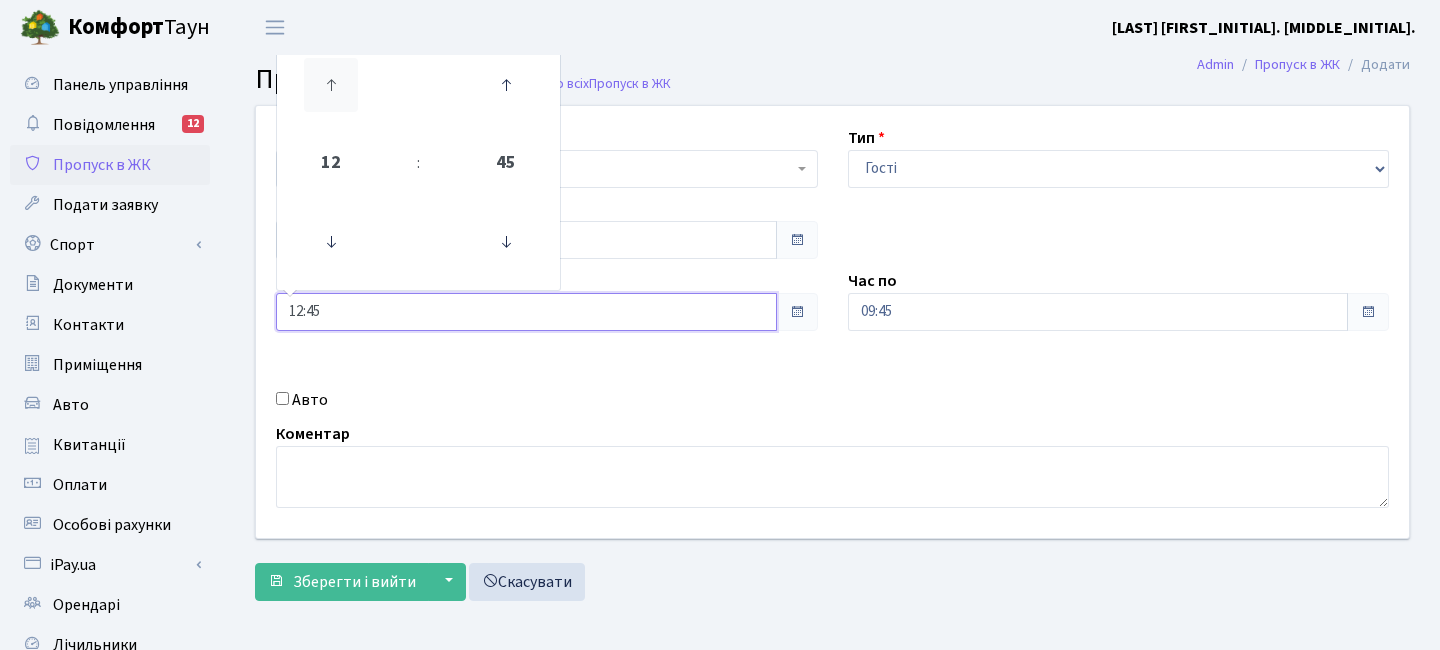 click at bounding box center [331, 85] 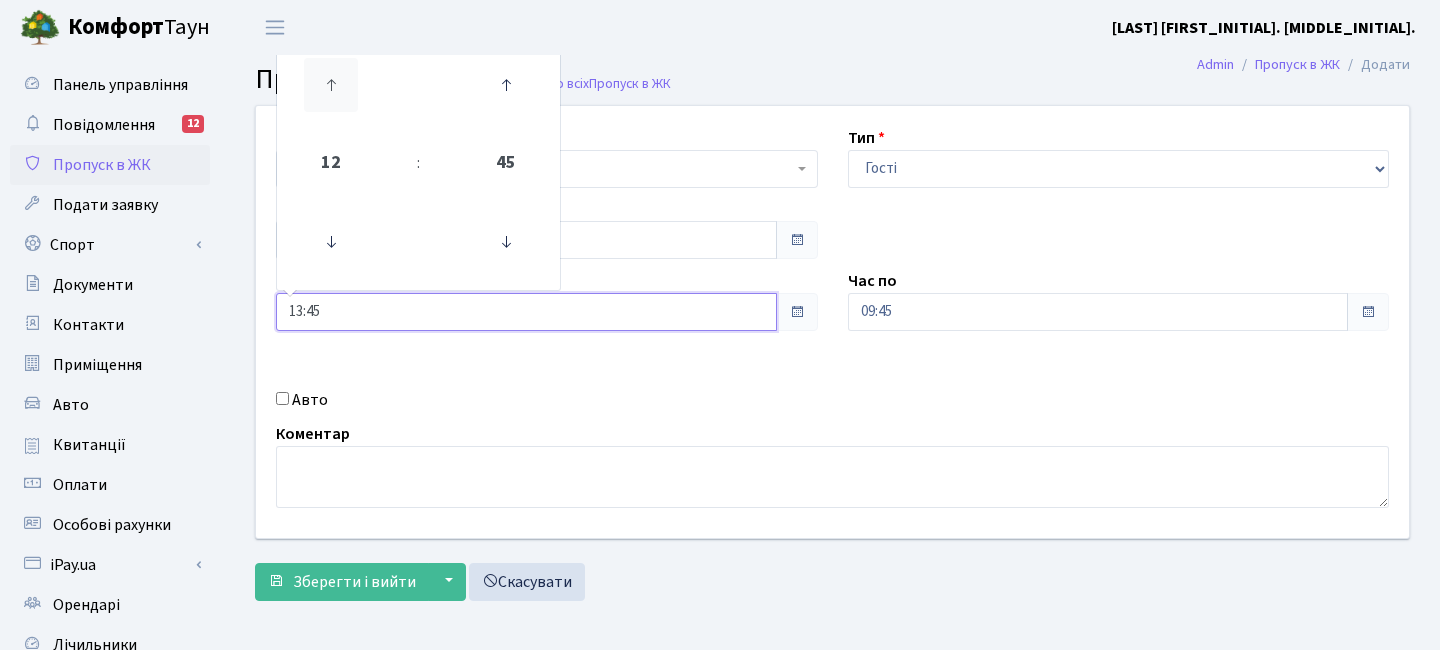 click at bounding box center [331, 85] 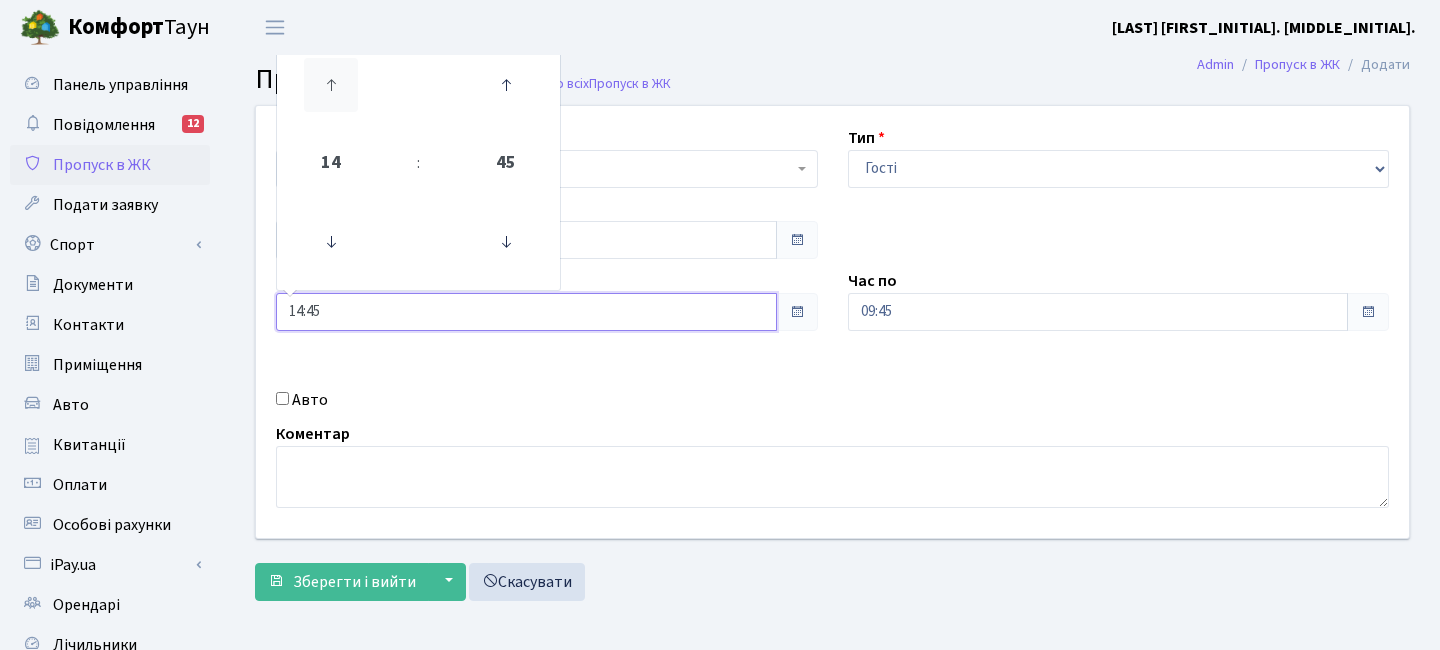 click at bounding box center (331, 85) 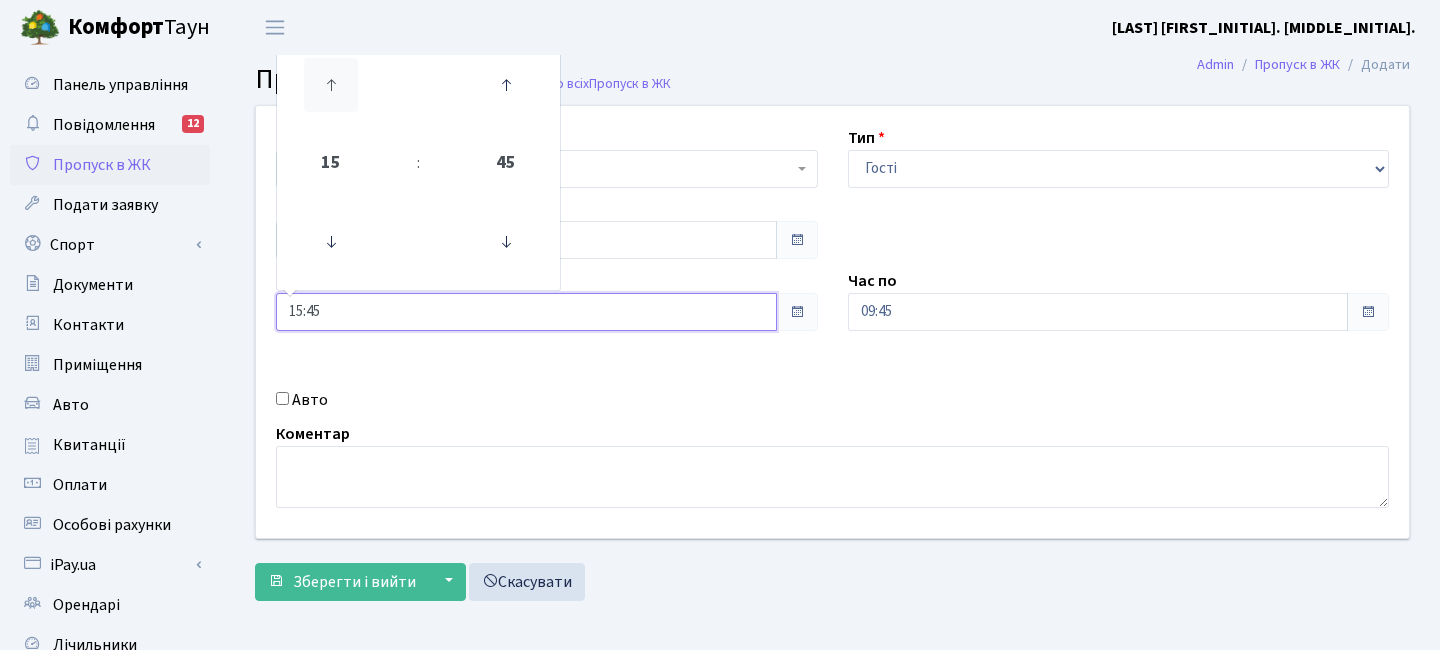 click at bounding box center (331, 85) 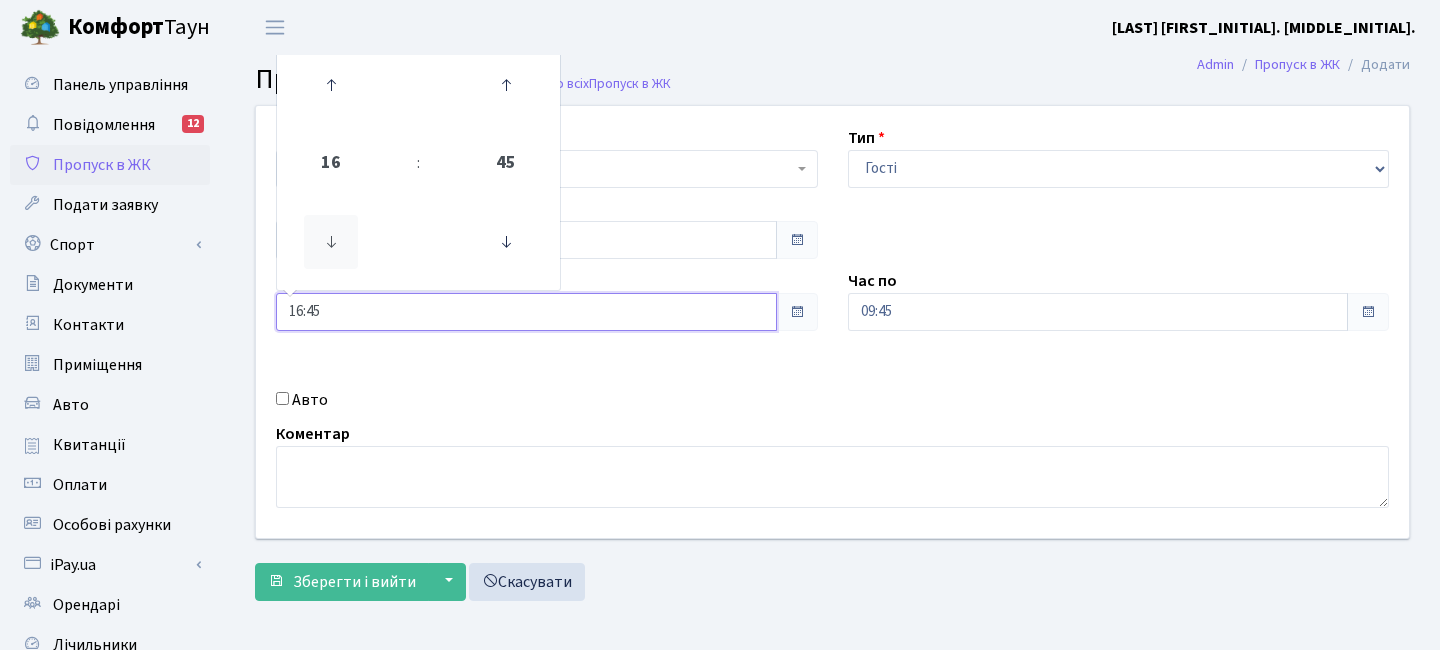 click at bounding box center (331, 242) 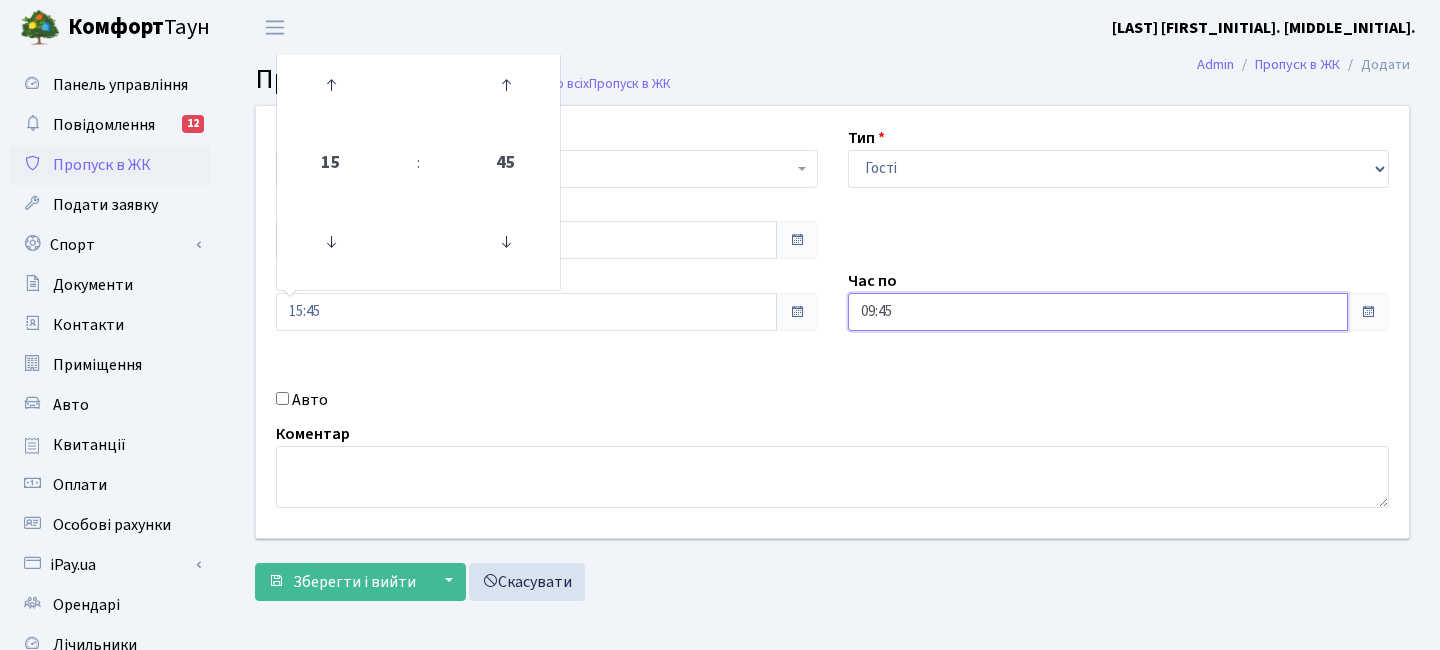 click on "09:45" at bounding box center (1098, 312) 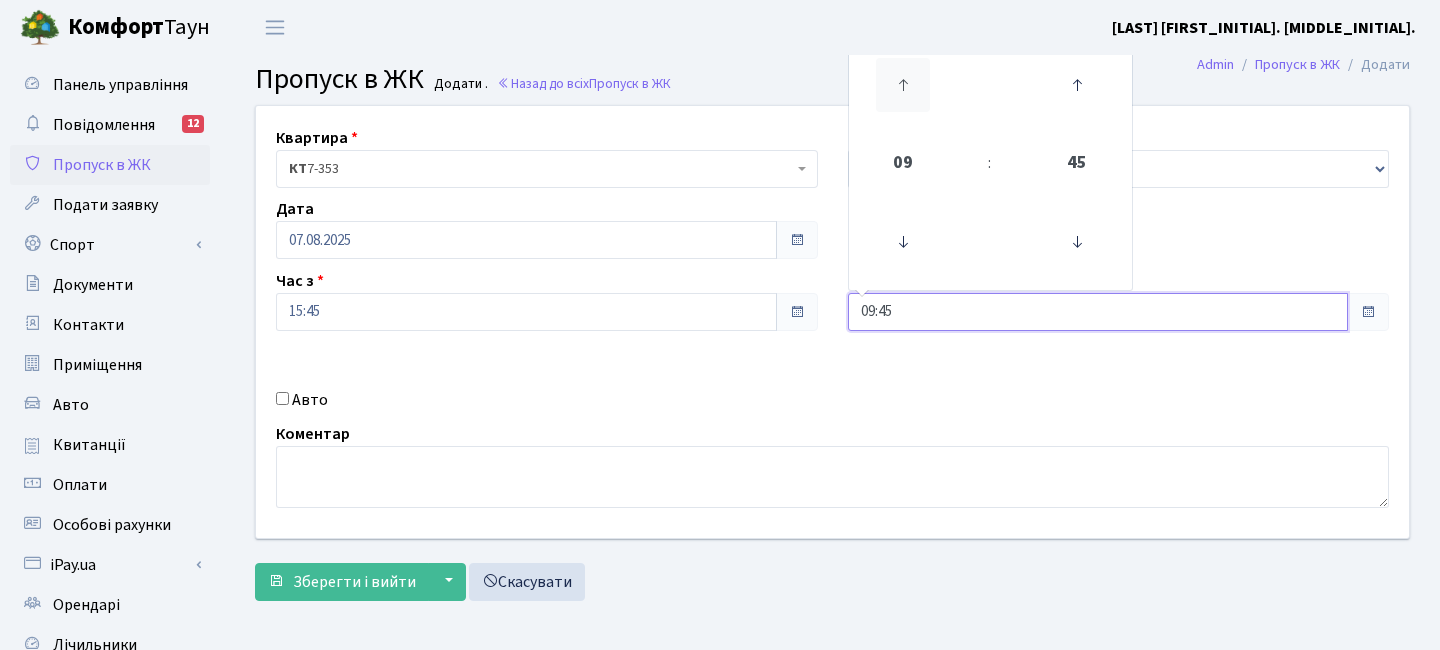 click at bounding box center (903, 85) 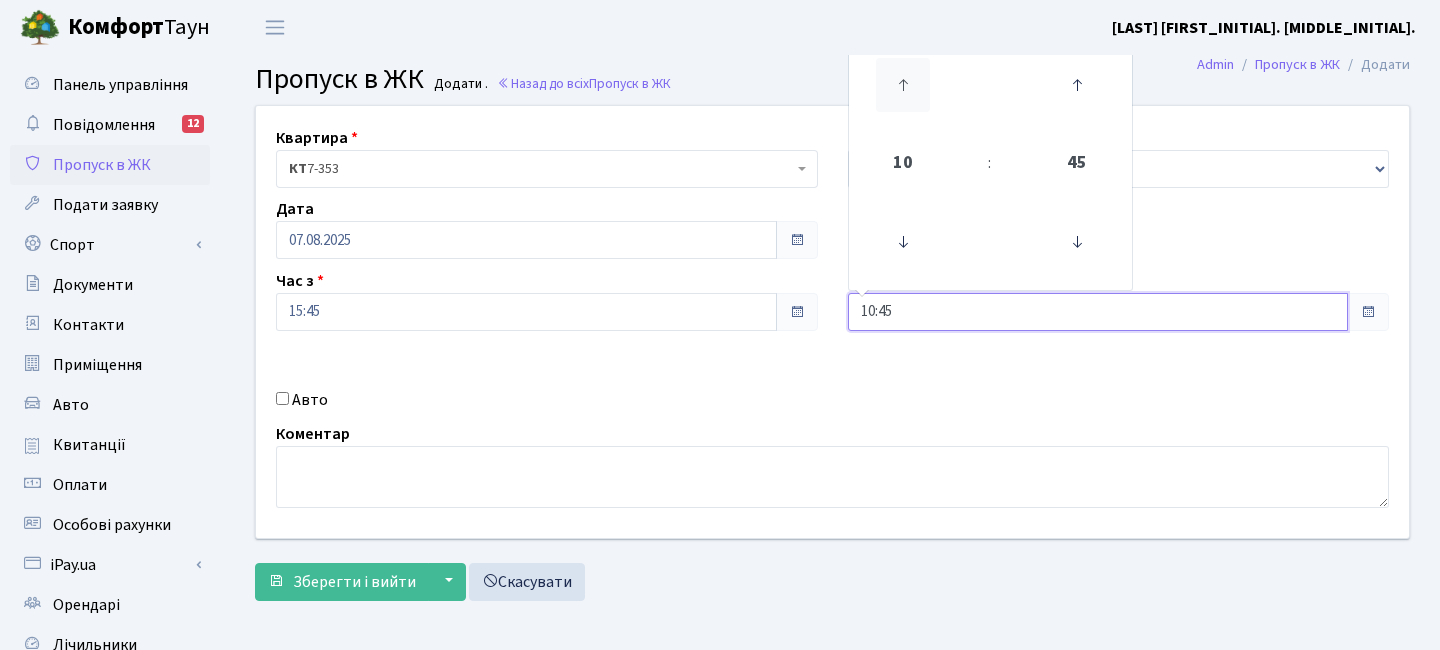click at bounding box center (903, 85) 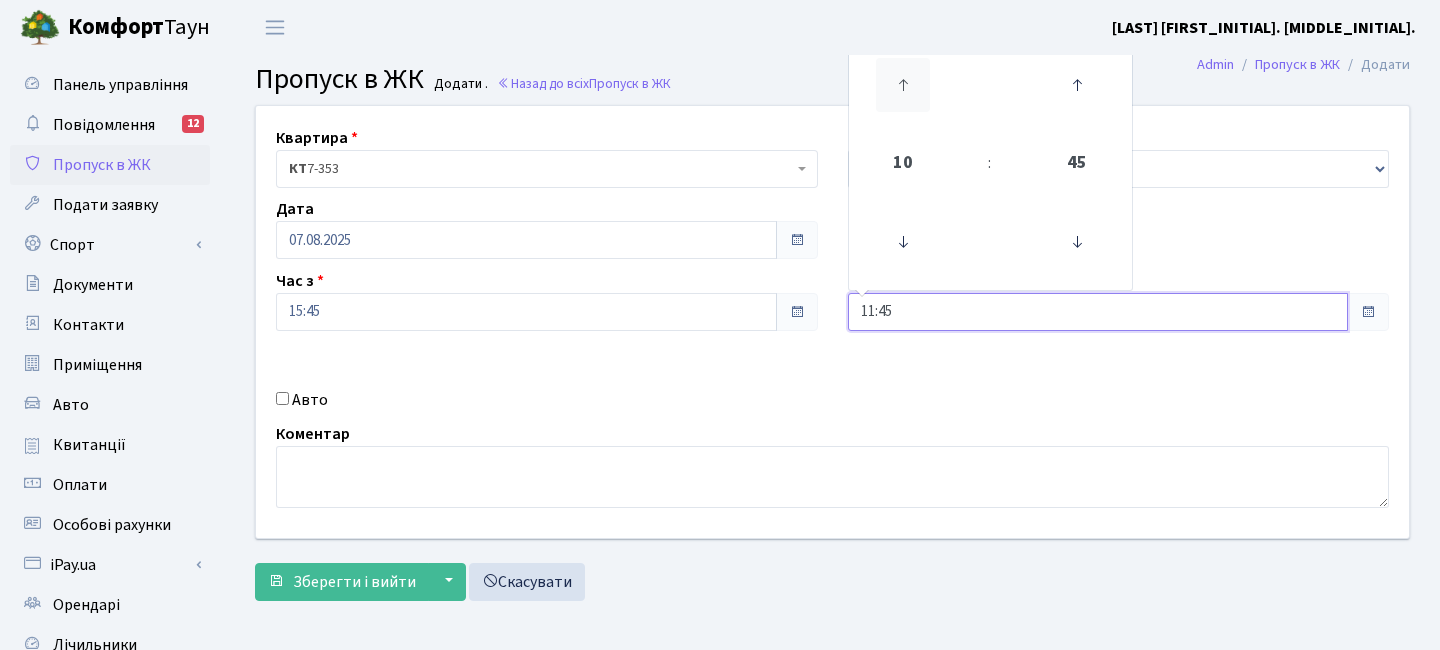 click at bounding box center [903, 85] 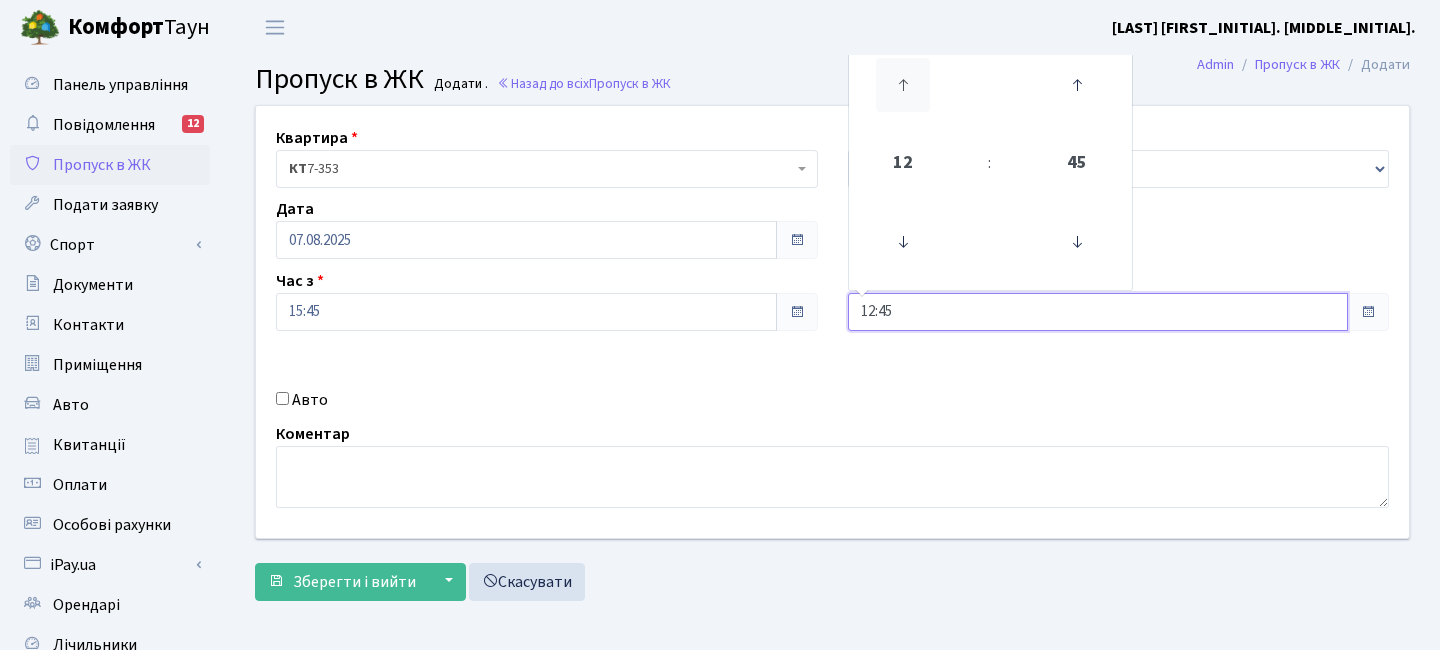 click at bounding box center [903, 85] 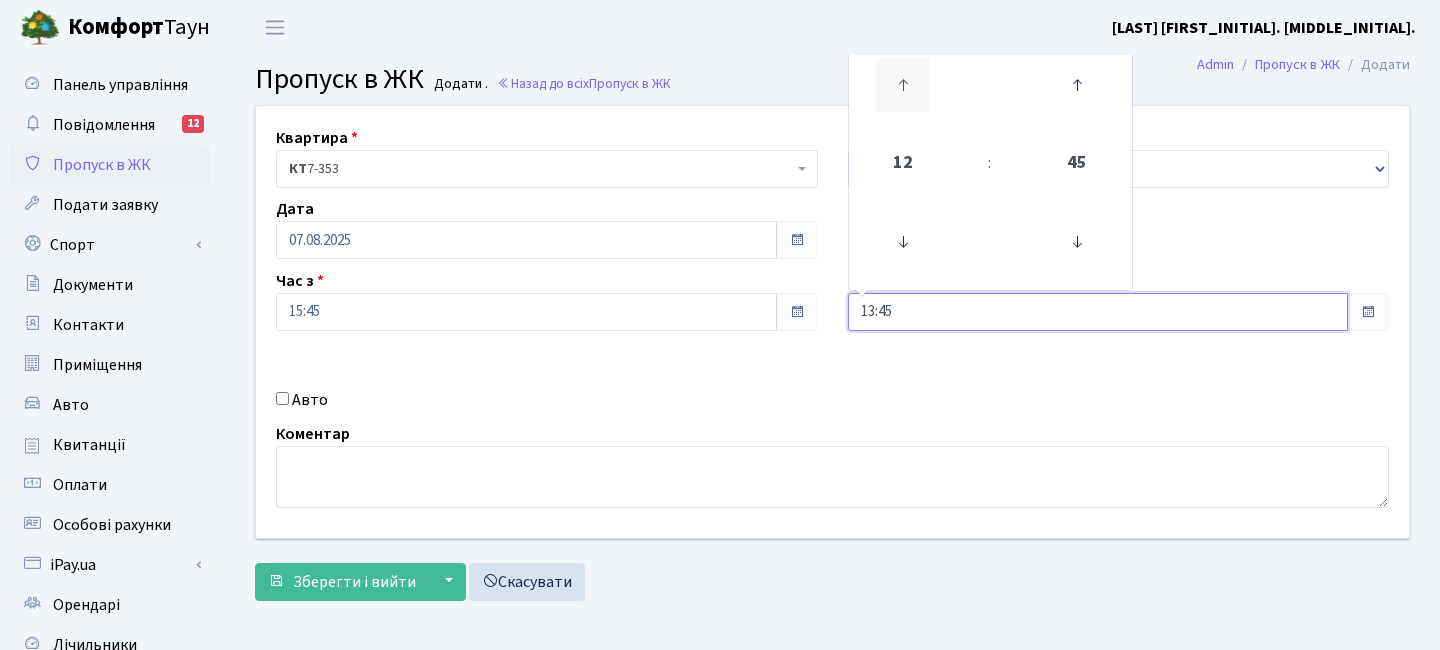 click at bounding box center (903, 85) 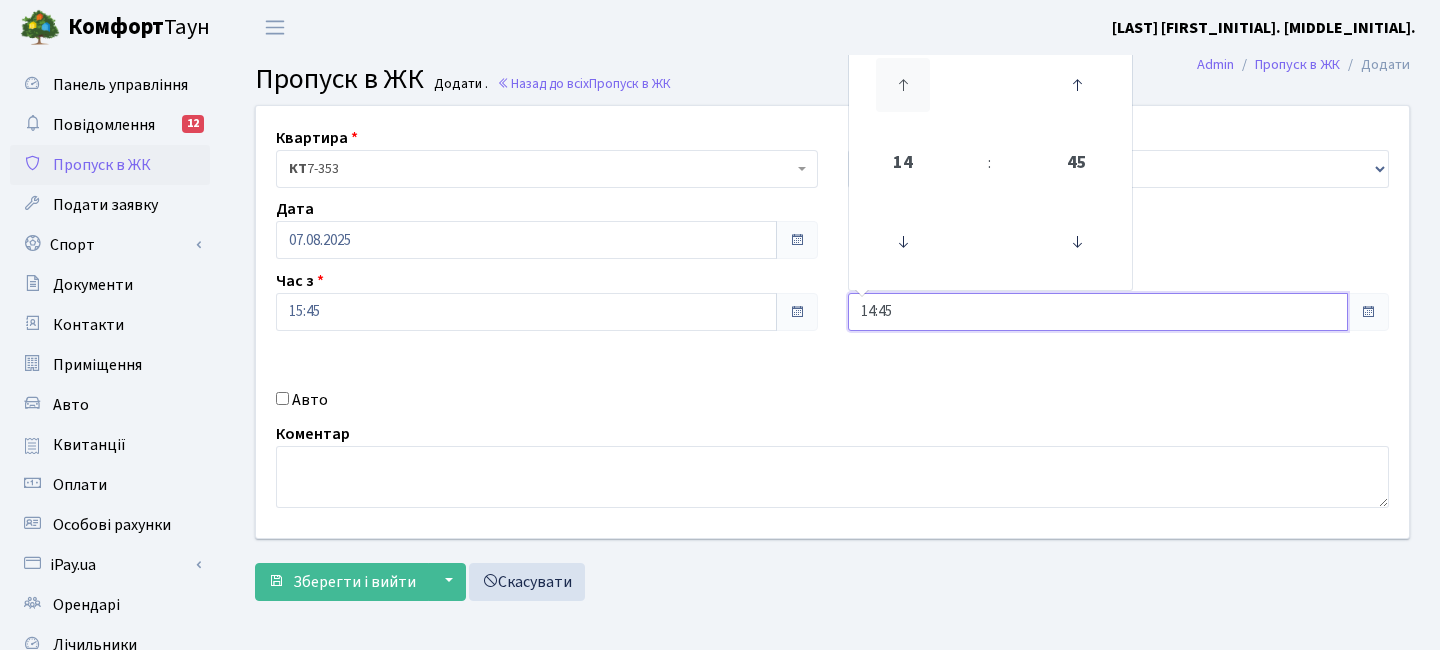 click at bounding box center (903, 85) 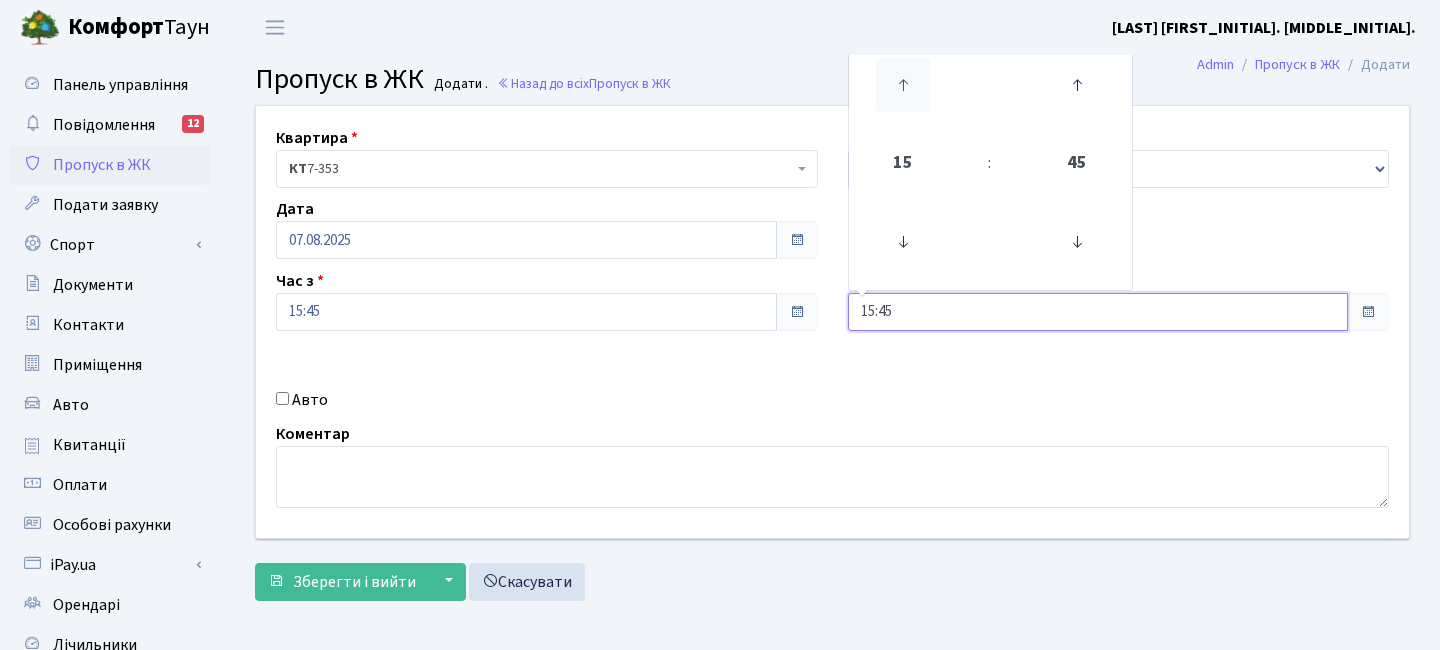 click at bounding box center [903, 85] 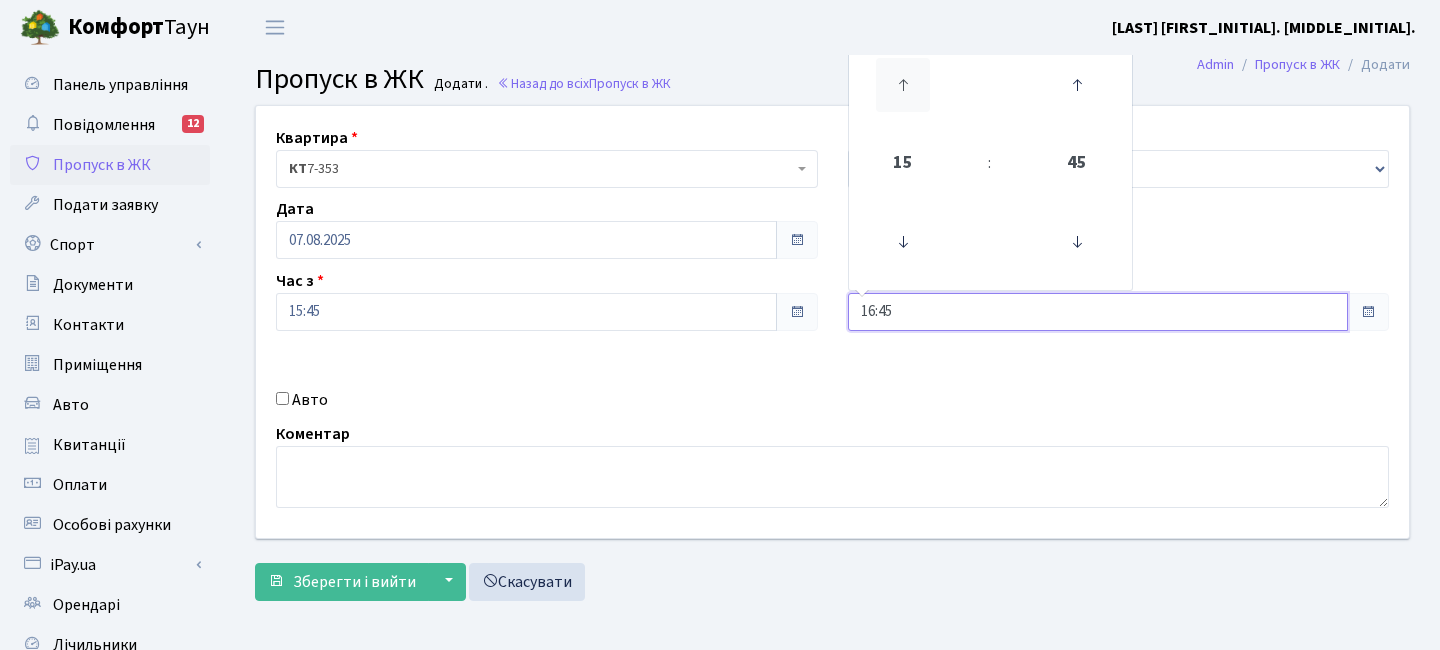 click at bounding box center (903, 85) 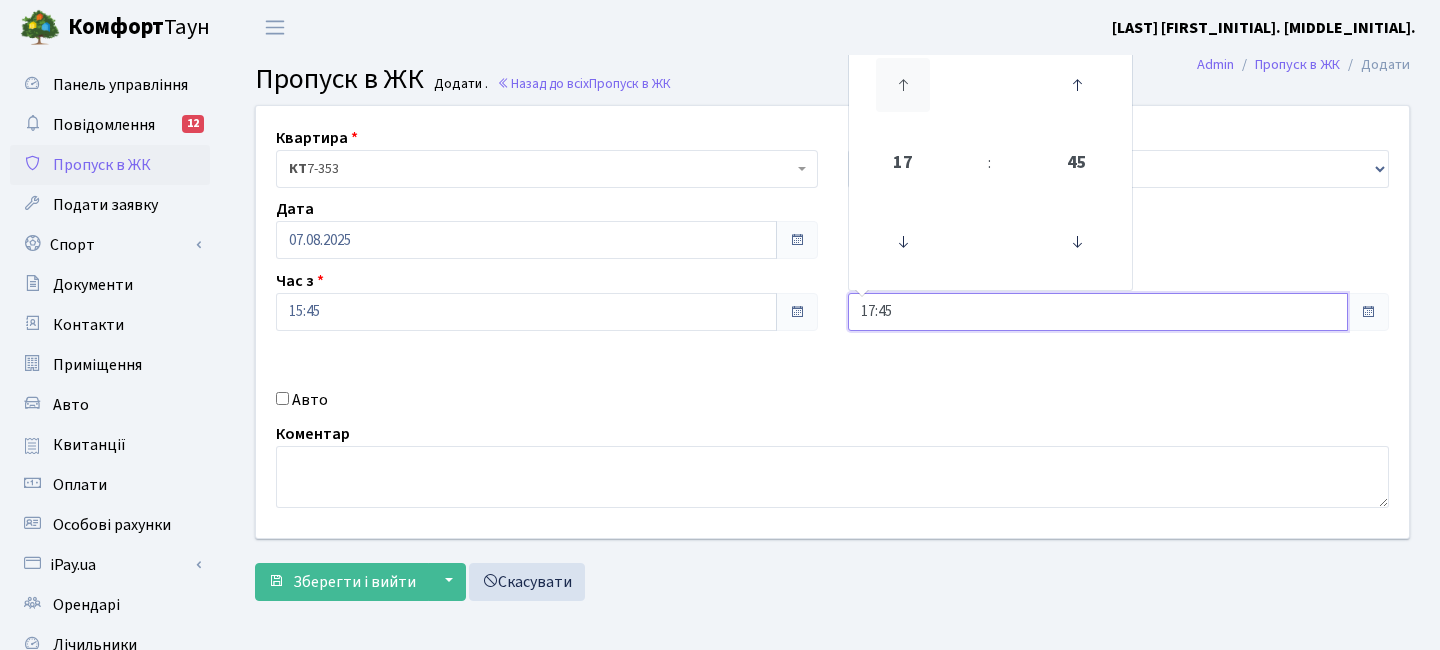 click at bounding box center [903, 85] 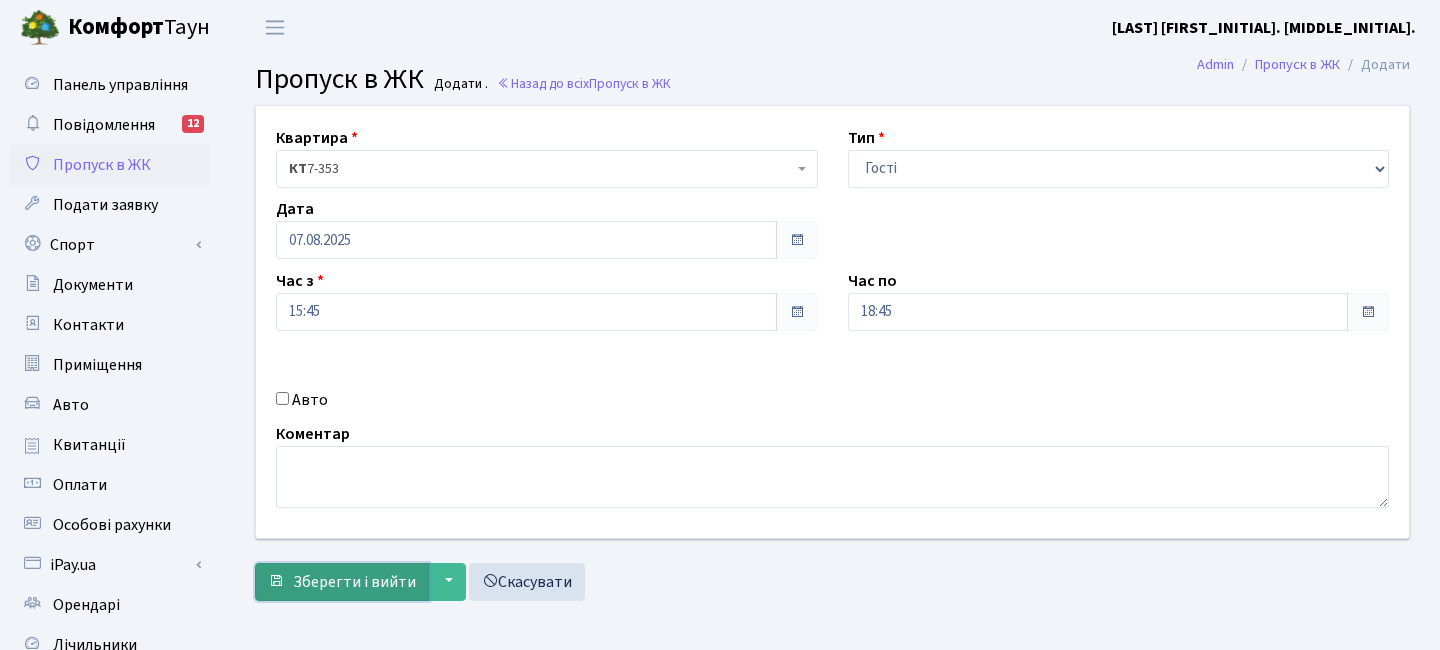 click on "Зберегти і вийти" at bounding box center [342, 582] 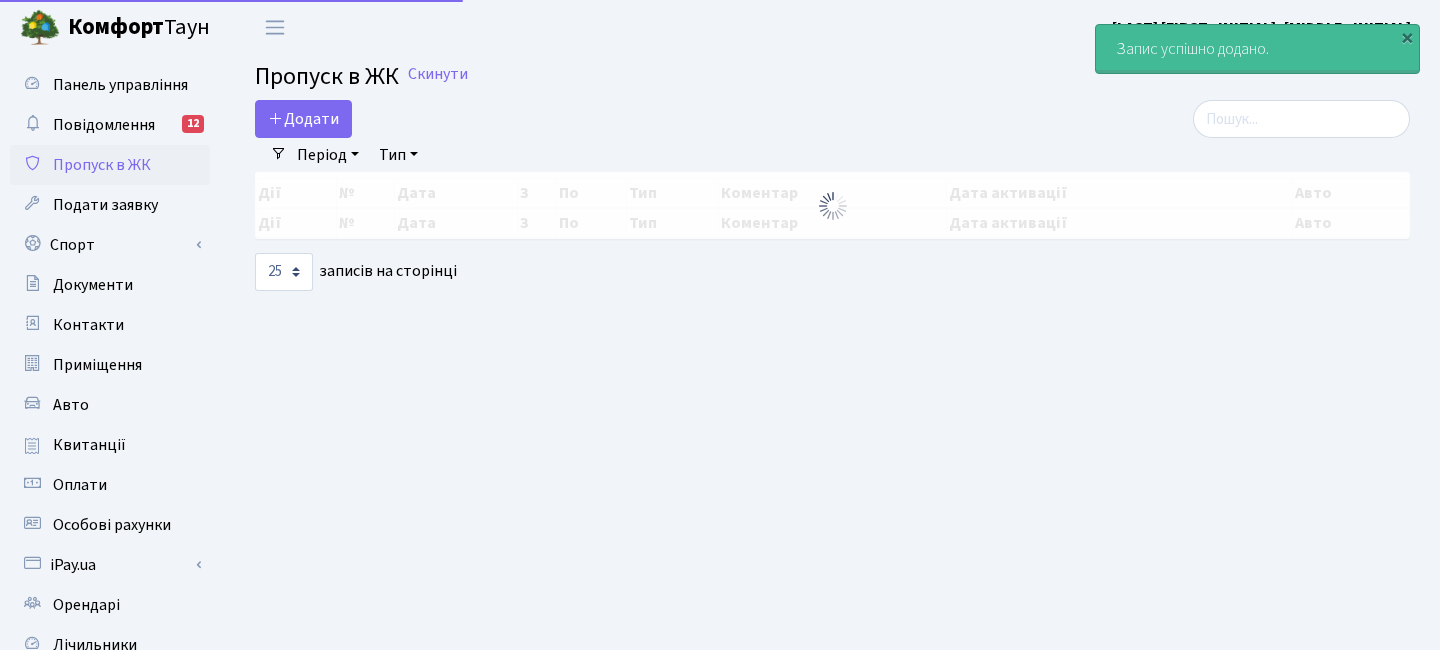 select on "25" 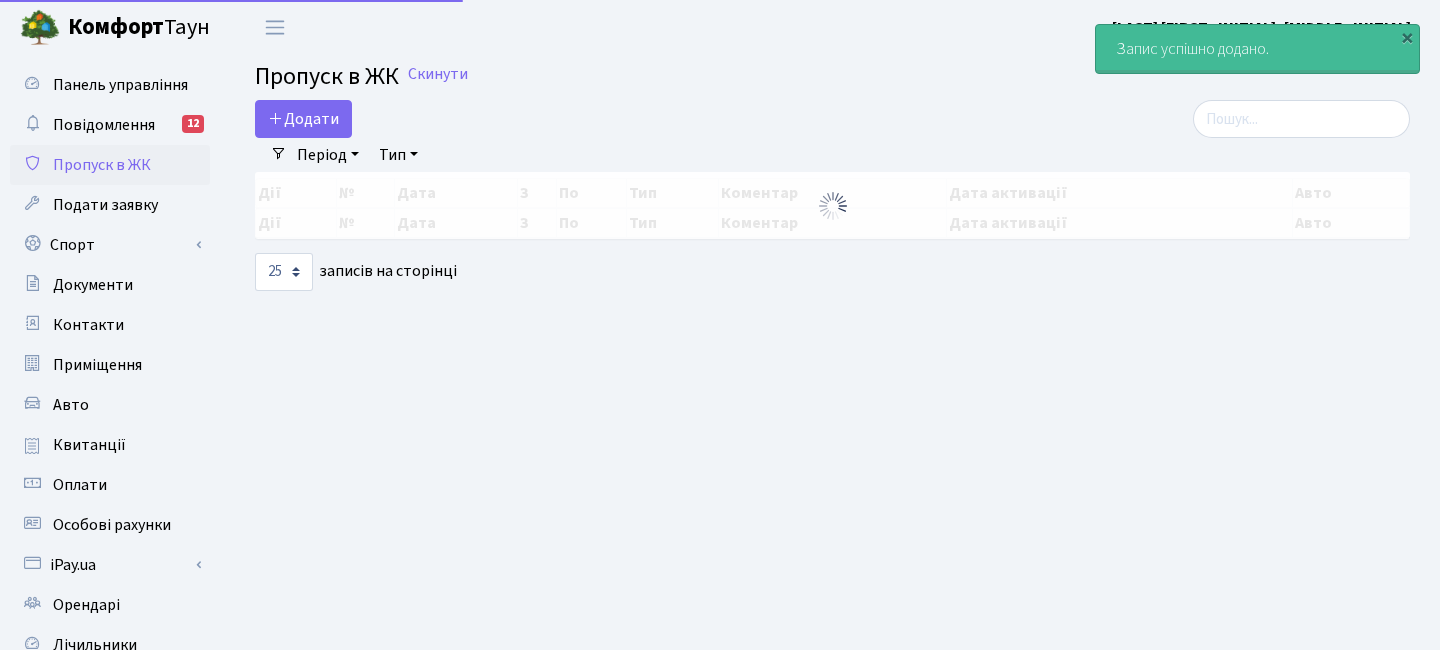 scroll, scrollTop: 0, scrollLeft: 0, axis: both 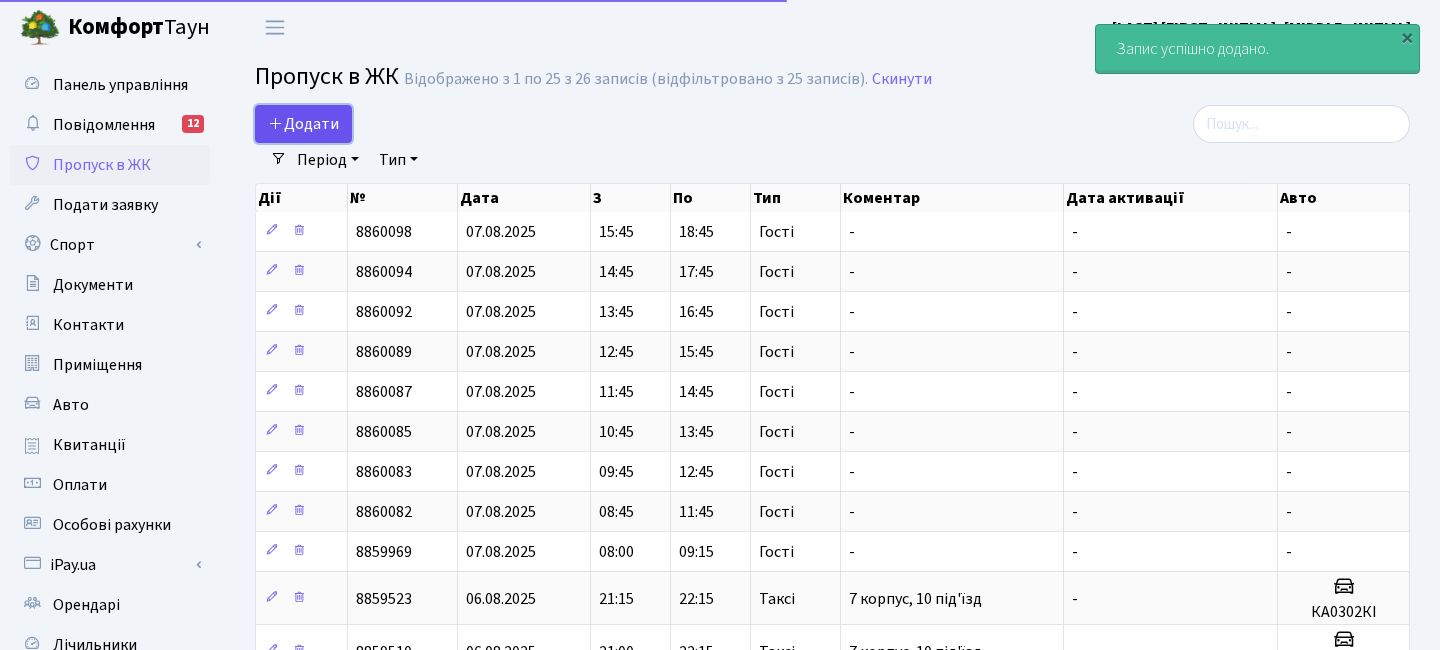 click on "Додати" at bounding box center (303, 124) 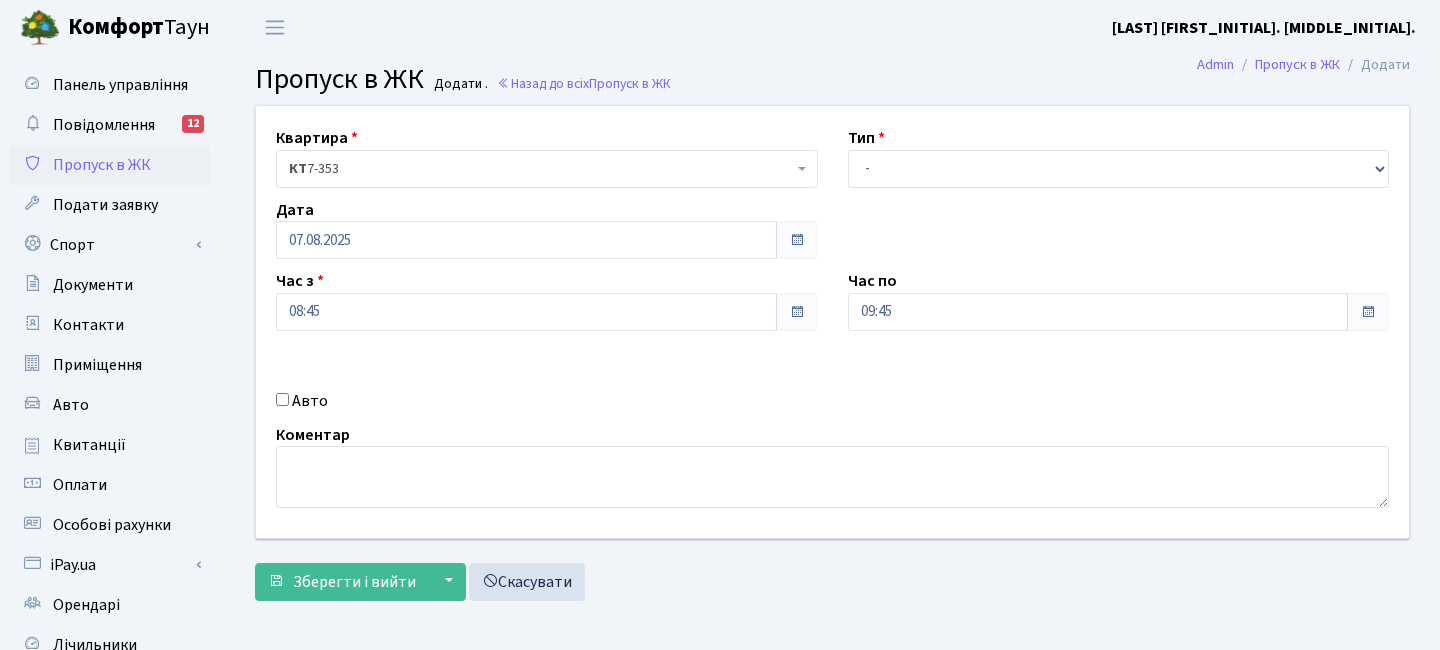 scroll, scrollTop: 0, scrollLeft: 0, axis: both 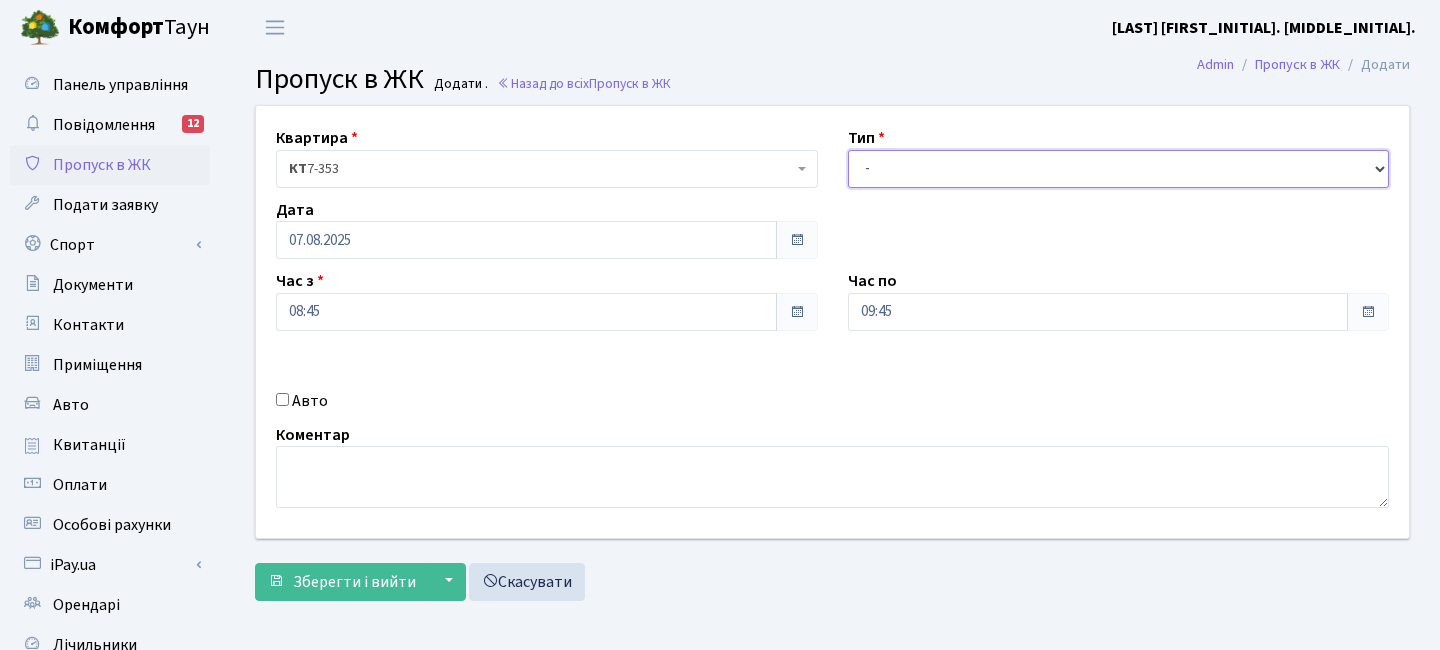 click on "-
Доставка
Таксі
Гості
Сервіс" at bounding box center (1119, 169) 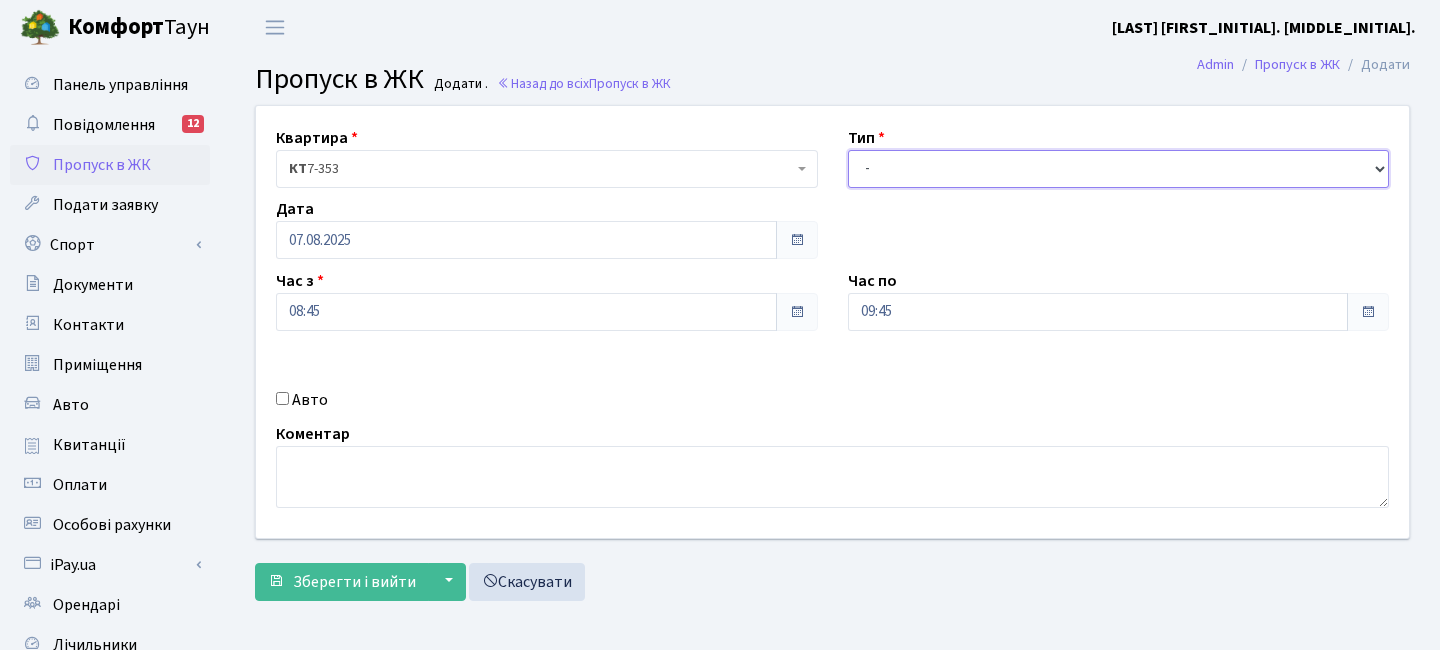 select on "3" 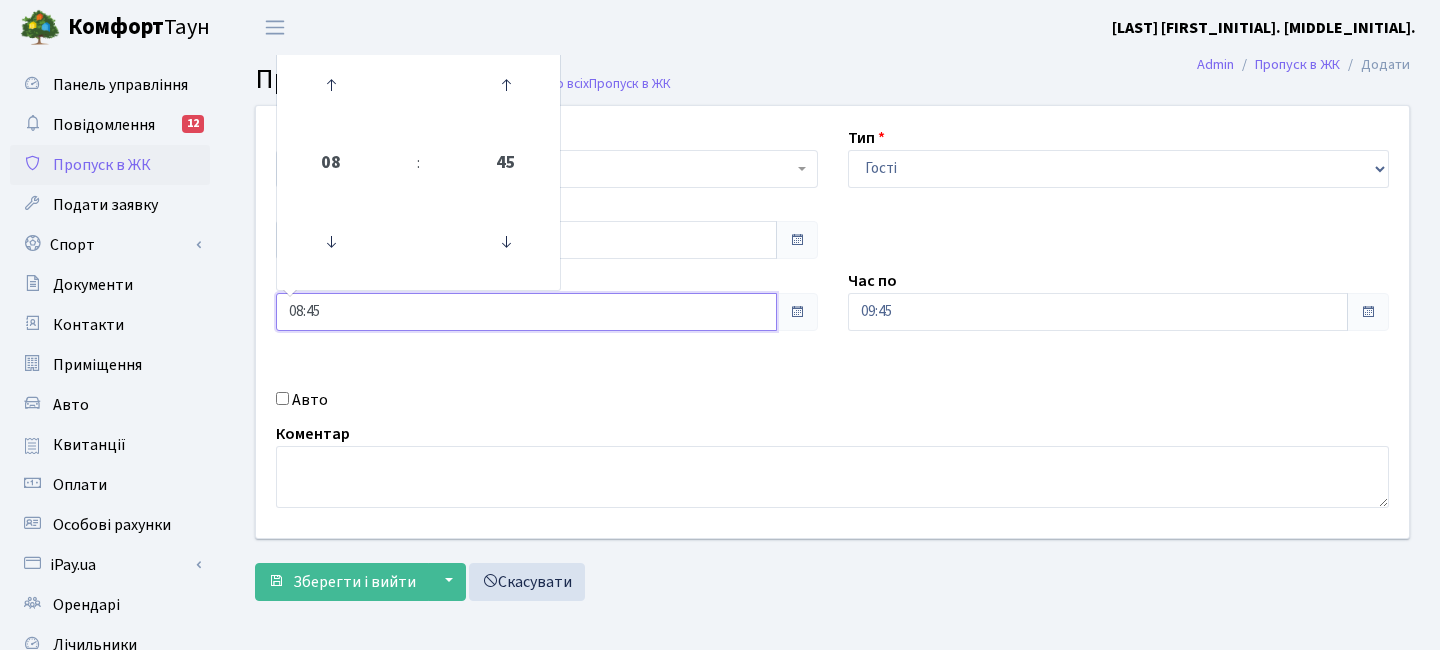 click on "08:45" at bounding box center [526, 312] 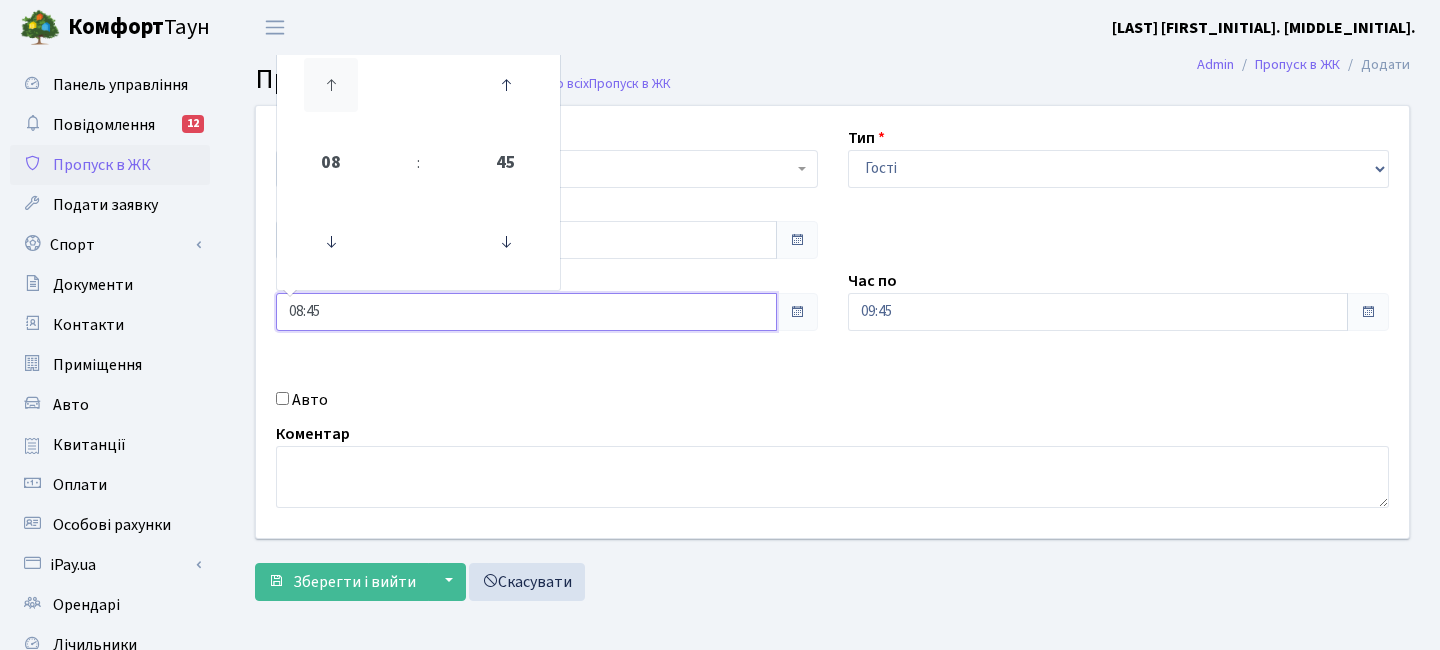 click at bounding box center (331, 85) 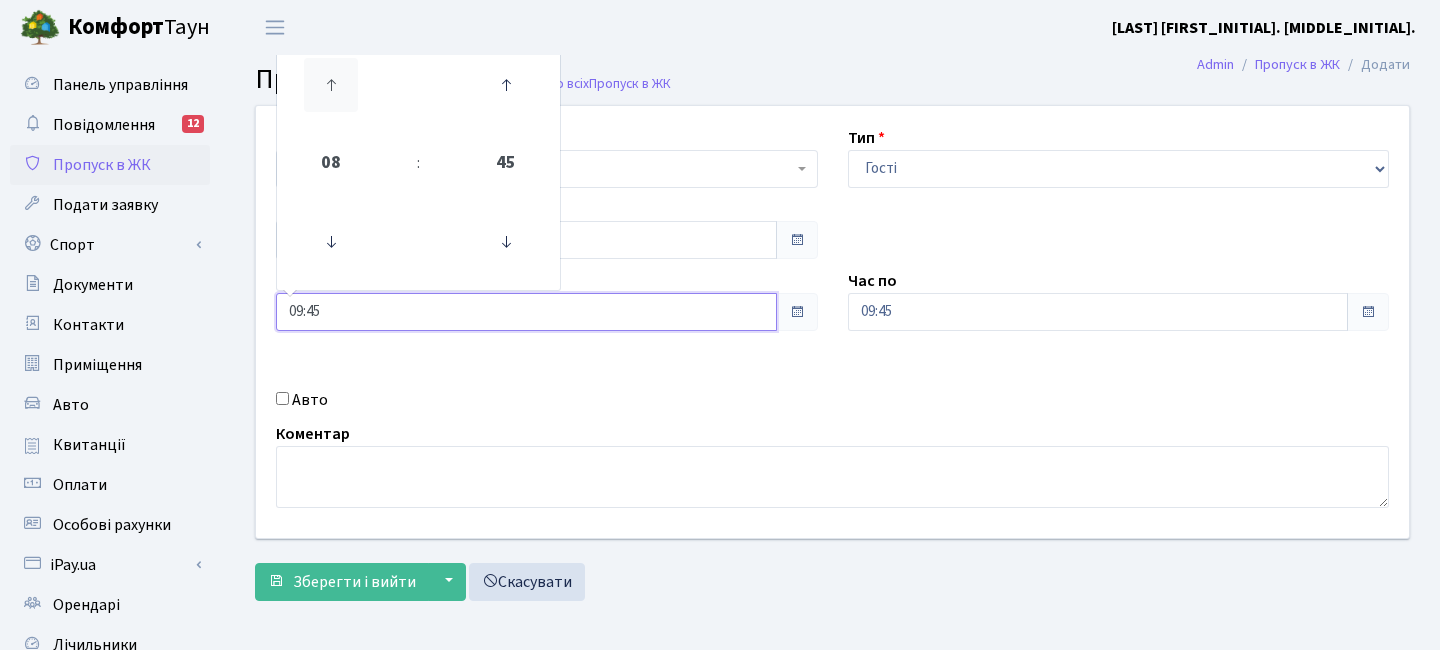 click at bounding box center (331, 85) 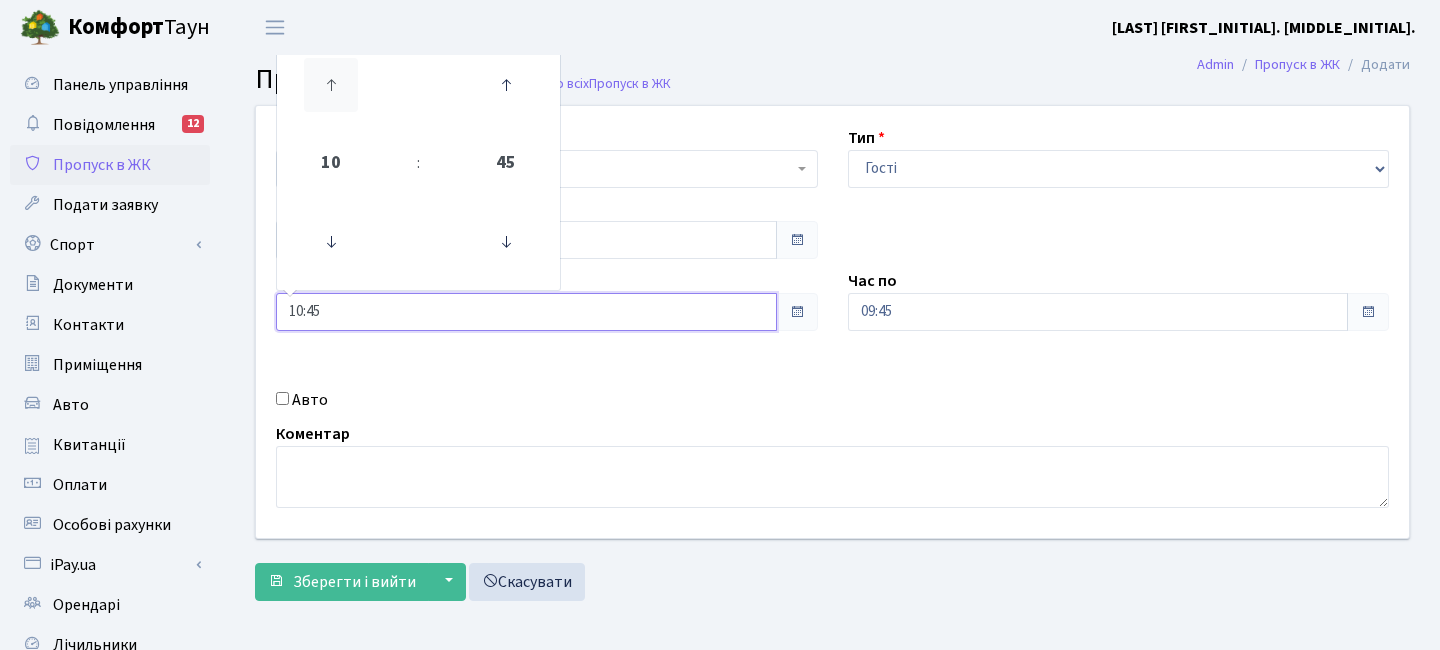 click at bounding box center [331, 85] 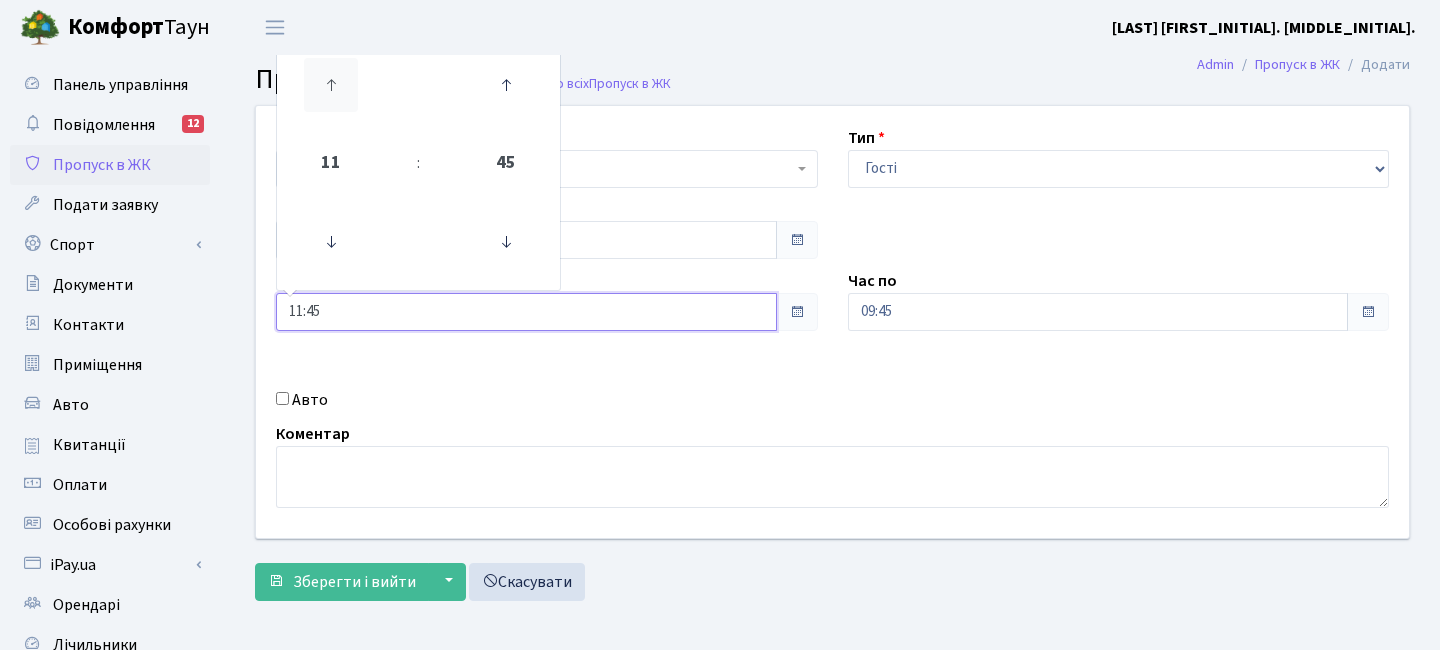 click at bounding box center (331, 85) 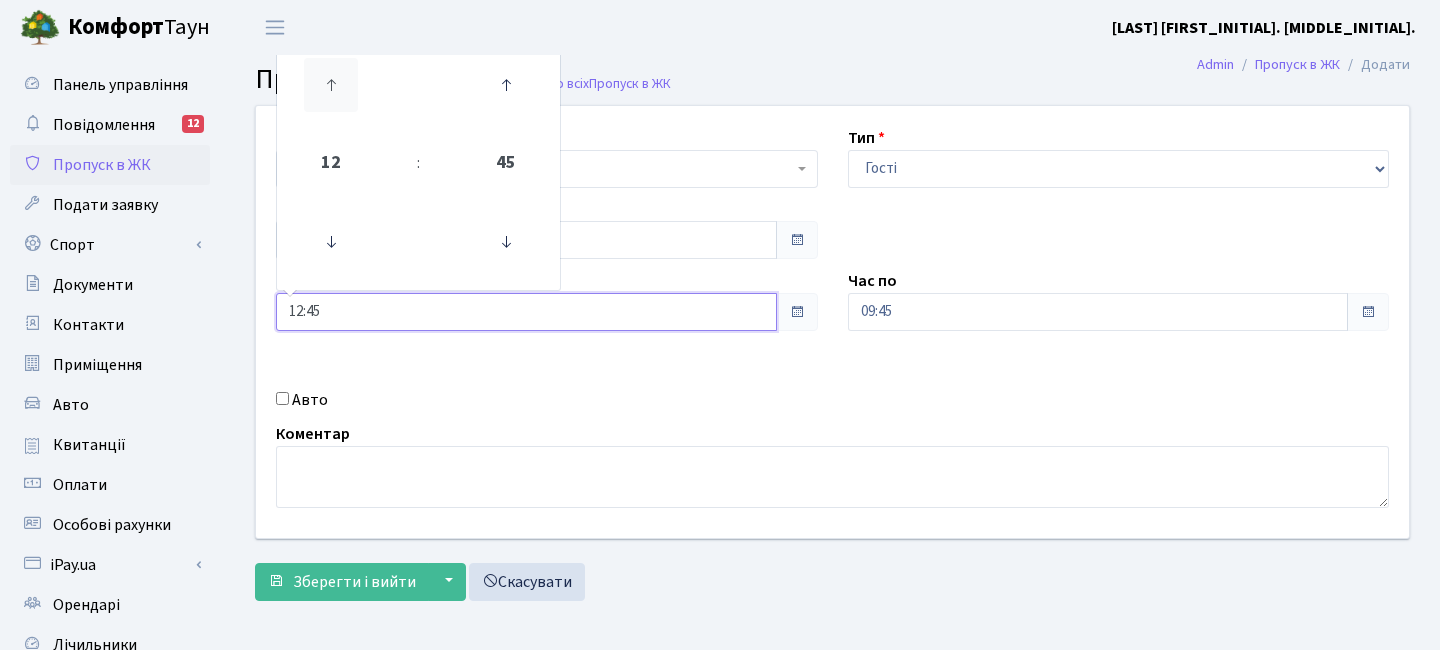 click at bounding box center [331, 85] 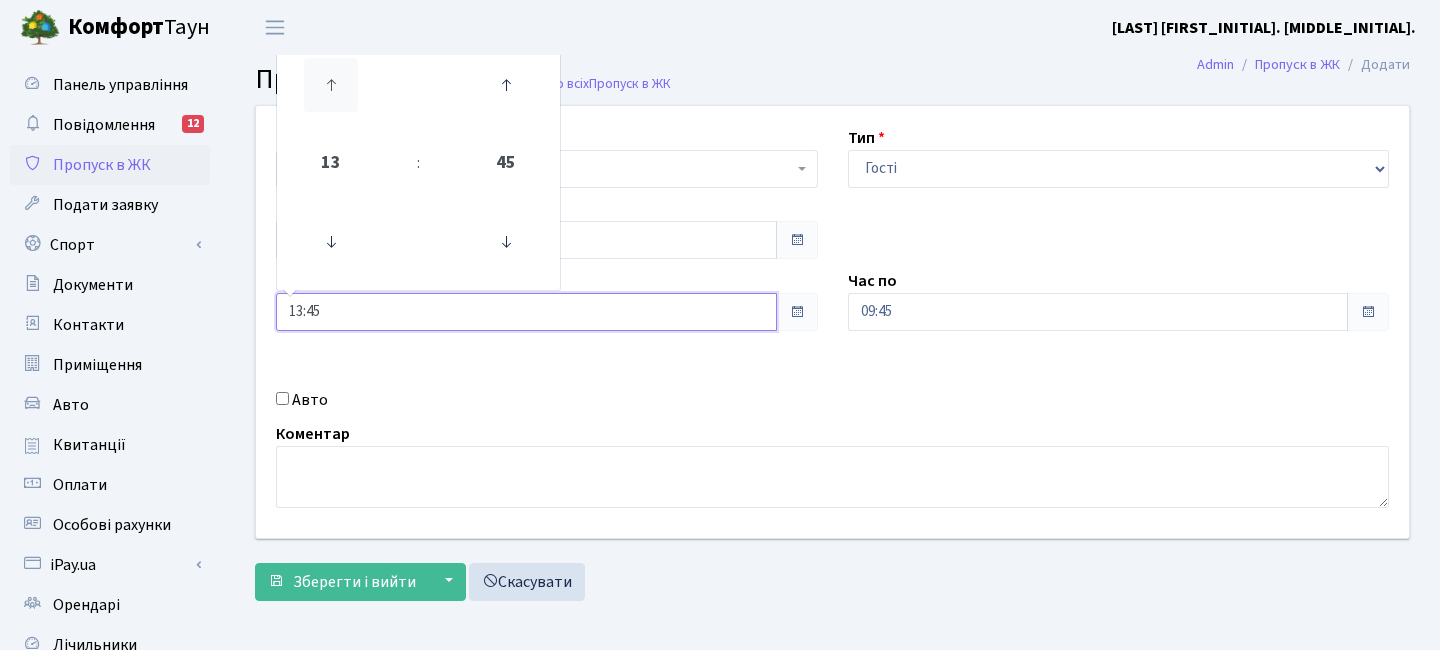 click at bounding box center (331, 85) 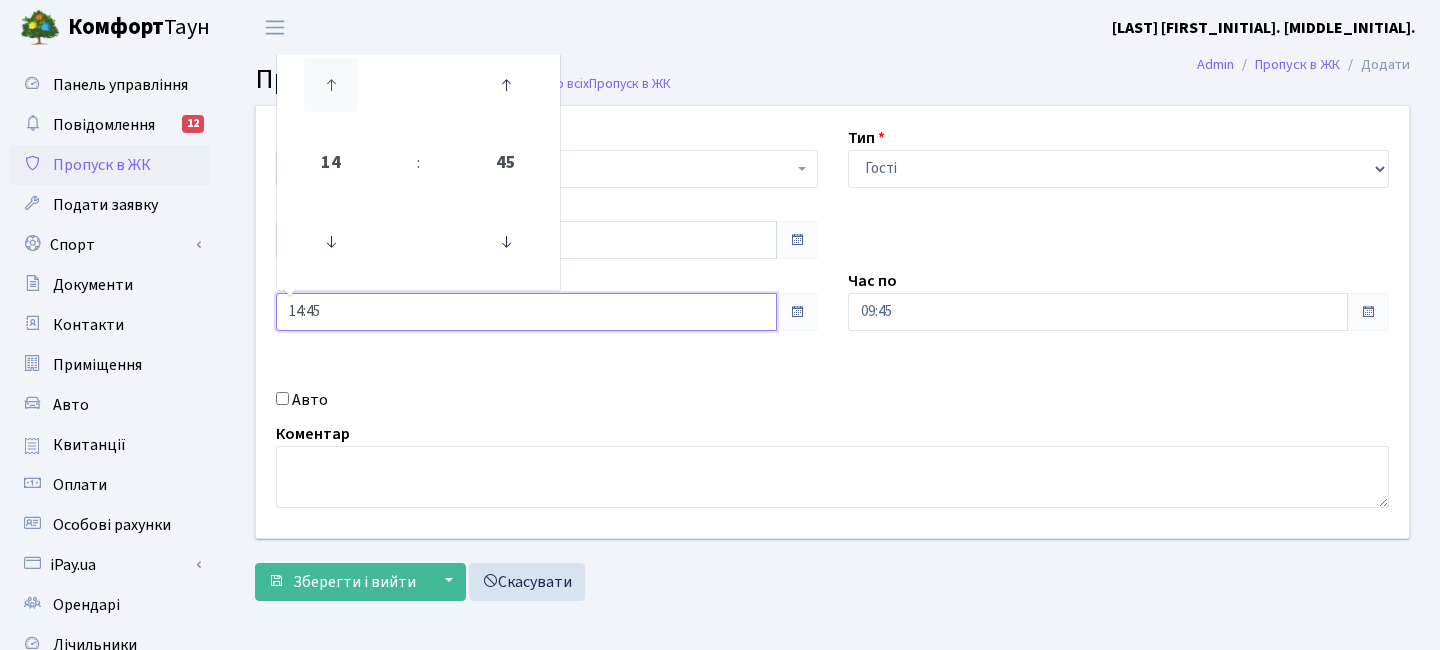 click at bounding box center [331, 85] 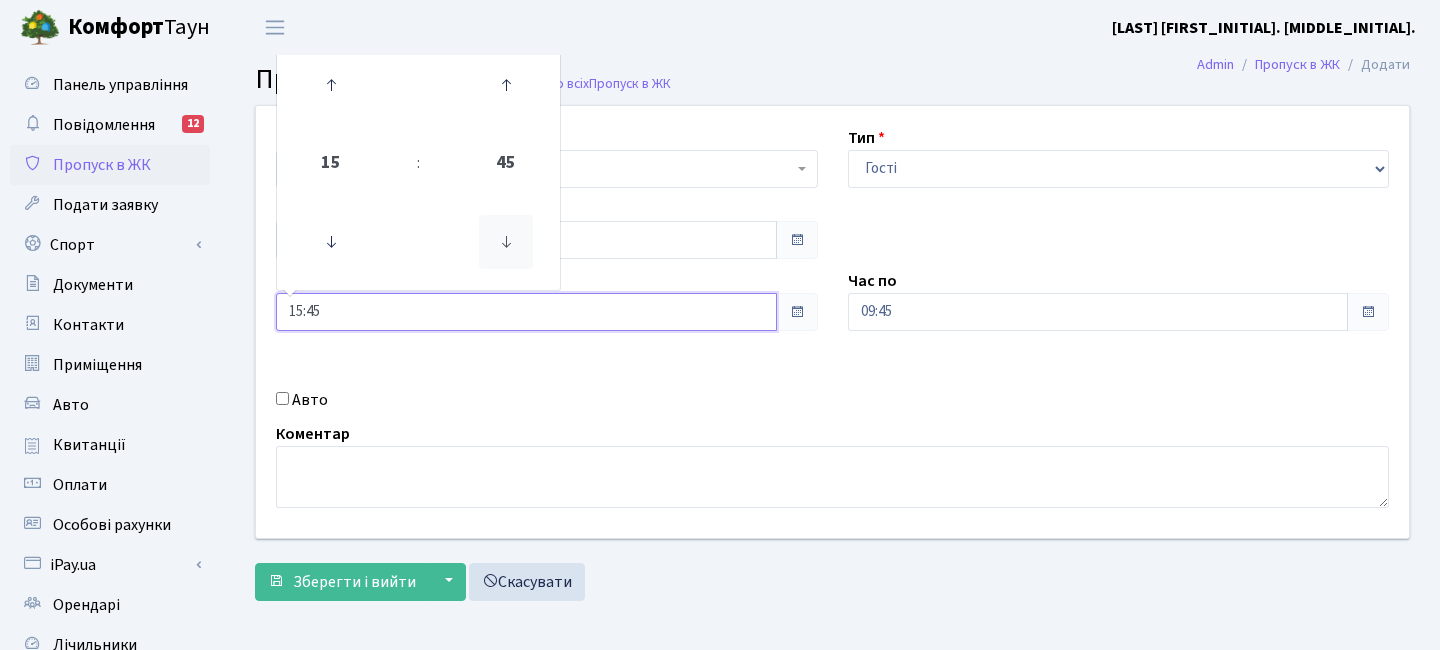 click at bounding box center (505, 242) 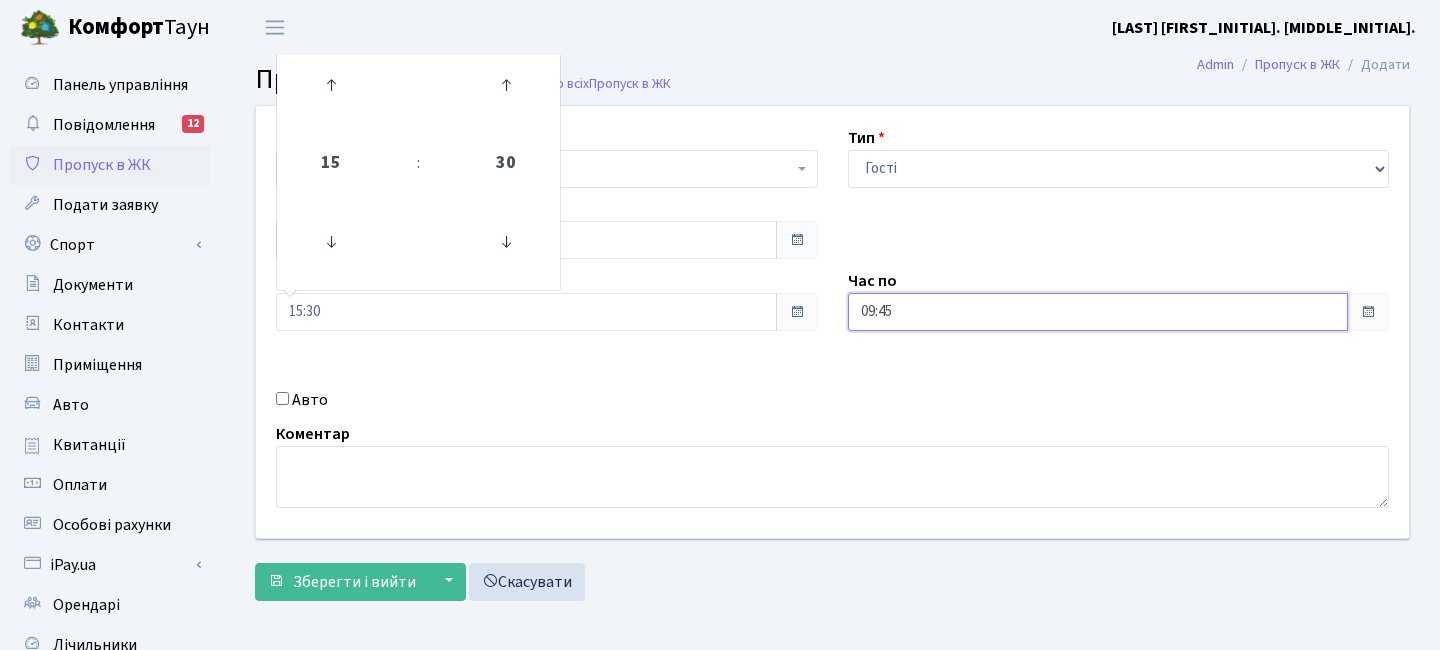 click on "09:45" at bounding box center [1098, 312] 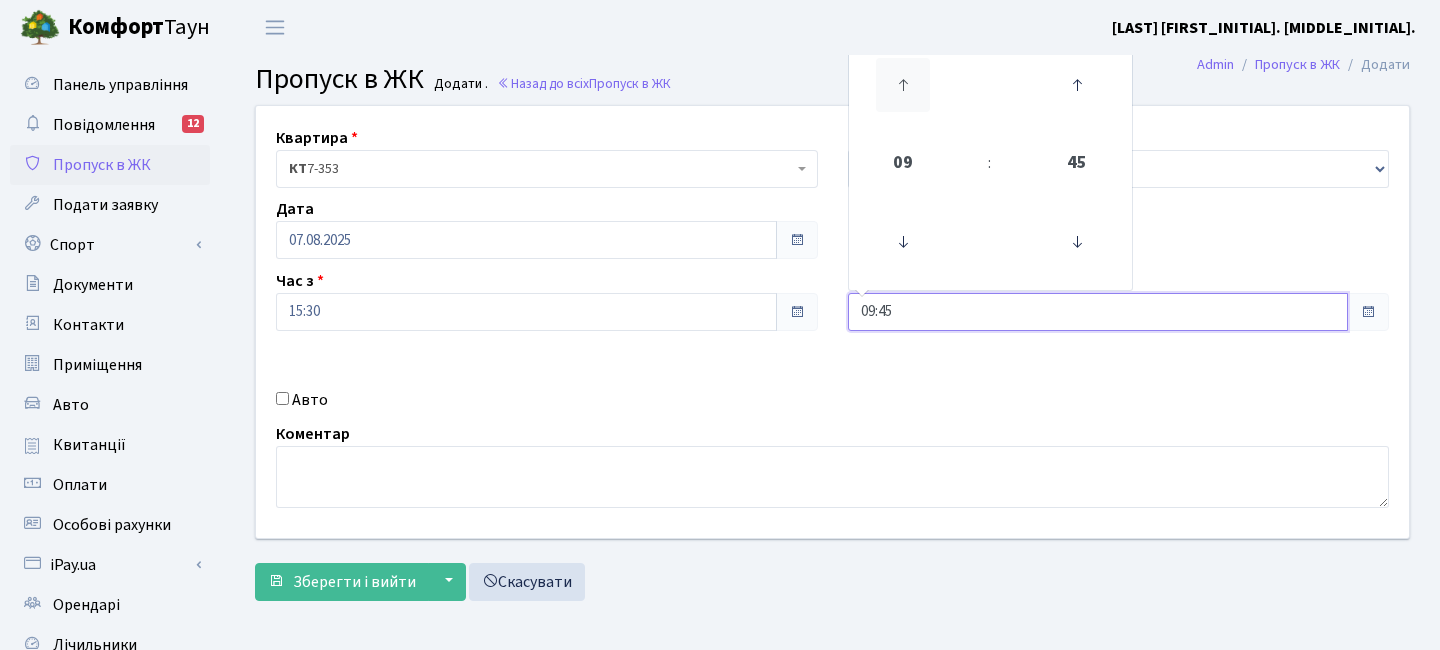 scroll, scrollTop: 8, scrollLeft: 0, axis: vertical 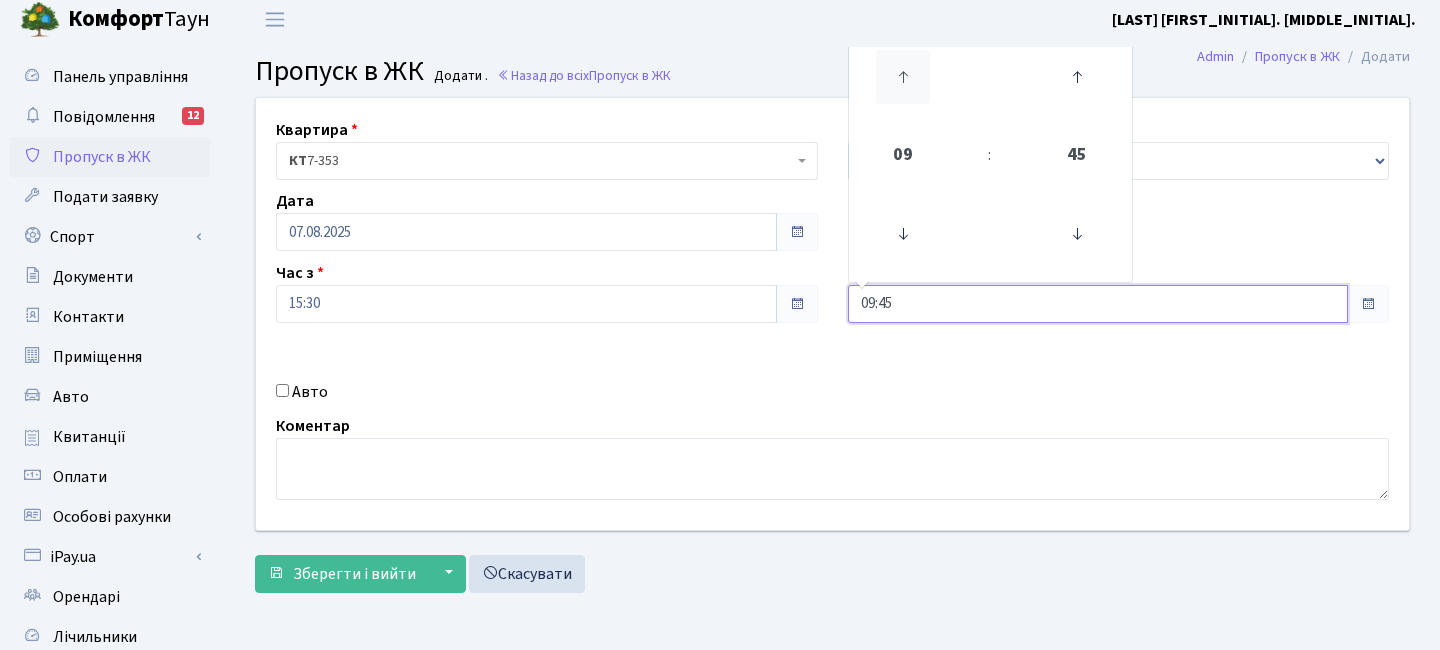 click at bounding box center [903, 77] 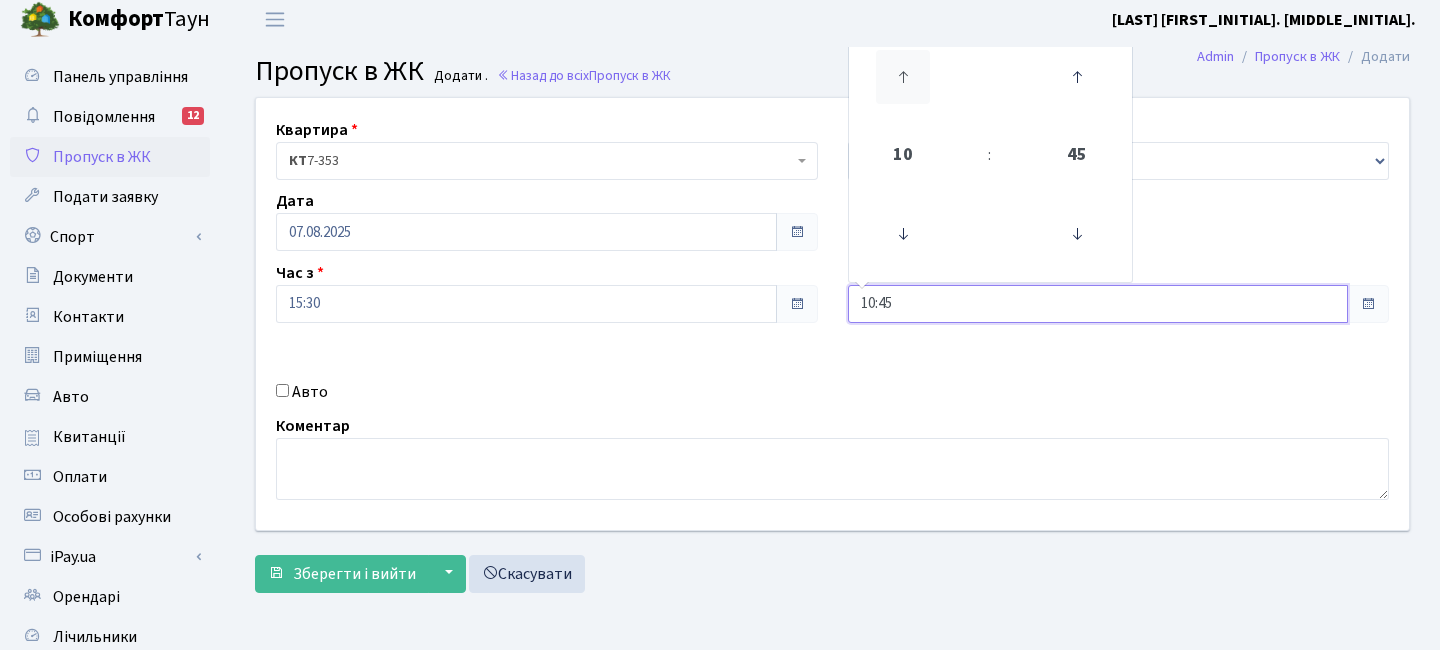 click at bounding box center [903, 77] 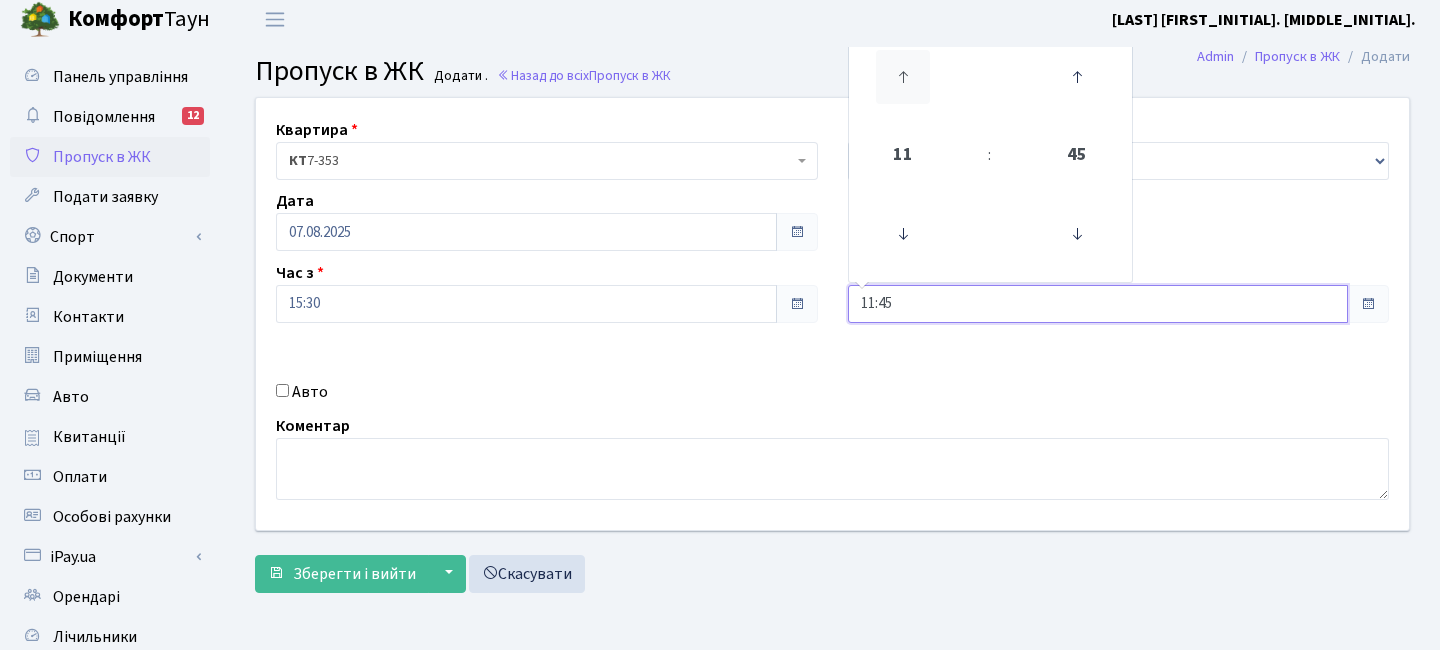 click at bounding box center [903, 77] 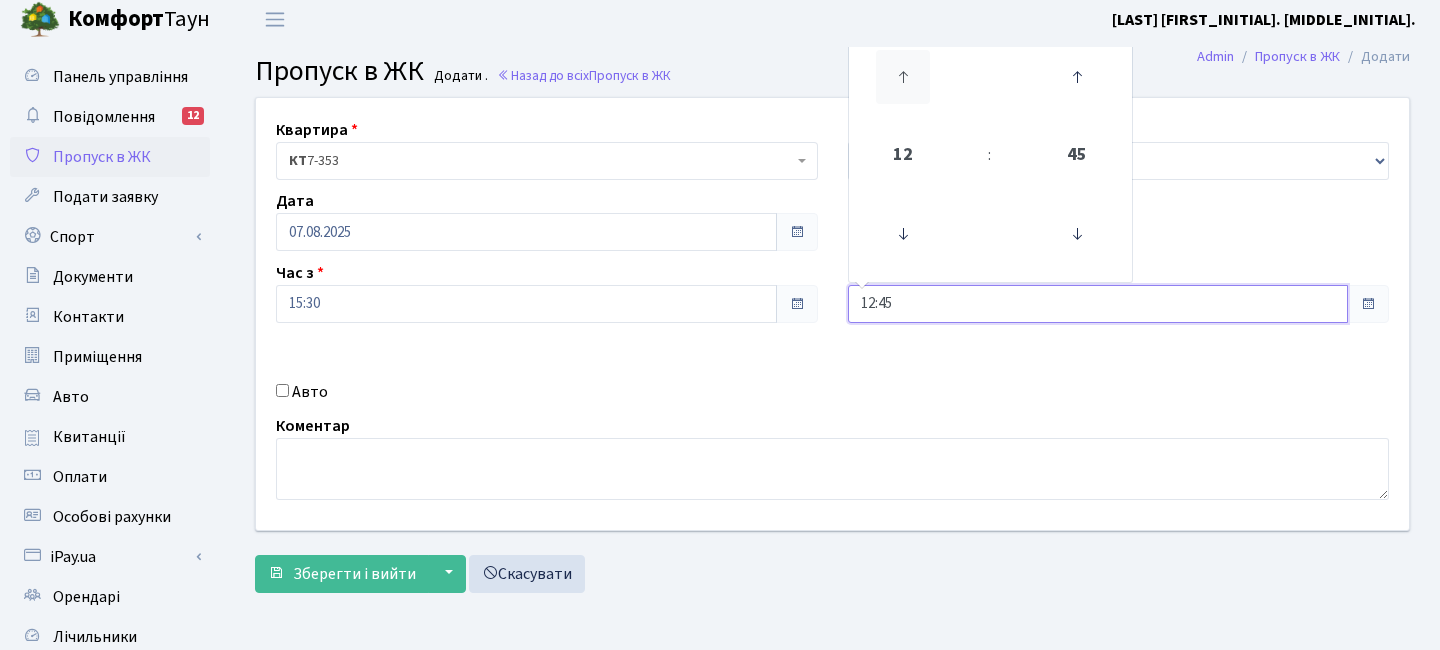 click at bounding box center (903, 77) 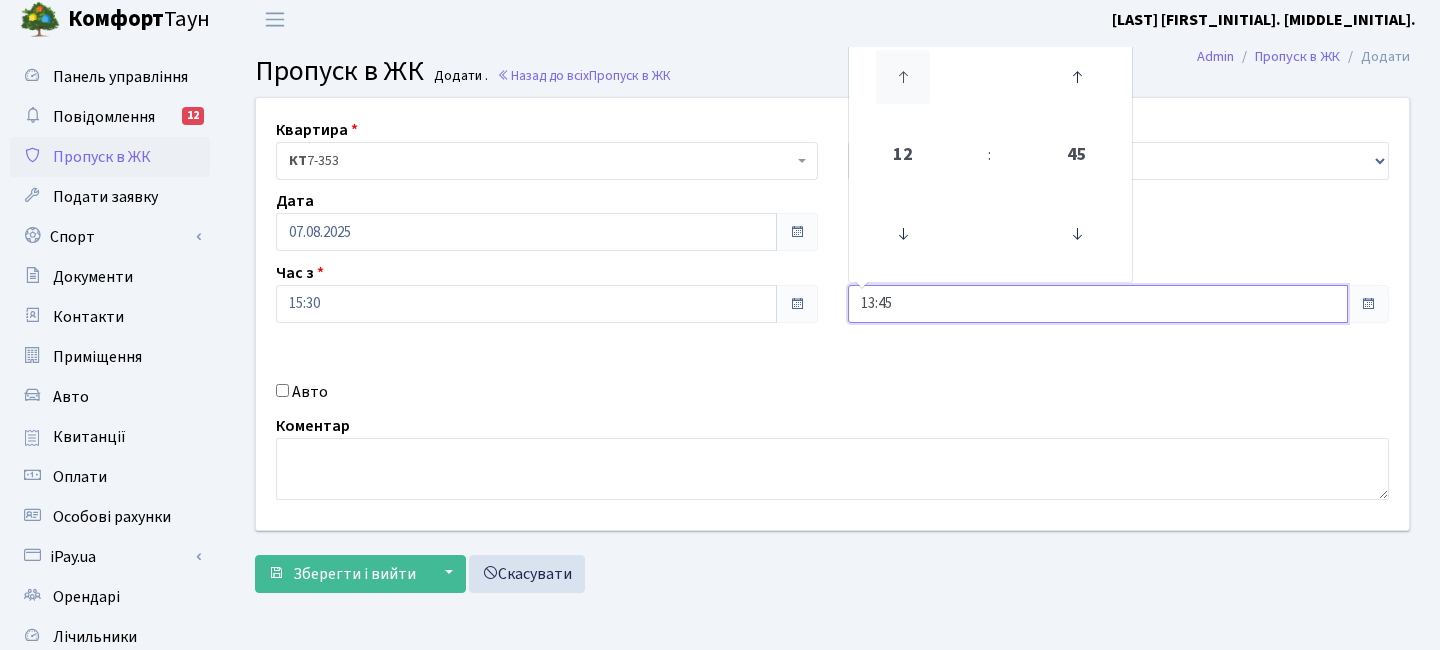 click at bounding box center [903, 77] 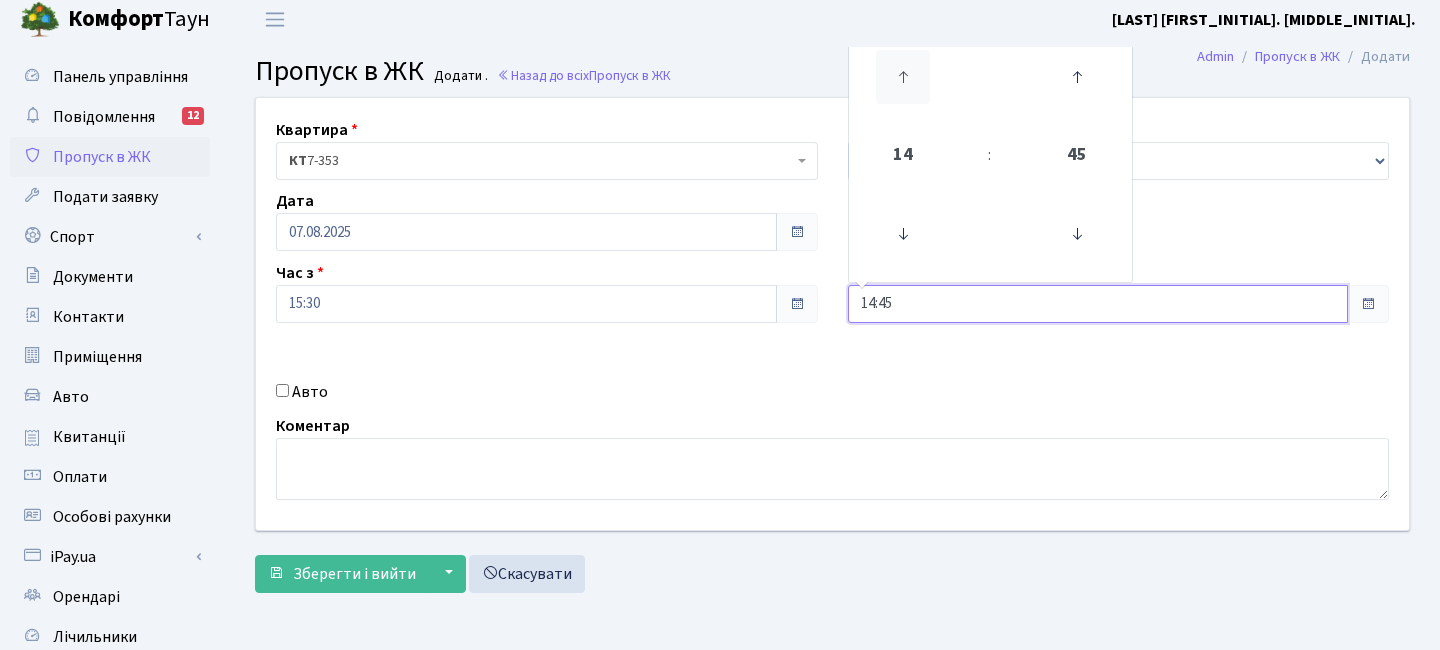 click at bounding box center [903, 77] 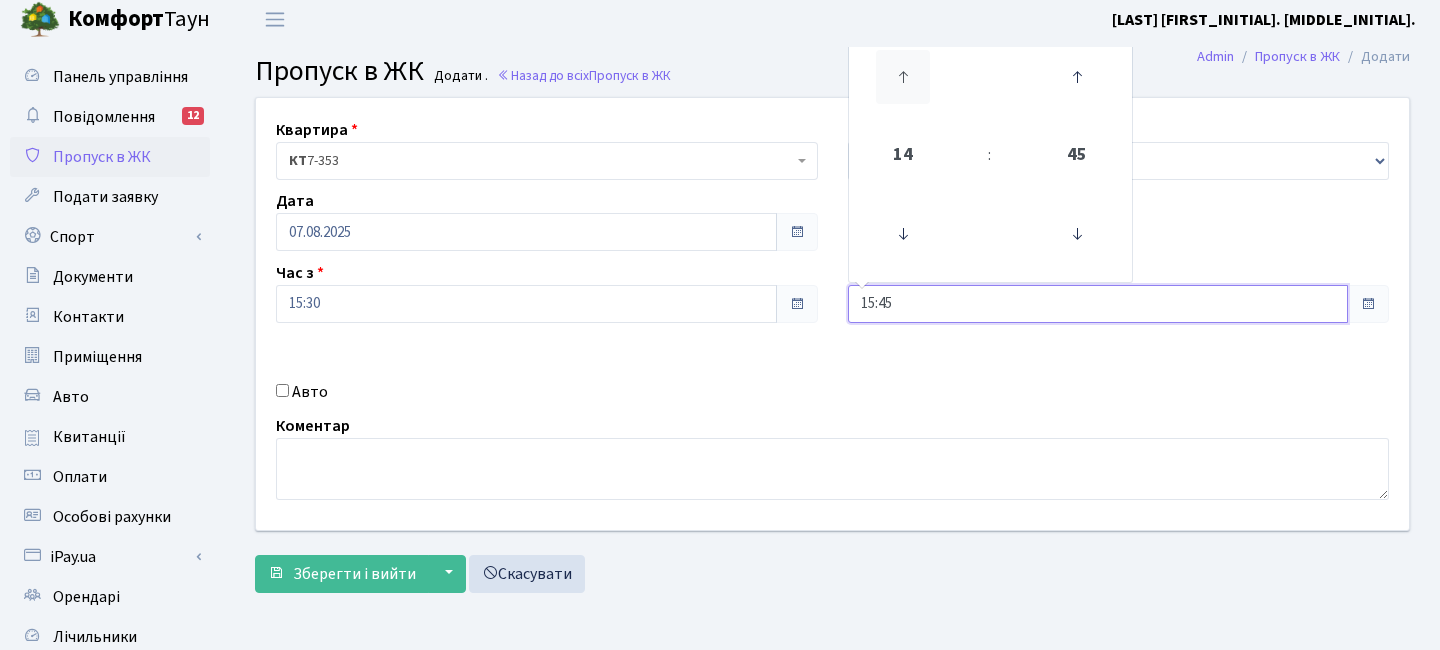 click at bounding box center (903, 77) 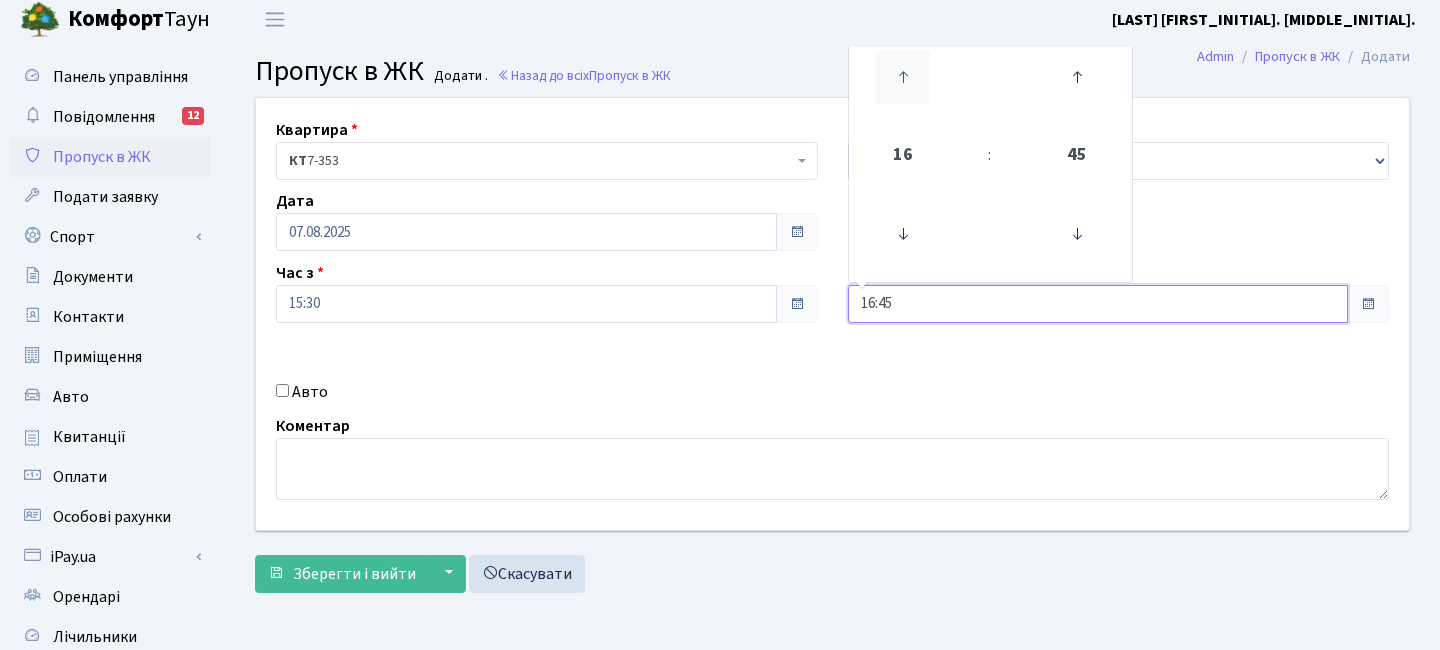 click at bounding box center (903, 77) 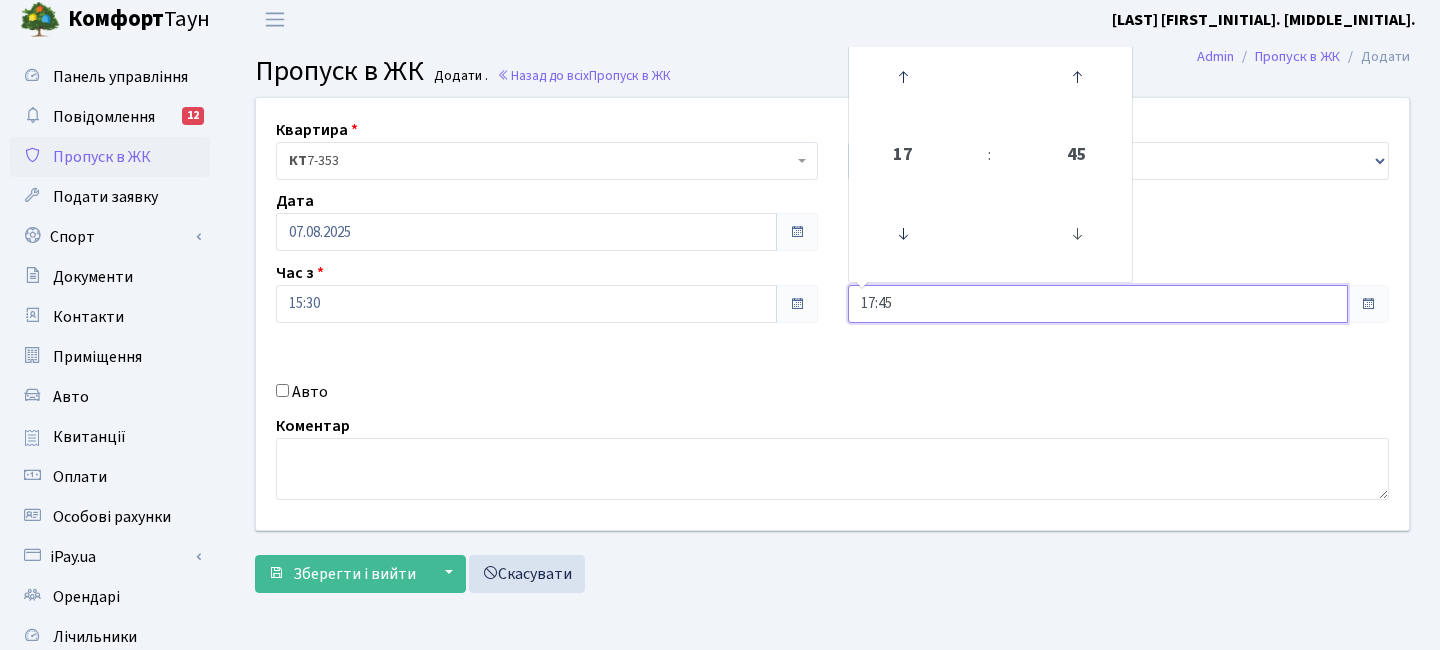 drag, startPoint x: 1088, startPoint y: 78, endPoint x: 1058, endPoint y: 200, distance: 125.63439 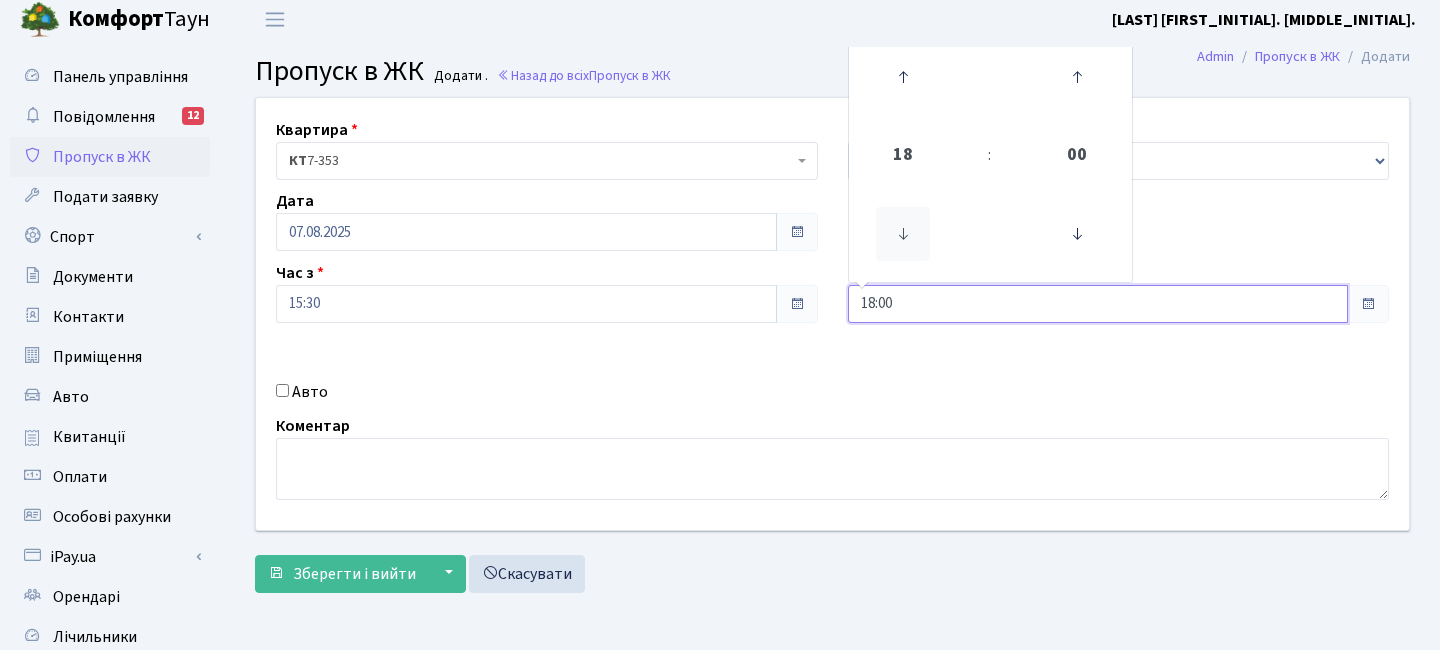 click at bounding box center (903, 234) 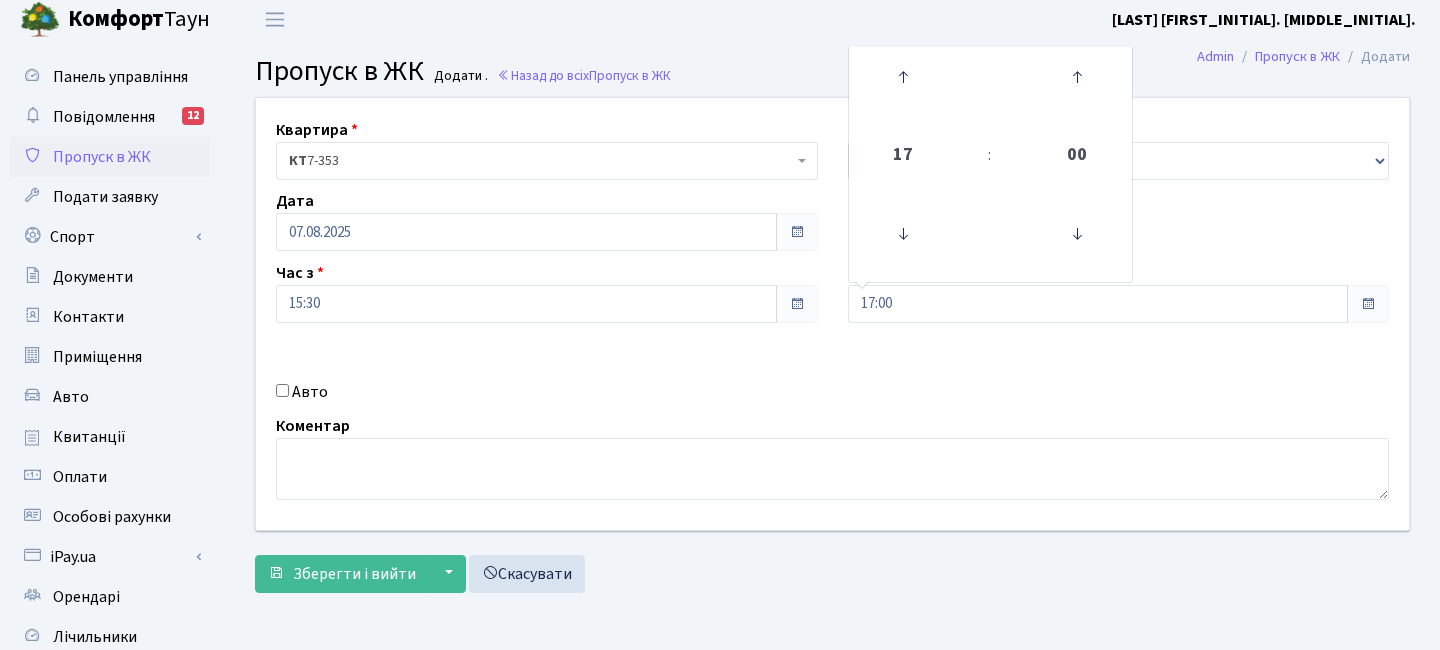click on "Авто" at bounding box center [310, 392] 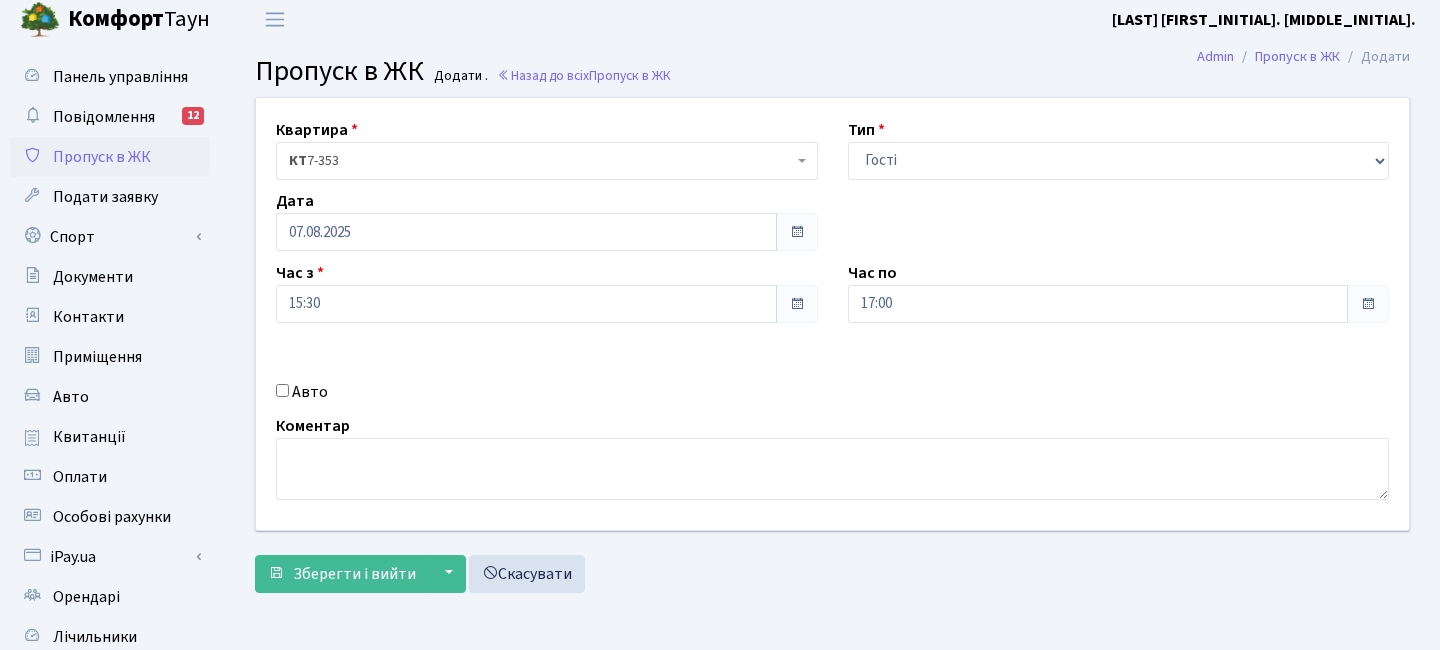 drag, startPoint x: 306, startPoint y: 384, endPoint x: 282, endPoint y: 386, distance: 24.083189 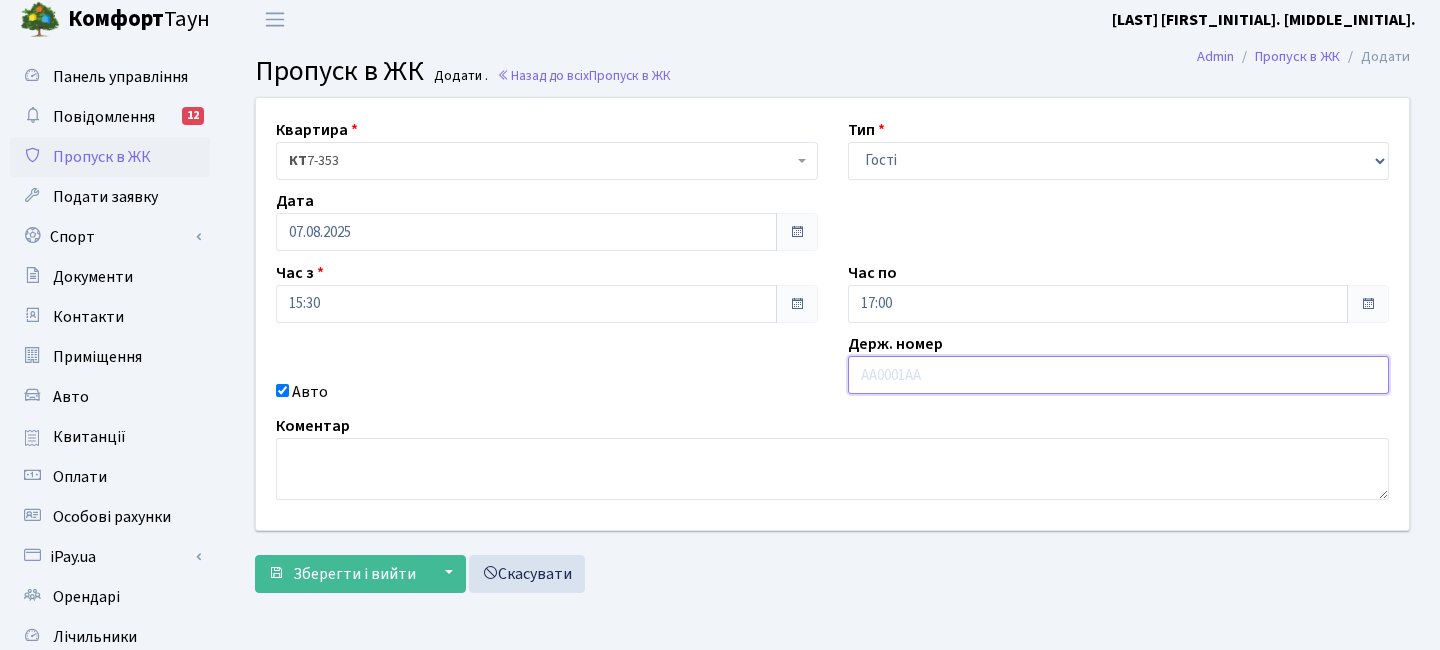 paste on "КА0312НН" 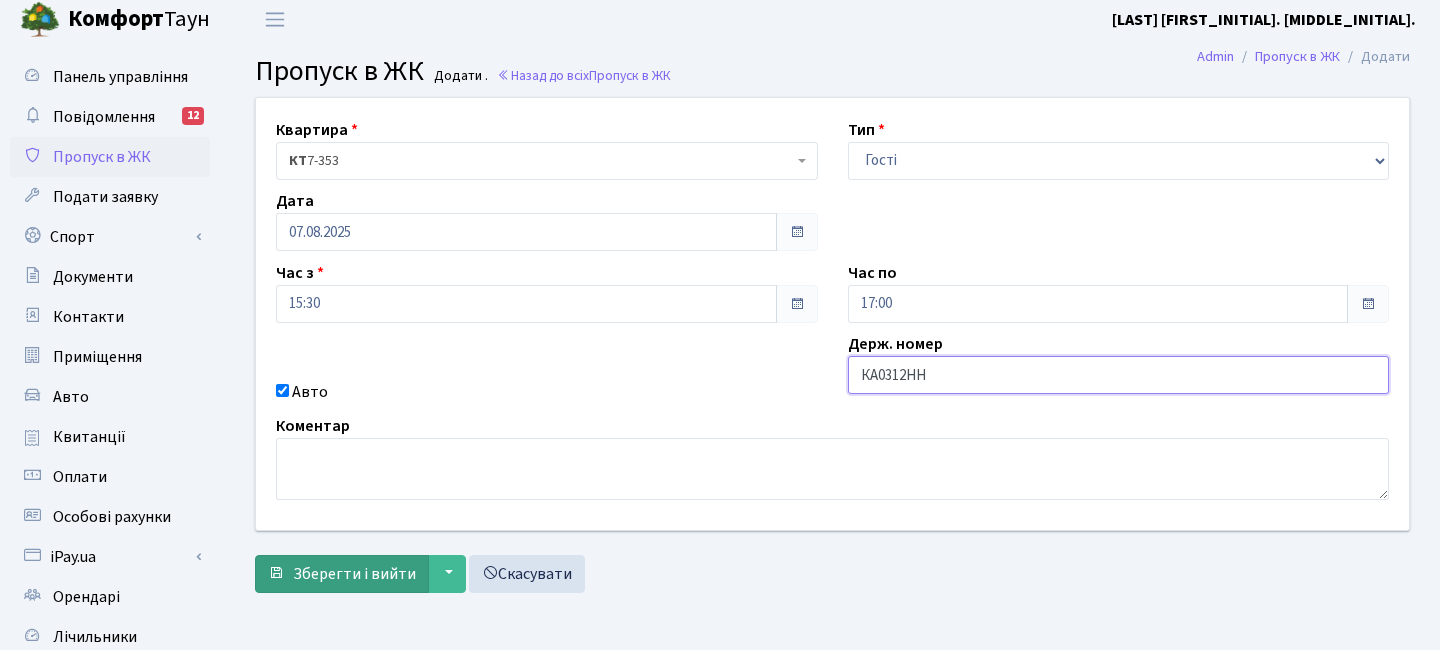 type on "КА0312НН" 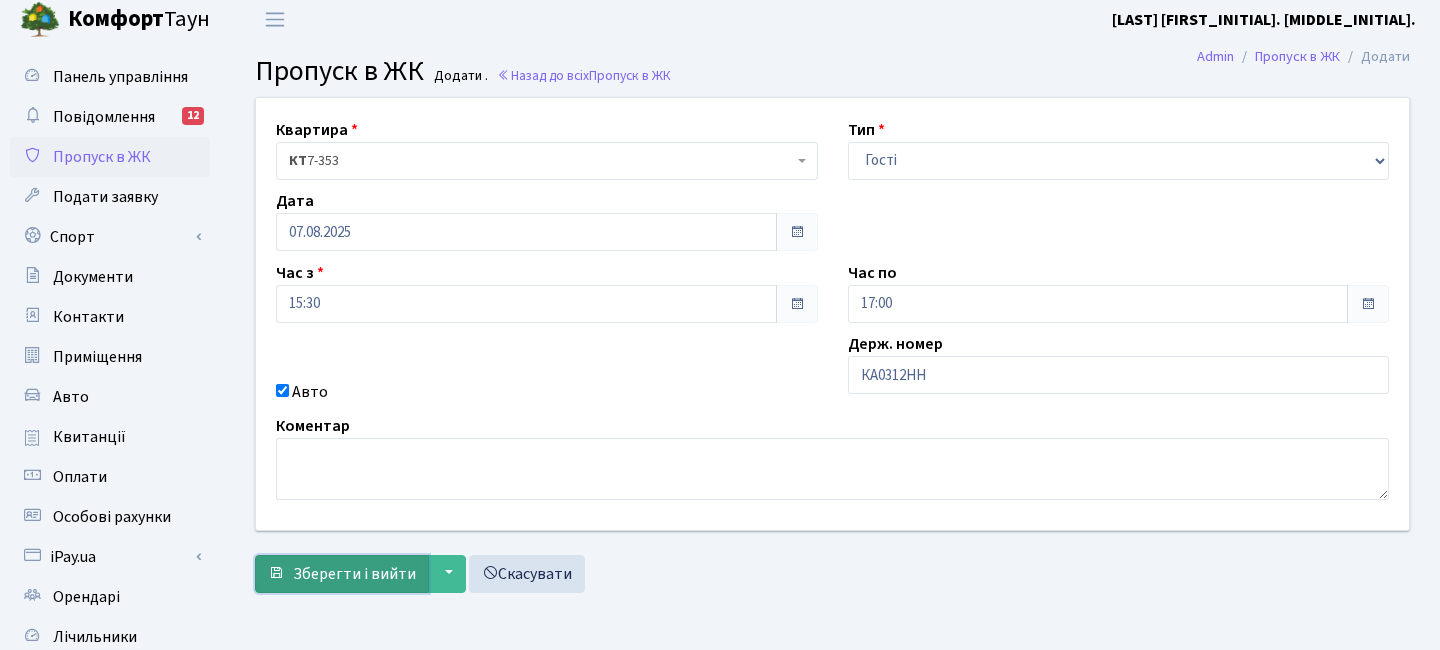click on "Зберегти і вийти" at bounding box center [354, 574] 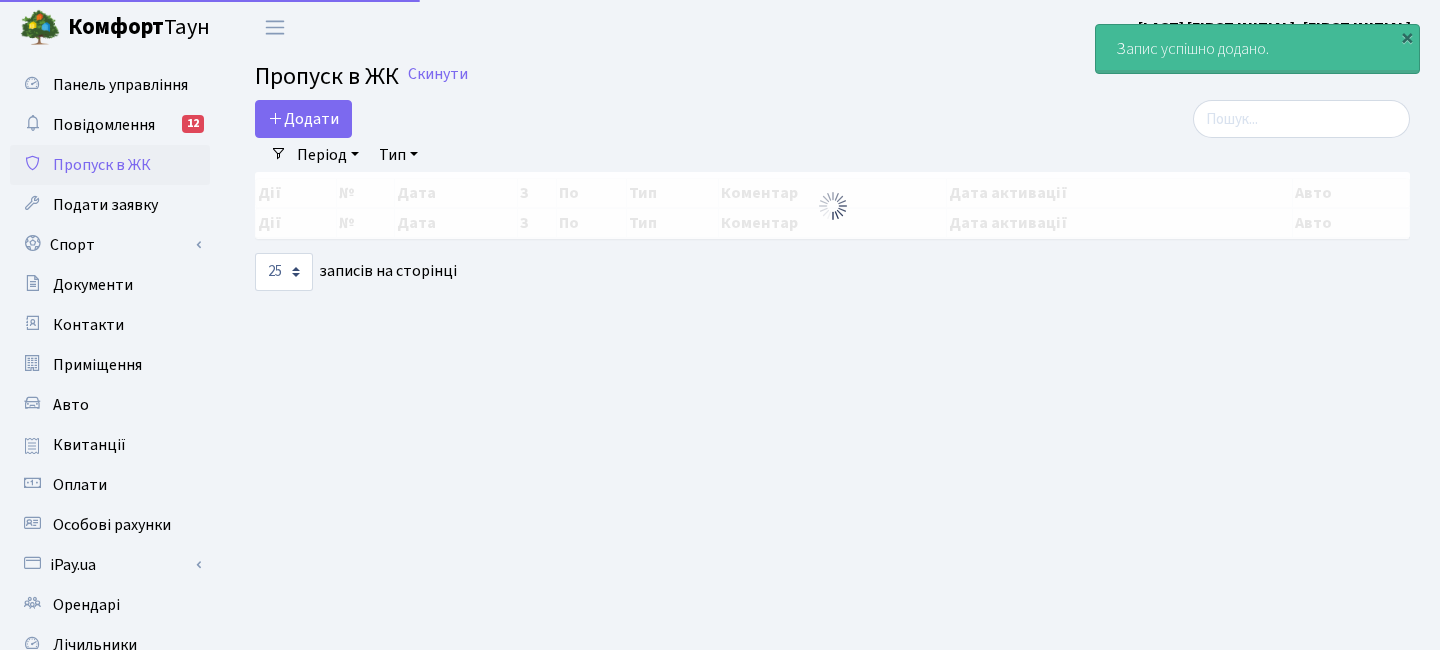 select on "25" 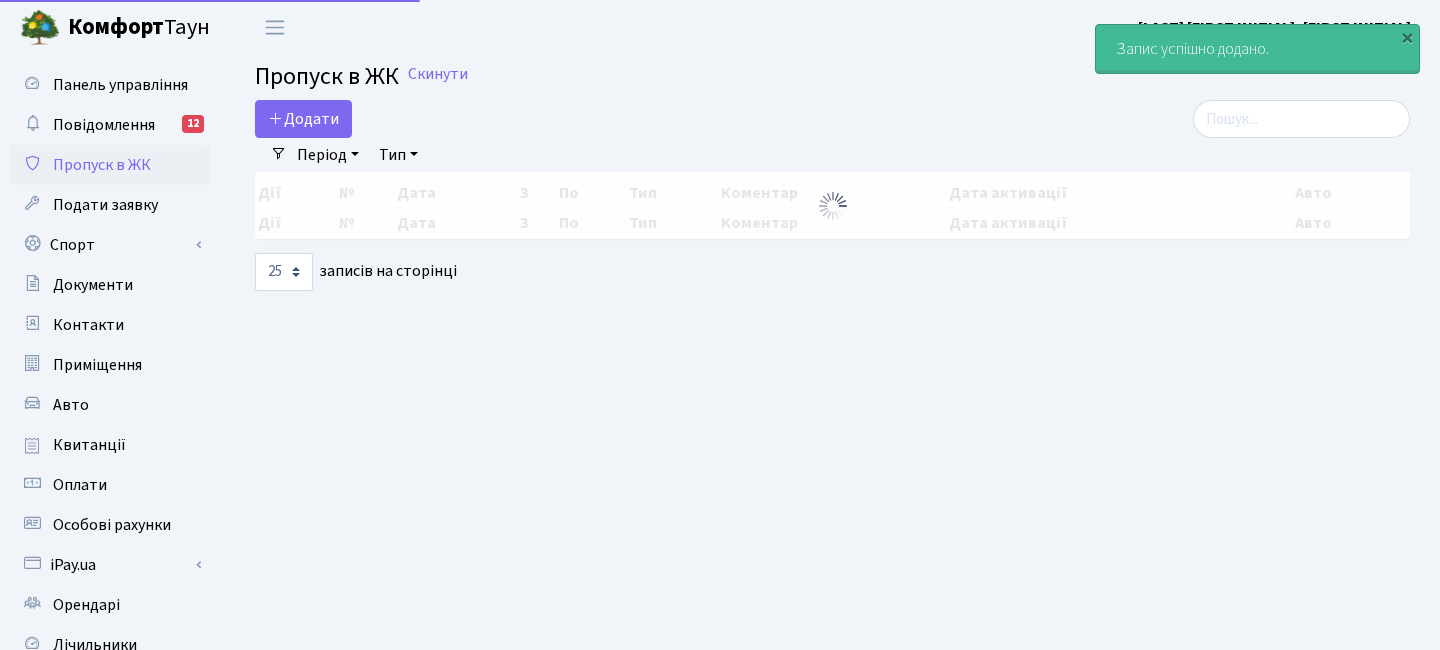 scroll, scrollTop: 0, scrollLeft: 0, axis: both 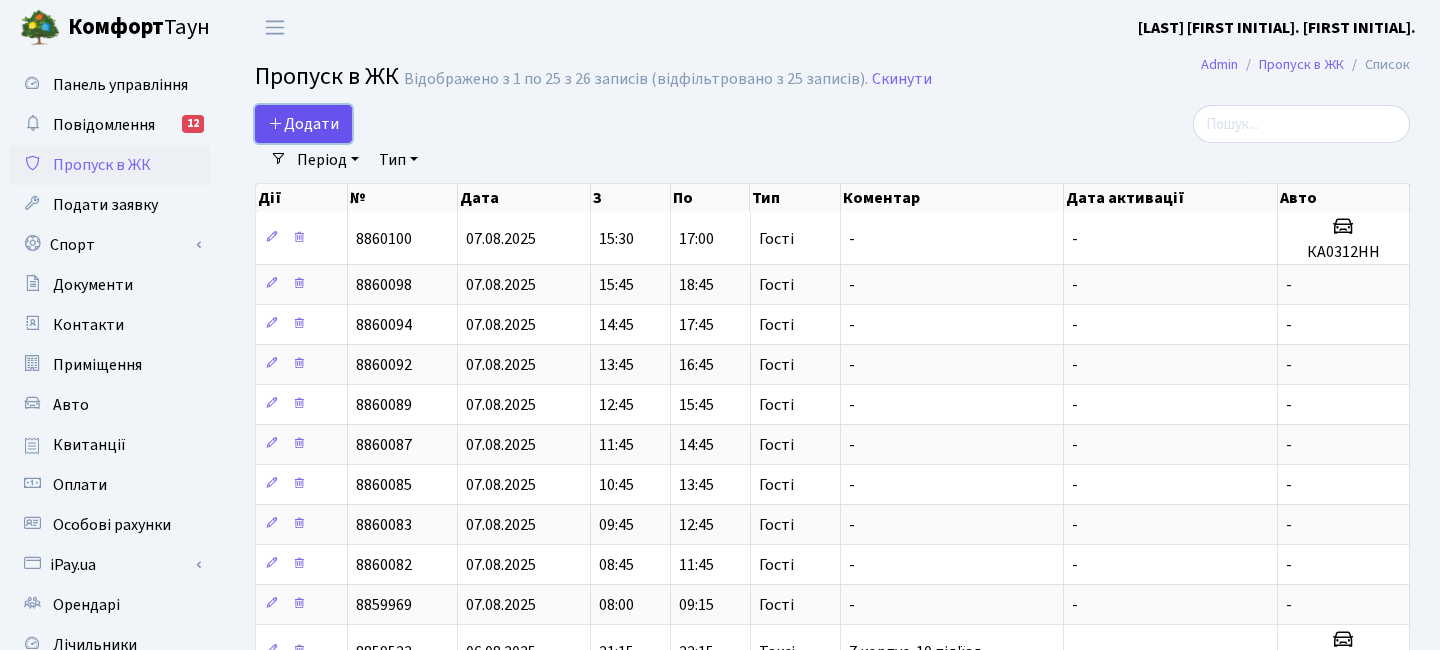 drag, startPoint x: 310, startPoint y: 136, endPoint x: 290, endPoint y: 127, distance: 21.931713 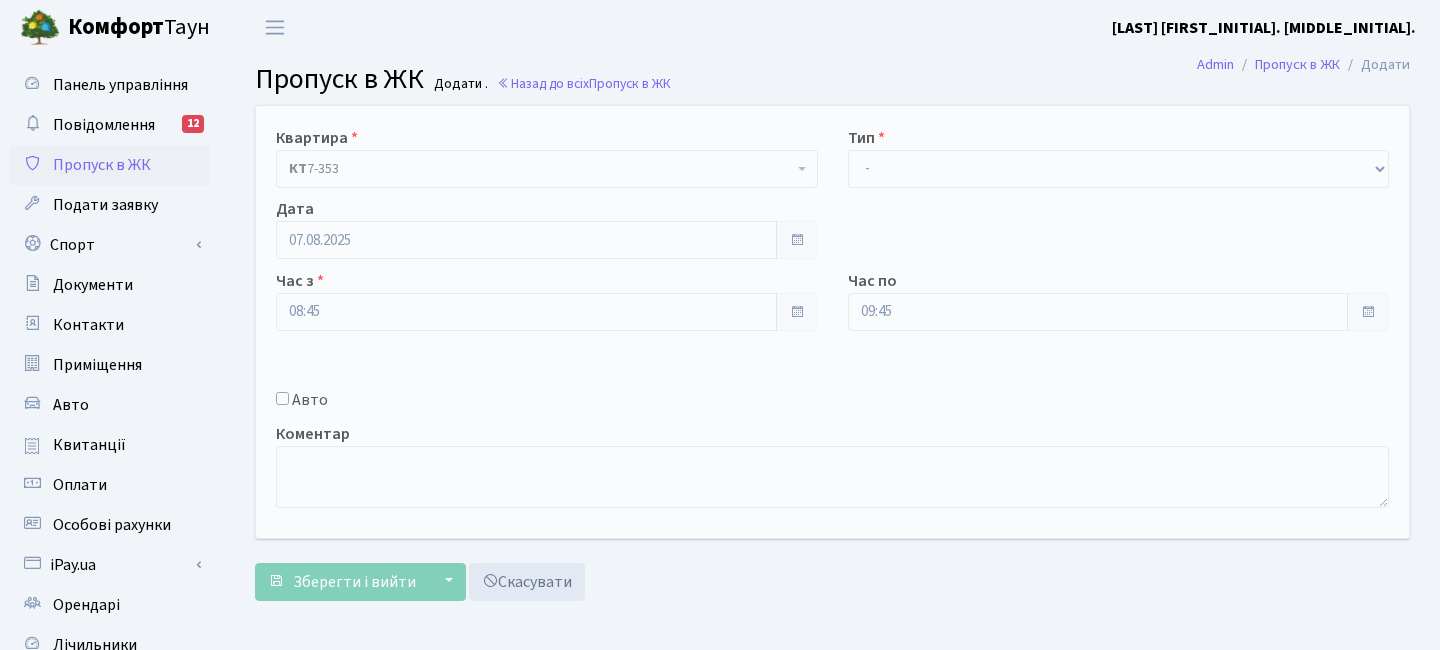 scroll, scrollTop: 0, scrollLeft: 0, axis: both 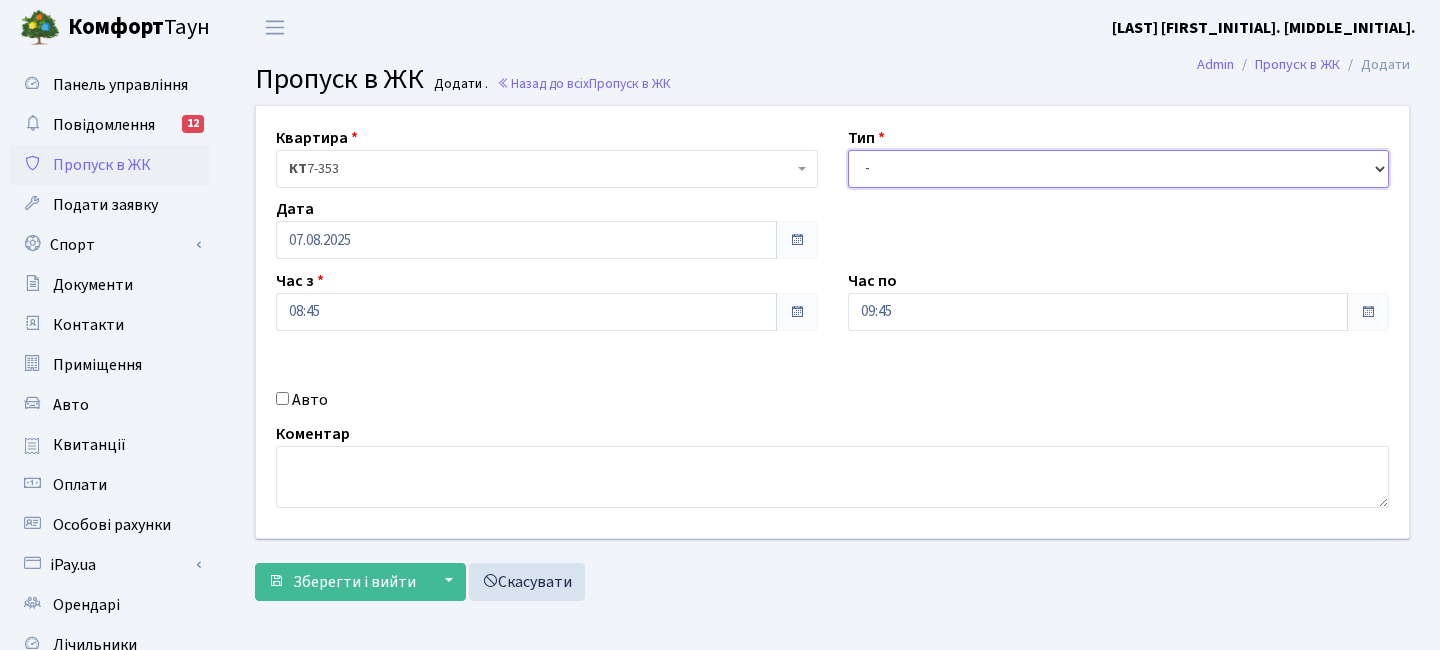 click on "-
Доставка
Таксі
Гості
Сервіс" at bounding box center [1119, 169] 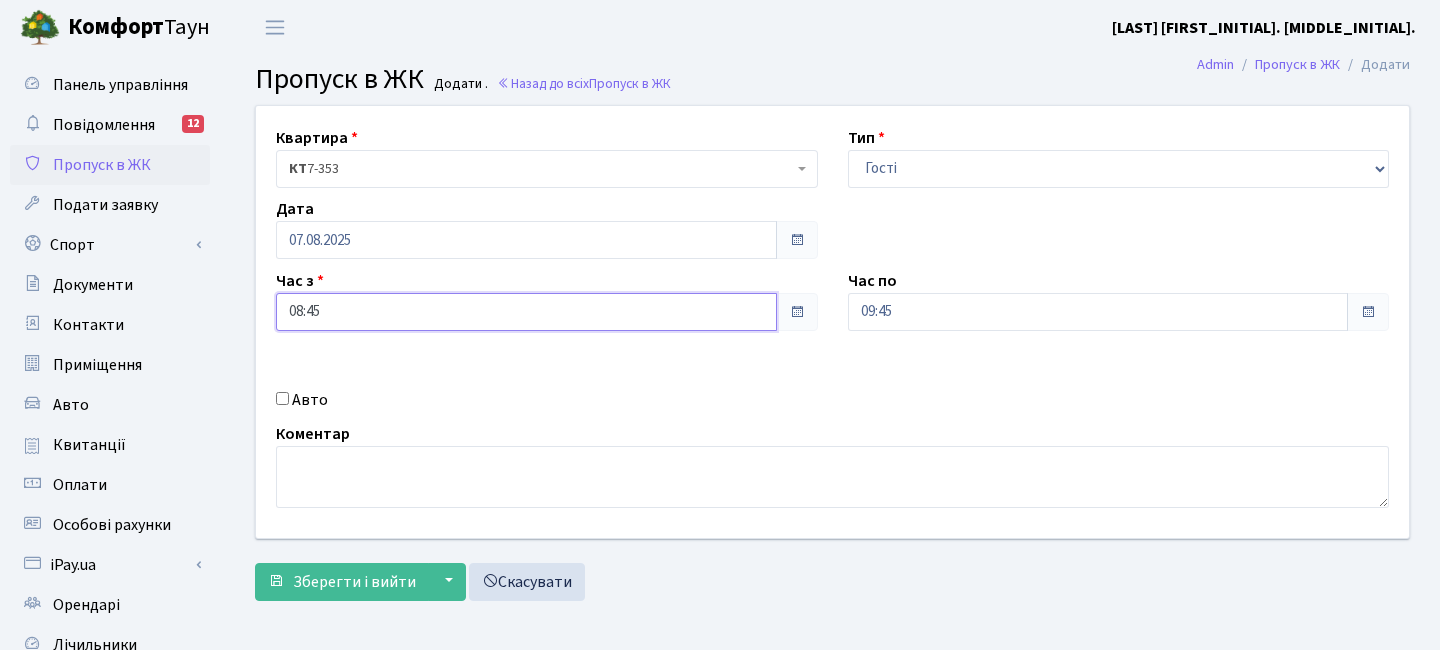 click on "08:45" at bounding box center [526, 312] 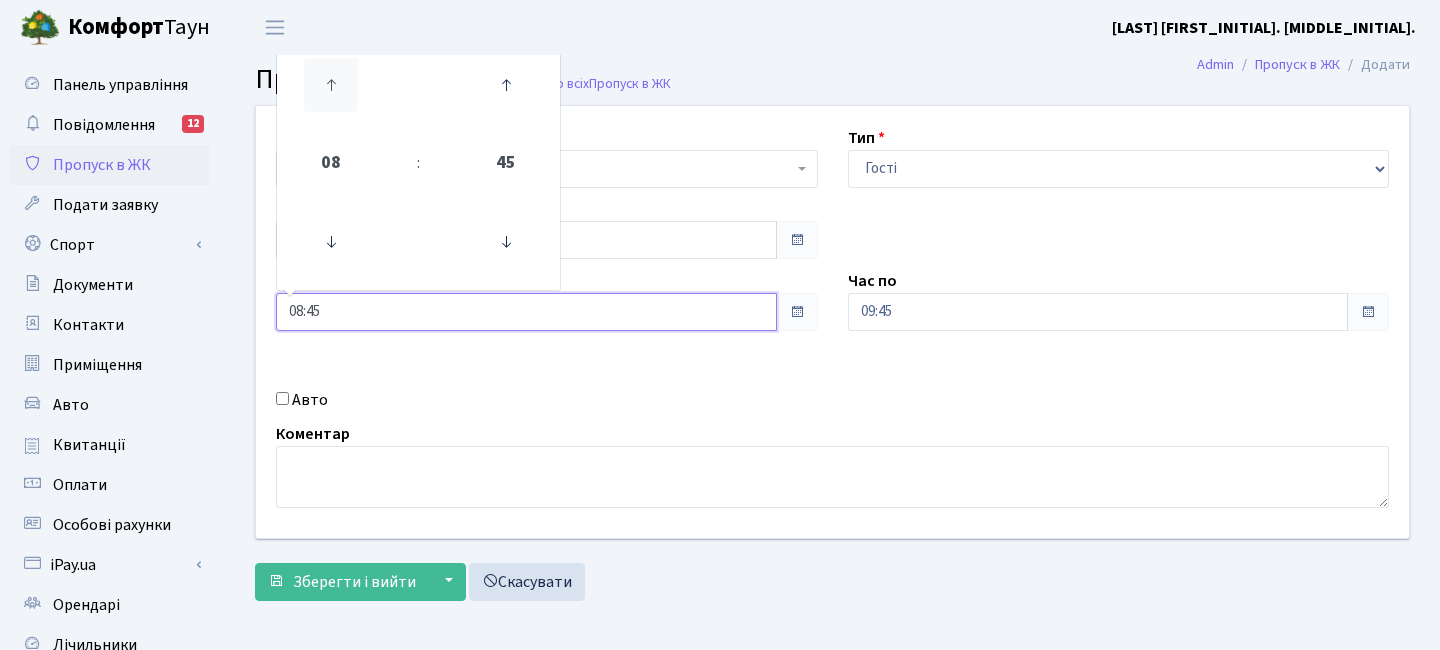 click at bounding box center [331, 85] 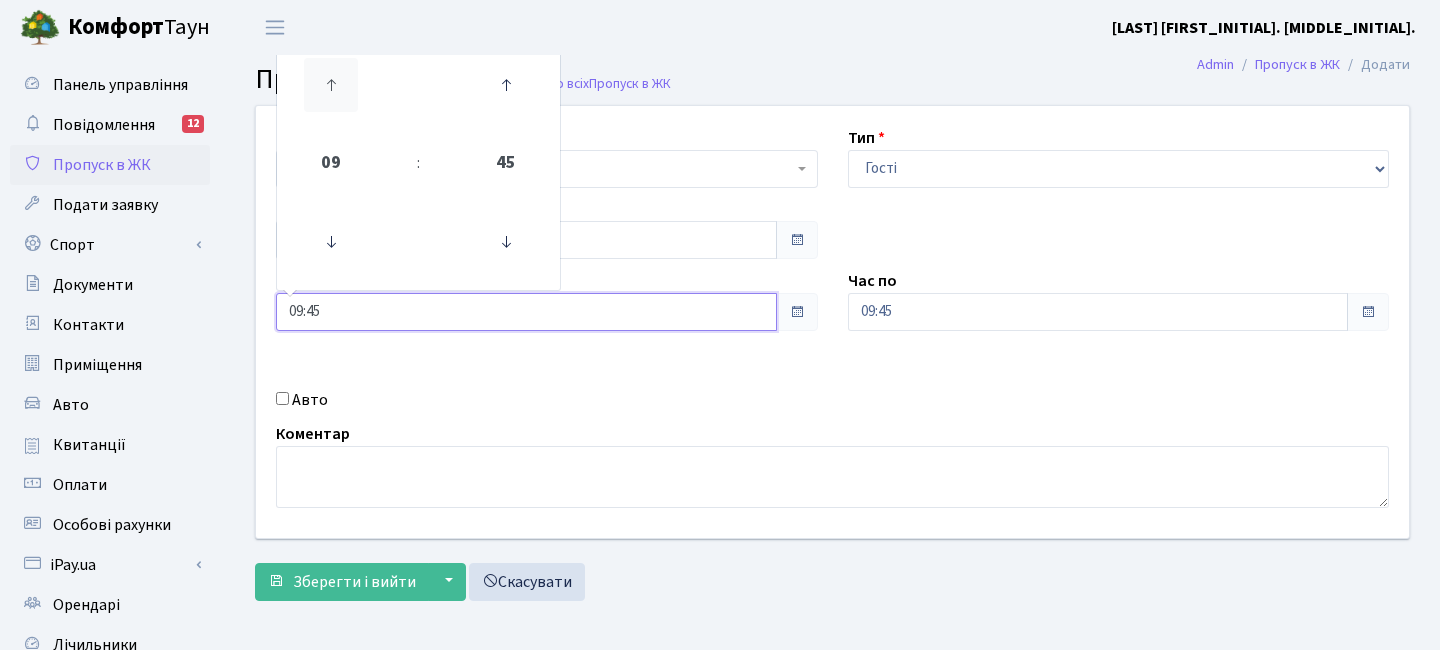 click at bounding box center (331, 85) 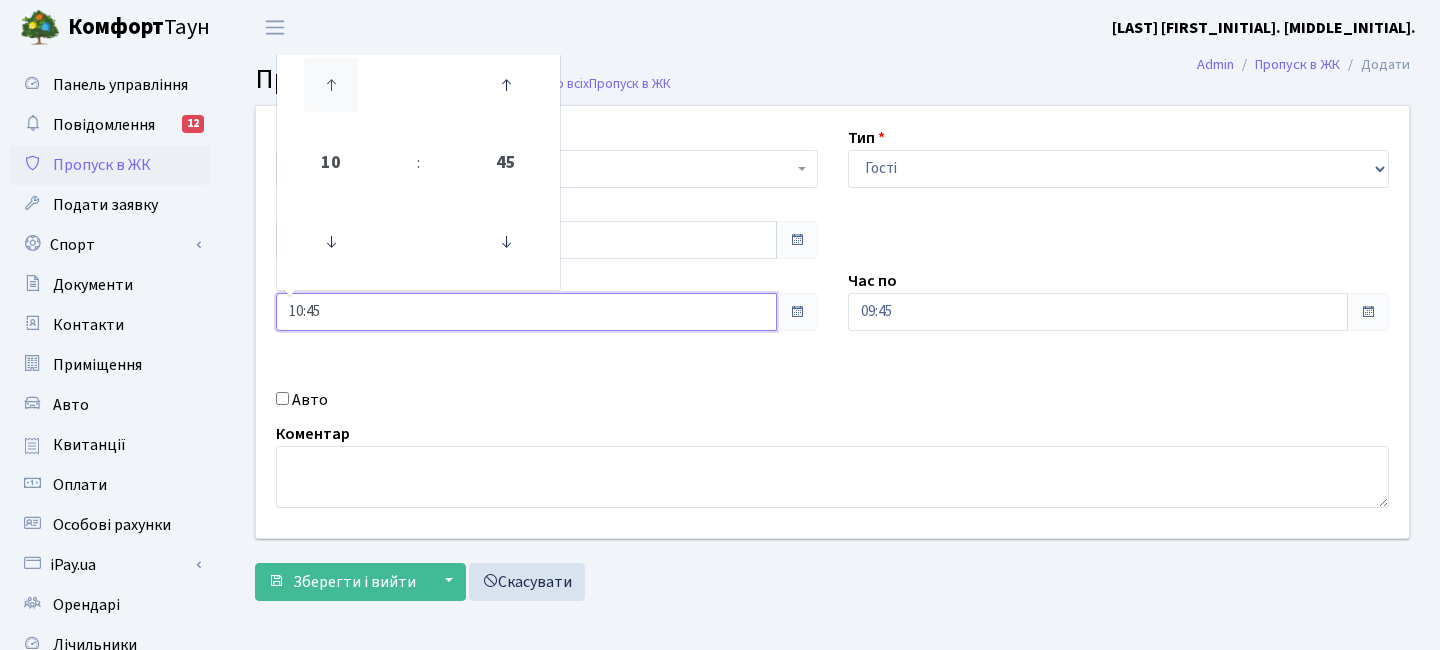 click at bounding box center [331, 85] 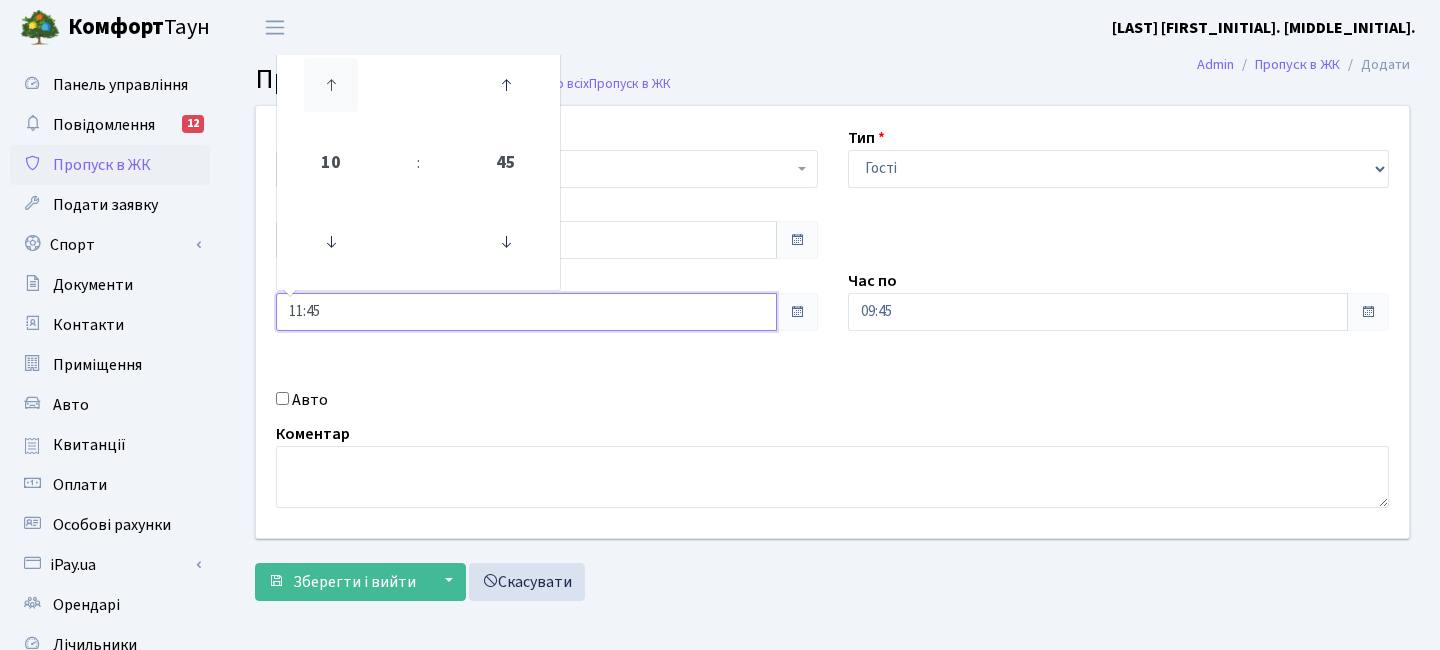 click at bounding box center [331, 85] 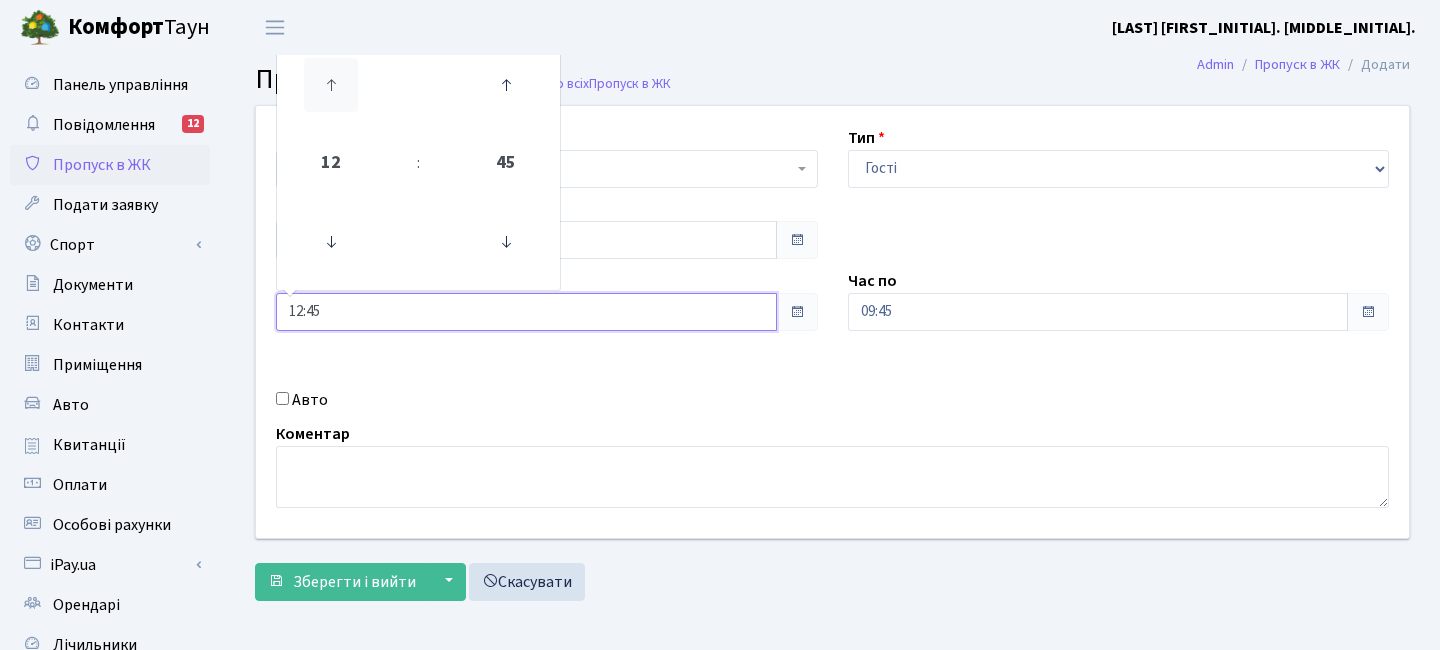 click at bounding box center [331, 85] 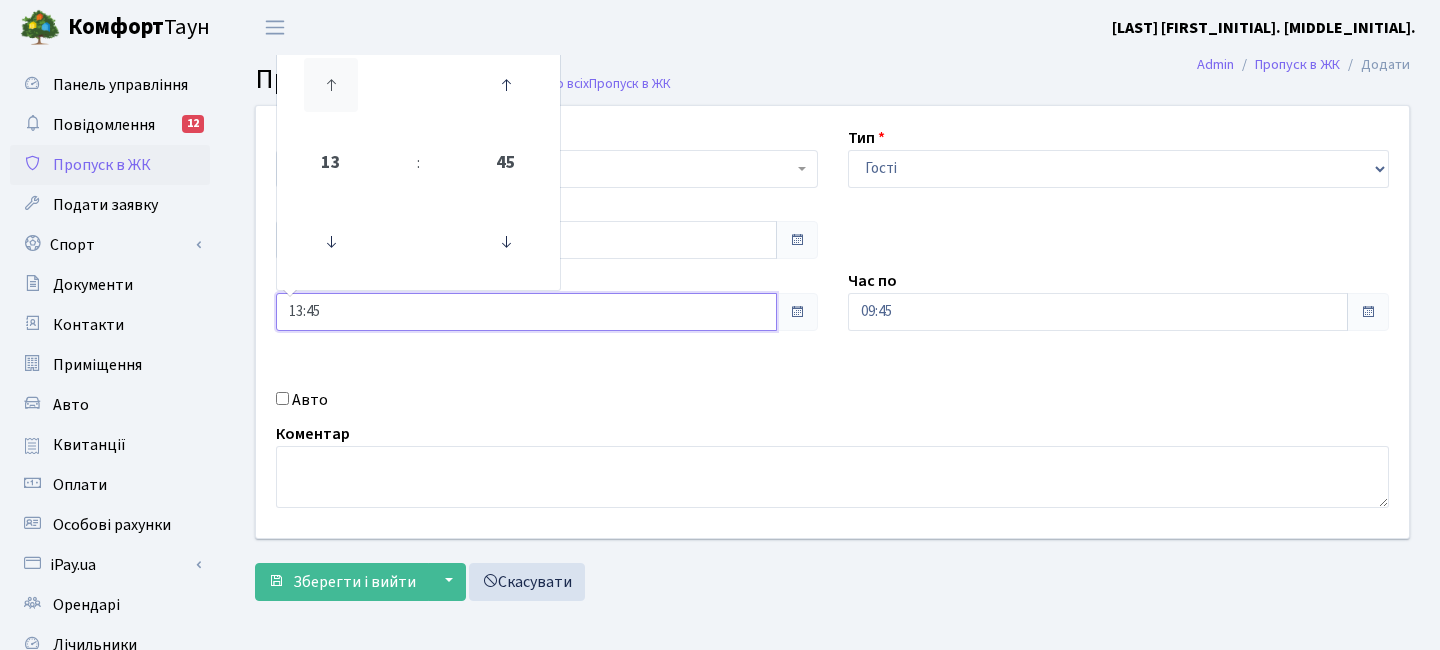 click at bounding box center (331, 85) 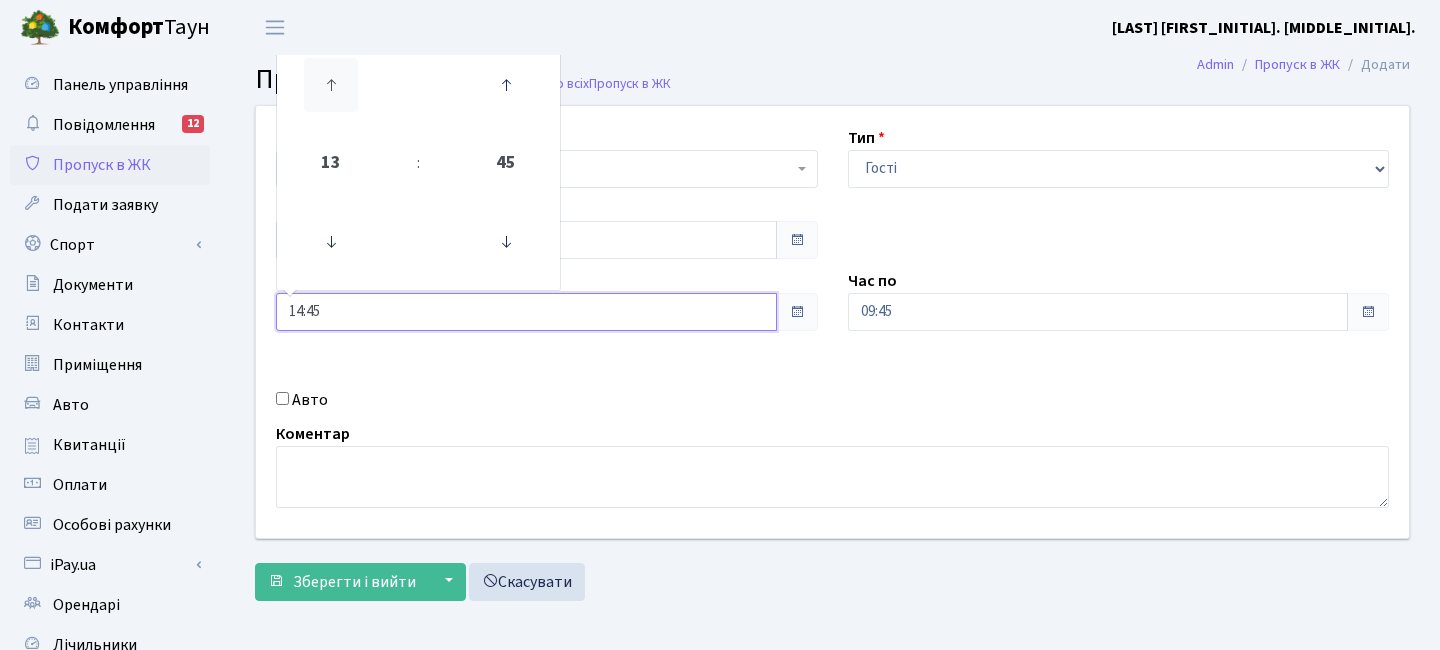 click at bounding box center (331, 85) 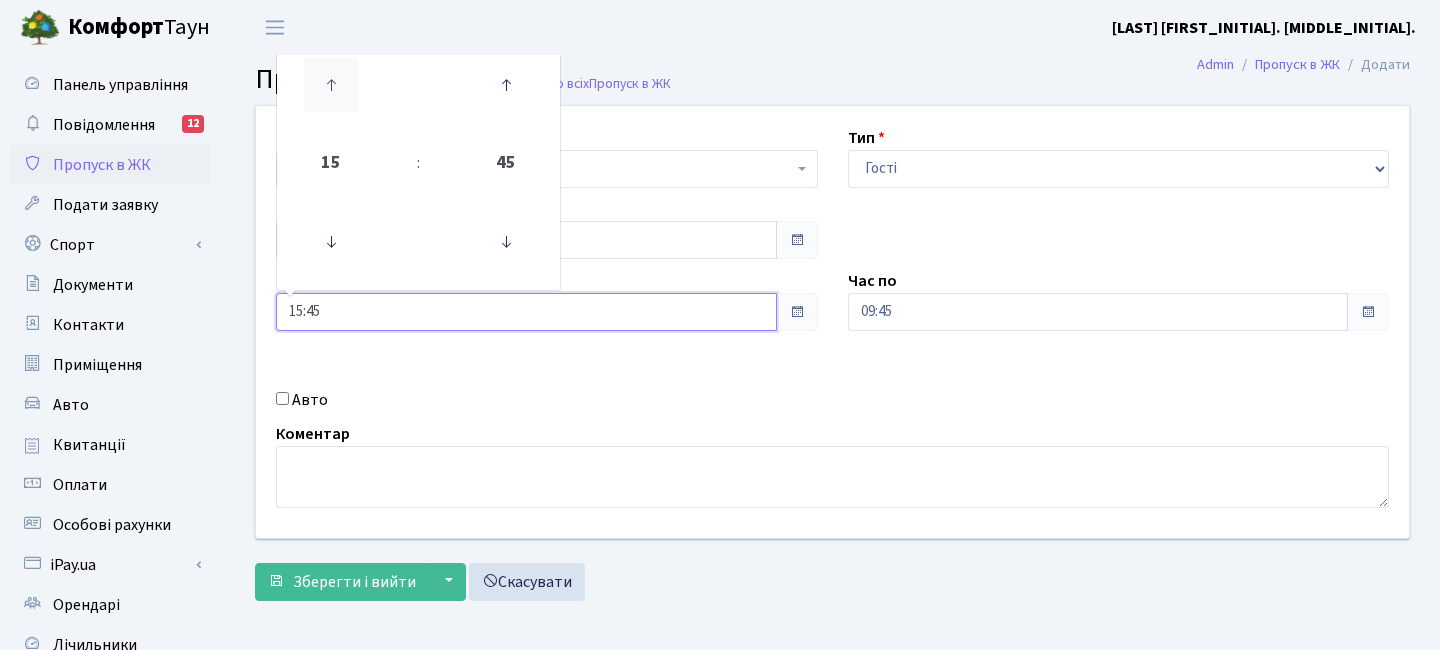 click at bounding box center (331, 85) 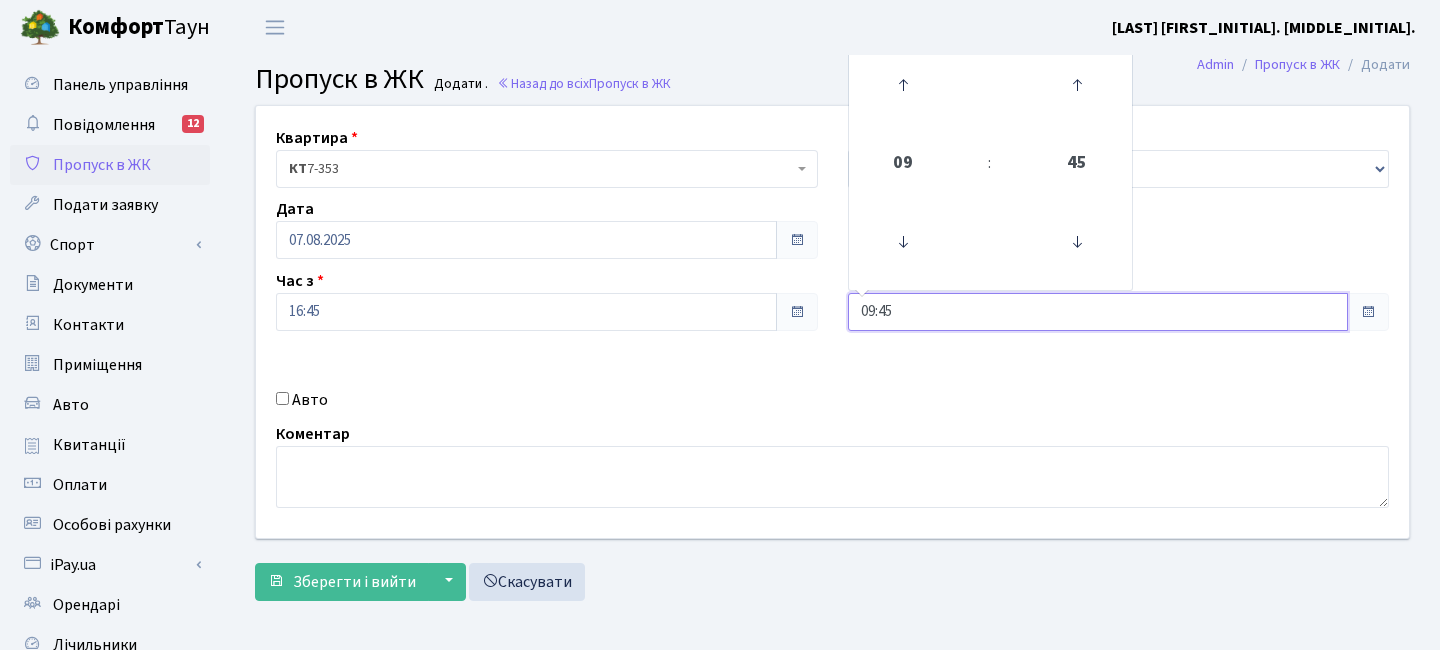 click on "09:45" at bounding box center (1098, 312) 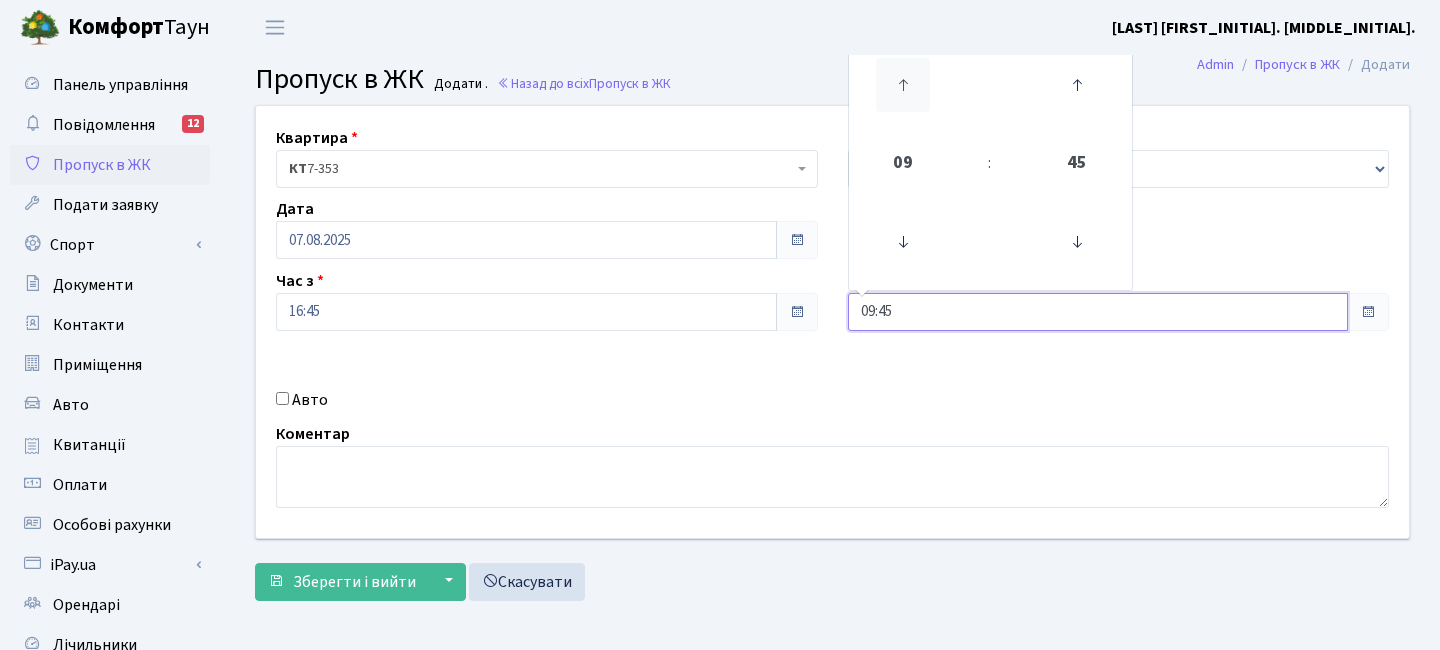 click at bounding box center (903, 85) 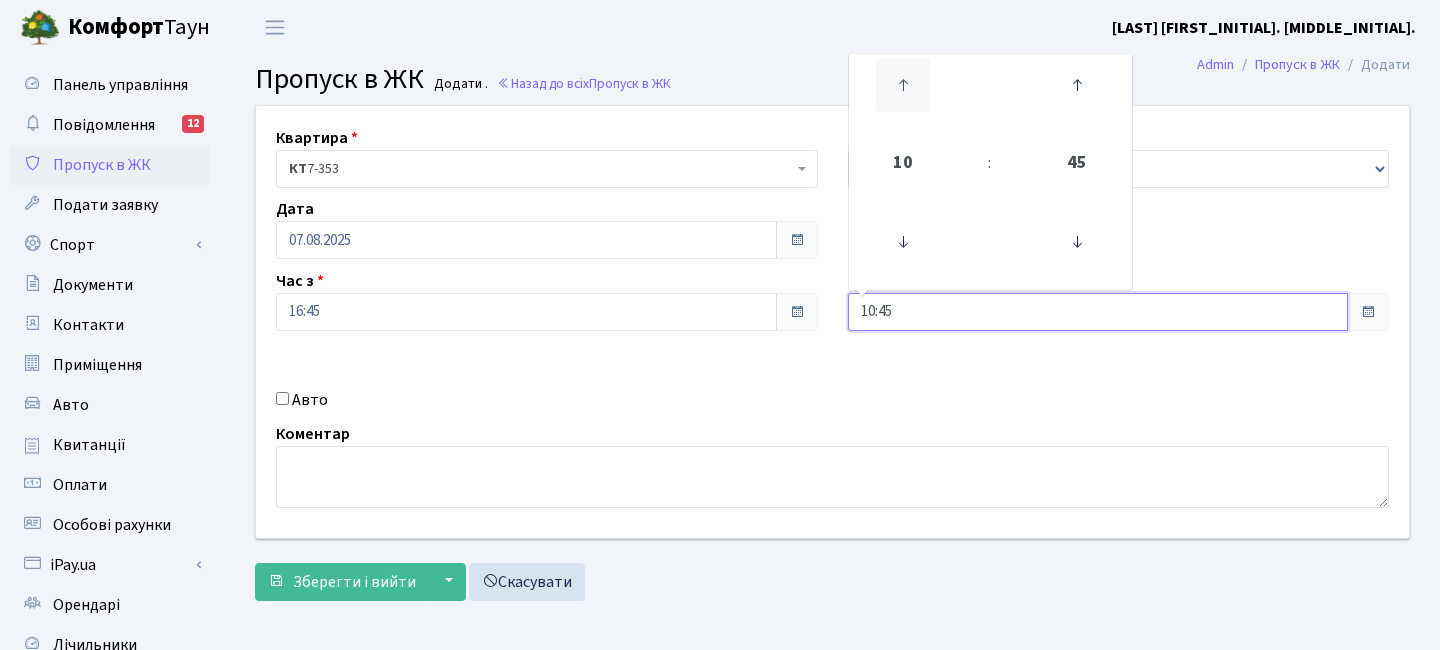 click at bounding box center (903, 85) 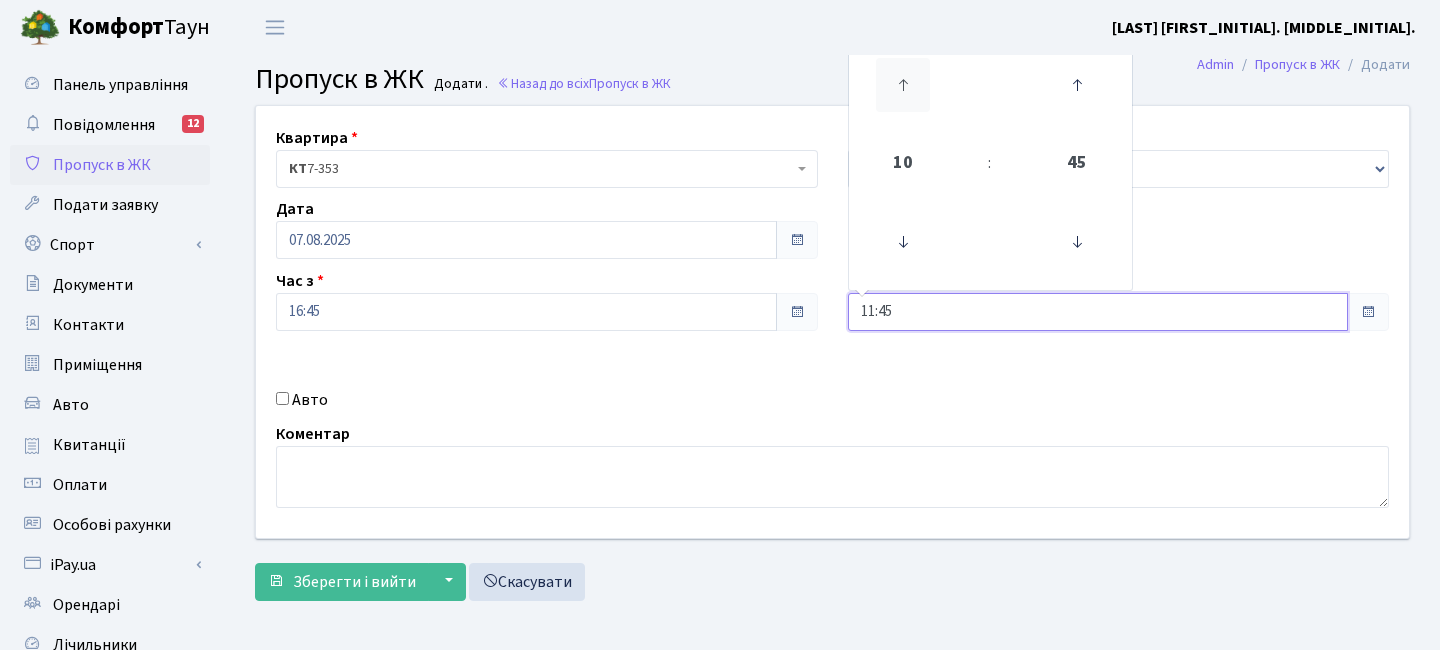 click at bounding box center (903, 85) 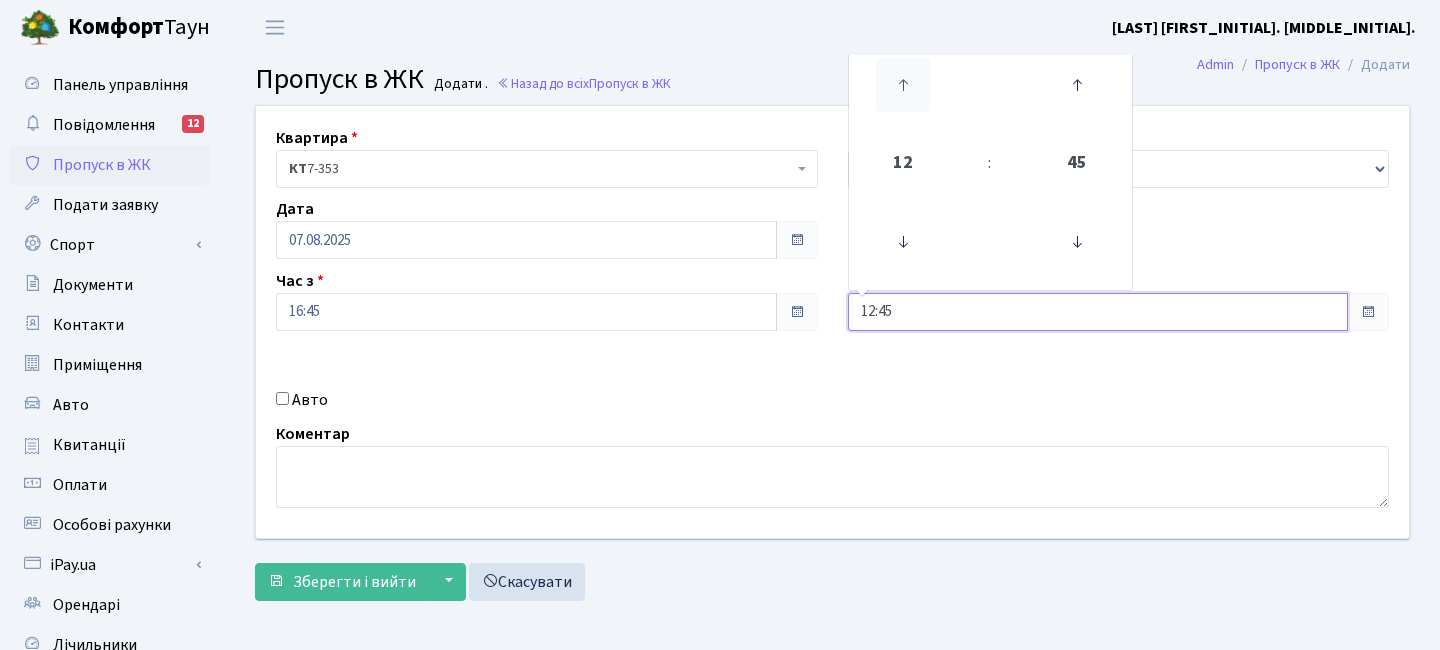 click at bounding box center [903, 85] 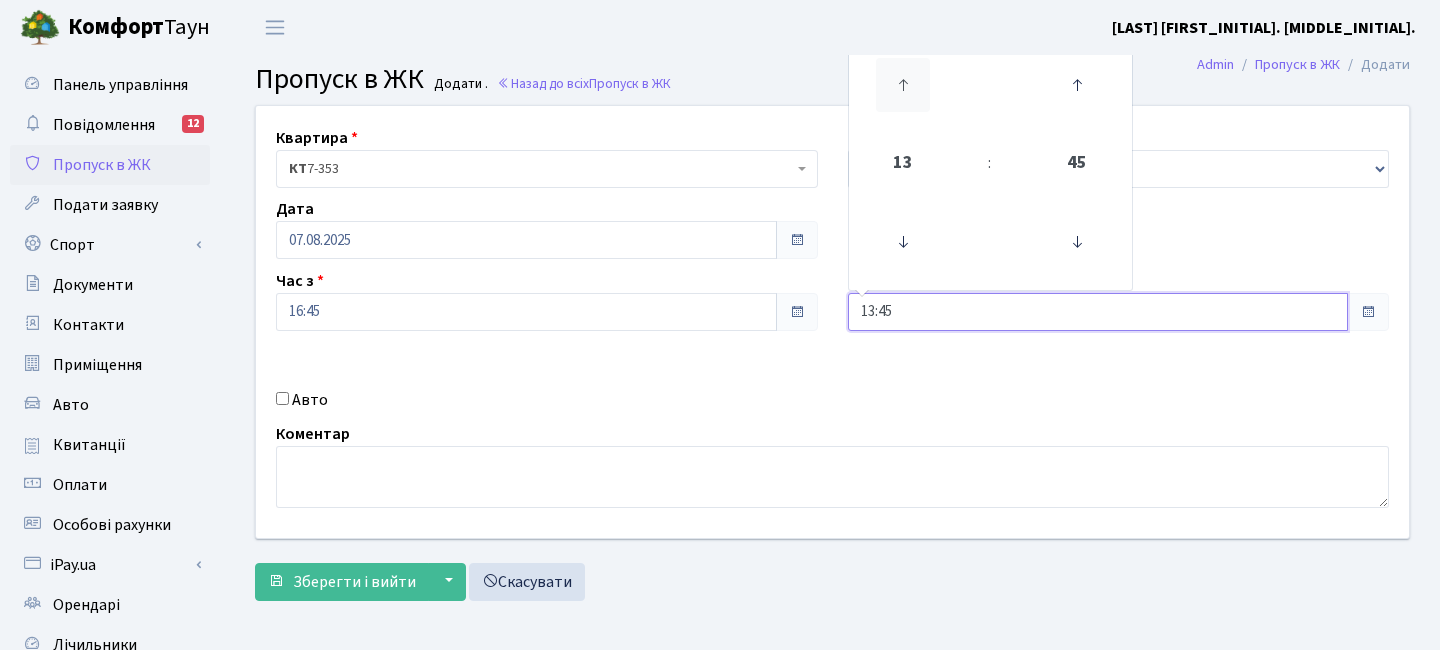 click at bounding box center [903, 85] 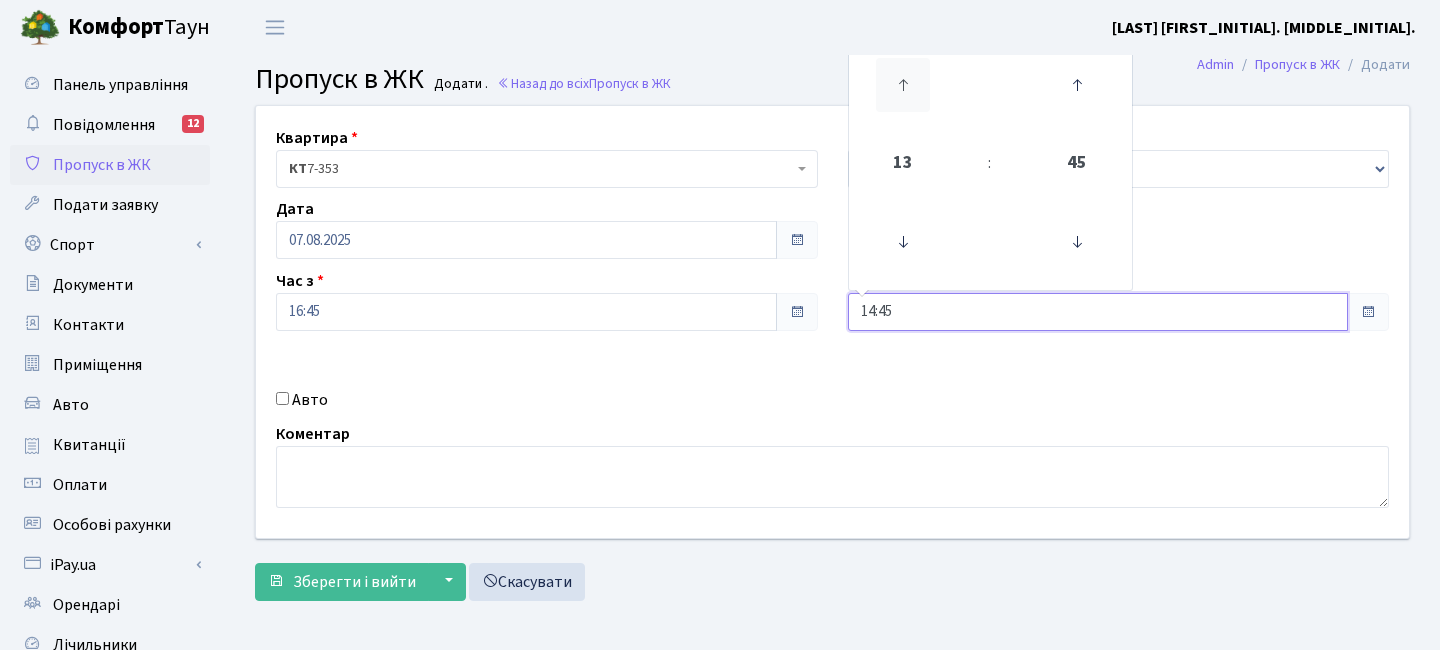 click at bounding box center (903, 85) 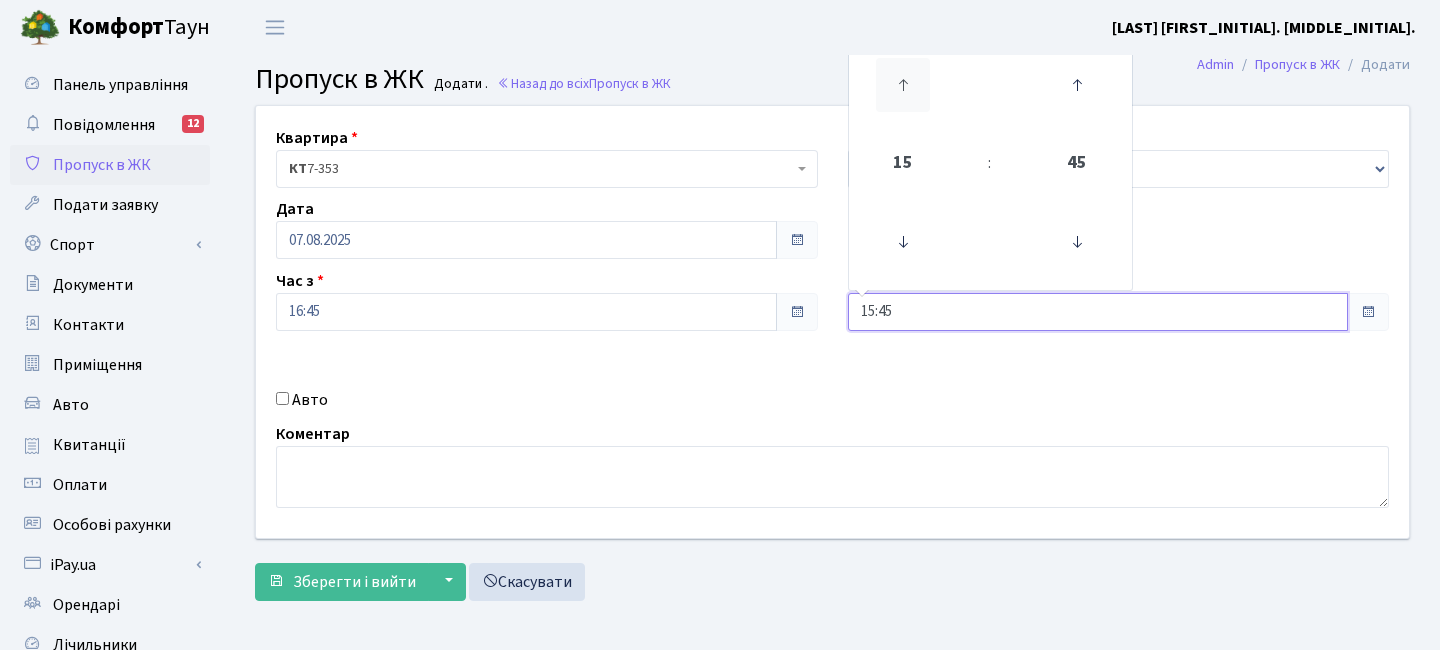 click at bounding box center [903, 85] 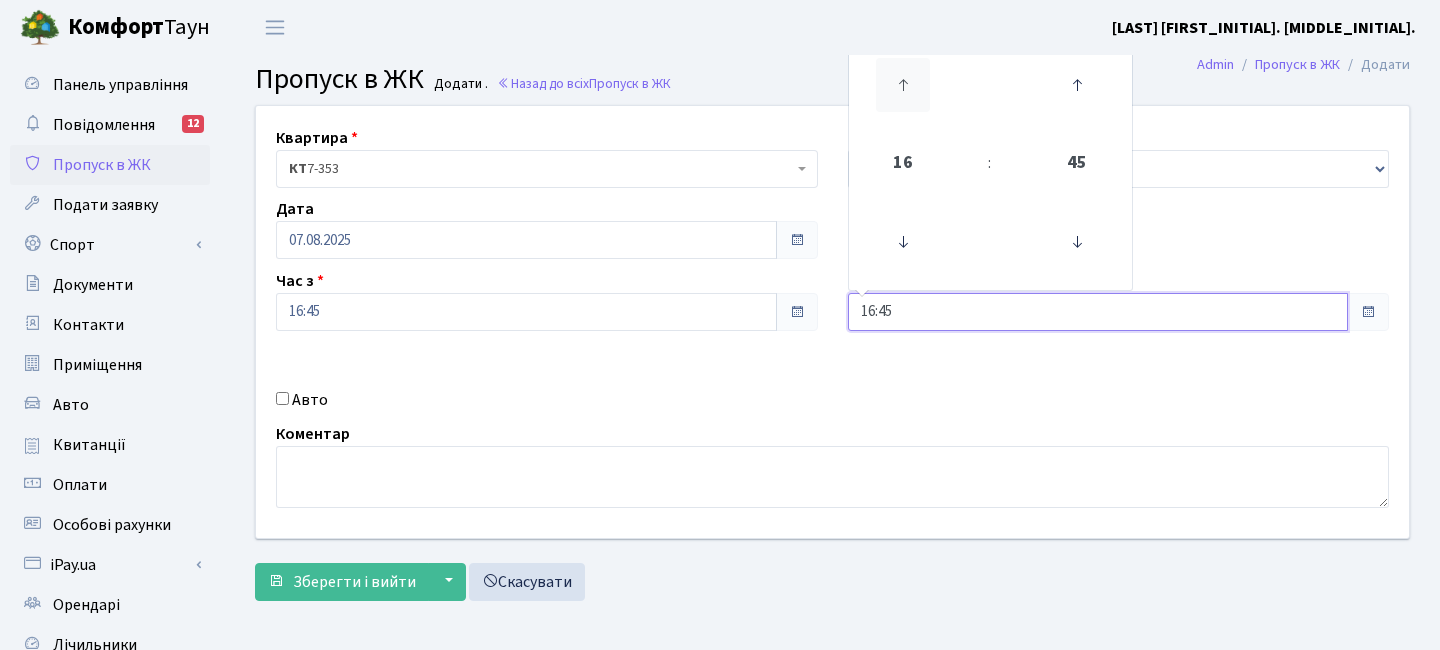 click at bounding box center (903, 85) 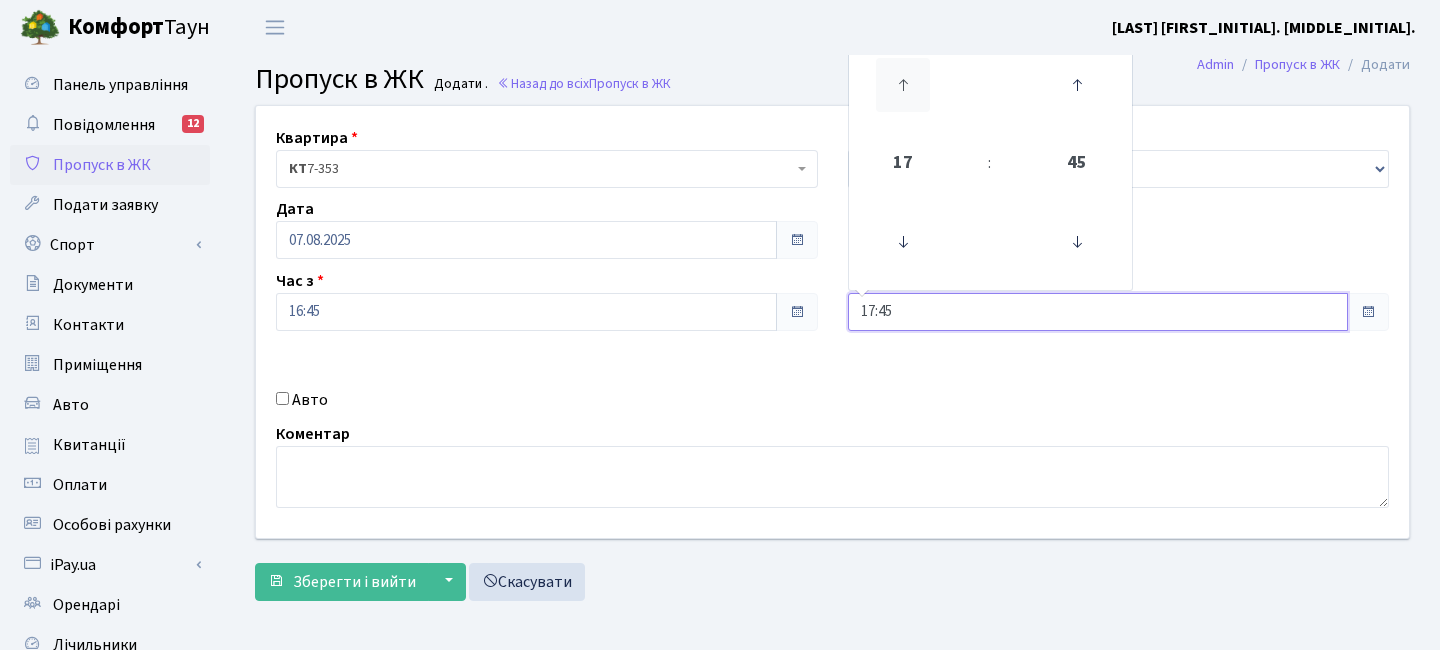click at bounding box center [903, 85] 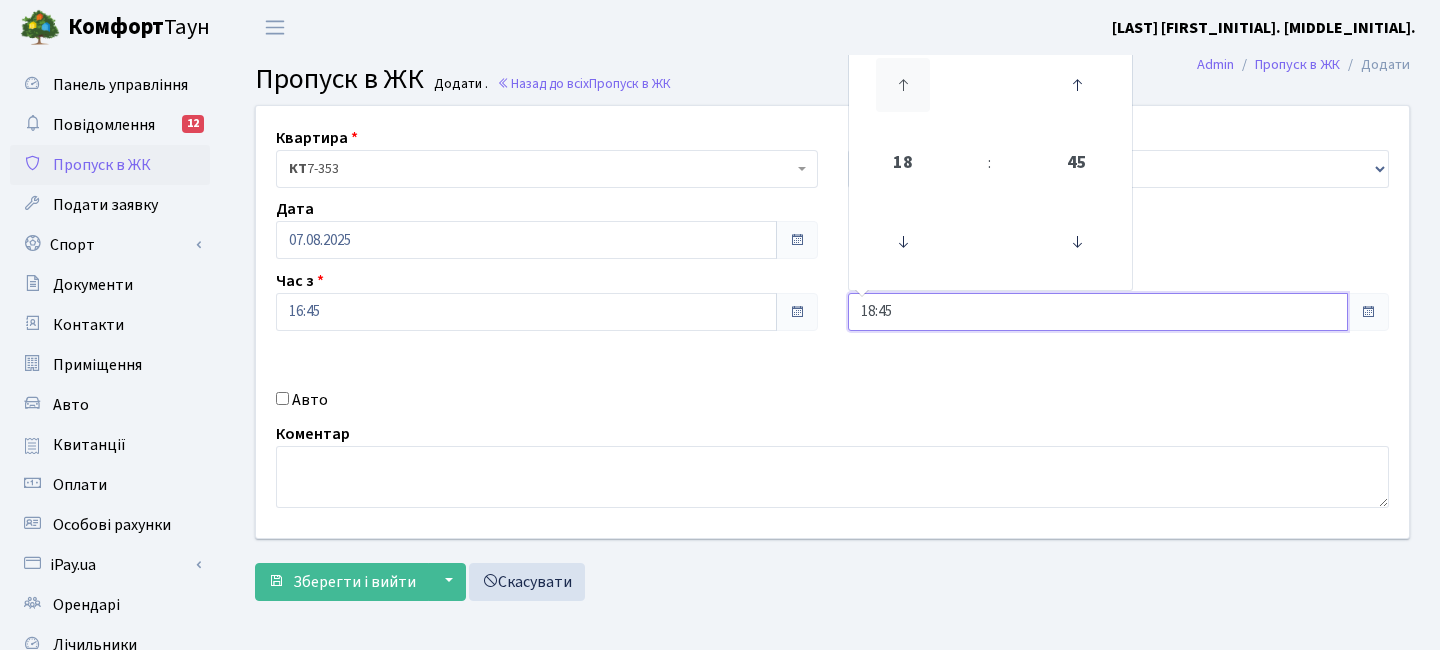 click at bounding box center [903, 85] 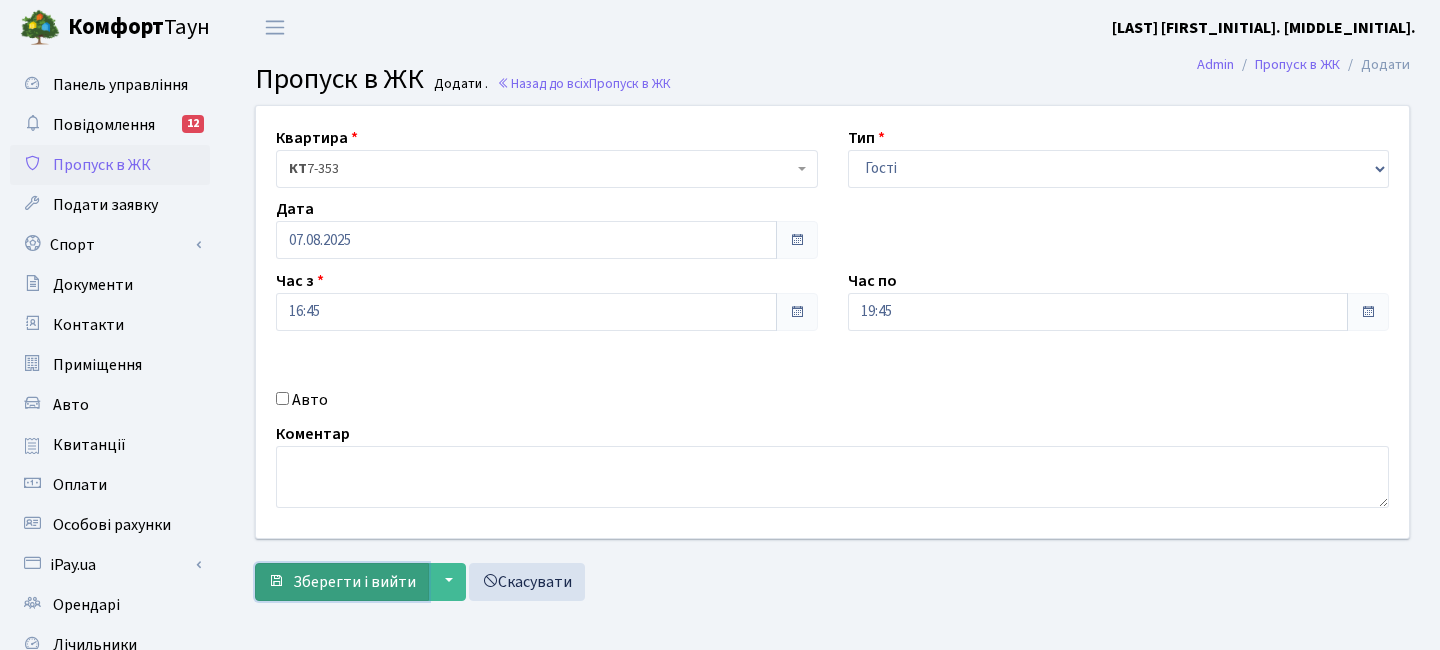 click on "Зберегти і вийти" at bounding box center [342, 582] 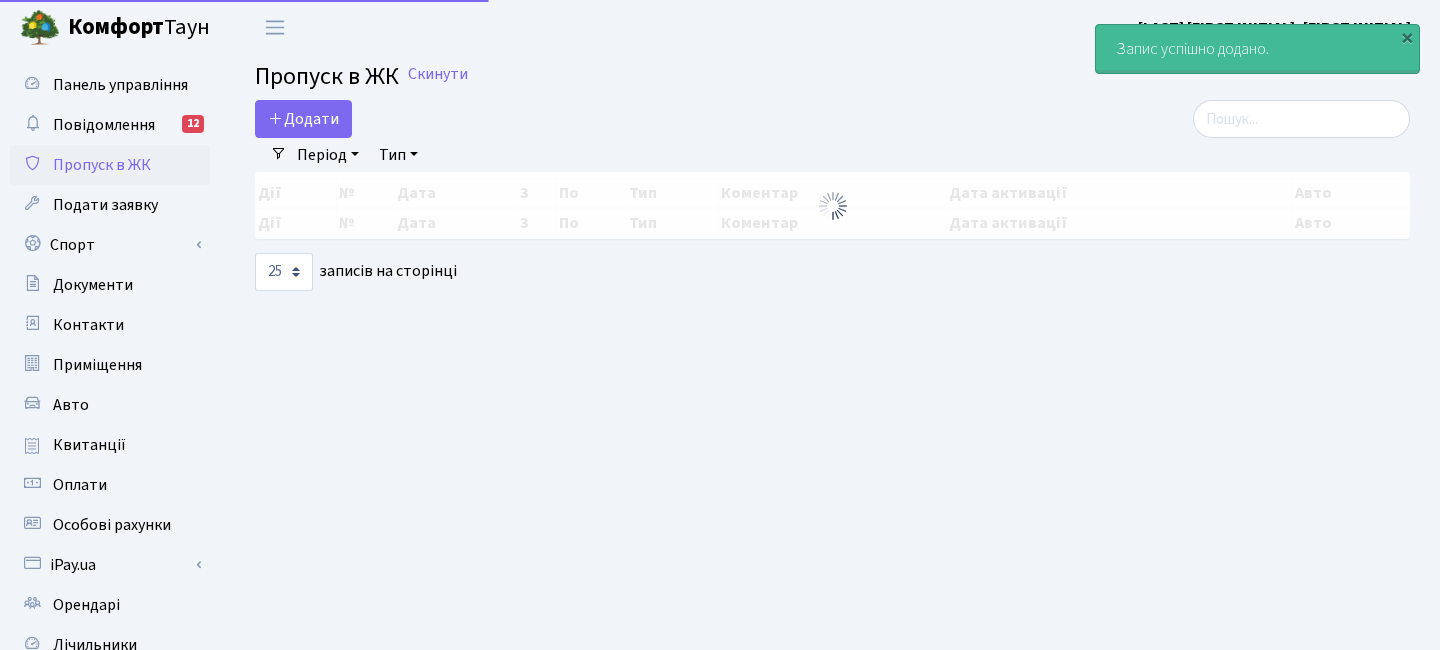 select on "25" 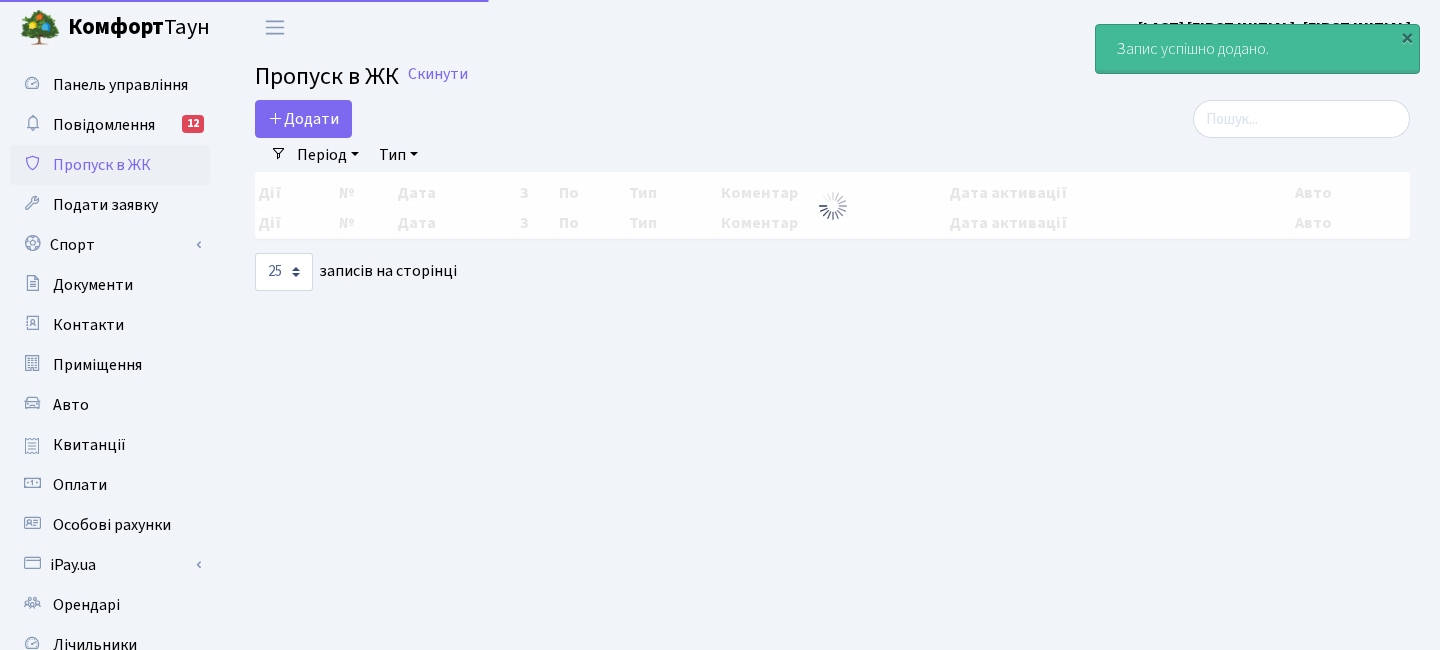 scroll, scrollTop: 0, scrollLeft: 0, axis: both 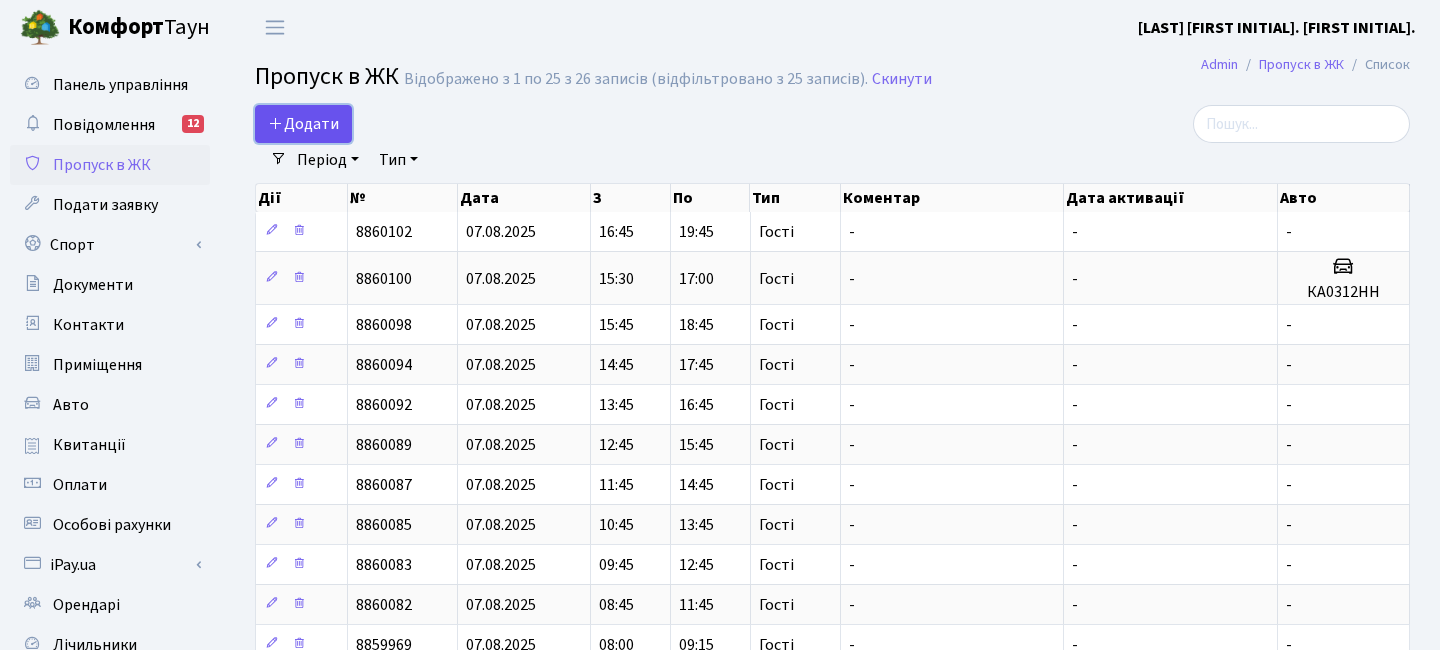 click on "Додати" at bounding box center (303, 124) 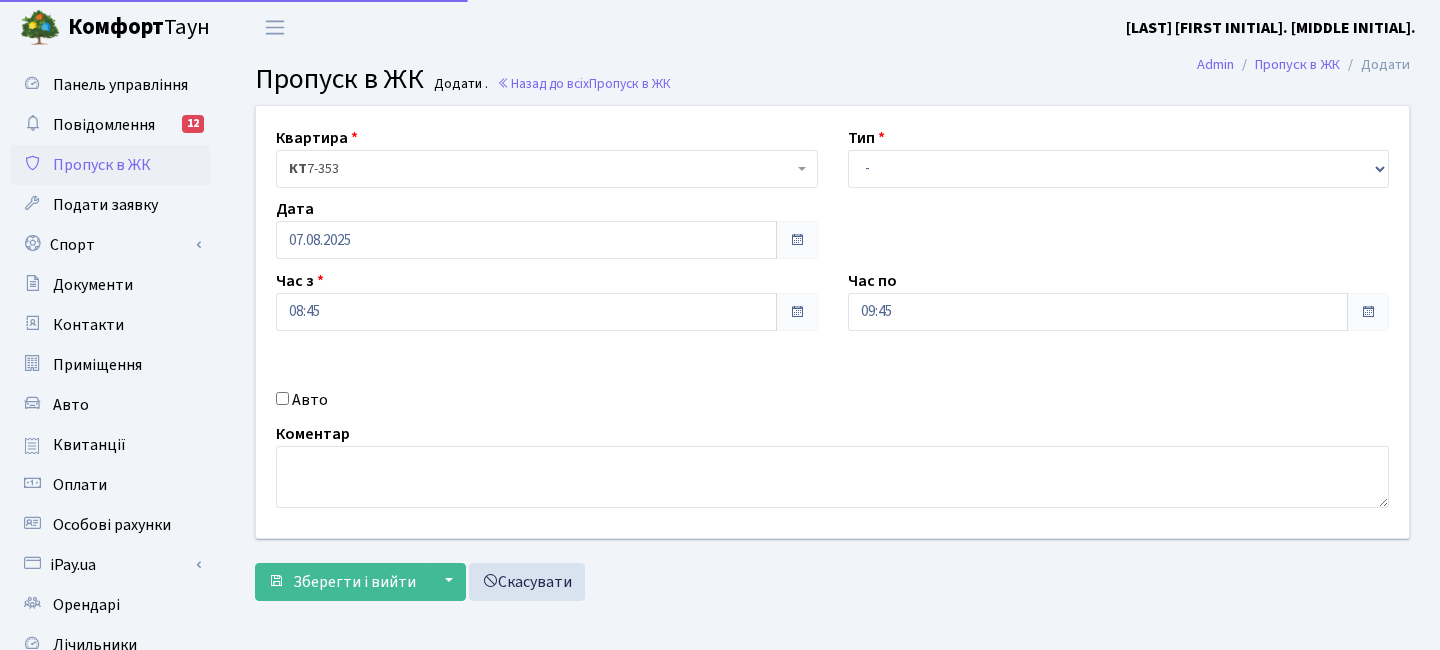 scroll, scrollTop: 0, scrollLeft: 0, axis: both 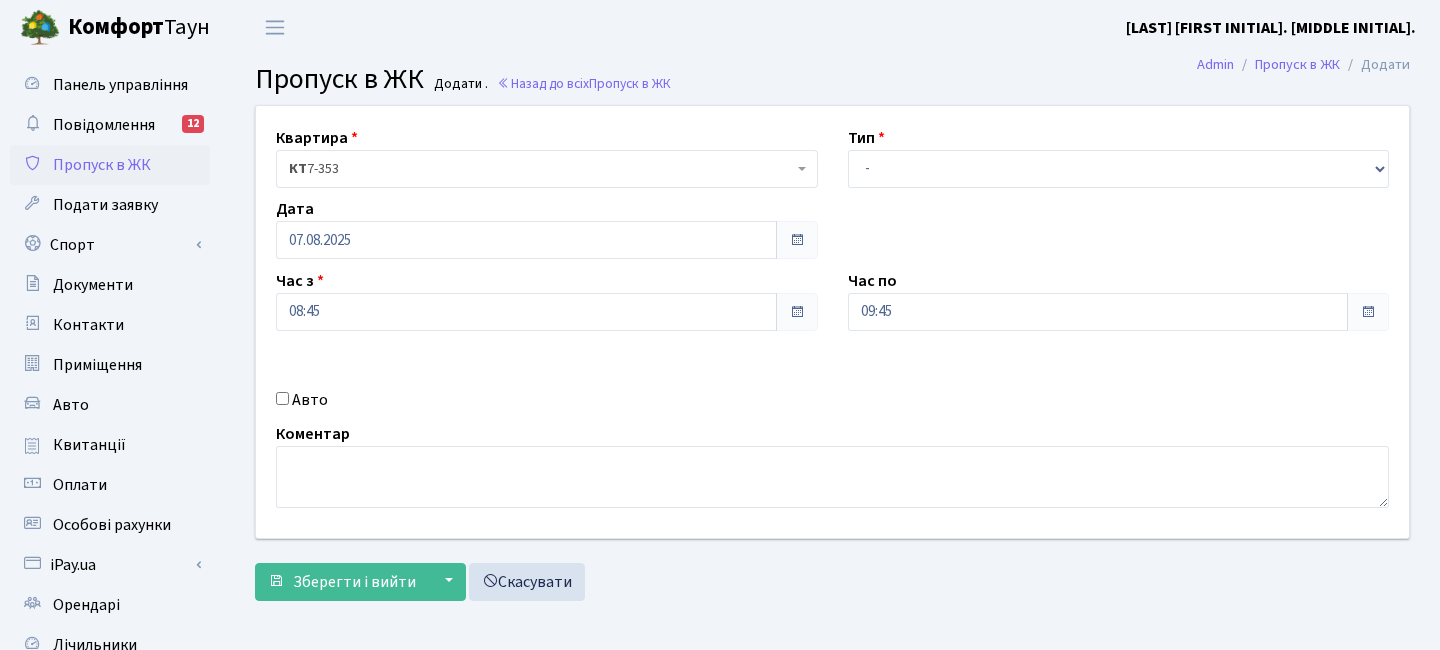 select on "3" 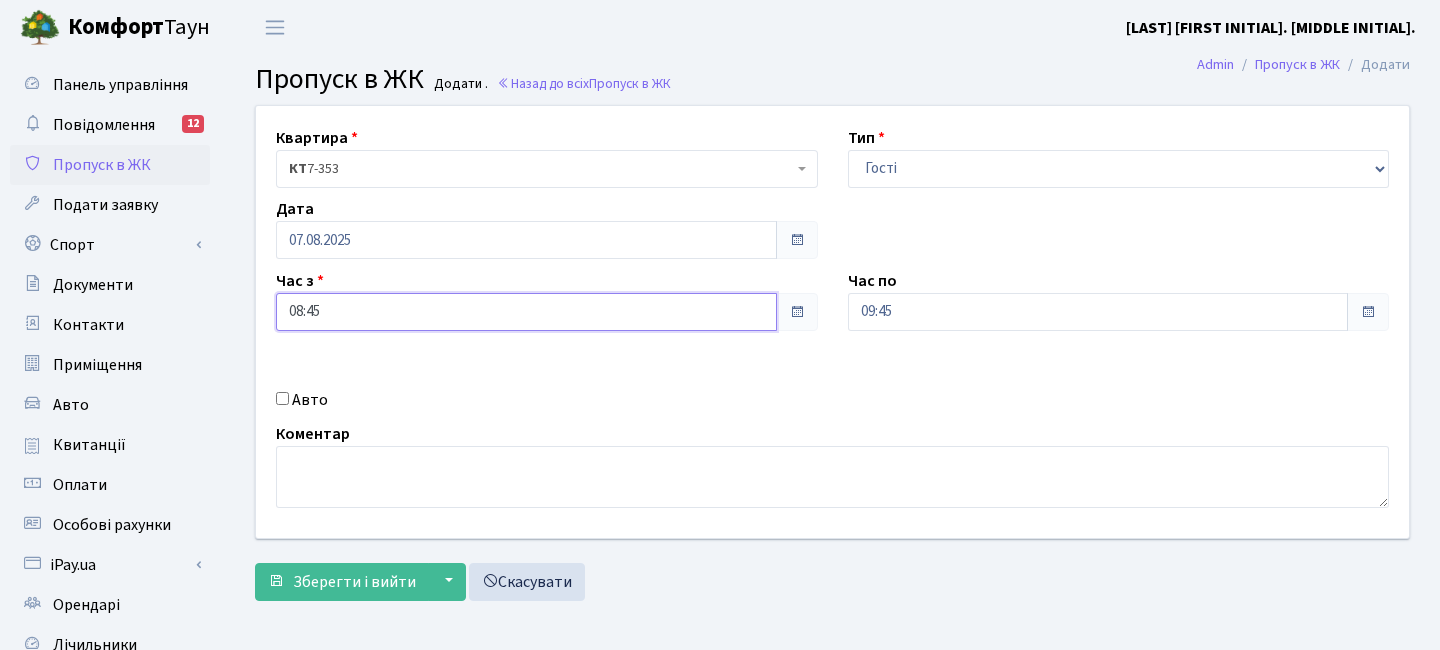 drag, startPoint x: 492, startPoint y: 317, endPoint x: 472, endPoint y: 312, distance: 20.615528 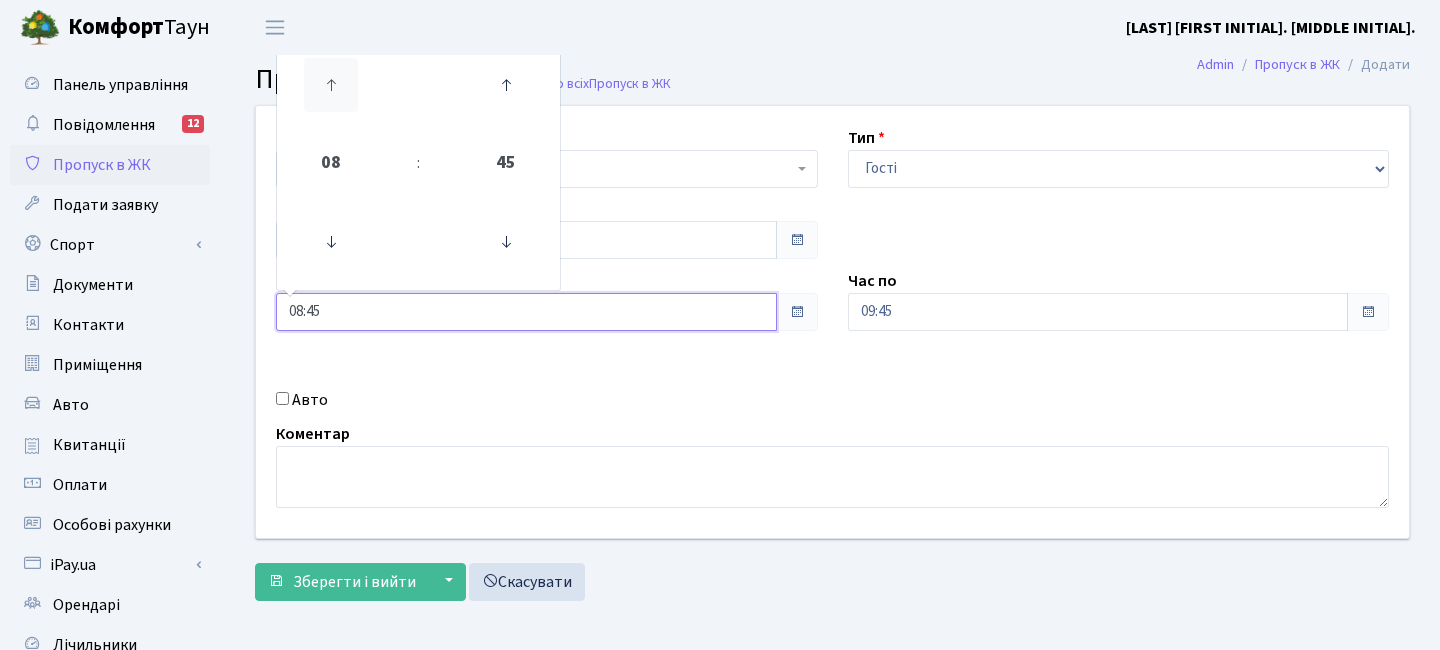 click at bounding box center [331, 85] 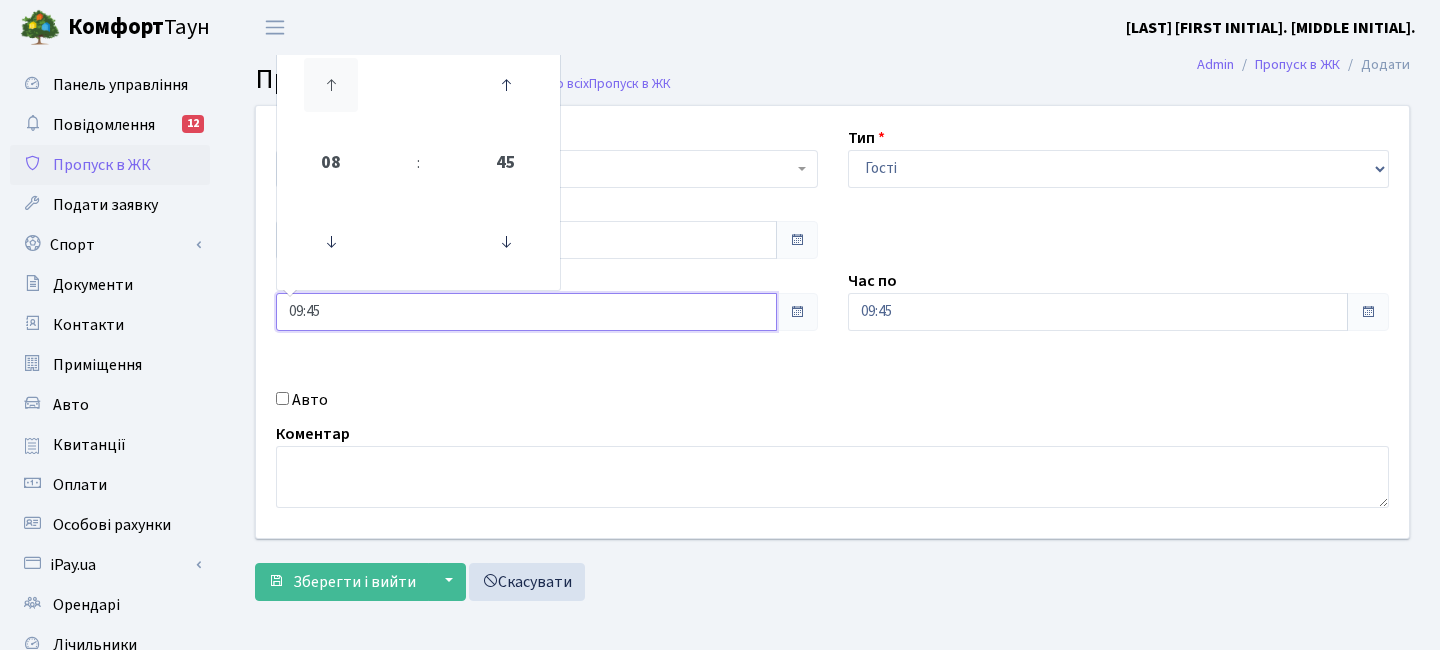 click at bounding box center [331, 85] 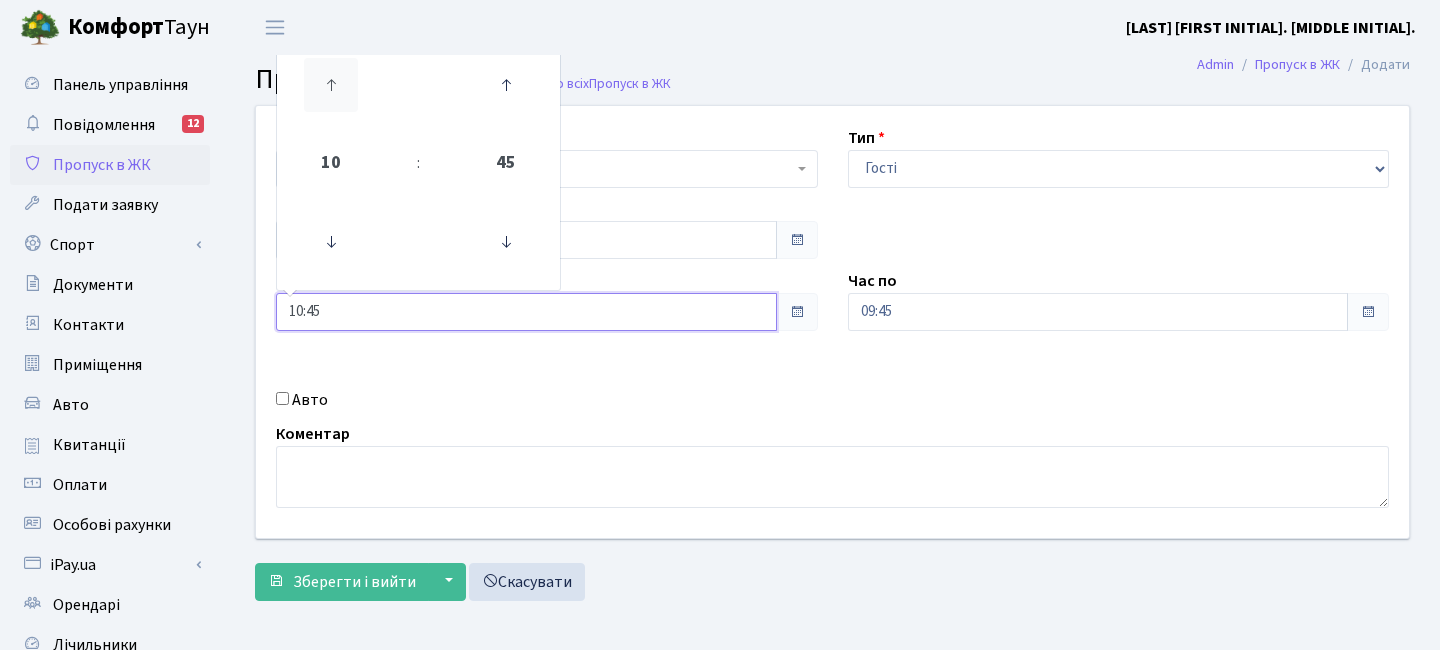 click at bounding box center [331, 85] 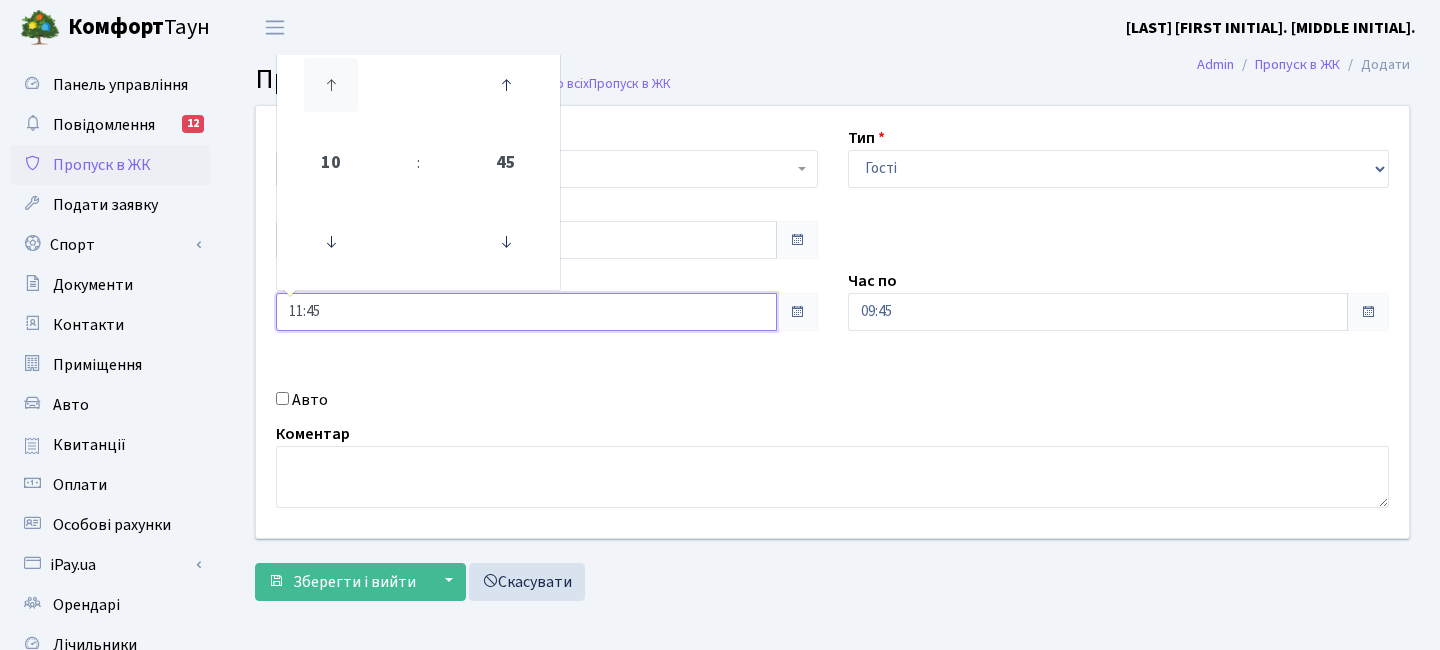 click at bounding box center (331, 85) 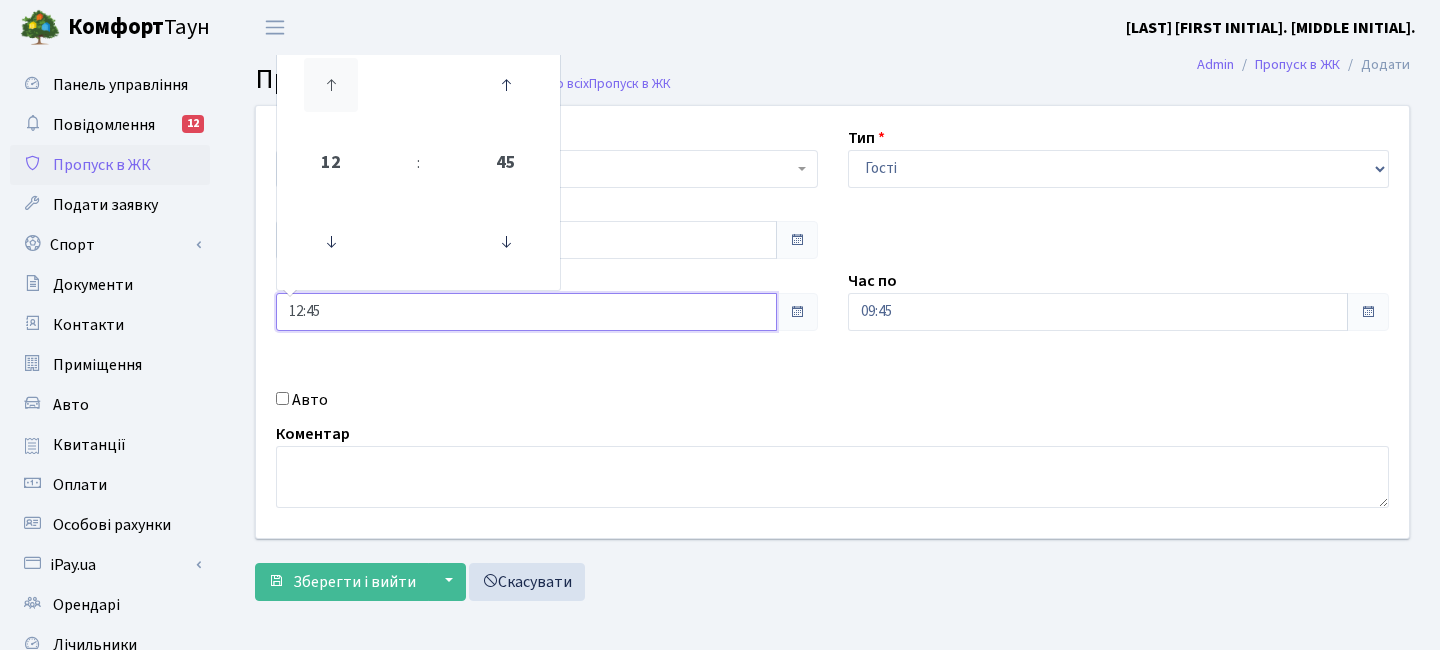 click at bounding box center [331, 85] 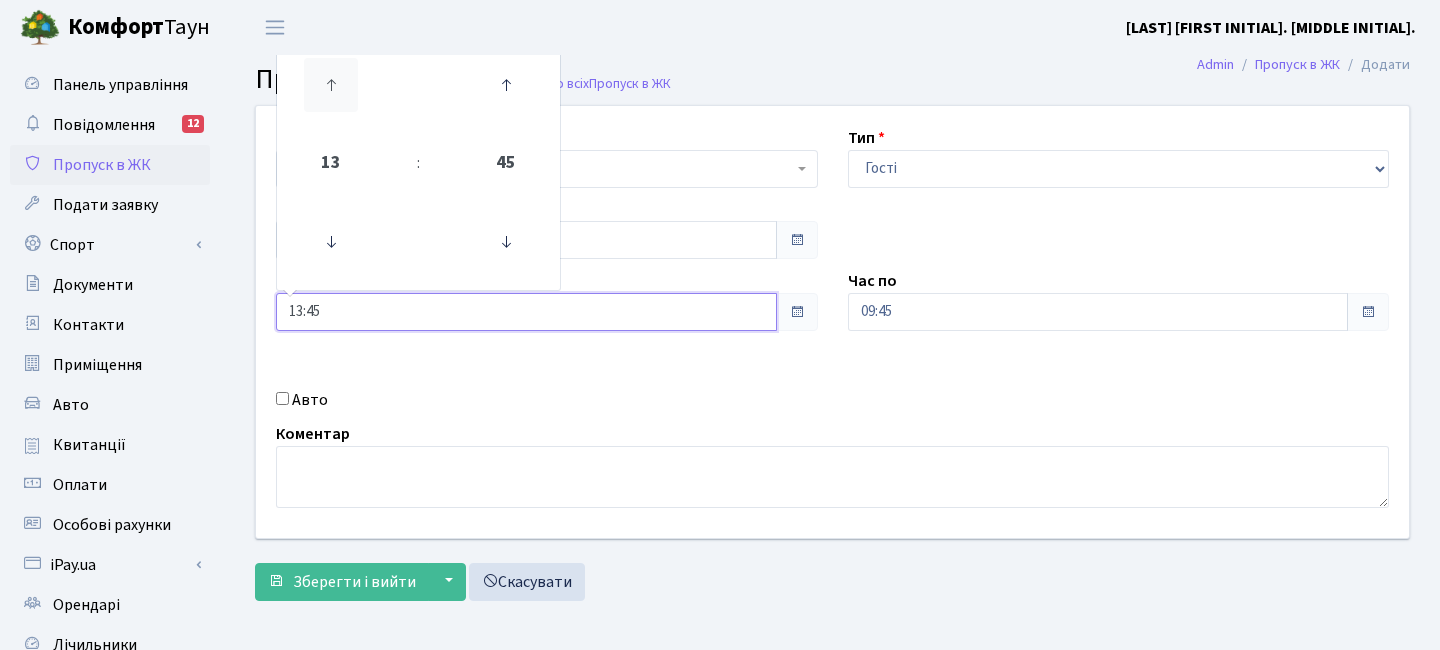 click at bounding box center [331, 85] 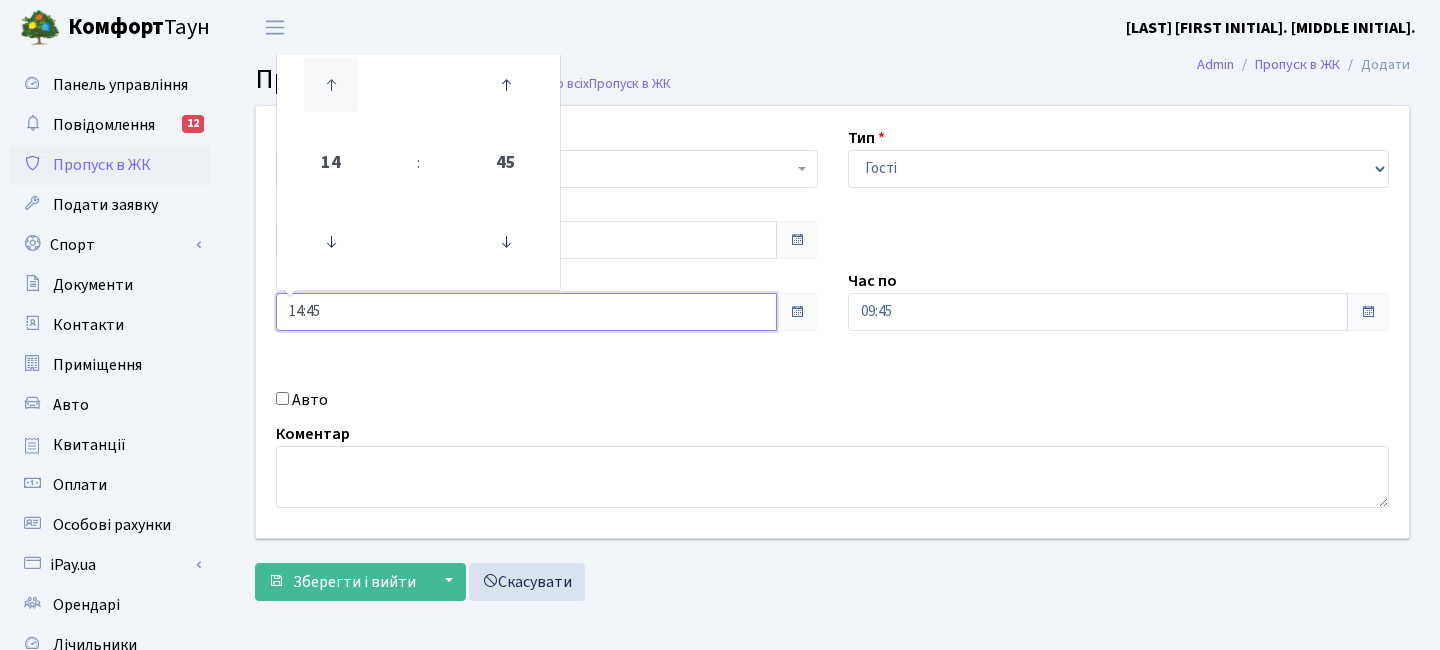 click at bounding box center [331, 85] 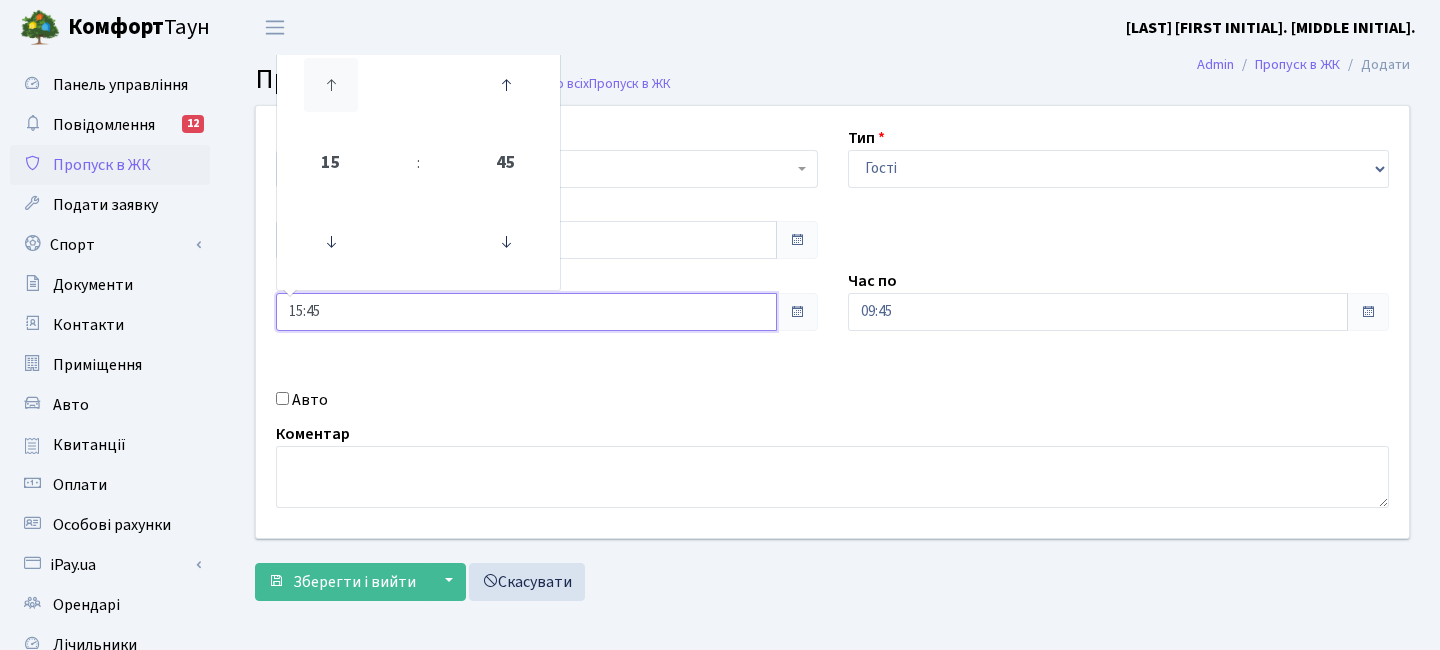 click at bounding box center [331, 85] 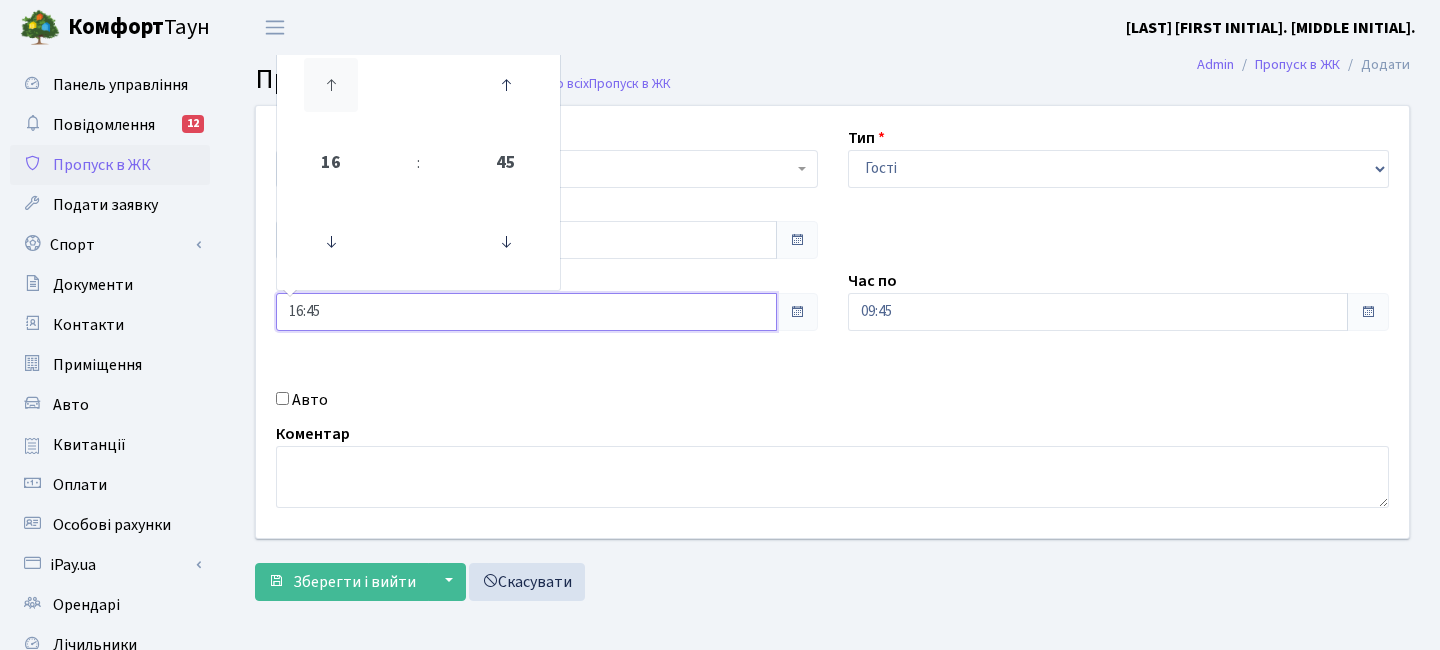 click at bounding box center [331, 85] 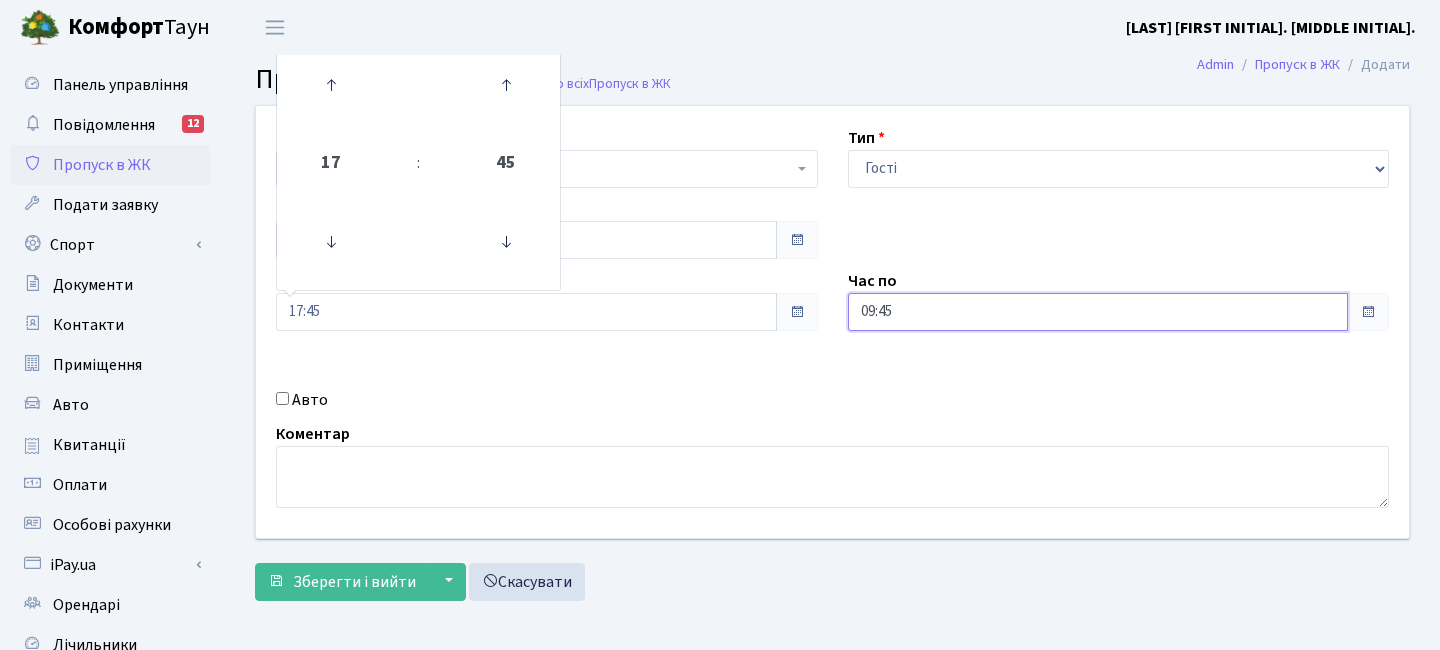 click on "09:45" at bounding box center (1098, 312) 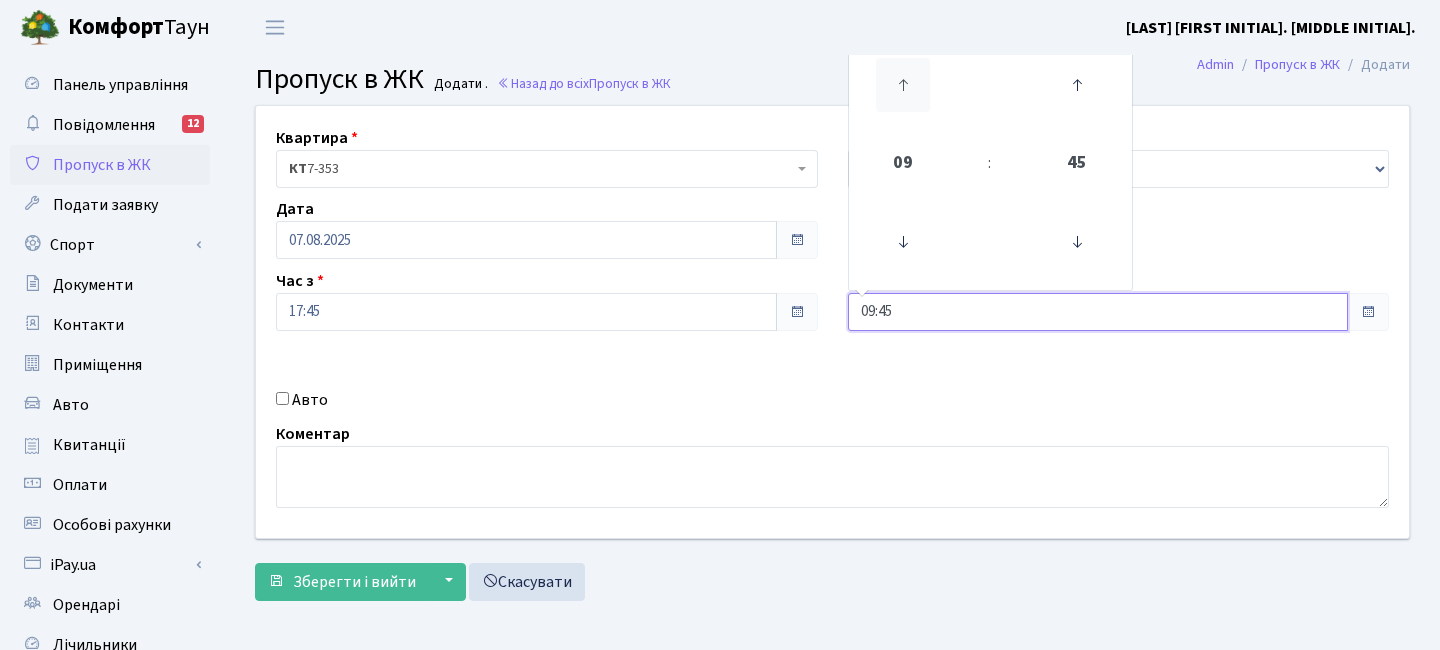 click at bounding box center [903, 85] 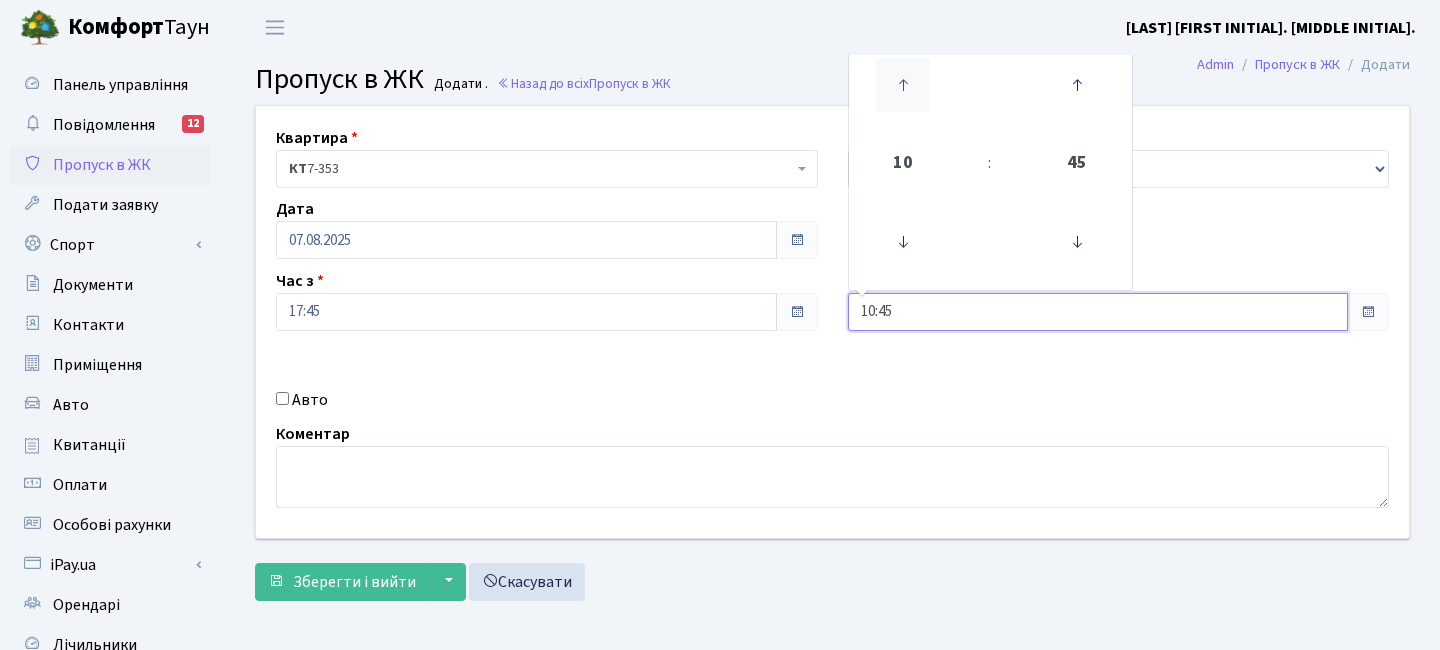 click at bounding box center [903, 85] 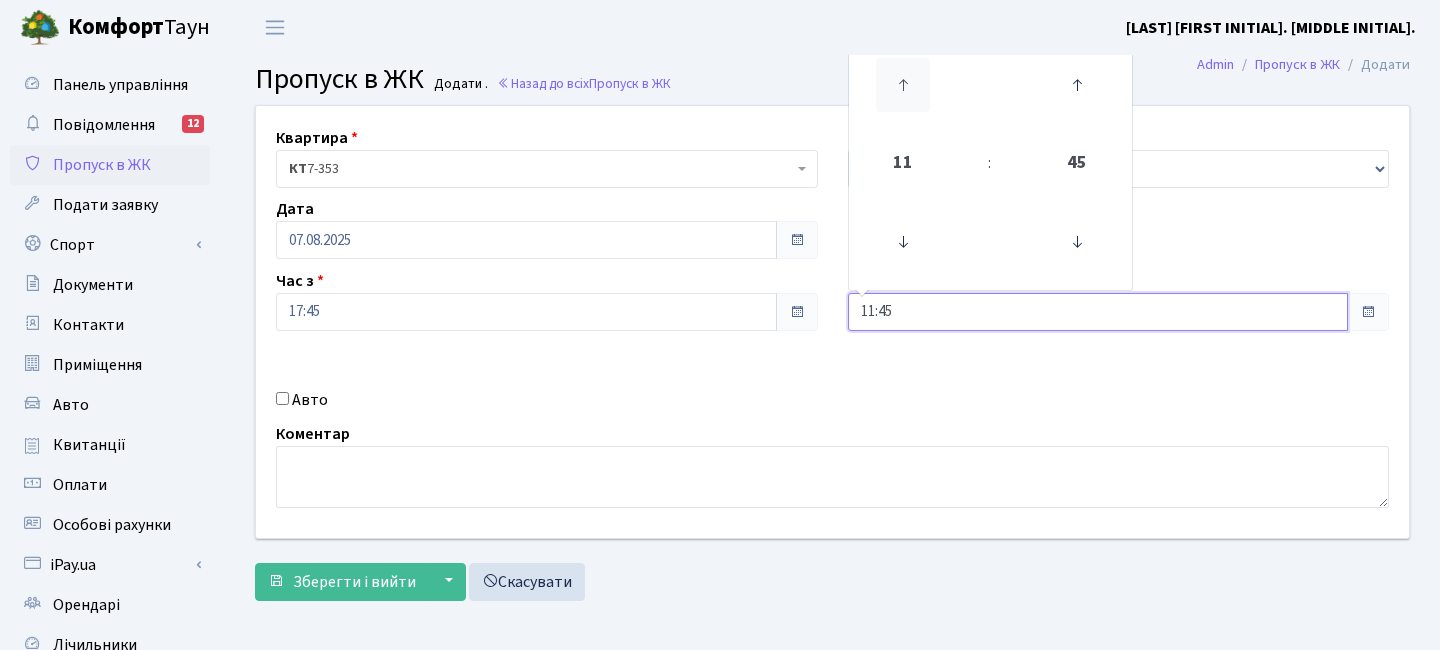 click at bounding box center (903, 85) 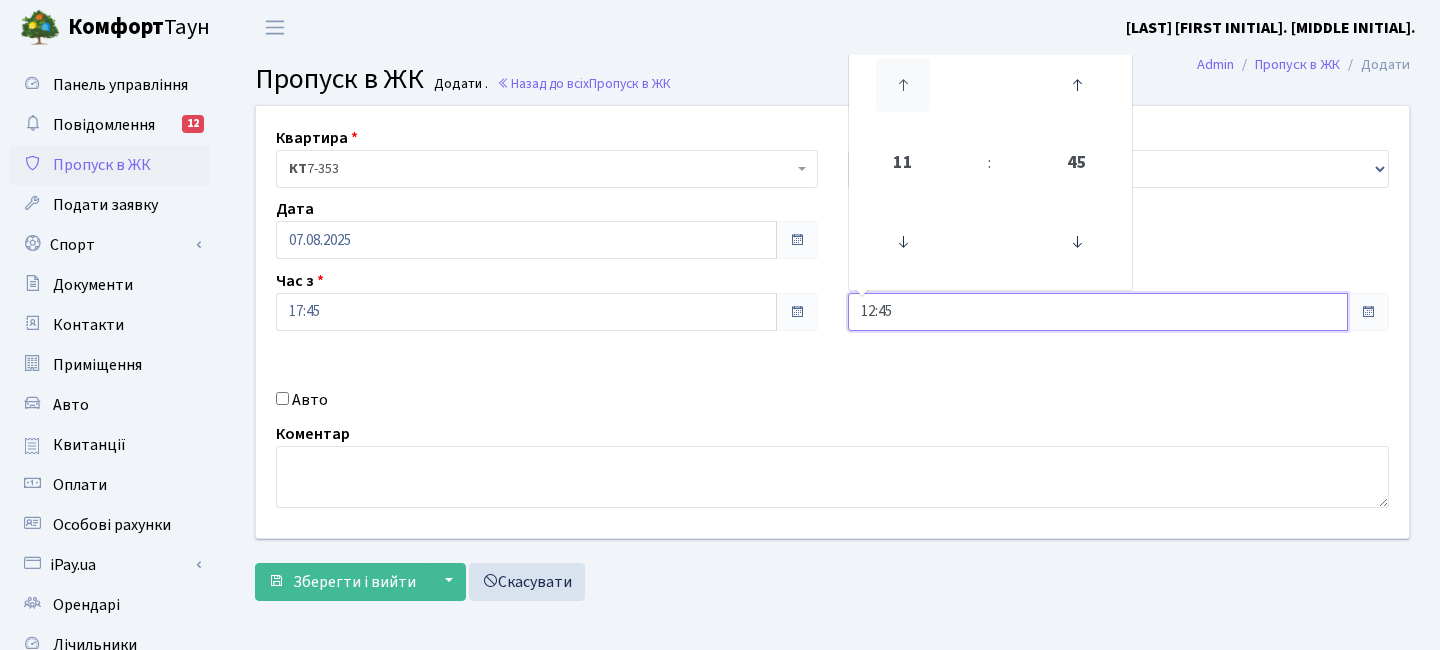 click at bounding box center [903, 85] 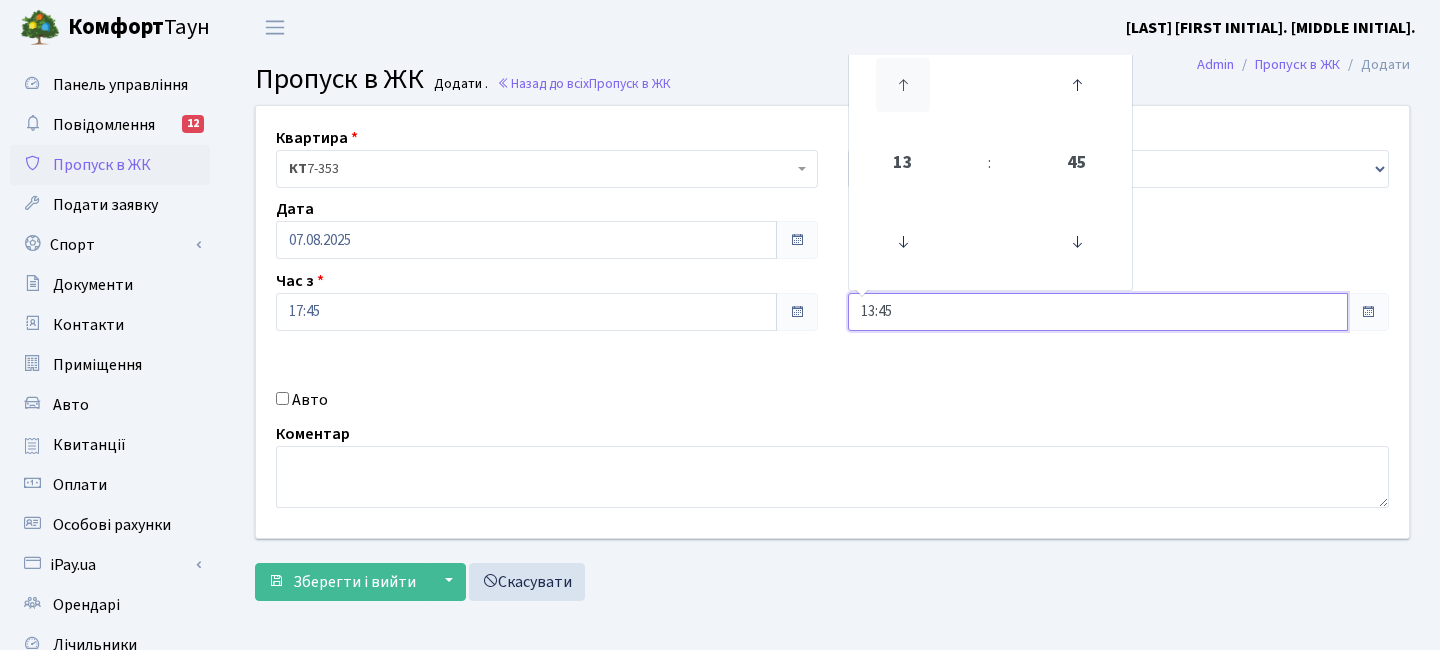 click at bounding box center (903, 85) 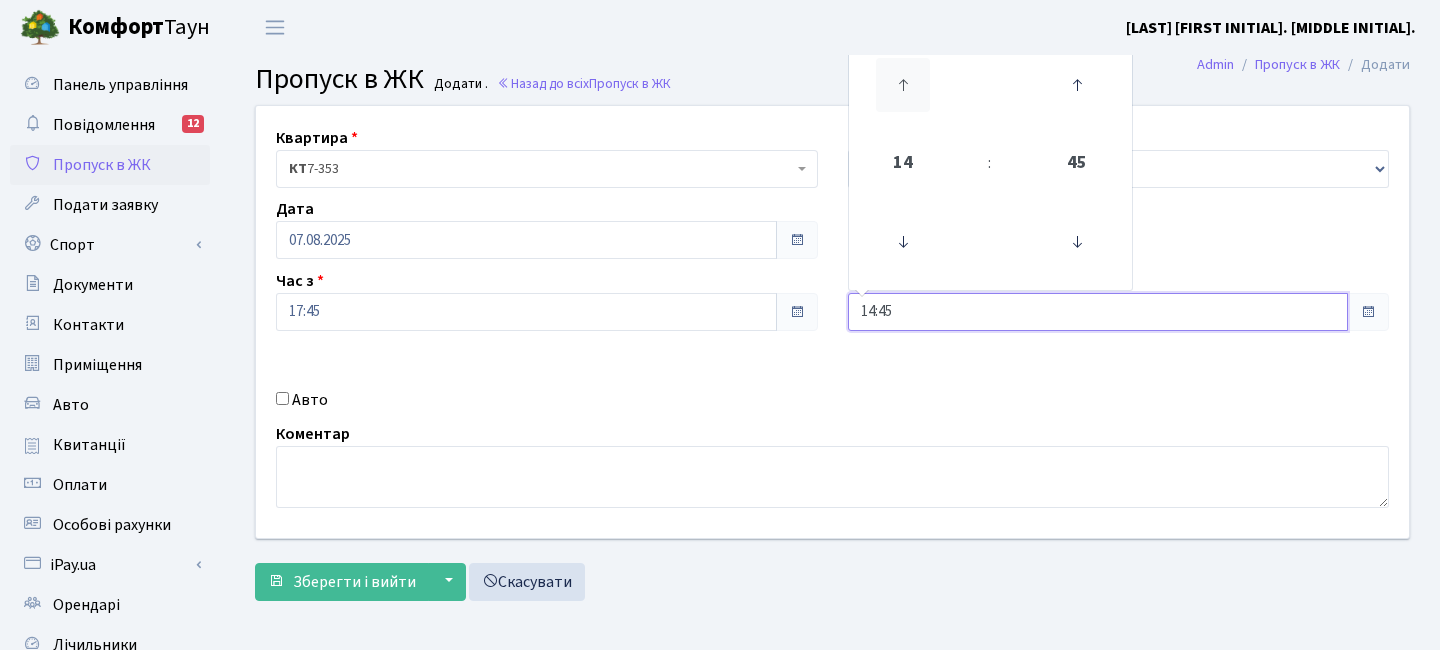 click at bounding box center (903, 85) 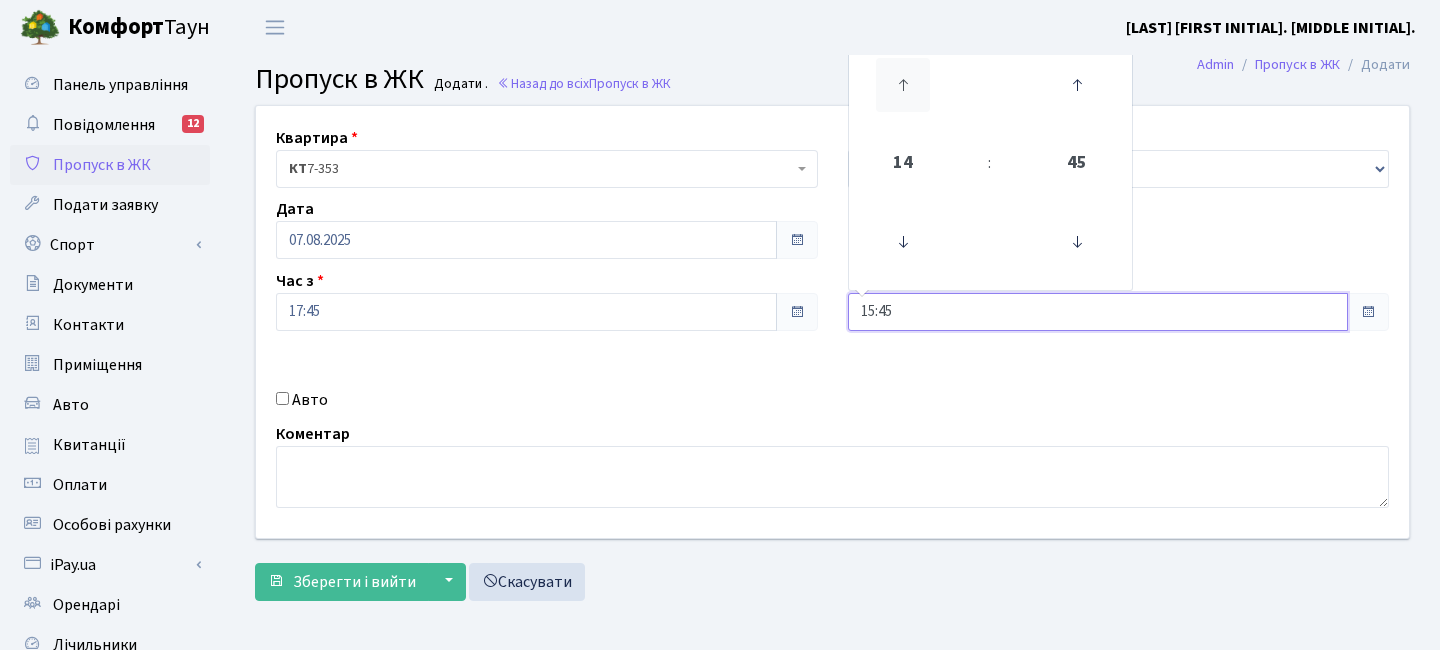click at bounding box center (903, 85) 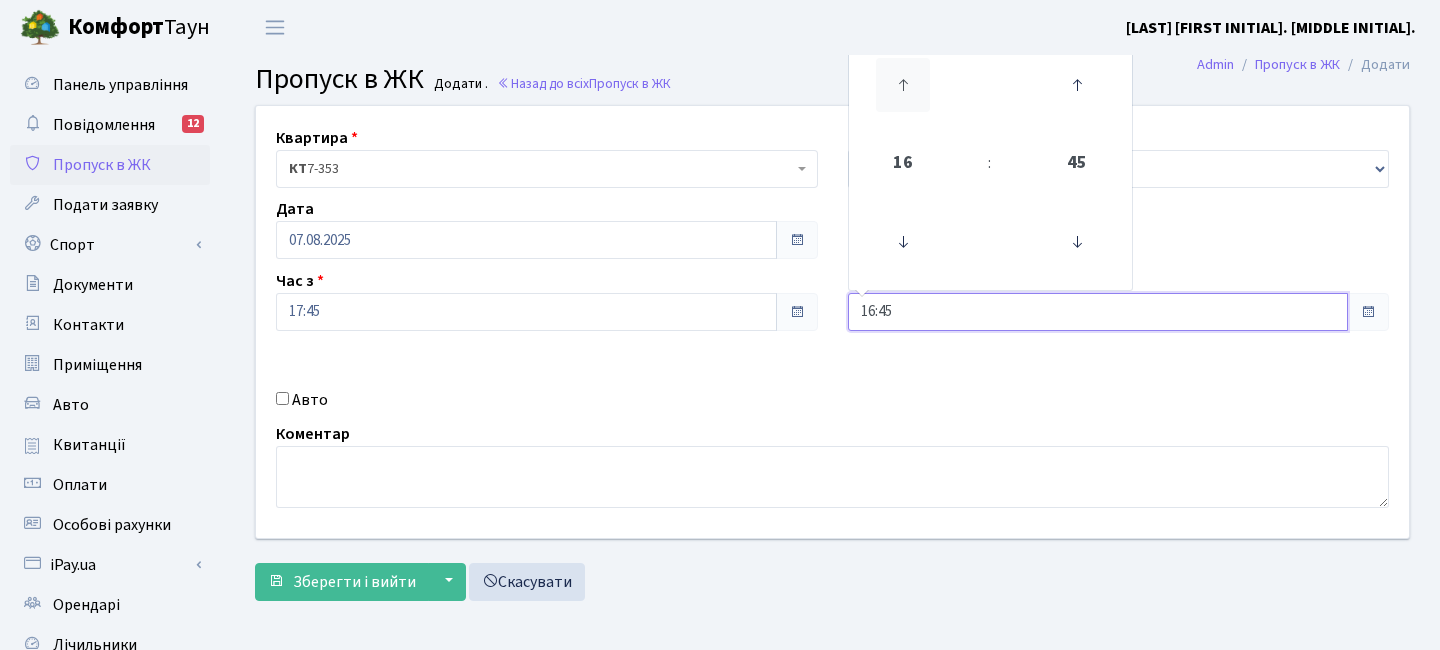 click at bounding box center (903, 85) 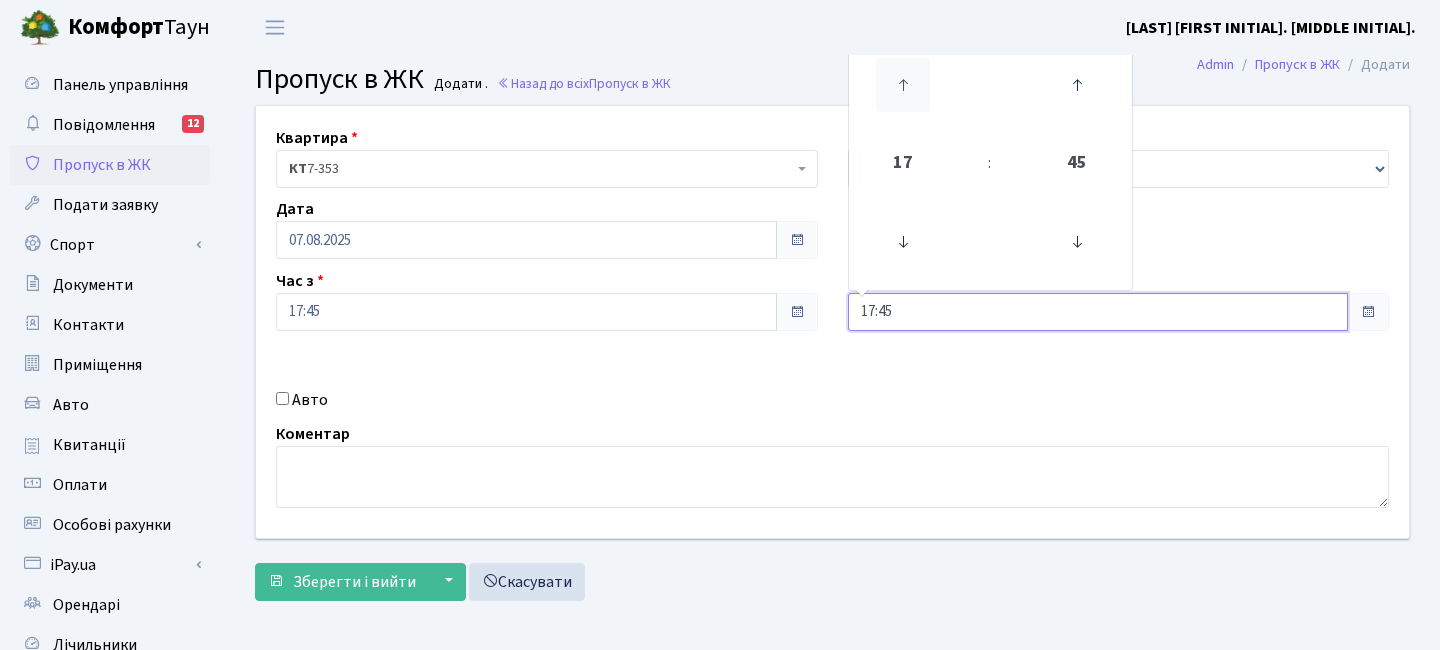 click at bounding box center (903, 85) 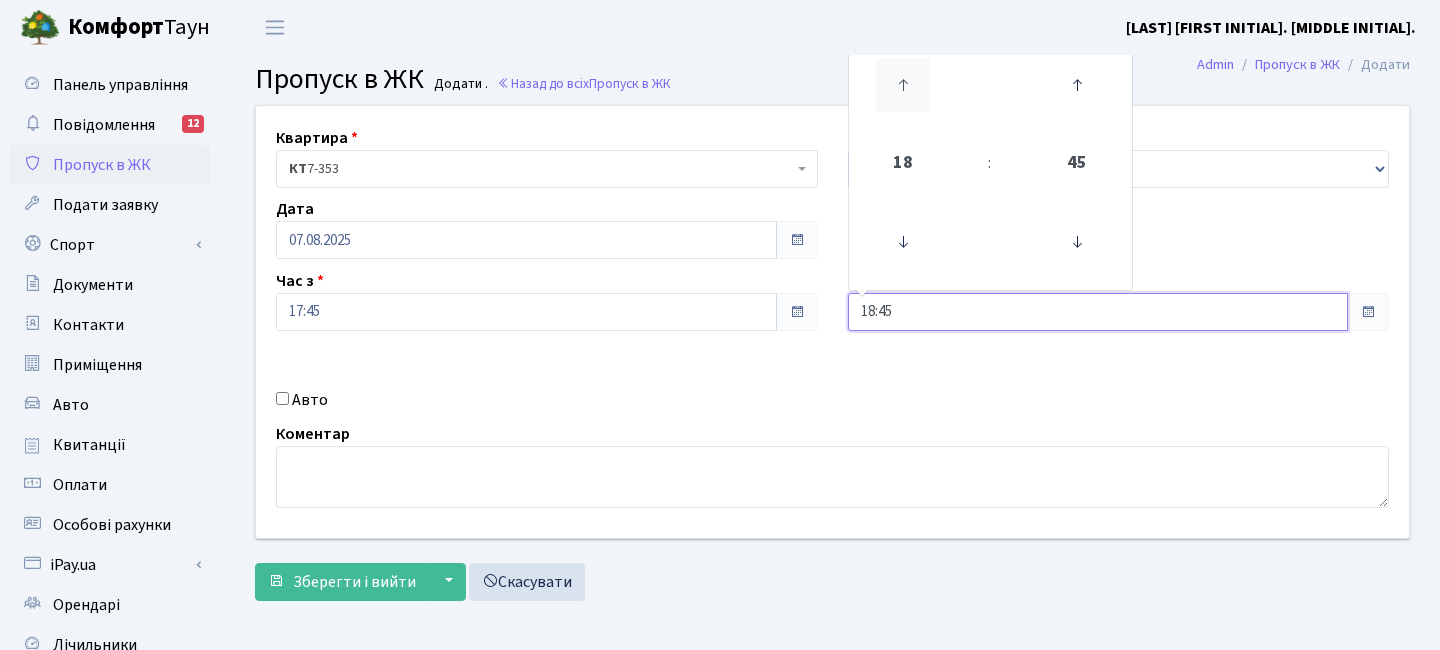 click at bounding box center (903, 85) 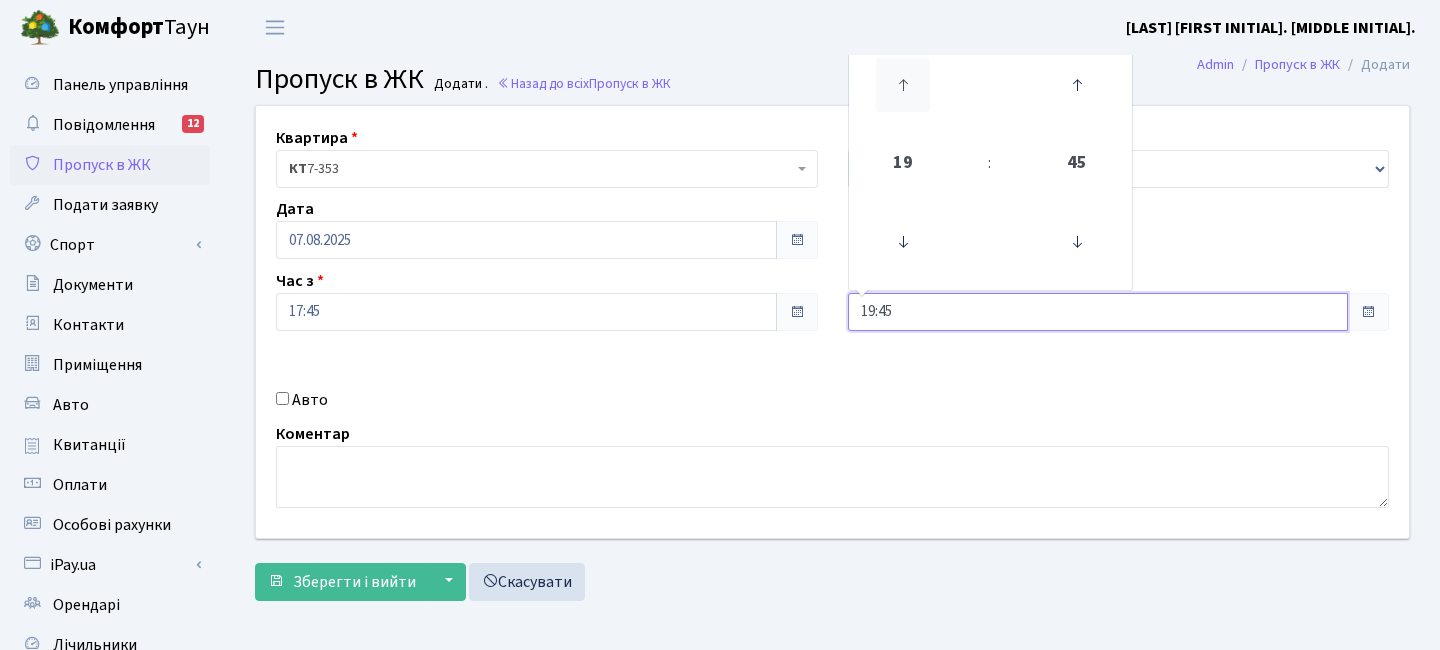 click at bounding box center [903, 85] 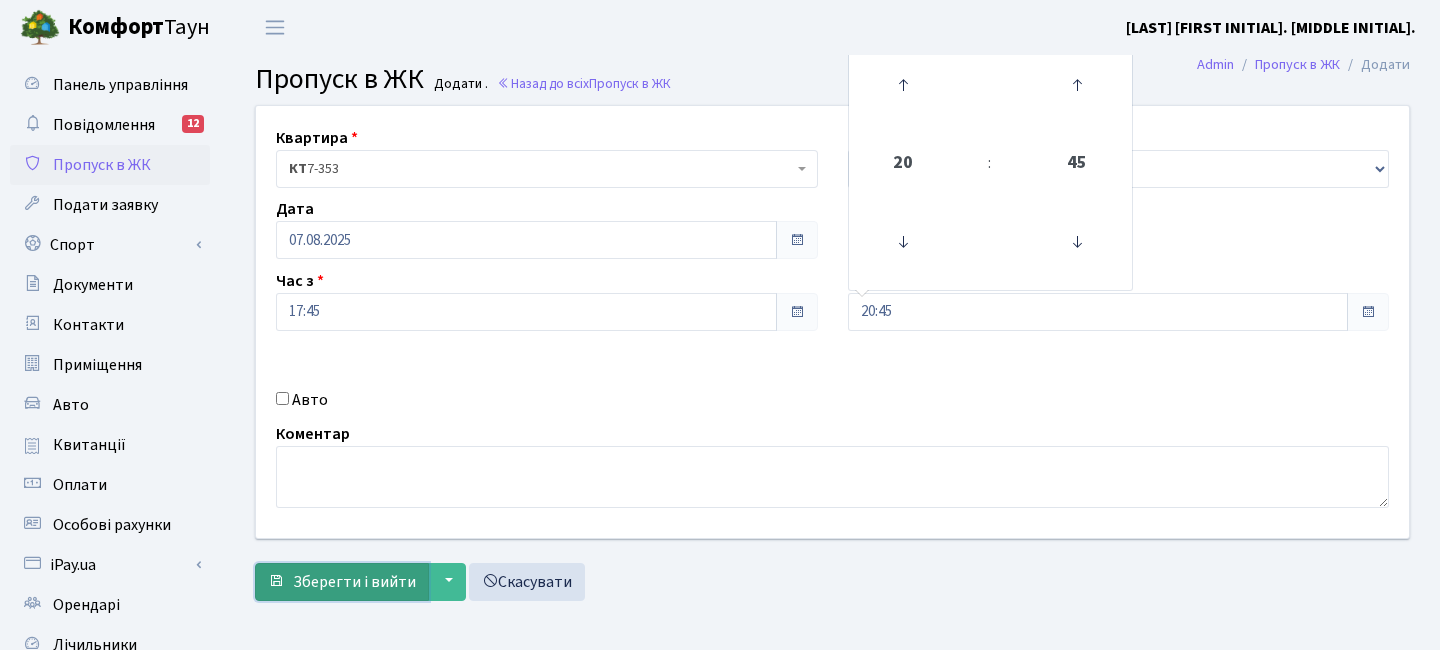 click on "Зберегти і вийти" at bounding box center (354, 582) 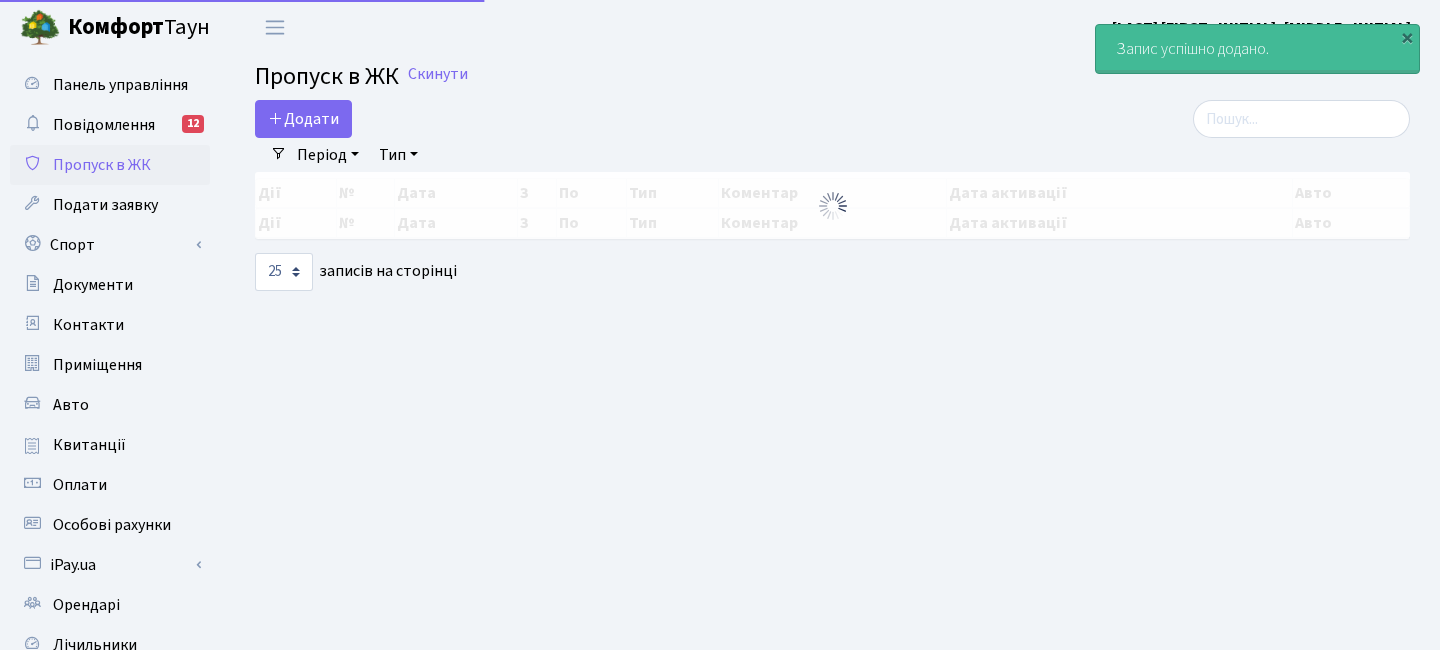select on "25" 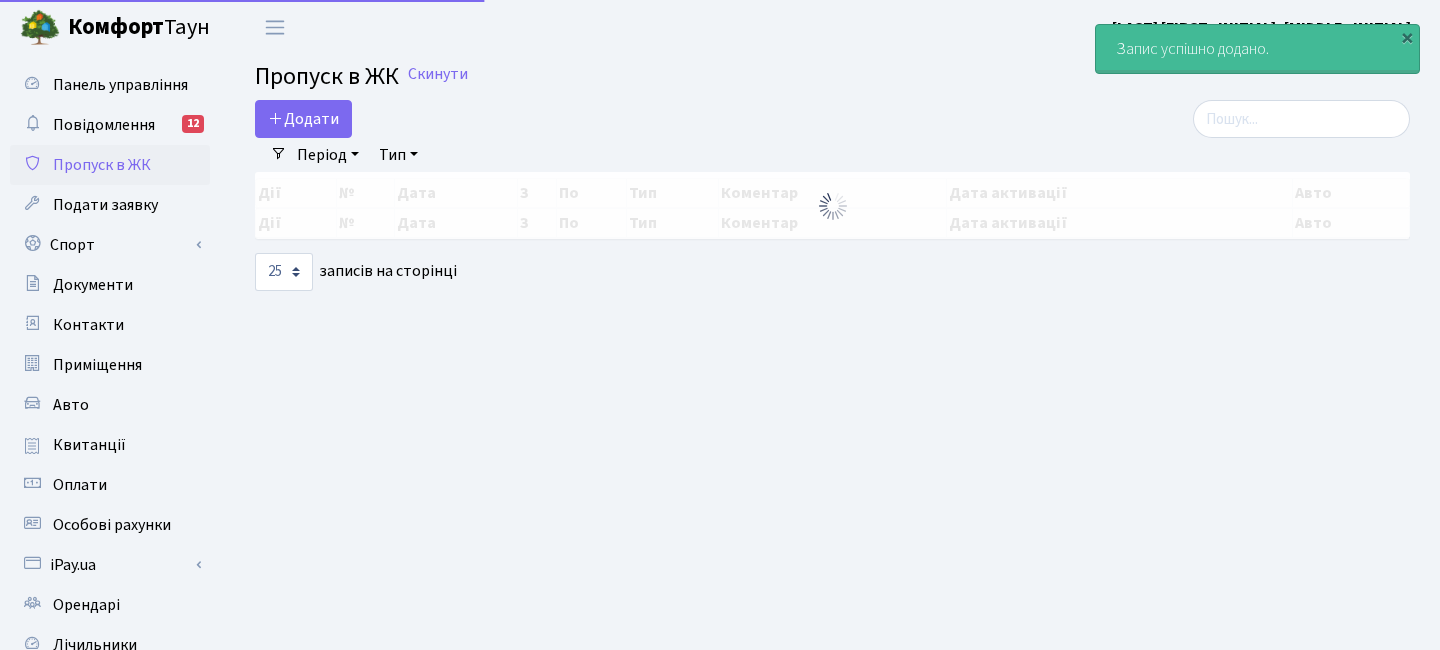 scroll, scrollTop: 0, scrollLeft: 0, axis: both 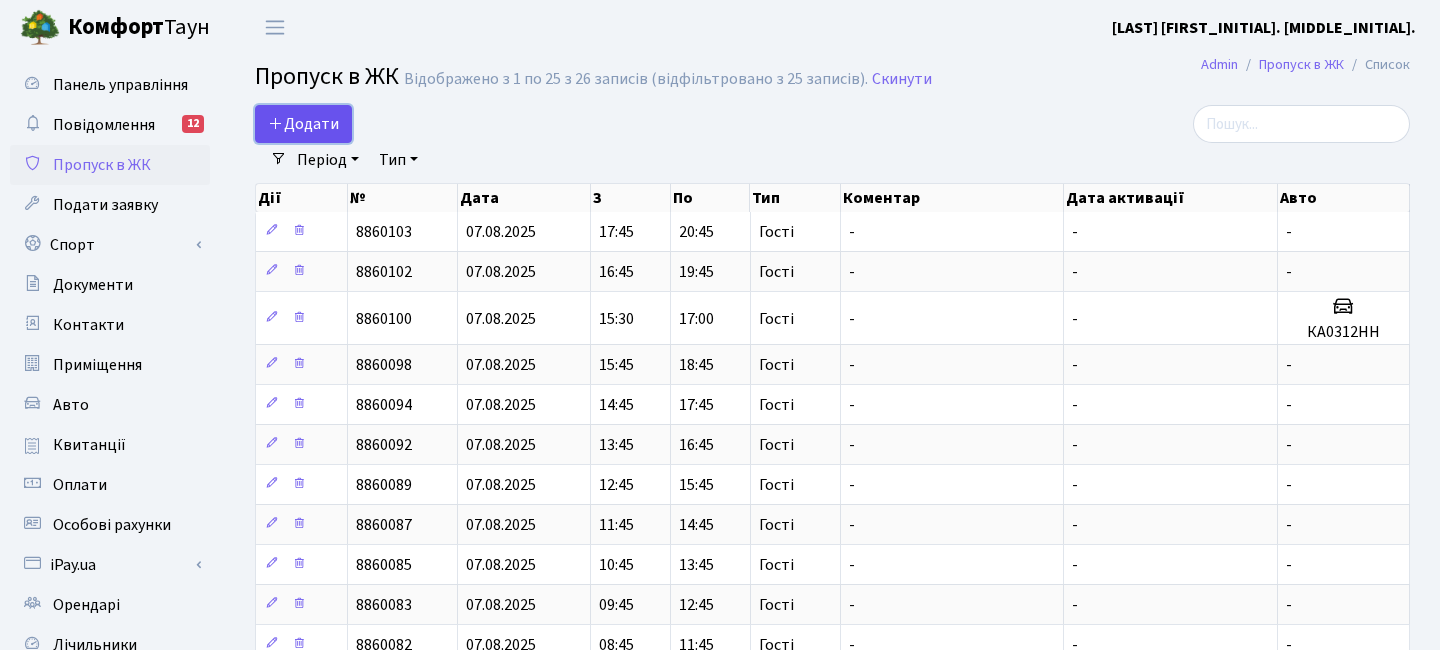 click on "Додати" at bounding box center [303, 124] 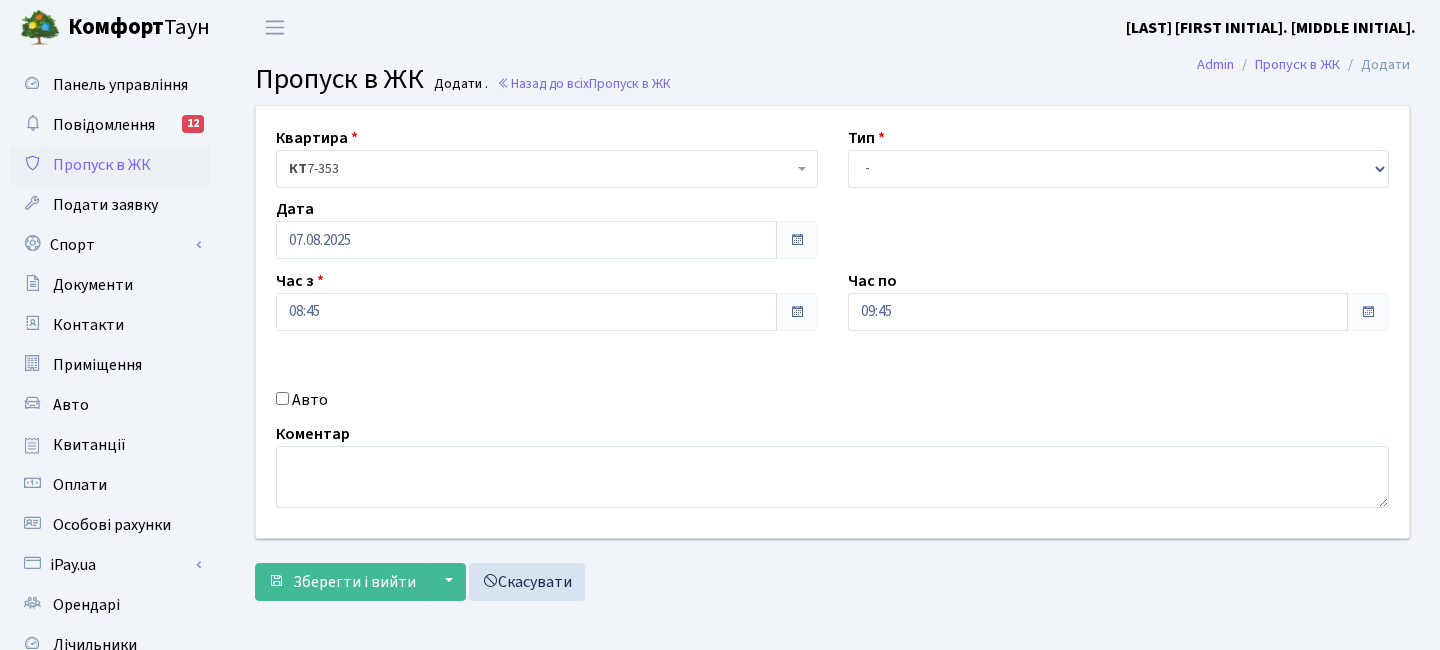 scroll, scrollTop: 0, scrollLeft: 0, axis: both 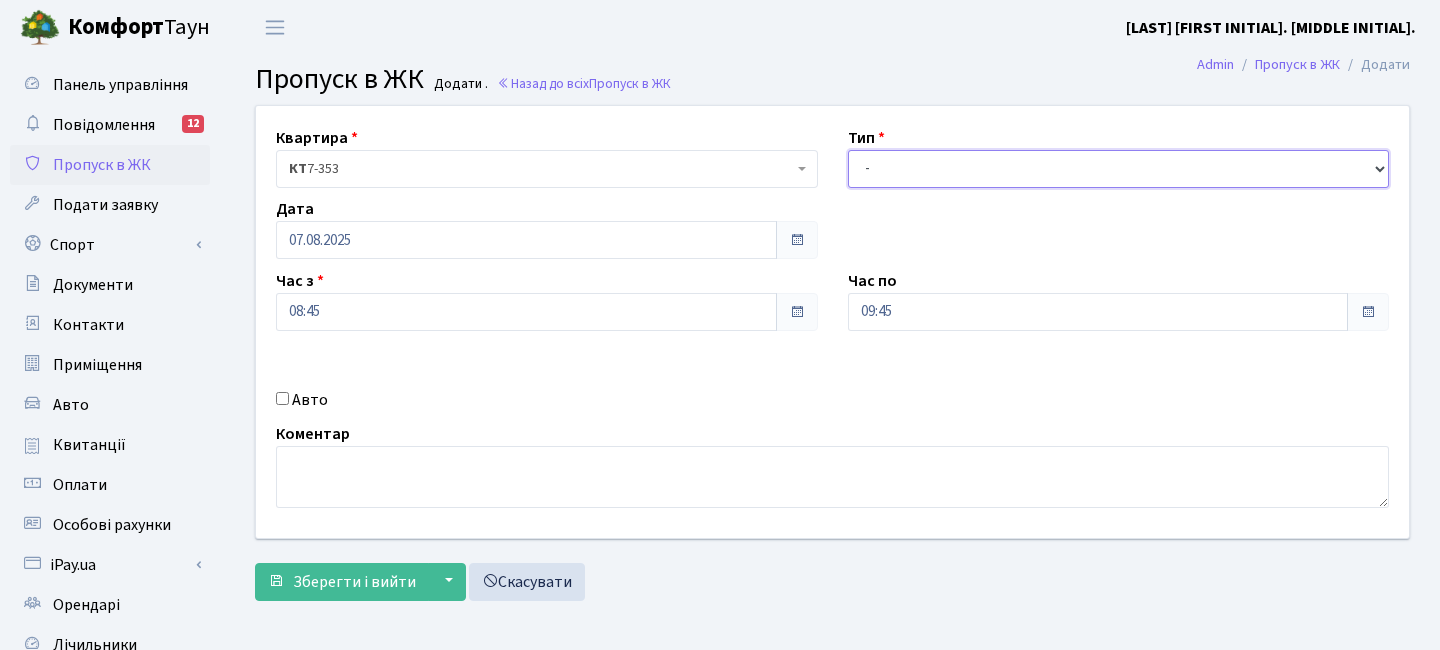 click on "-
Доставка
Таксі
Гості
Сервіс" at bounding box center (1119, 169) 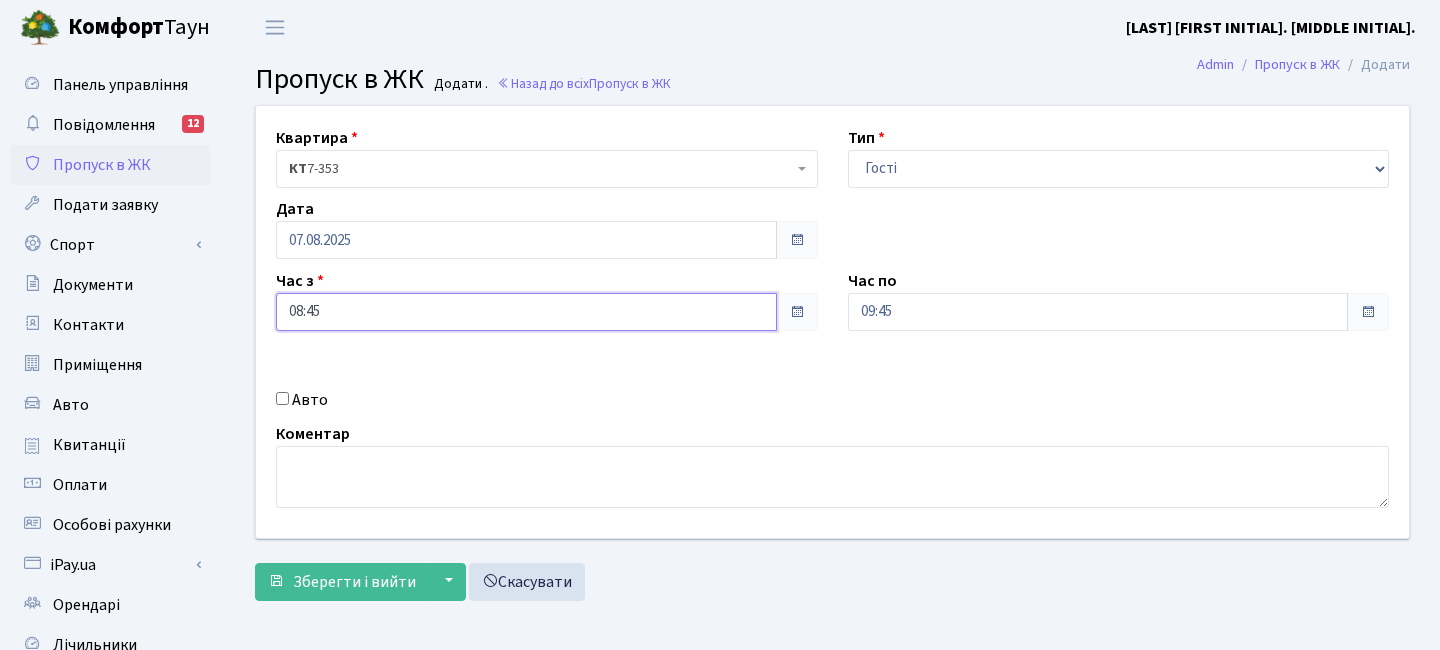 drag, startPoint x: 368, startPoint y: 325, endPoint x: 365, endPoint y: 314, distance: 11.401754 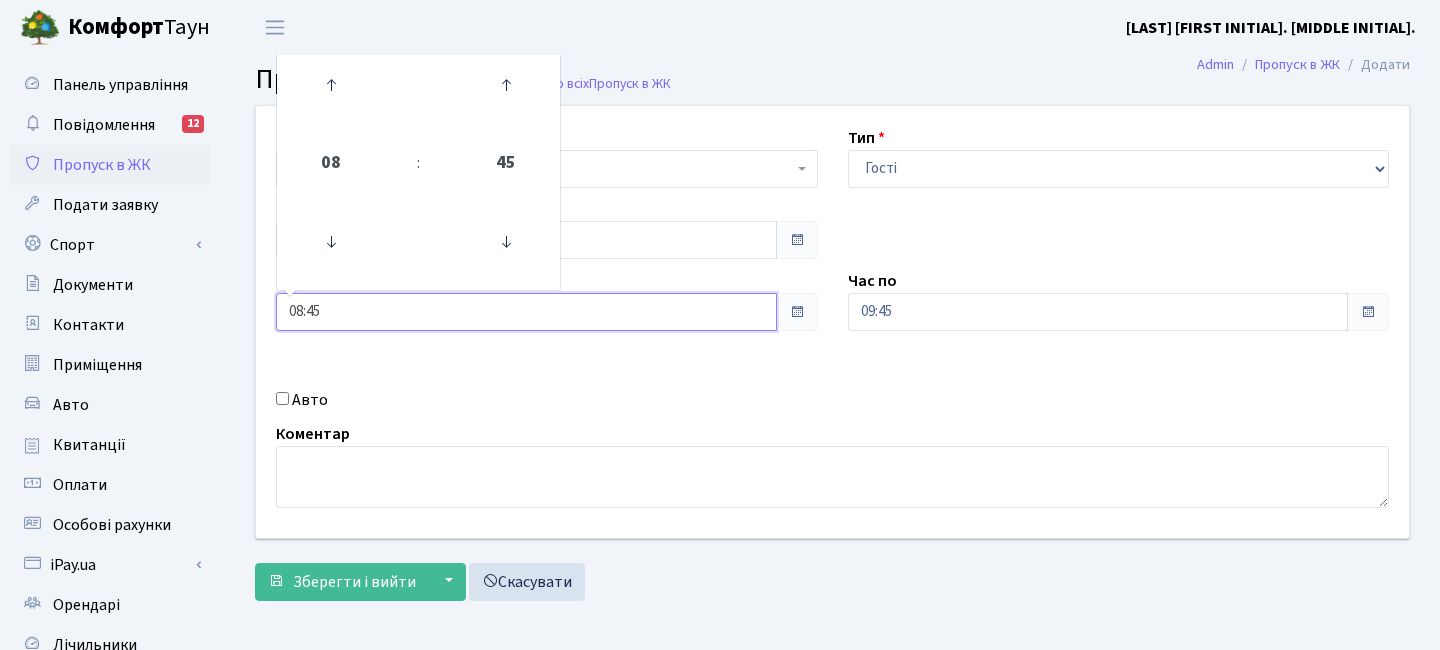 click at bounding box center (331, 85) 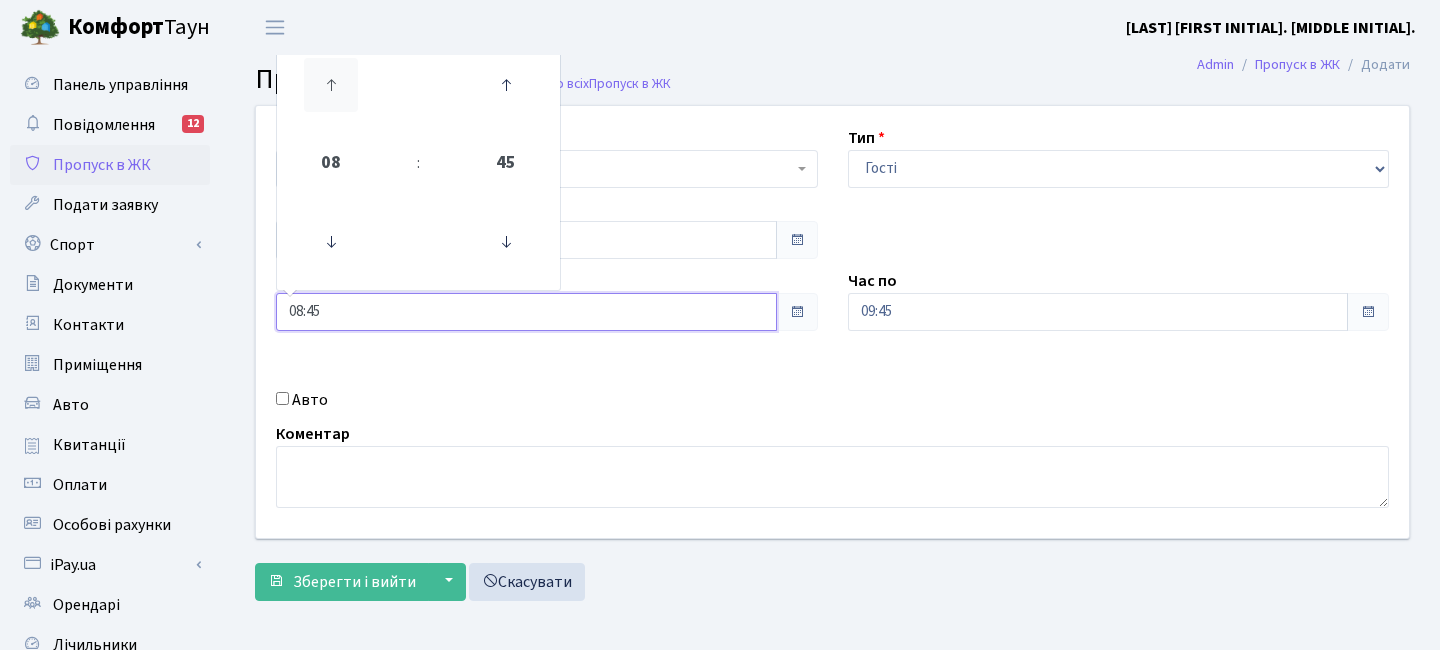 click at bounding box center (331, 85) 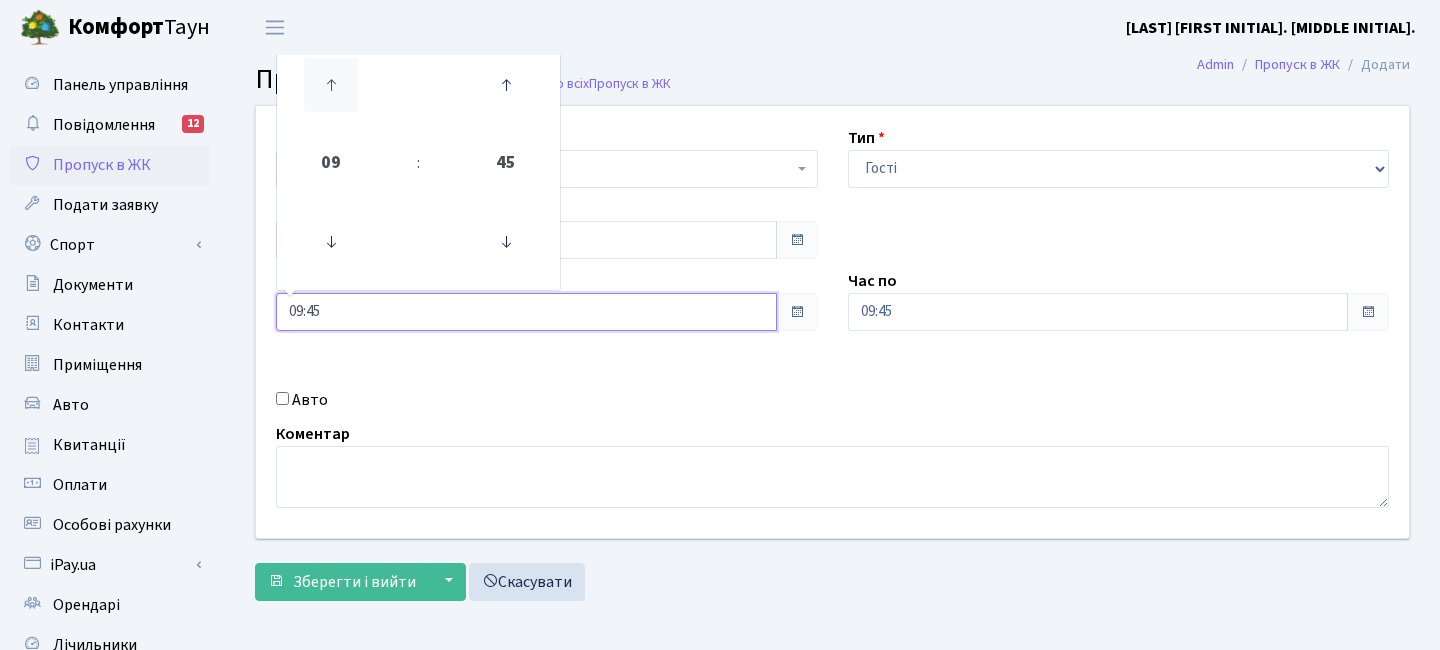 click at bounding box center [331, 85] 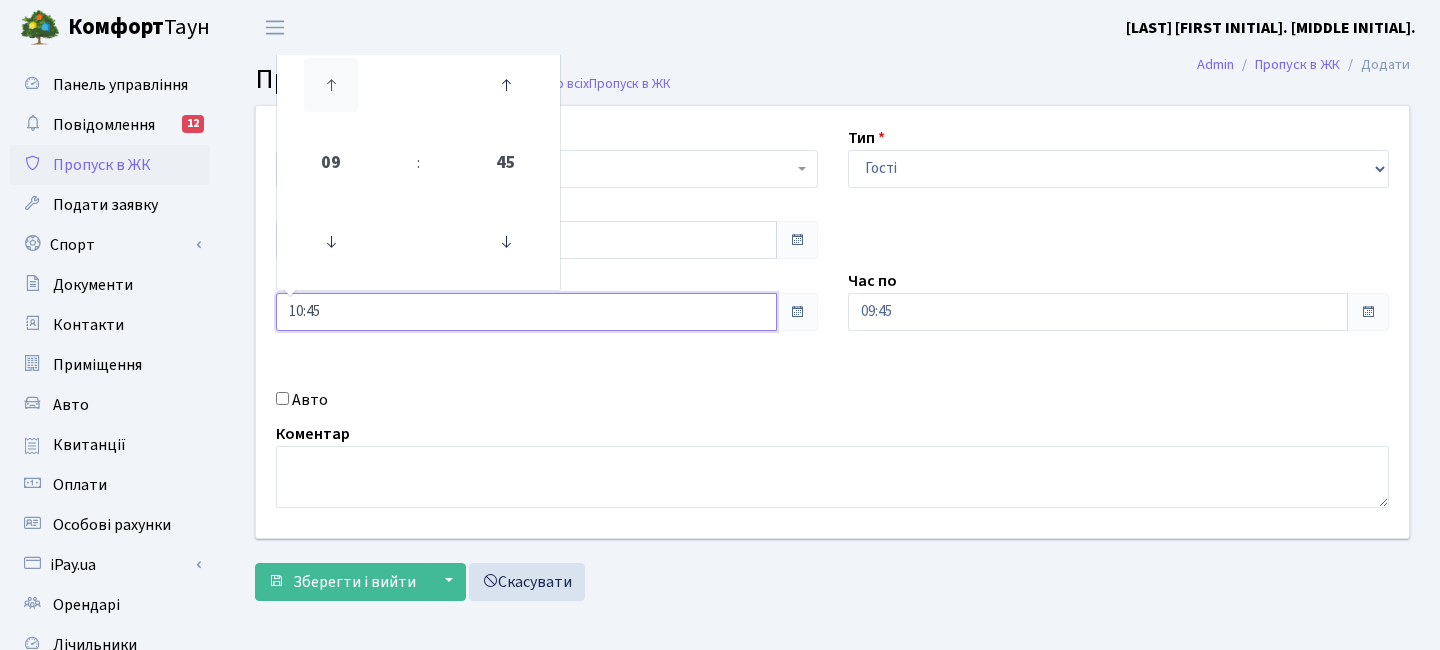 click at bounding box center [331, 85] 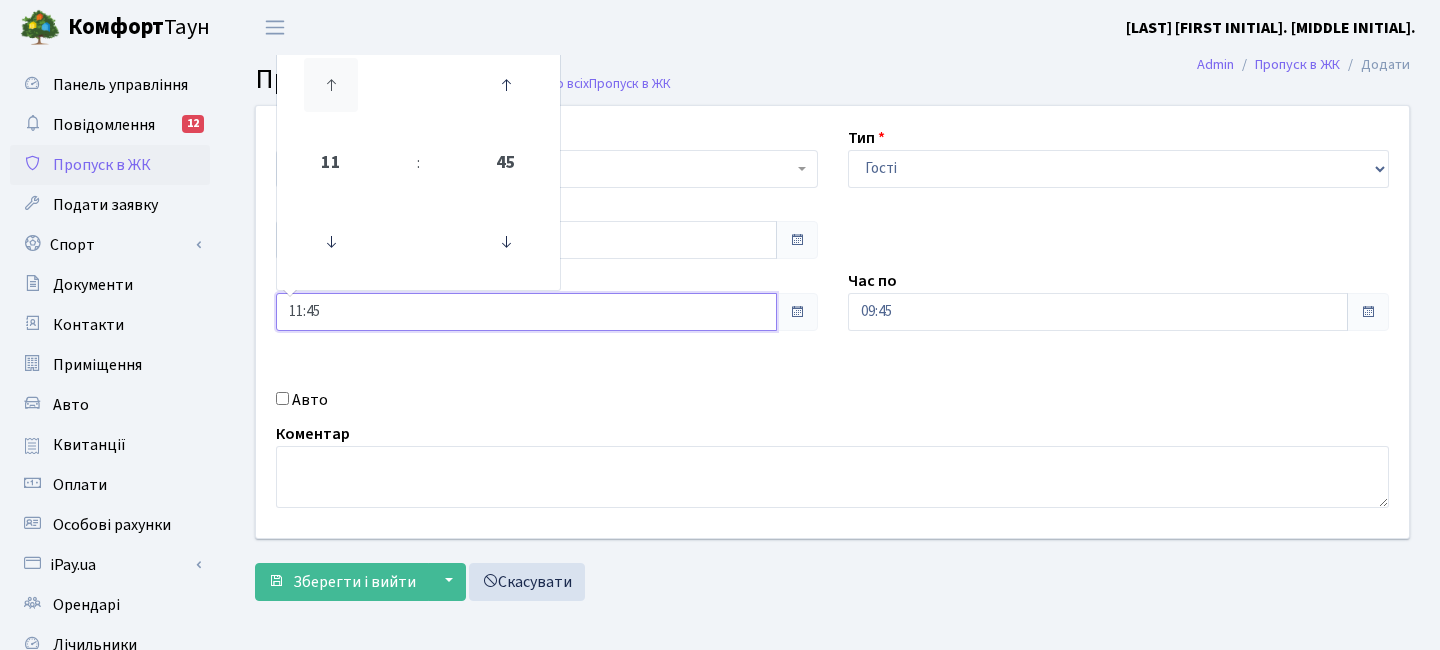 click at bounding box center [331, 85] 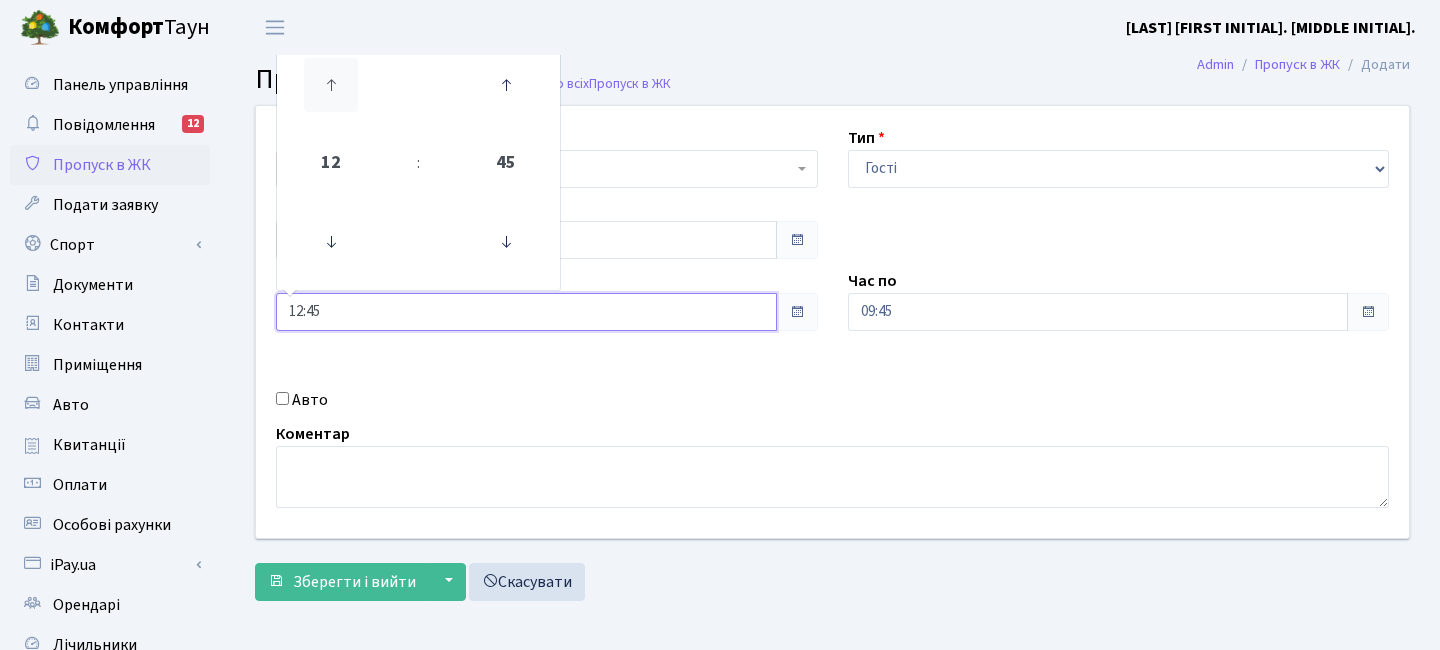 click at bounding box center (331, 85) 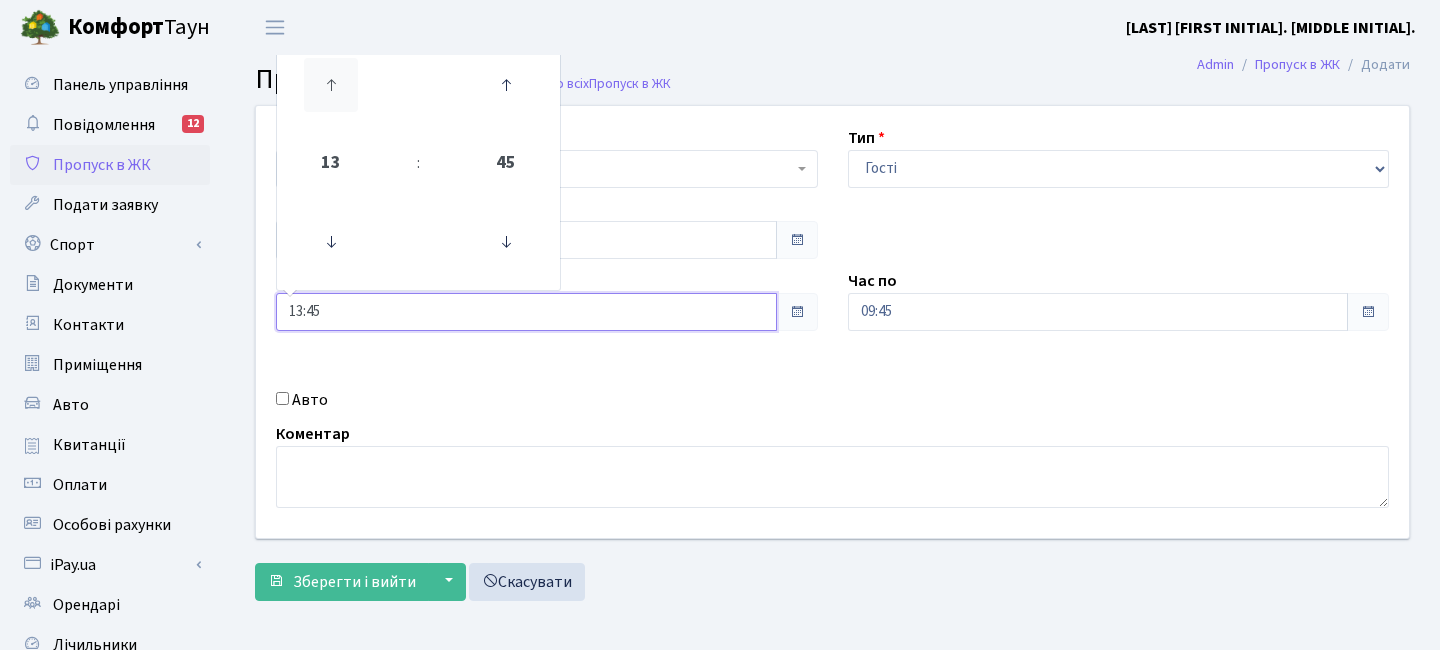 click at bounding box center (331, 85) 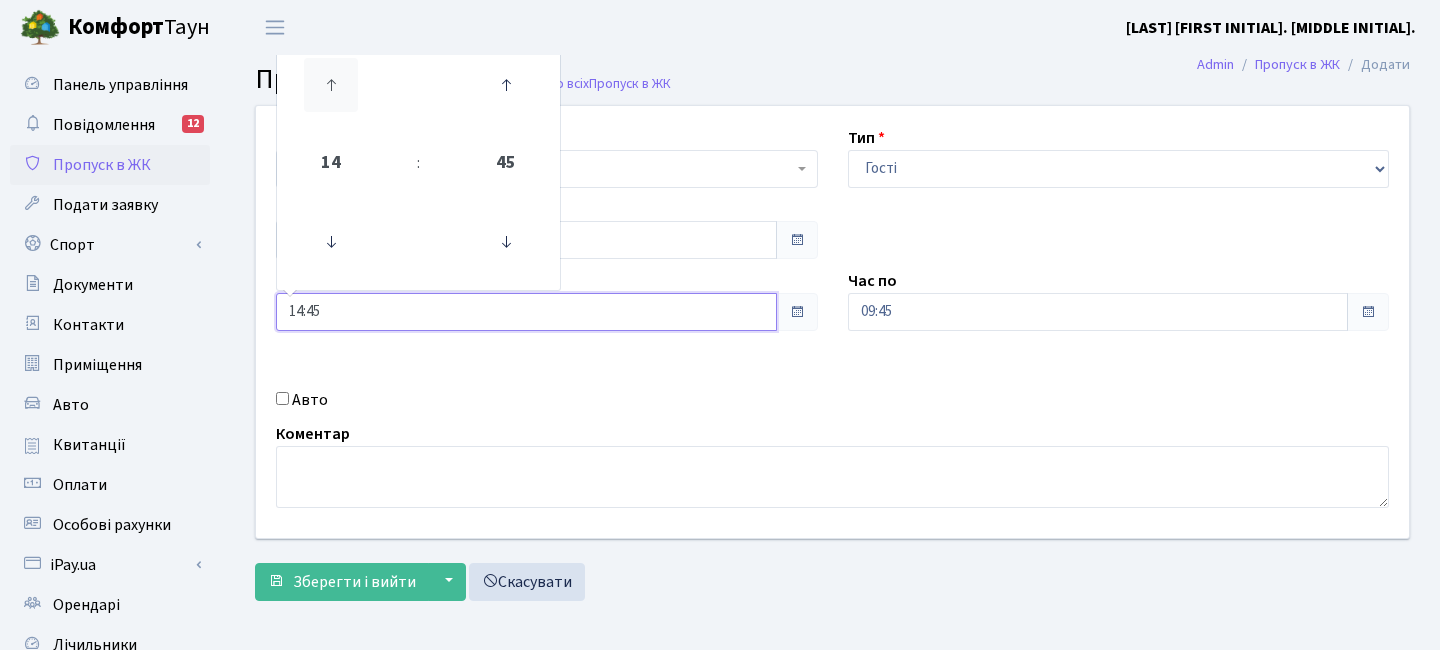 click at bounding box center [331, 85] 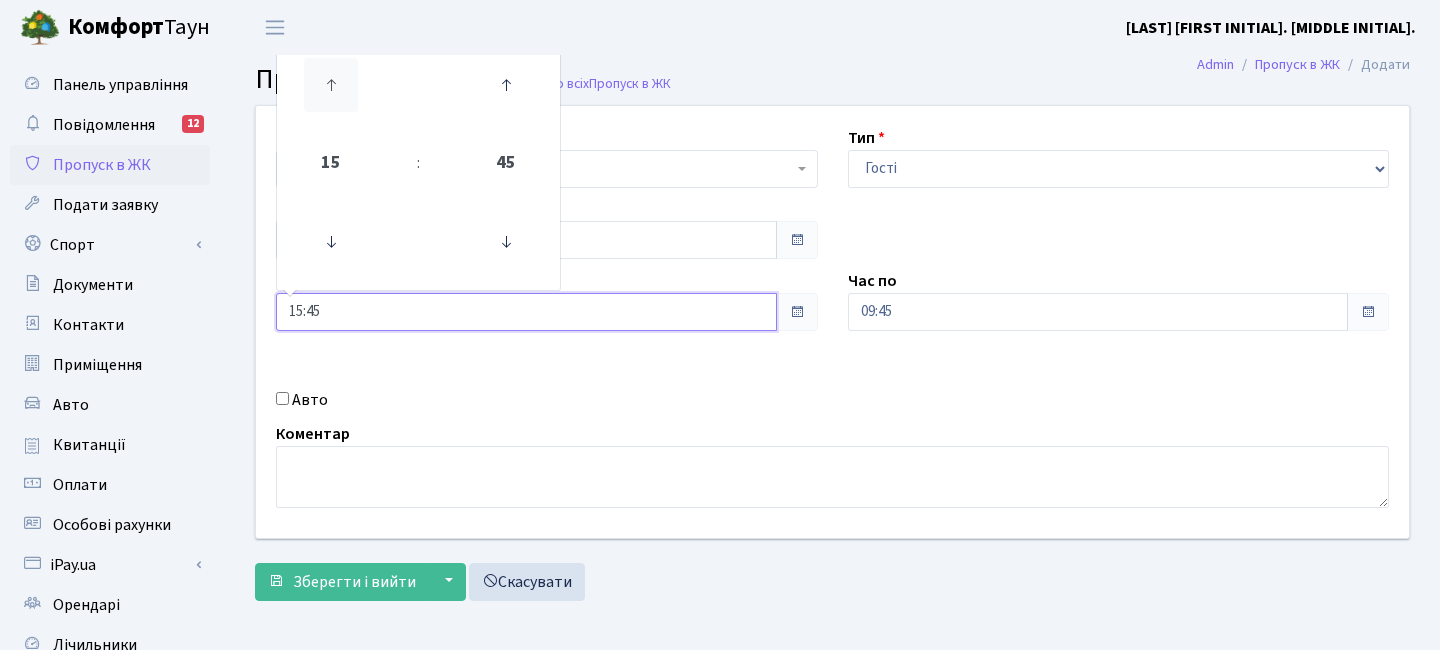 click at bounding box center [331, 85] 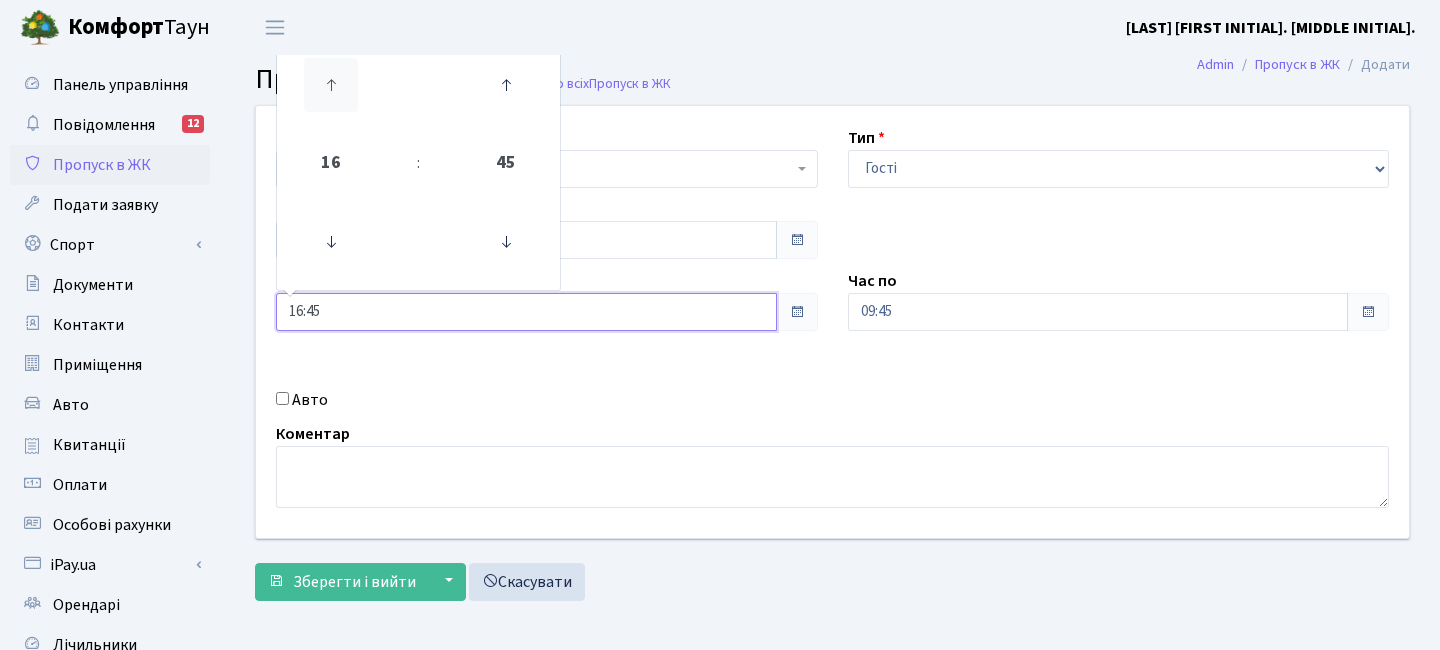 click at bounding box center (331, 85) 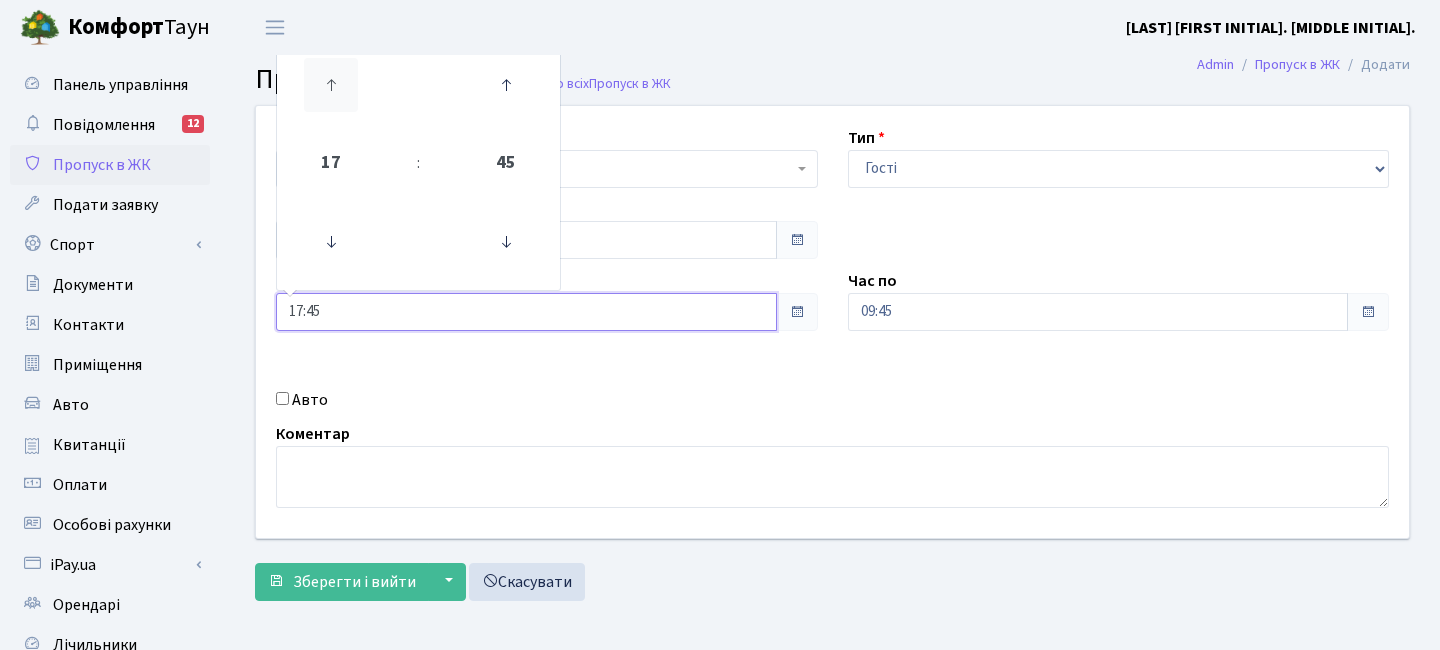 click at bounding box center [331, 85] 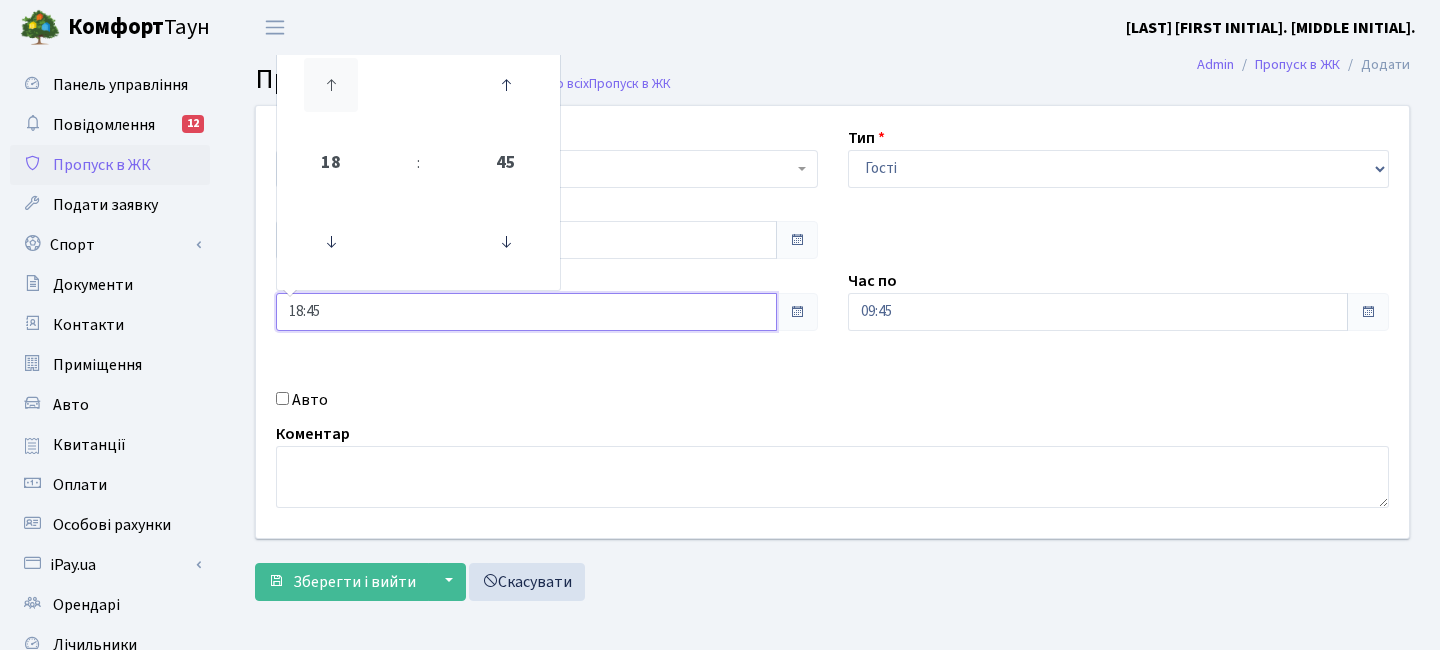 click at bounding box center [331, 85] 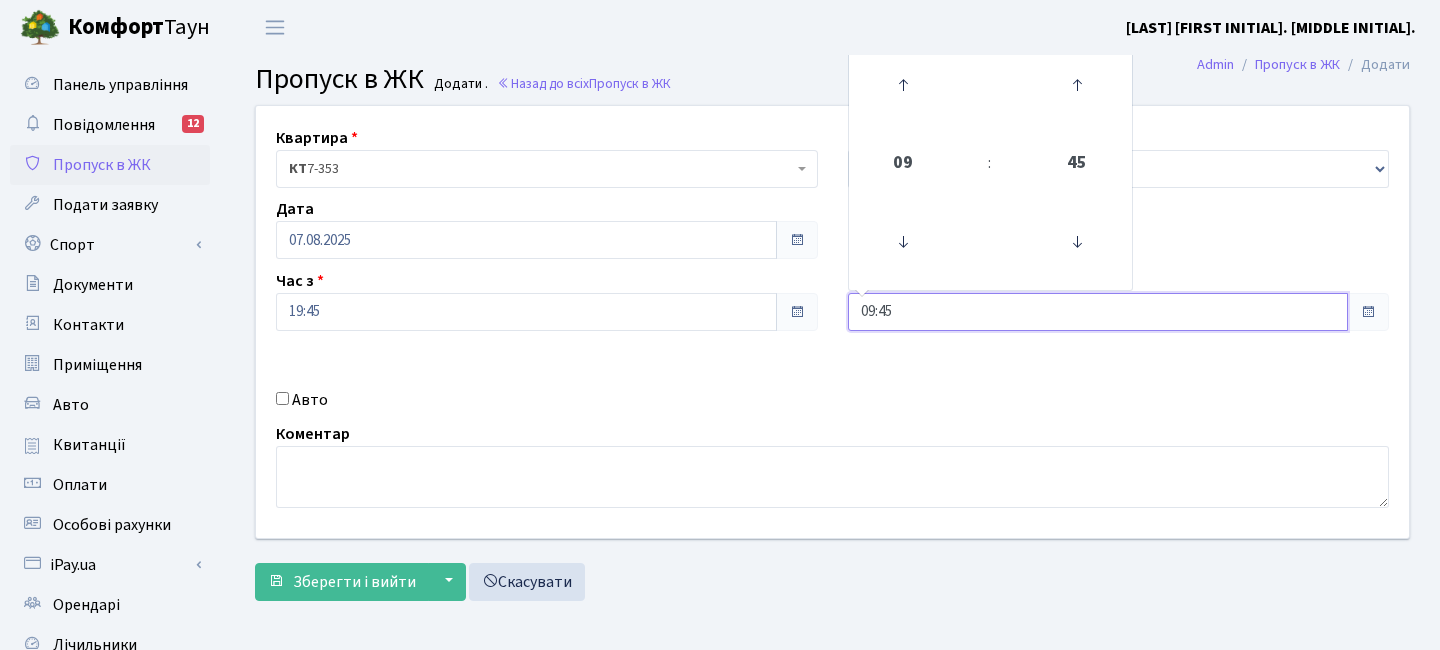 click on "09:45" at bounding box center (1098, 312) 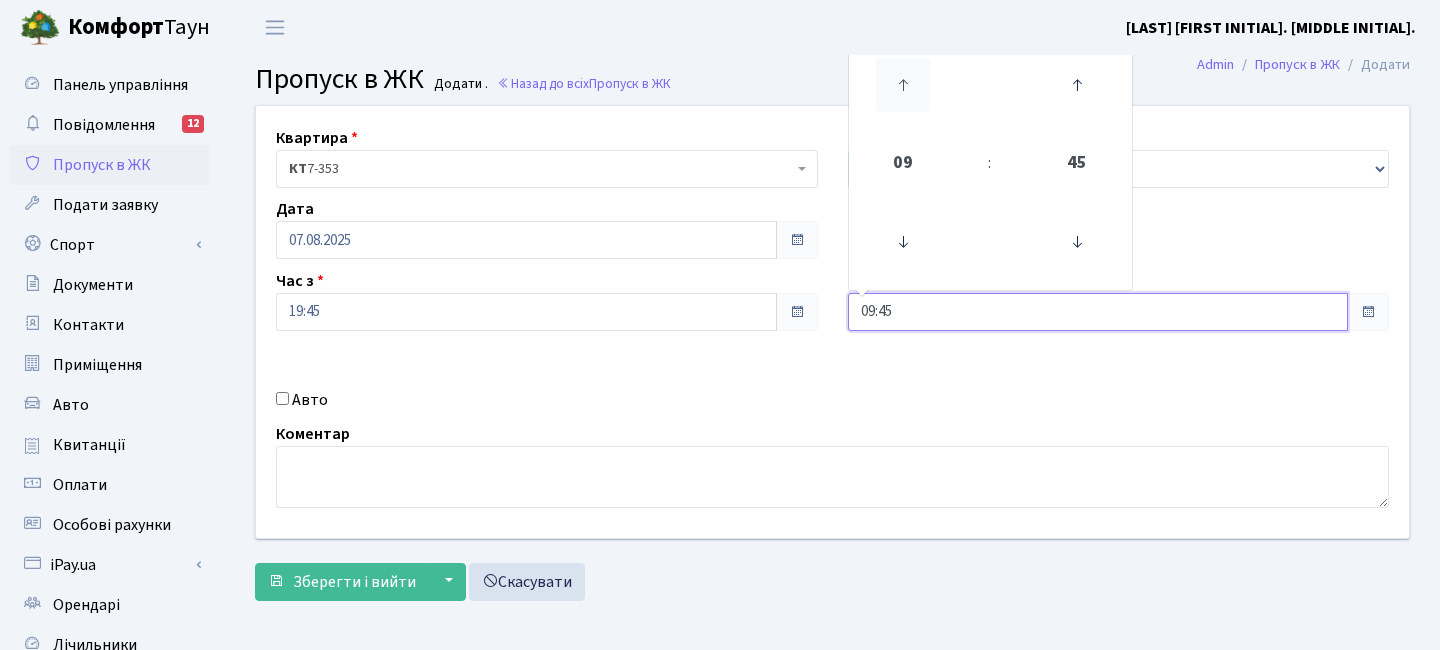 click at bounding box center [903, 85] 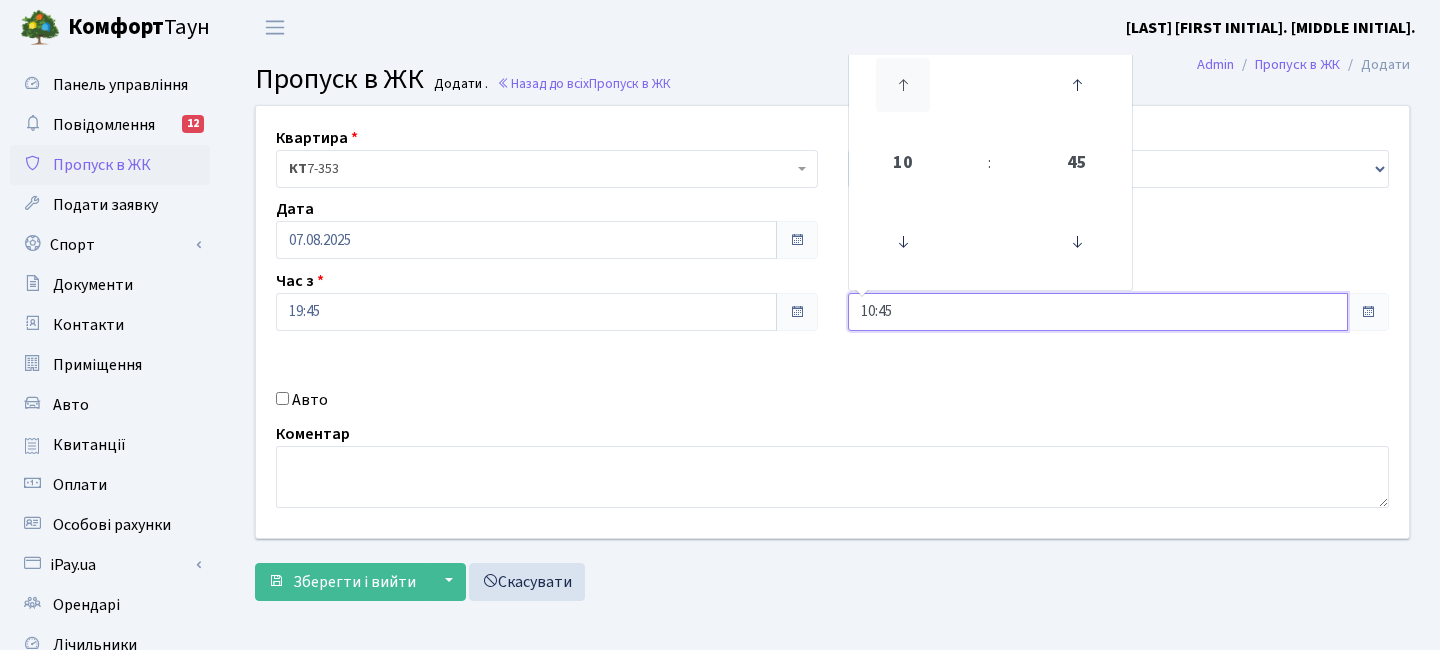 click at bounding box center (903, 85) 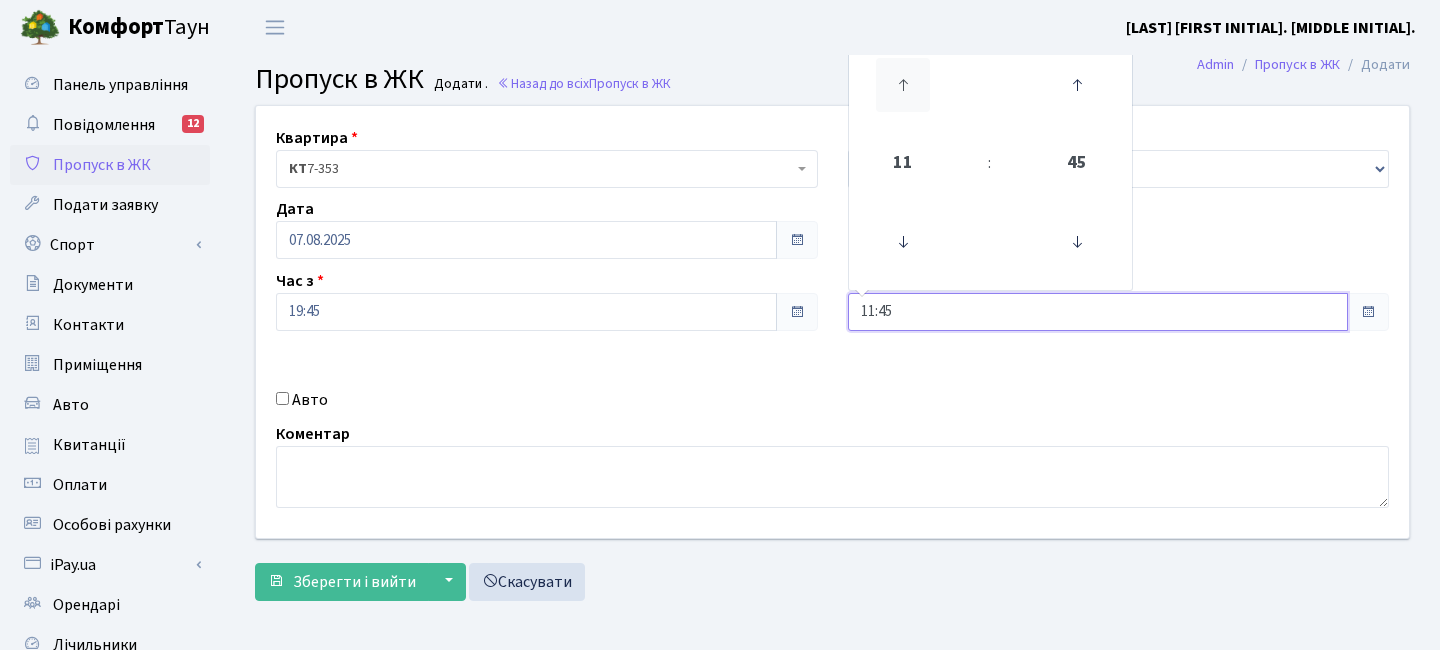 click at bounding box center (903, 85) 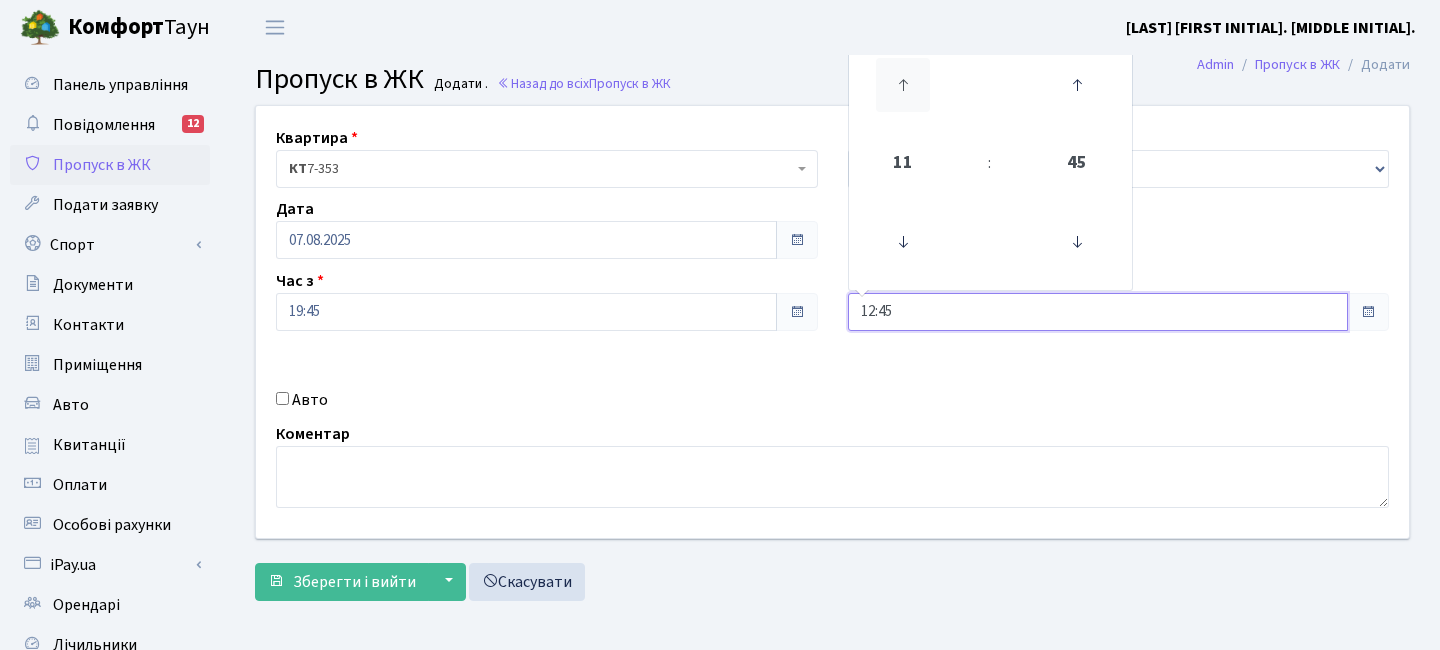 click at bounding box center [903, 85] 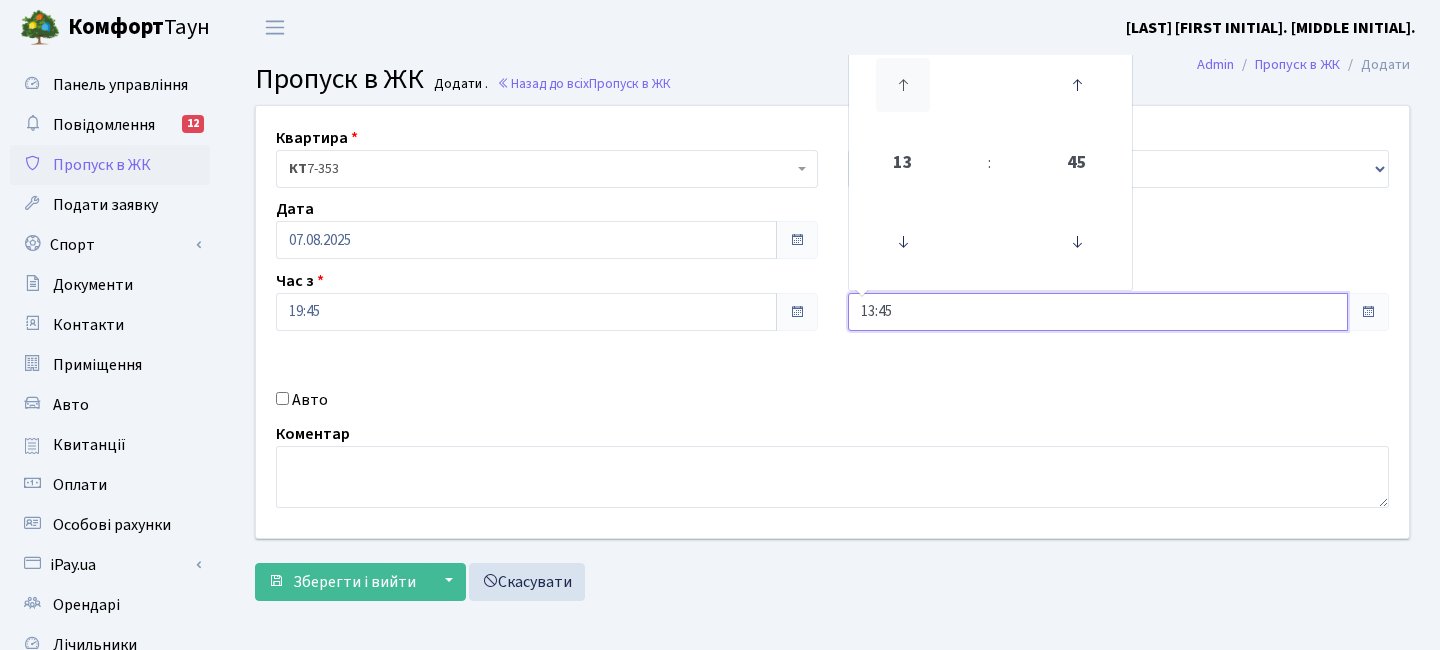 click at bounding box center [903, 85] 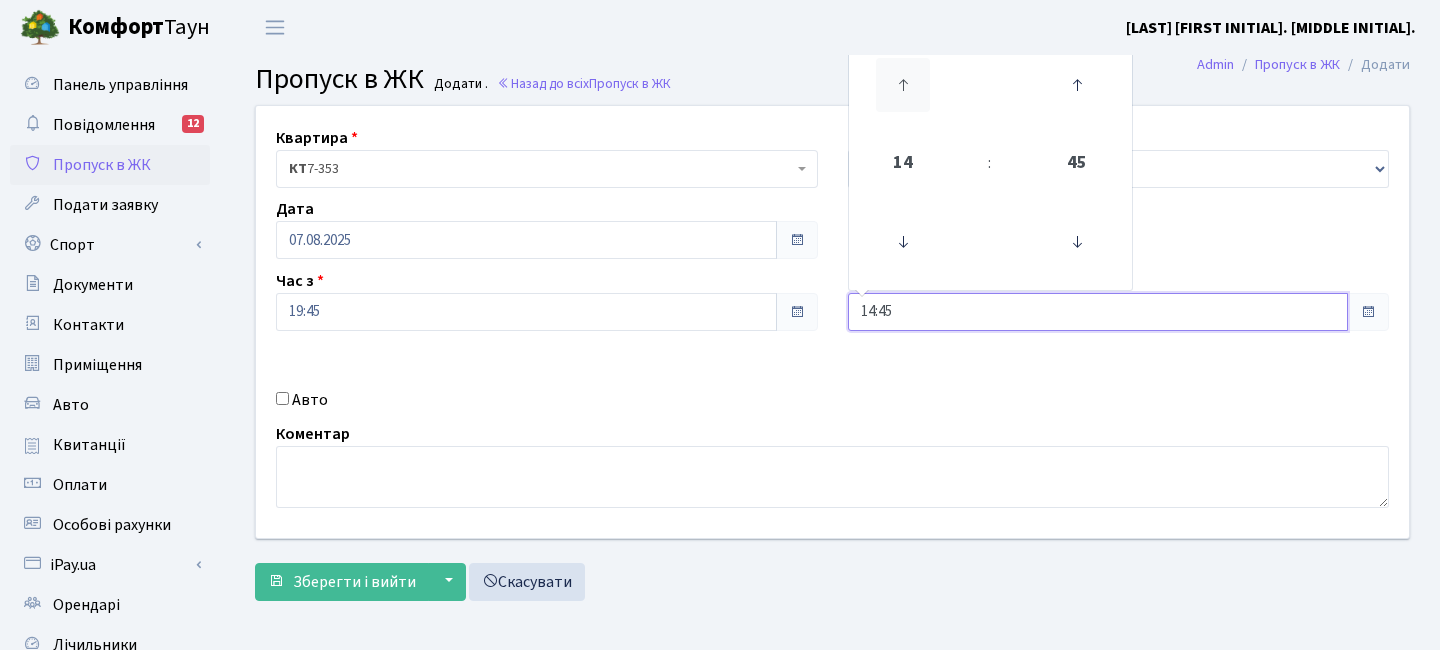click at bounding box center (903, 85) 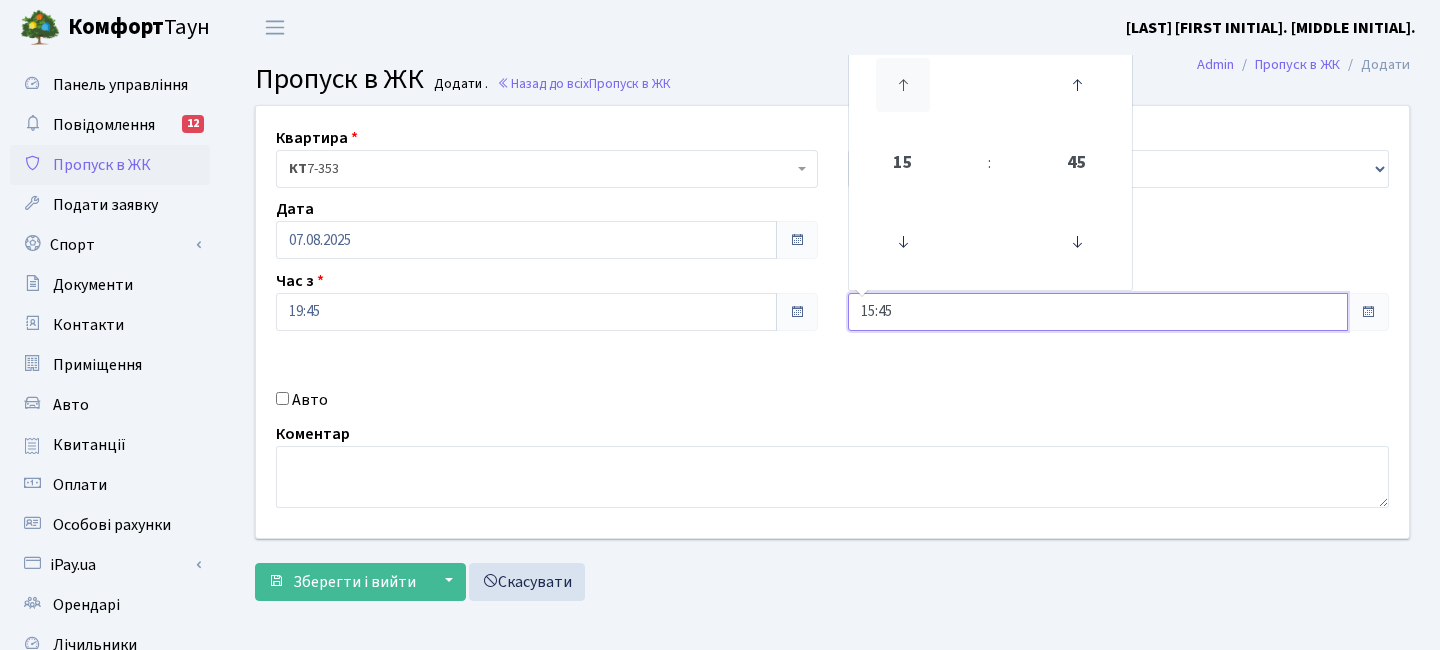 click at bounding box center [903, 85] 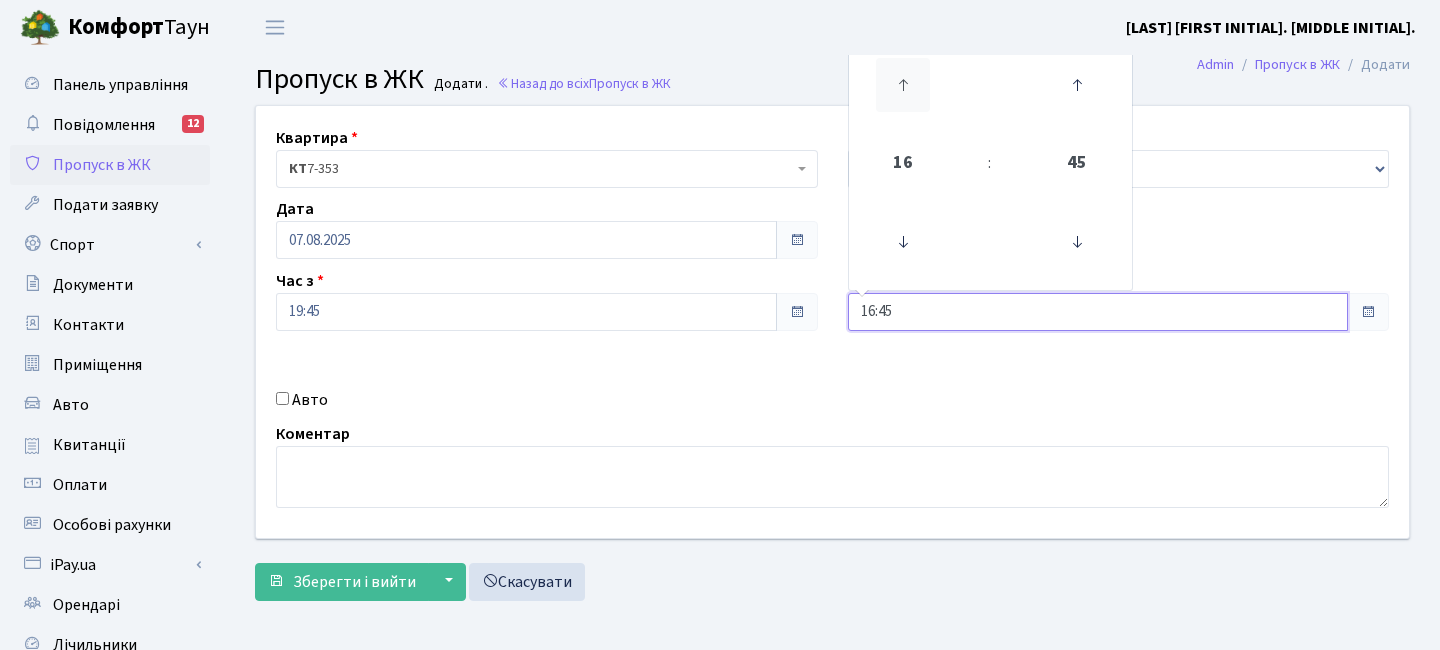 click at bounding box center [903, 85] 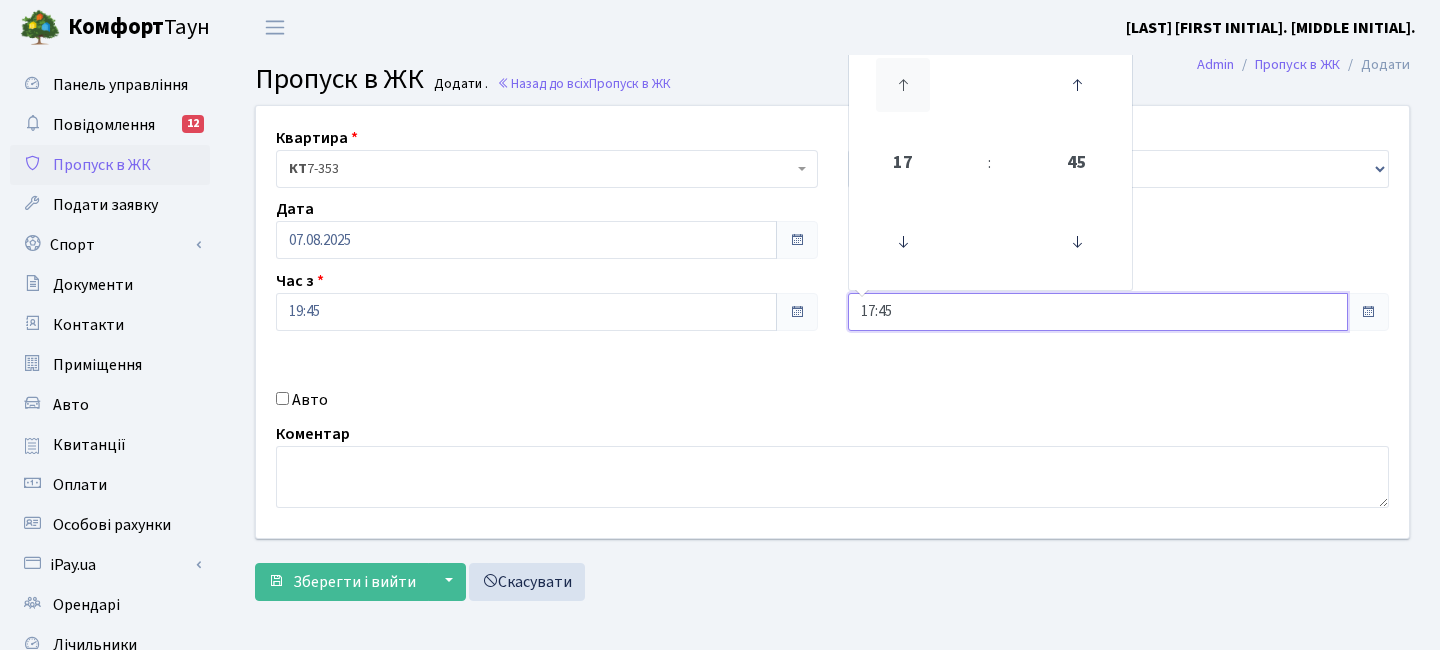 click at bounding box center [903, 85] 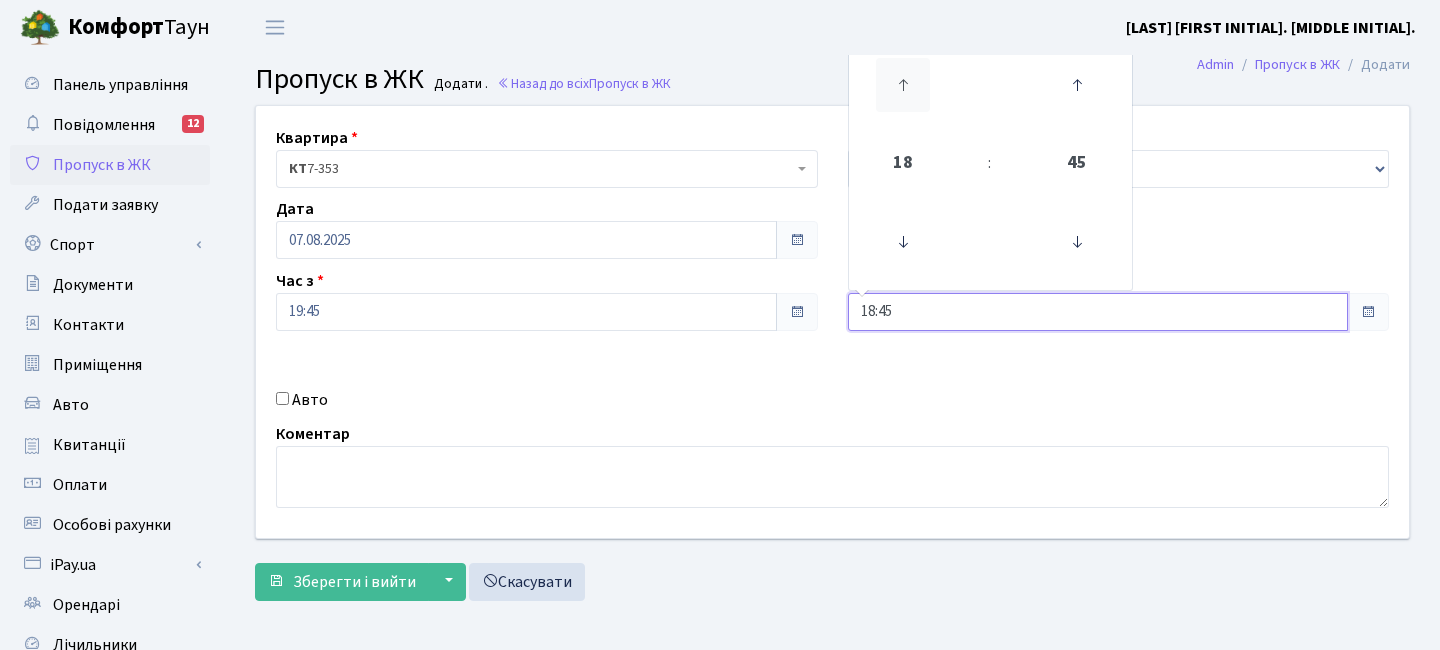 click at bounding box center (903, 85) 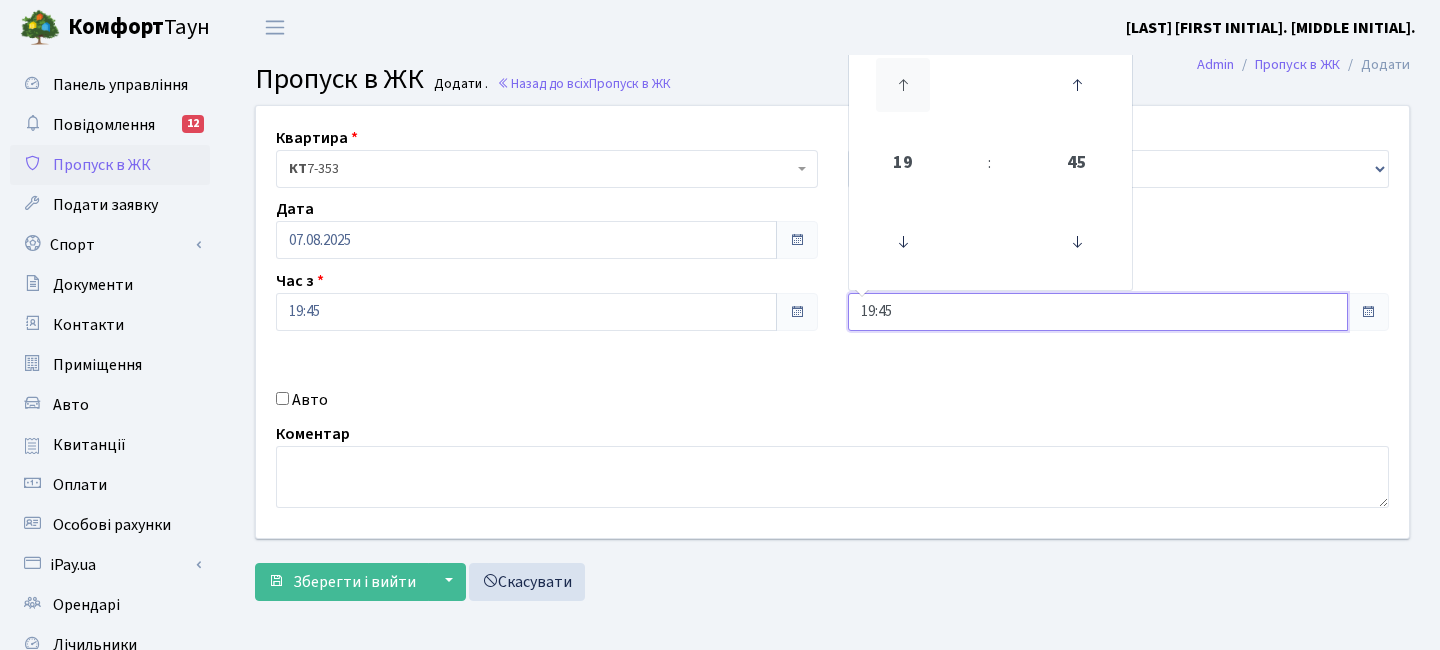 click at bounding box center [903, 85] 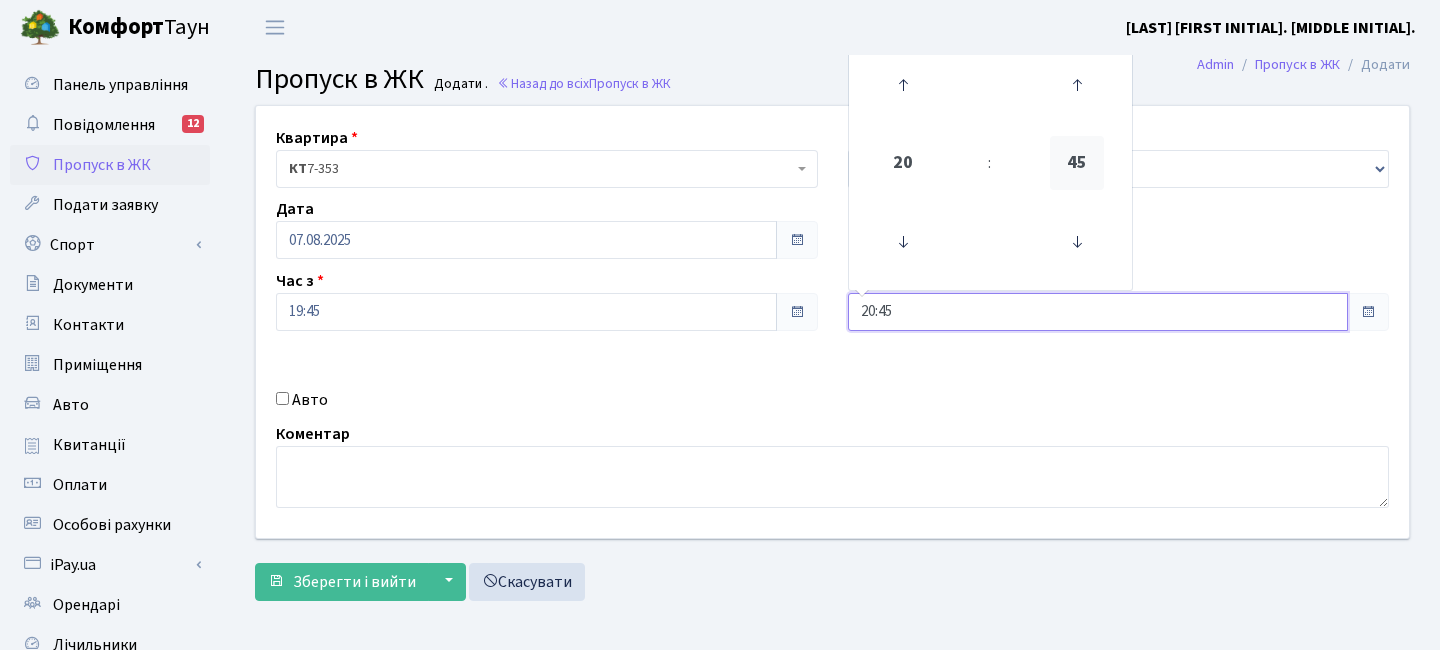 drag, startPoint x: 1095, startPoint y: 88, endPoint x: 1076, endPoint y: 159, distance: 73.4983 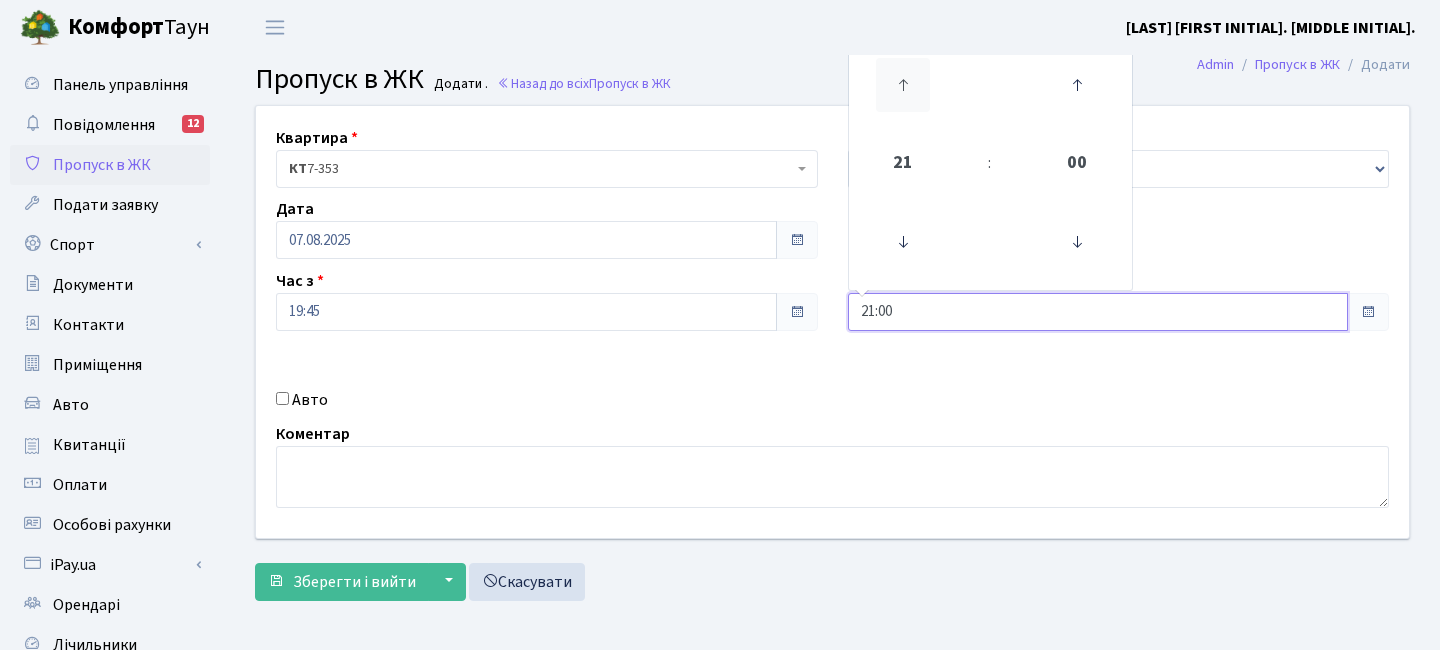 drag, startPoint x: 920, startPoint y: 99, endPoint x: 889, endPoint y: 138, distance: 49.819675 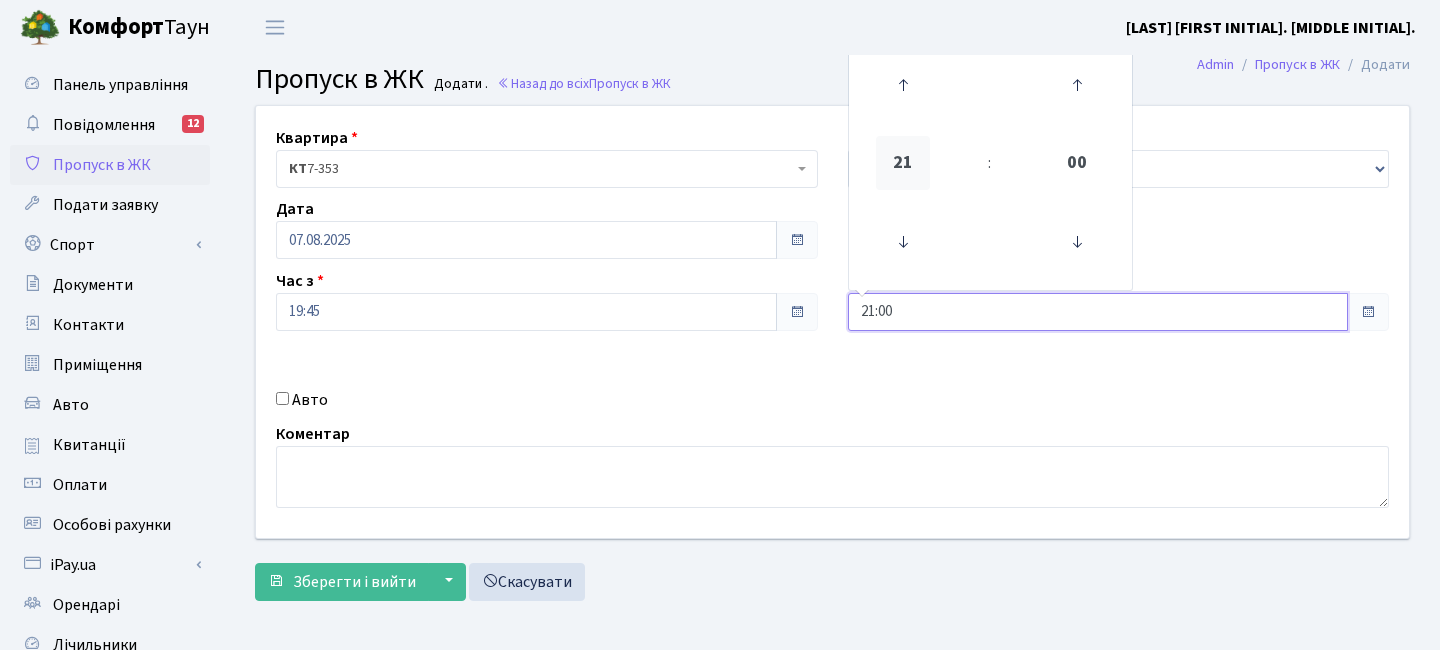 type on "22:00" 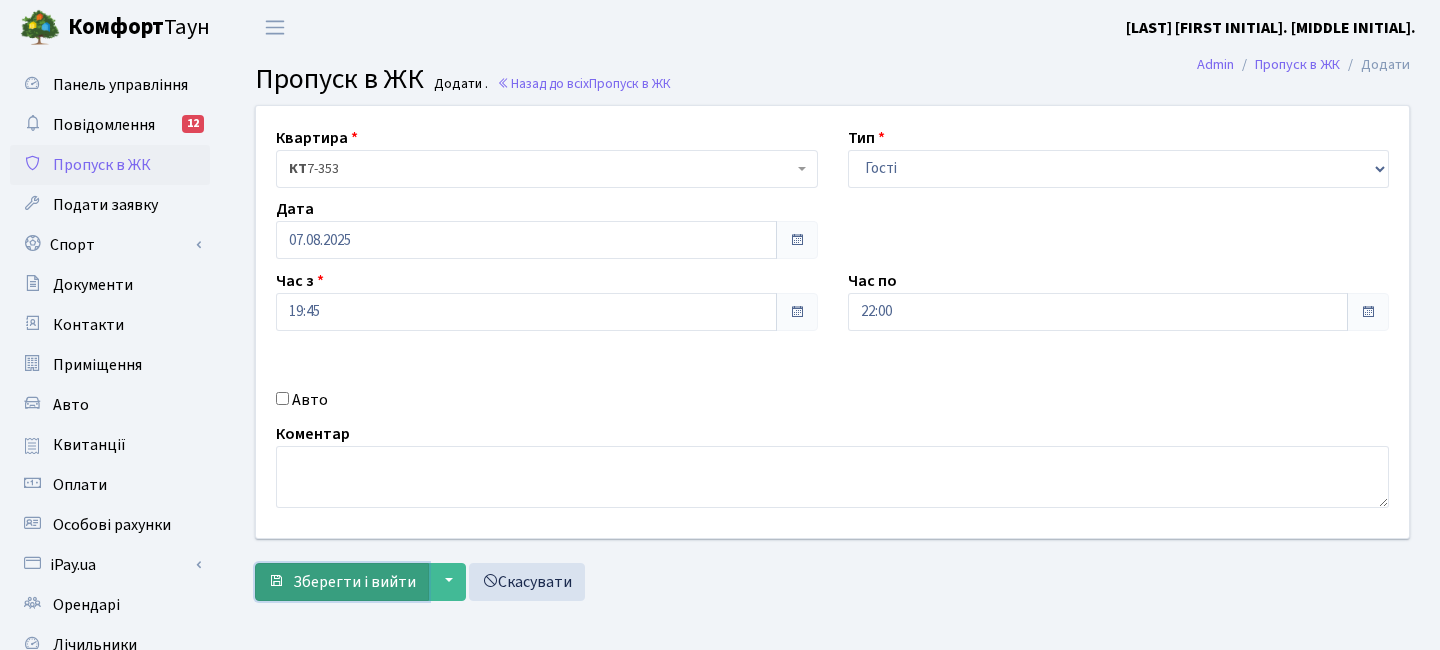 drag, startPoint x: 392, startPoint y: 586, endPoint x: 409, endPoint y: 580, distance: 18.027756 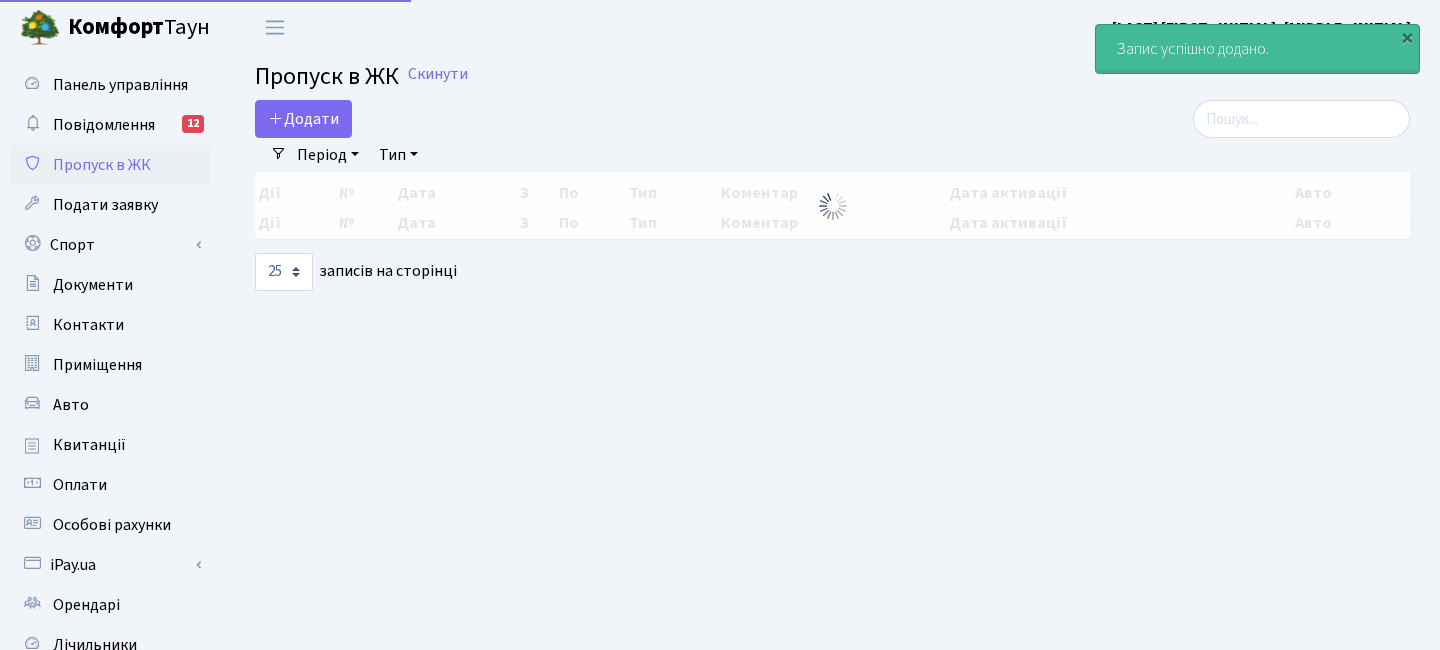 select on "25" 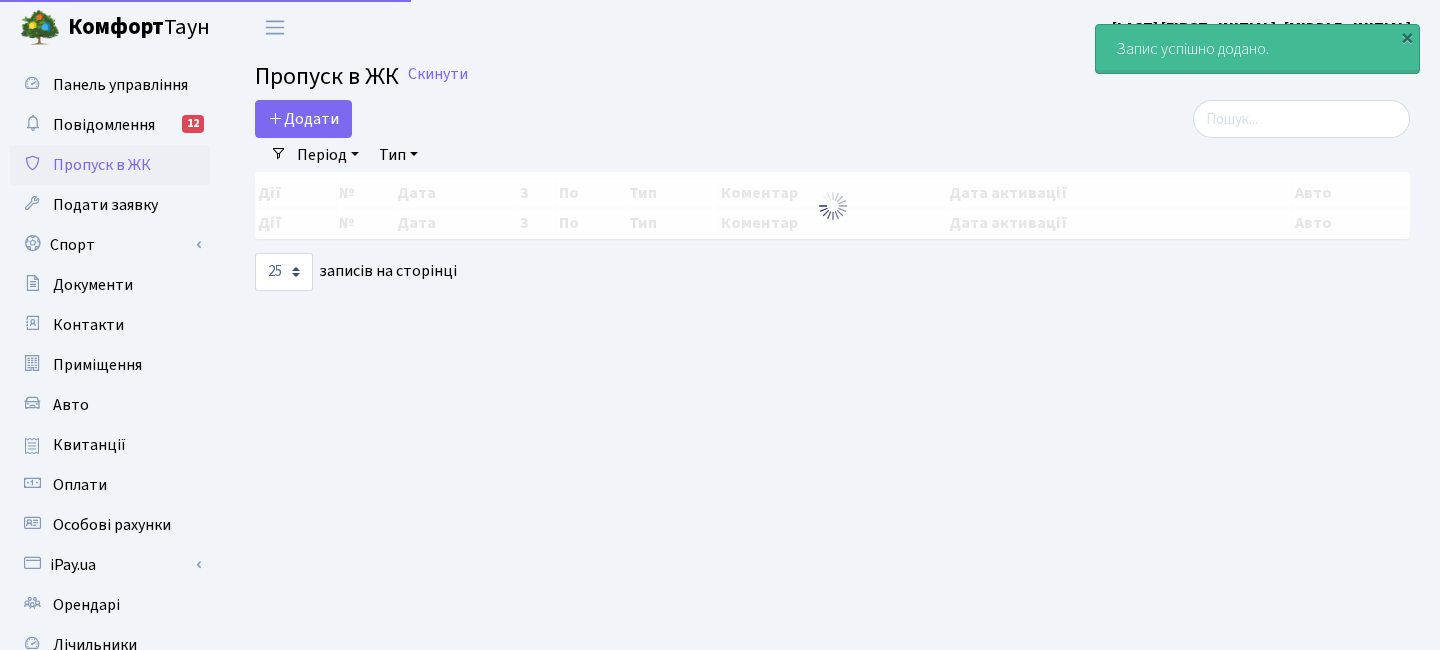 scroll, scrollTop: 0, scrollLeft: 0, axis: both 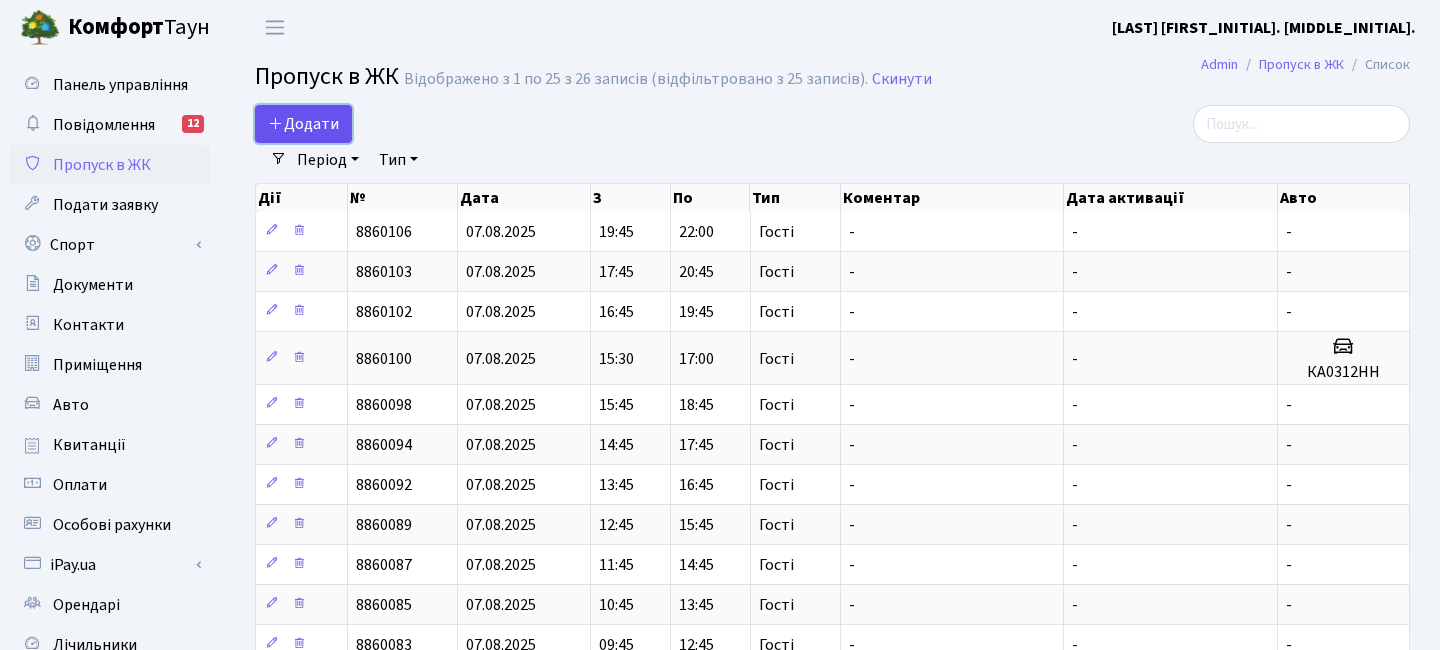 click on "Додати" at bounding box center [303, 124] 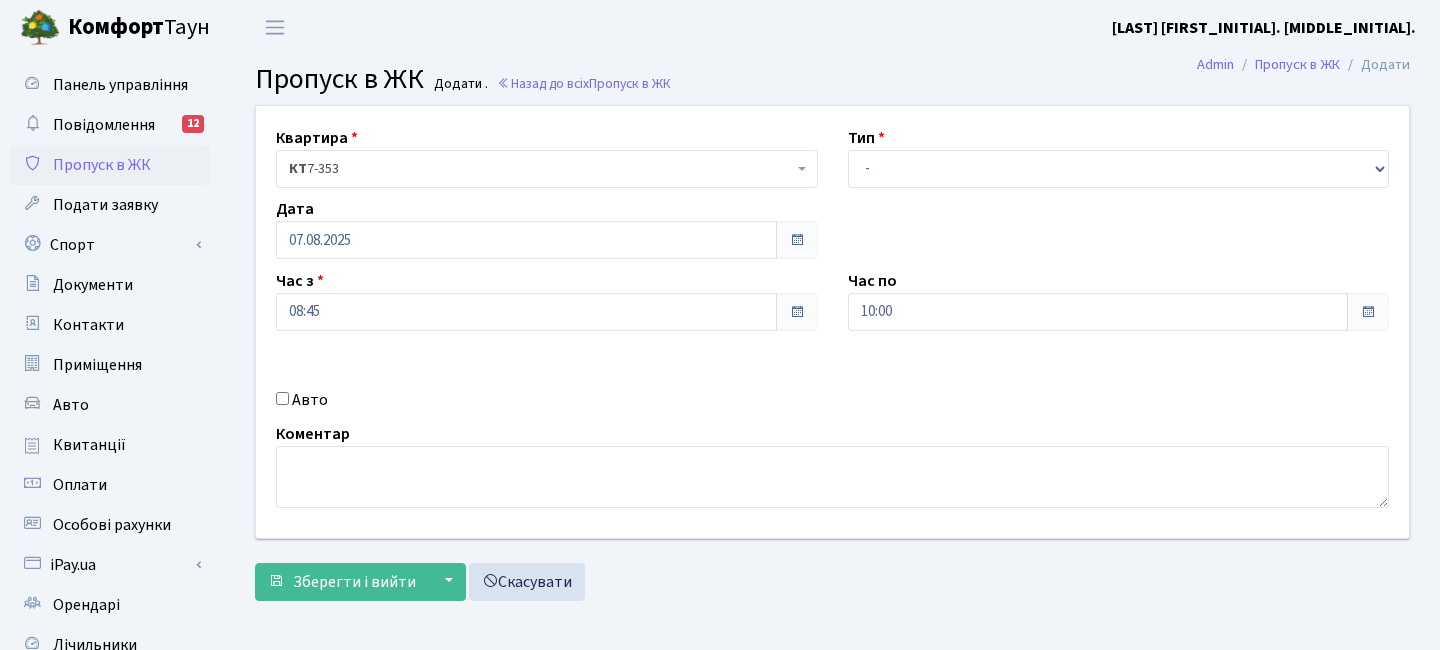 scroll, scrollTop: 0, scrollLeft: 0, axis: both 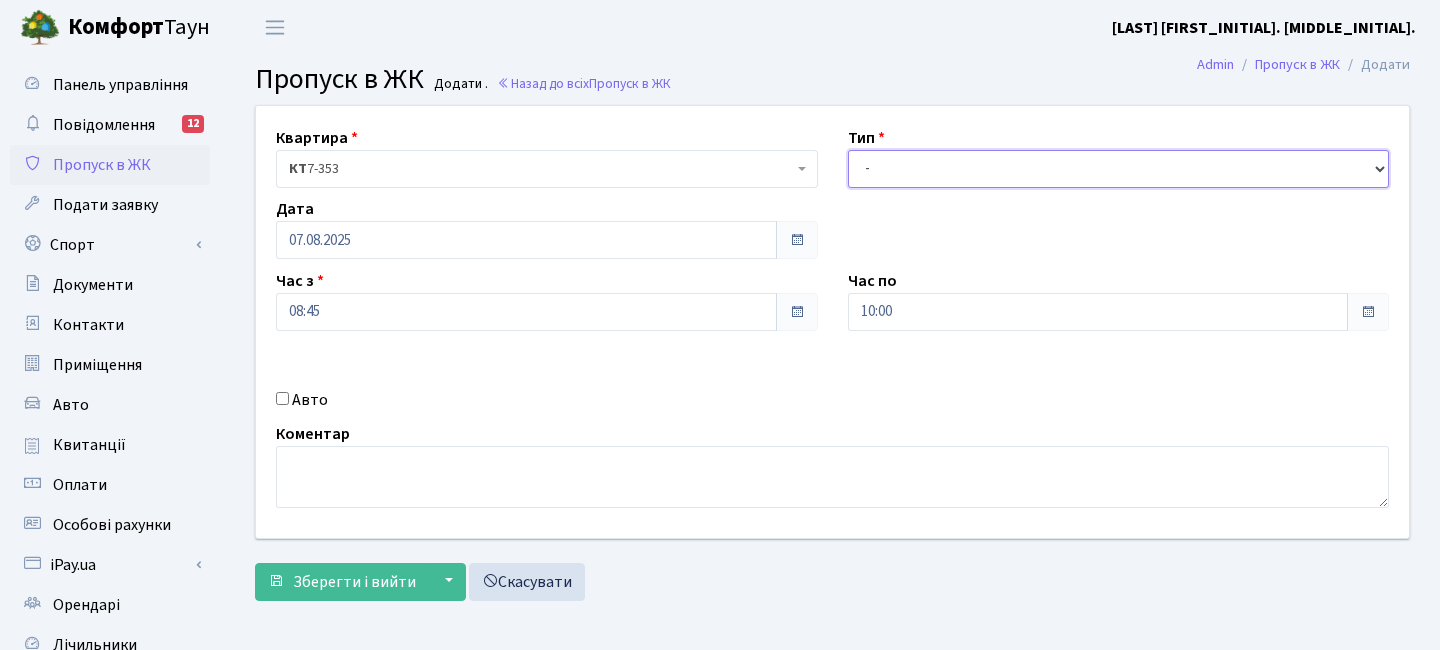 click on "-
Доставка
Таксі
Гості
Сервіс" at bounding box center [1119, 169] 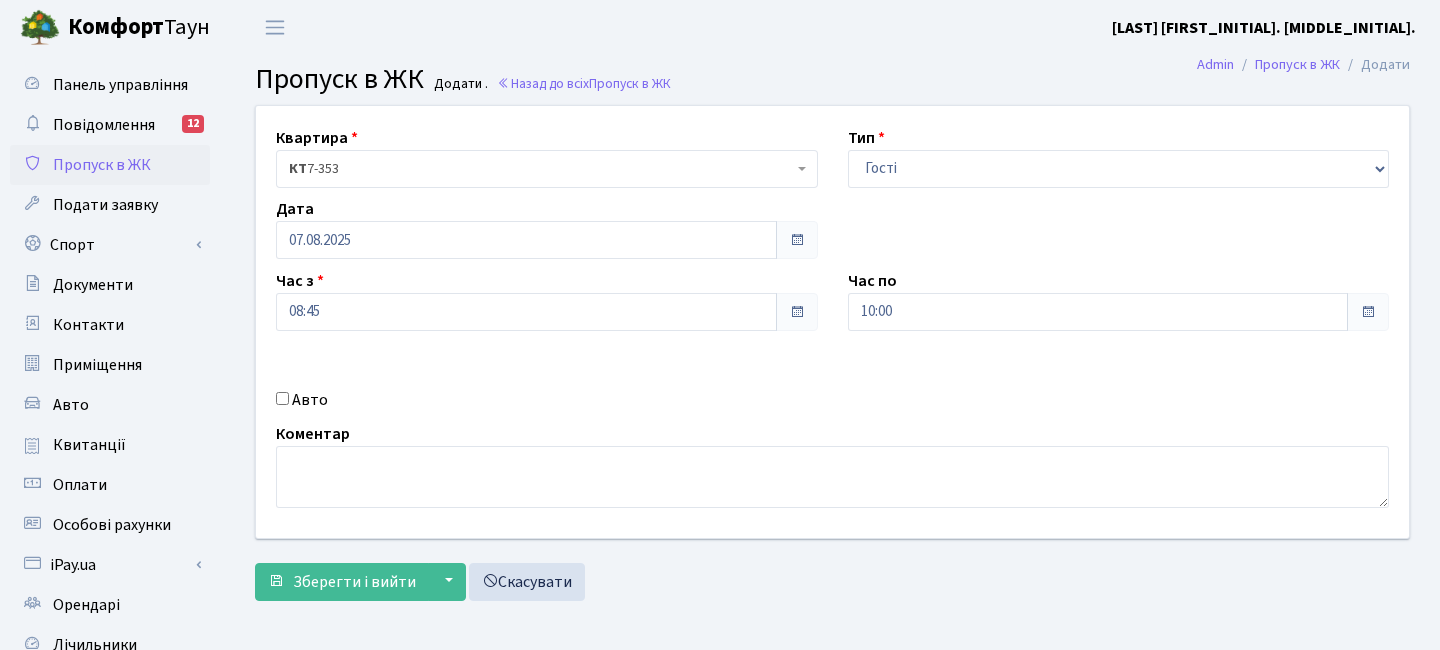 click on "Авто" at bounding box center (282, 398) 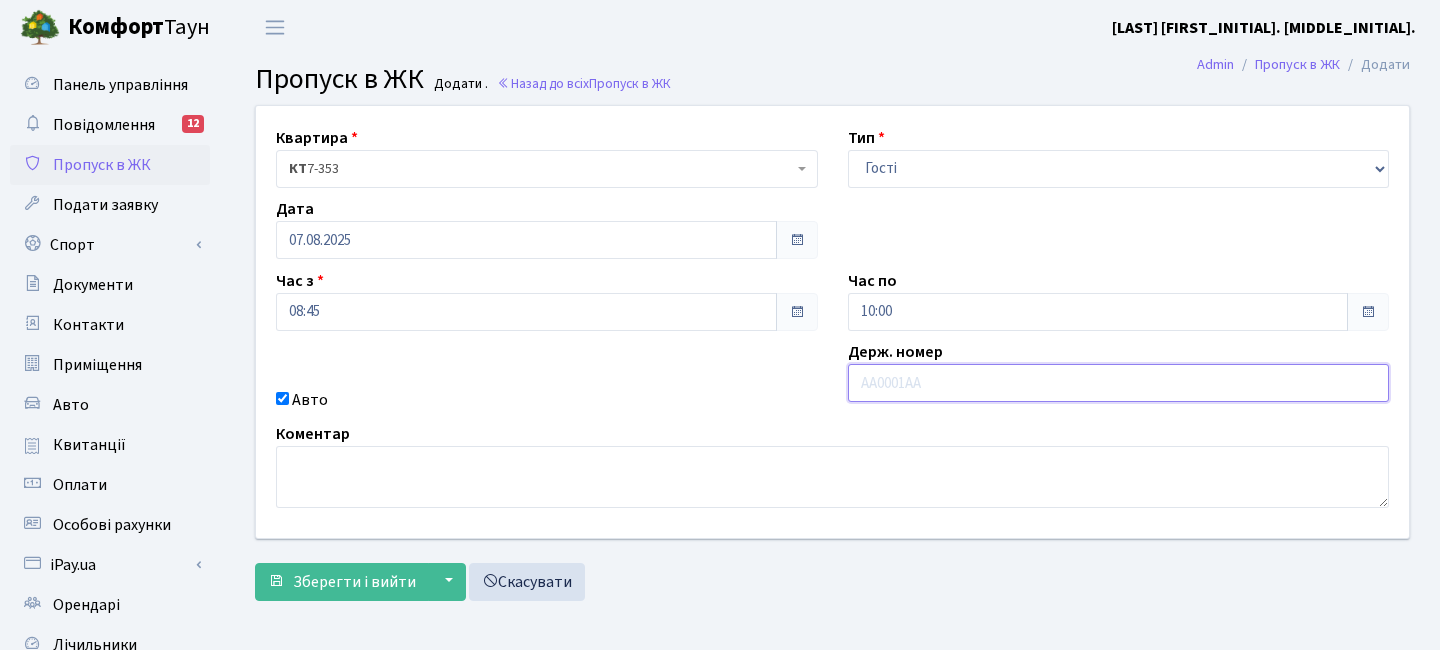 paste on "KA2629IB" 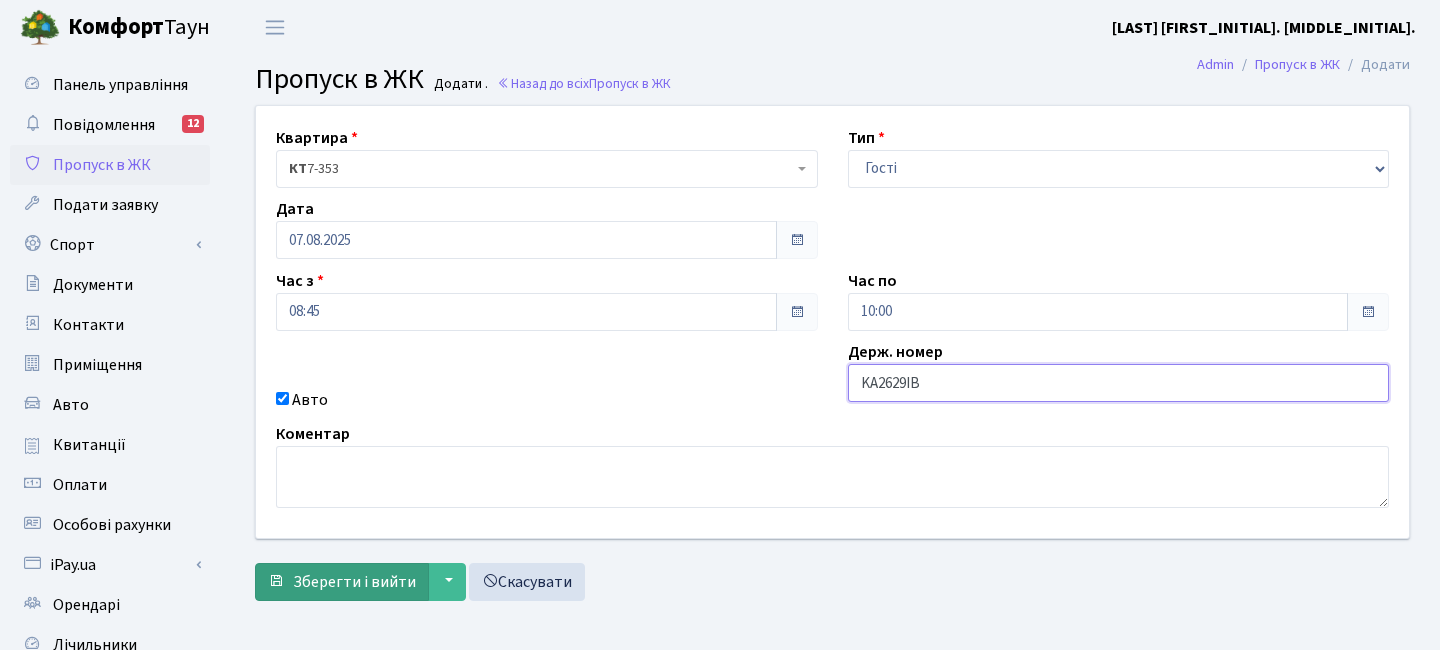 type on "KA2629IB" 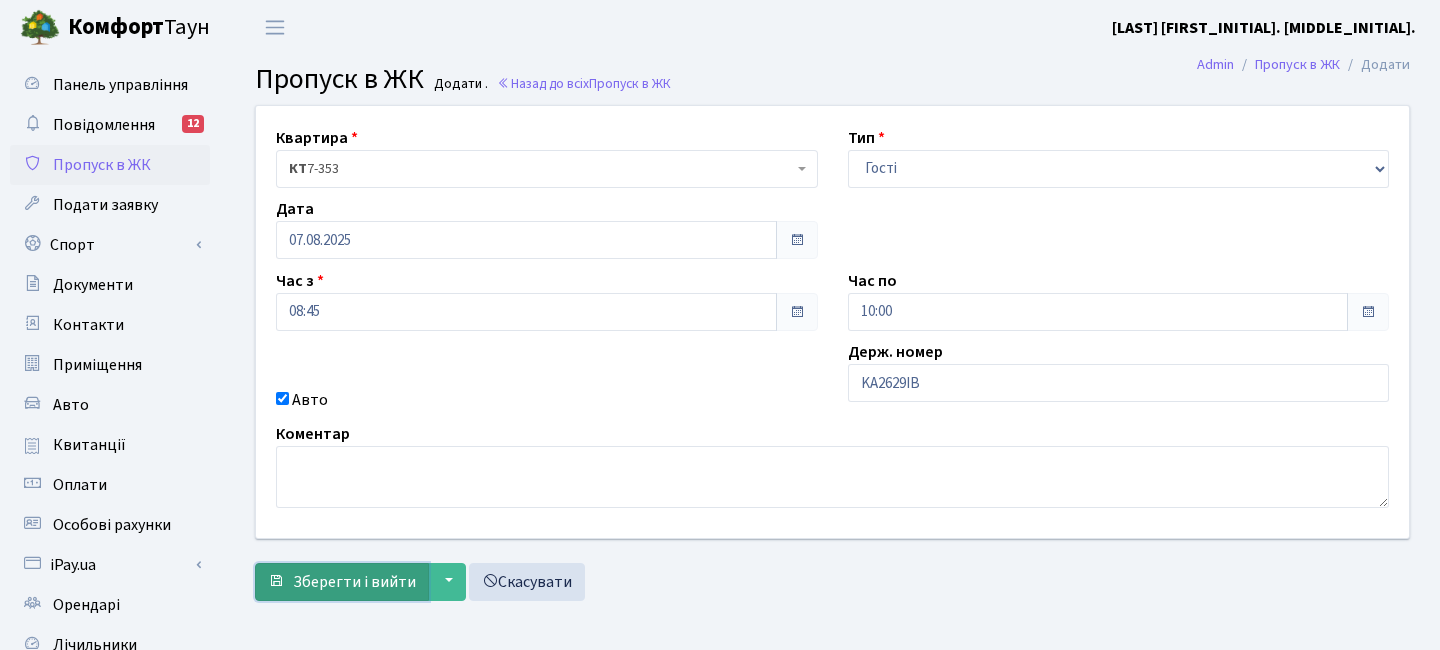click on "Зберегти і вийти" at bounding box center [354, 582] 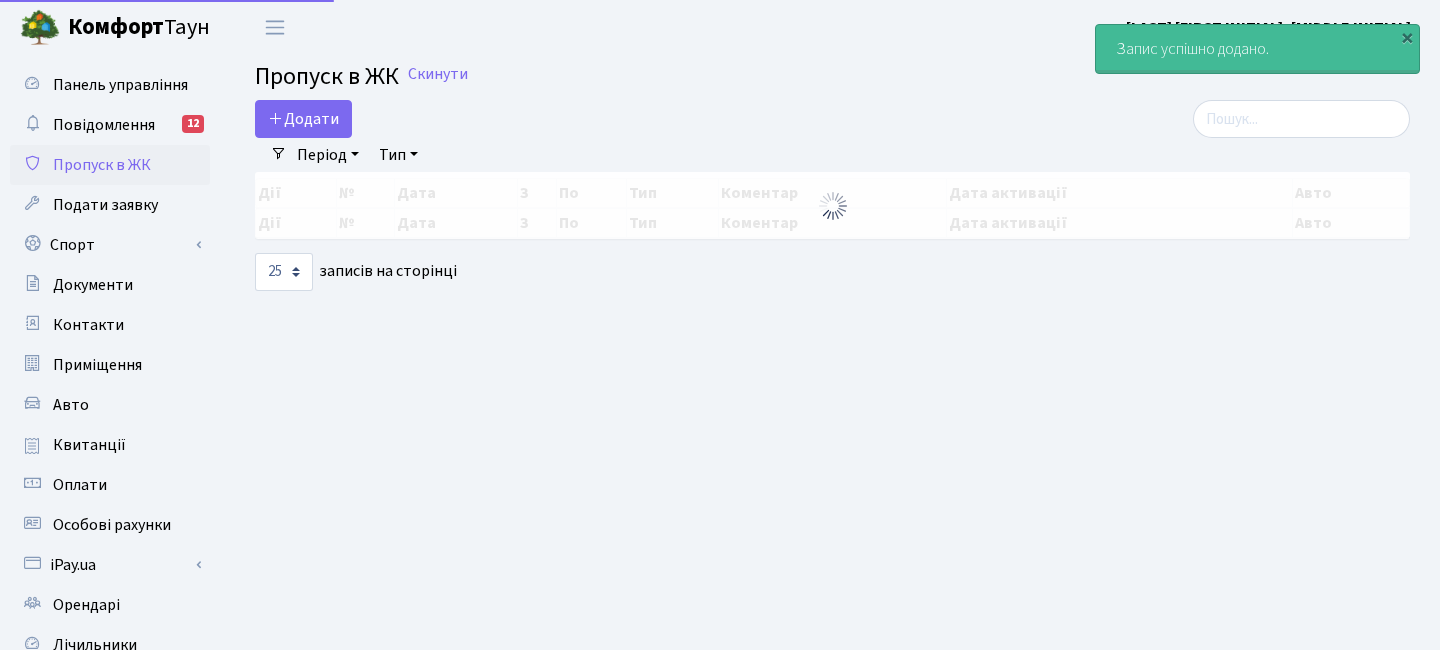 select on "25" 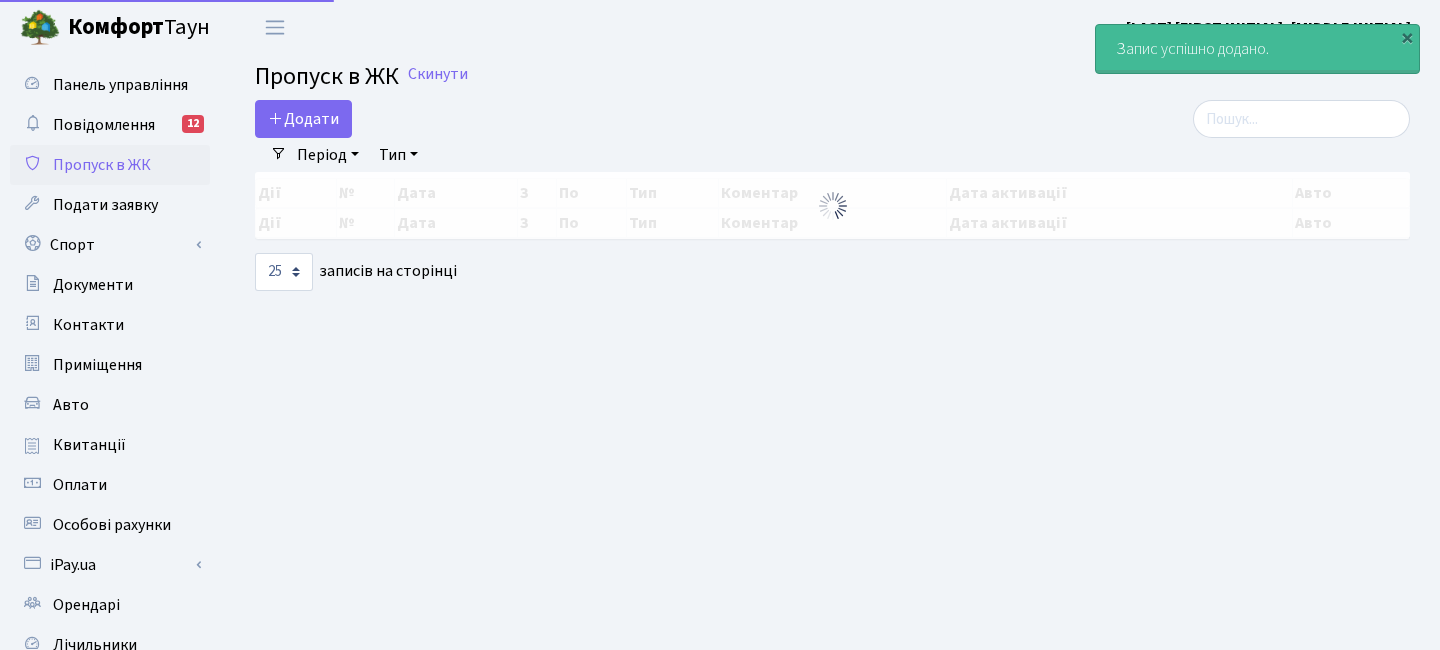scroll, scrollTop: 0, scrollLeft: 0, axis: both 